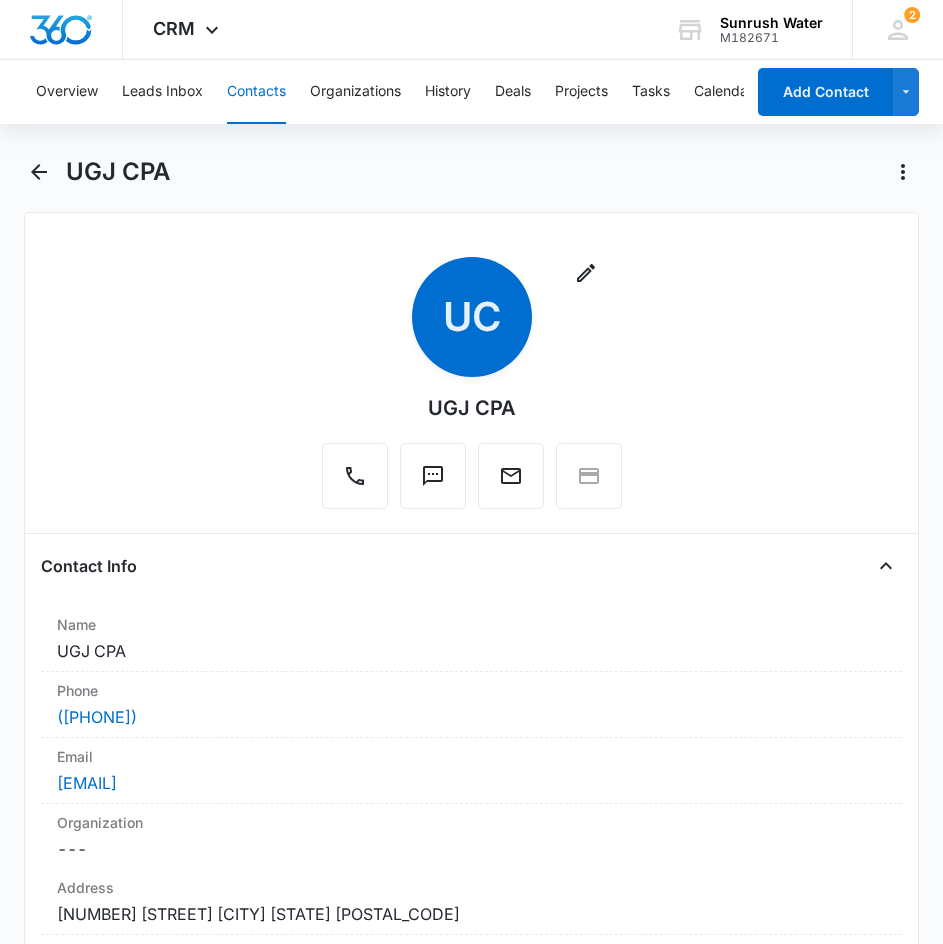 scroll, scrollTop: 0, scrollLeft: 0, axis: both 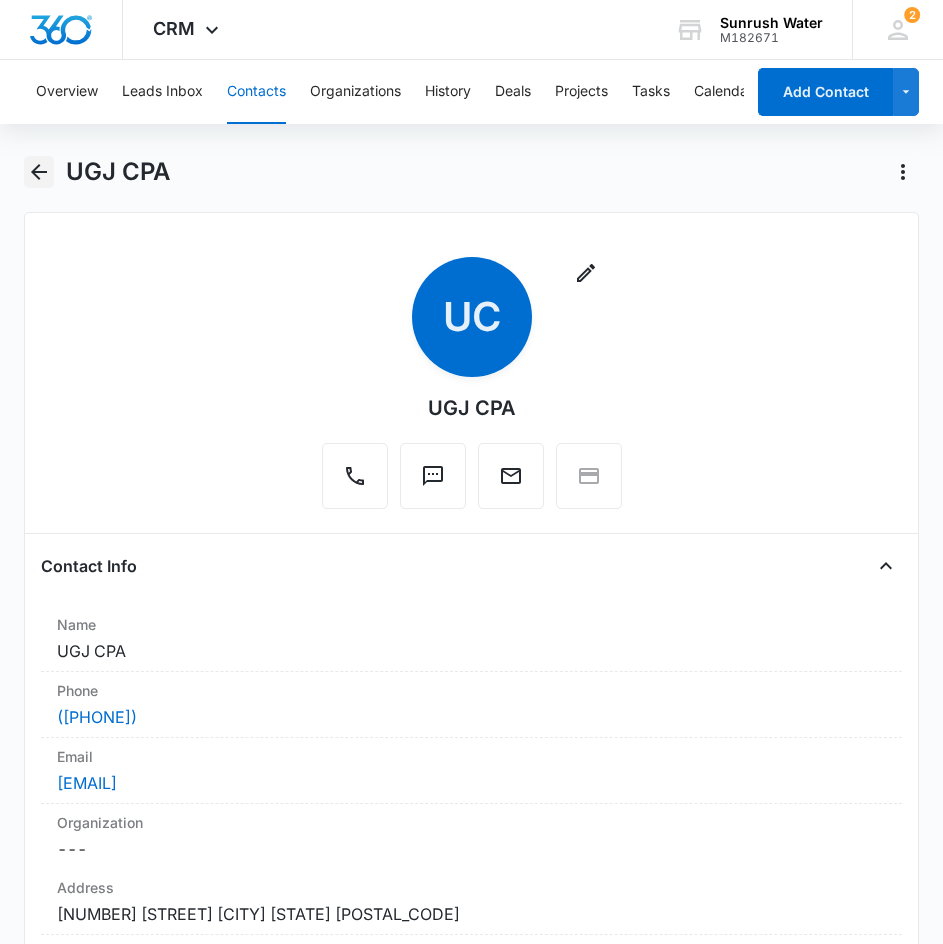 click at bounding box center [39, 172] 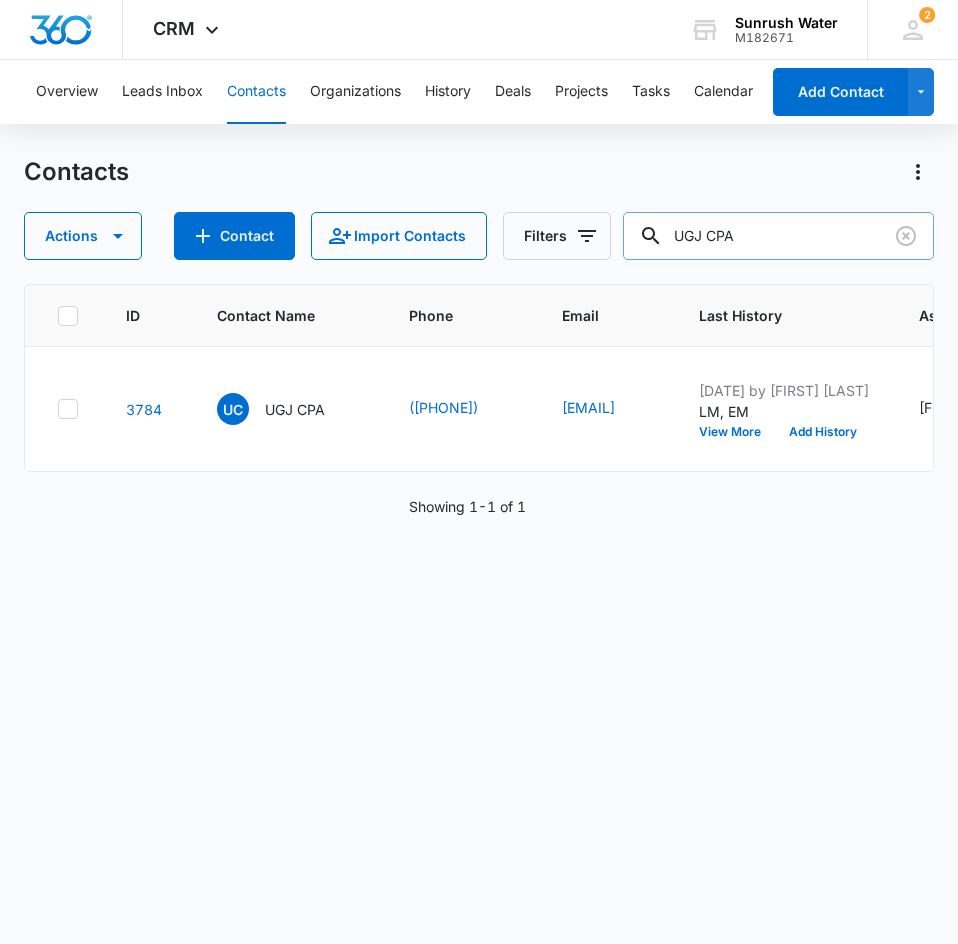 click on "UGJ CPA" at bounding box center (778, 236) 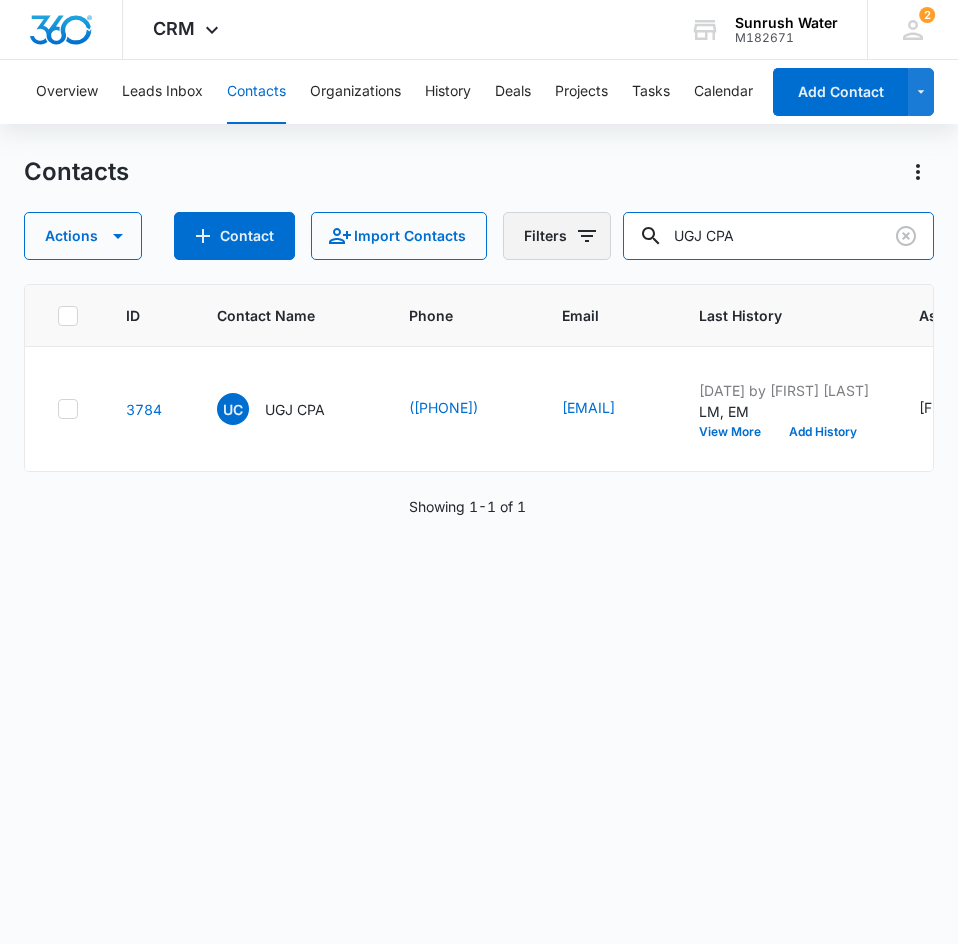 drag, startPoint x: 789, startPoint y: 251, endPoint x: 555, endPoint y: 253, distance: 234.00854 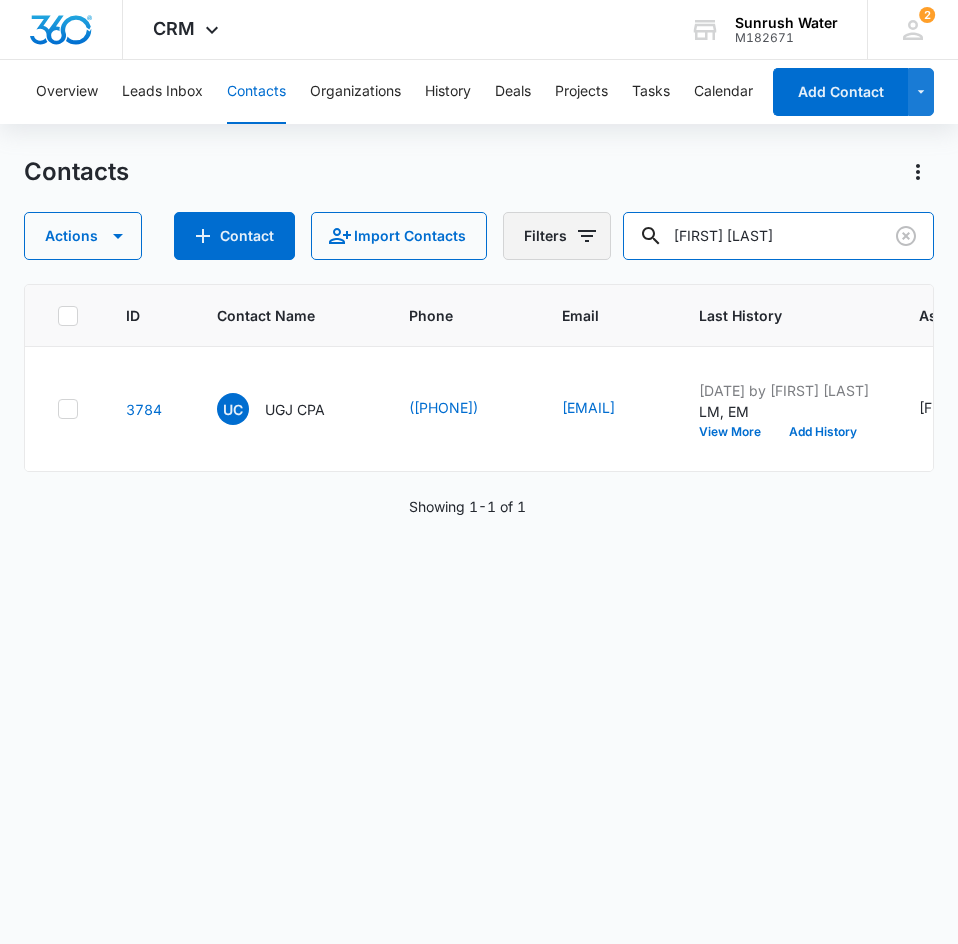 type on "Tony Tracy" 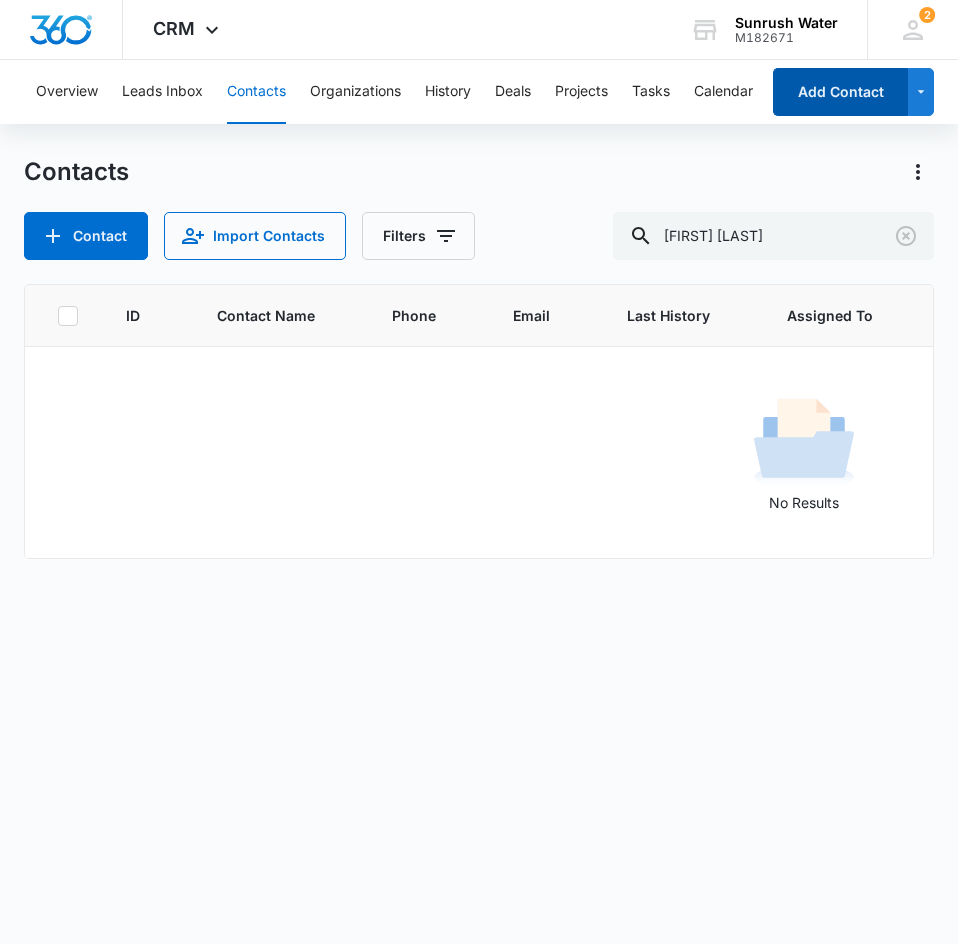 click on "Add Contact" at bounding box center (840, 92) 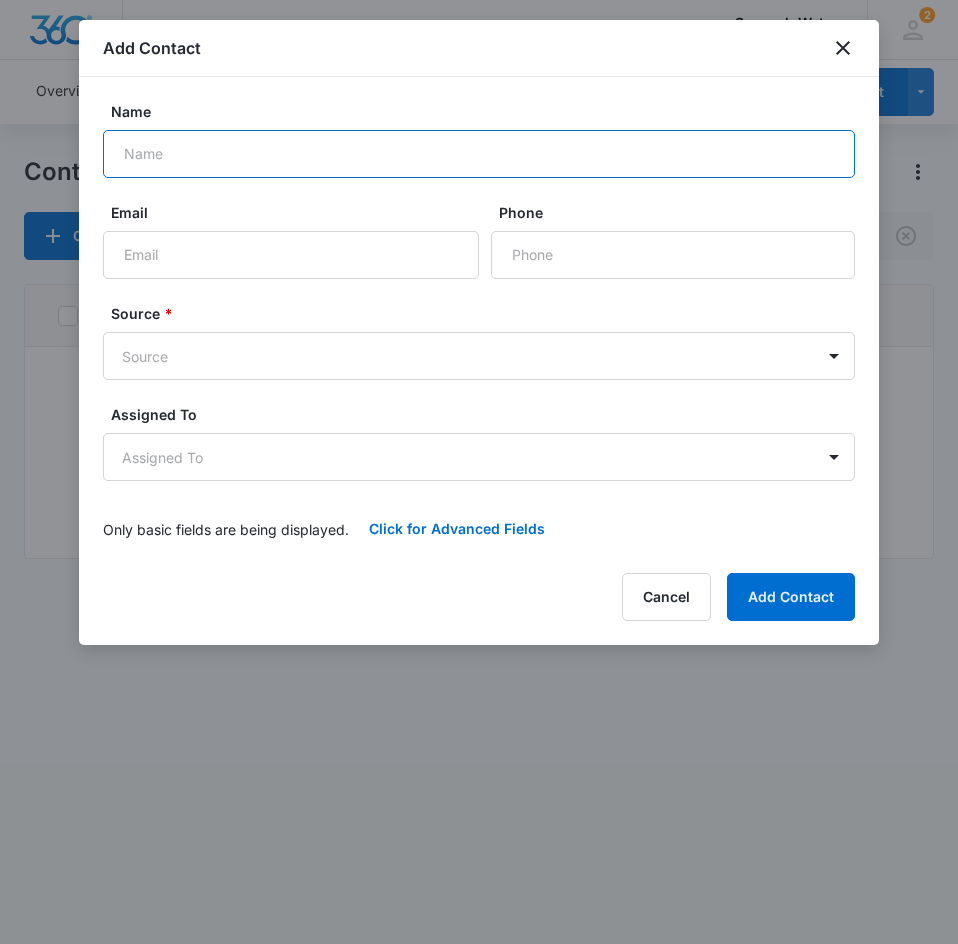 click on "Name" at bounding box center [479, 154] 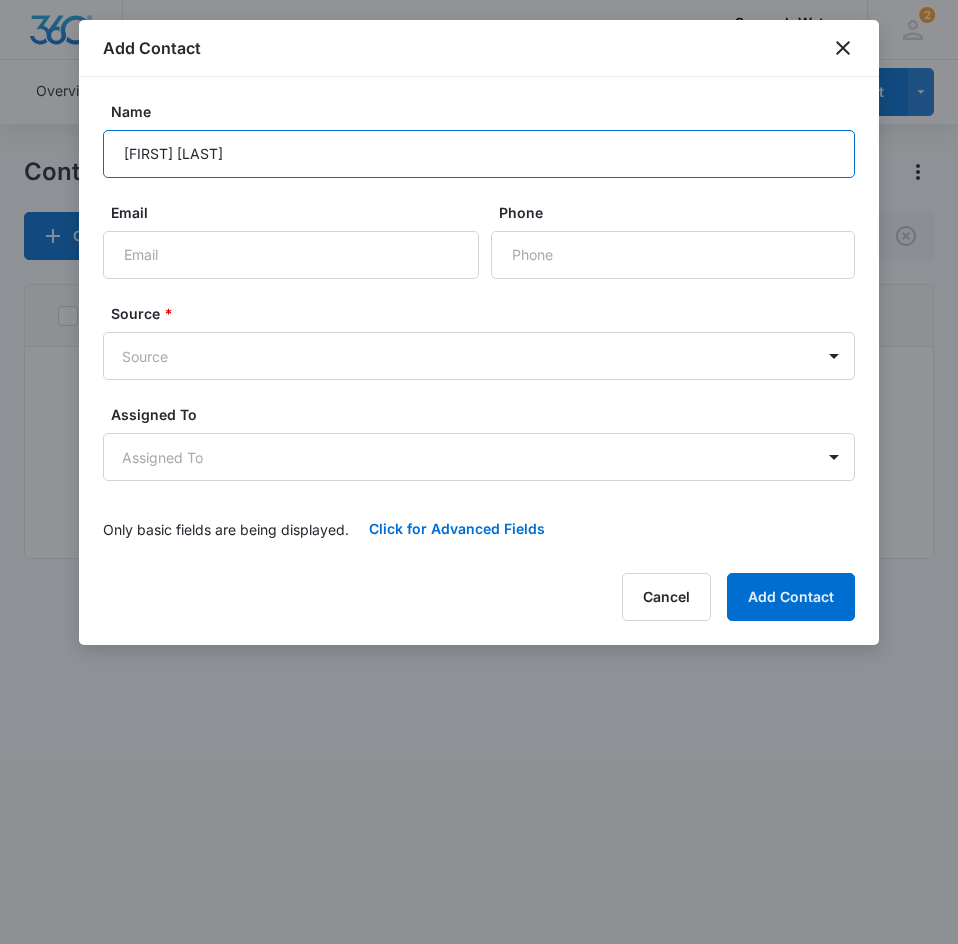 type on "Tony Tracy" 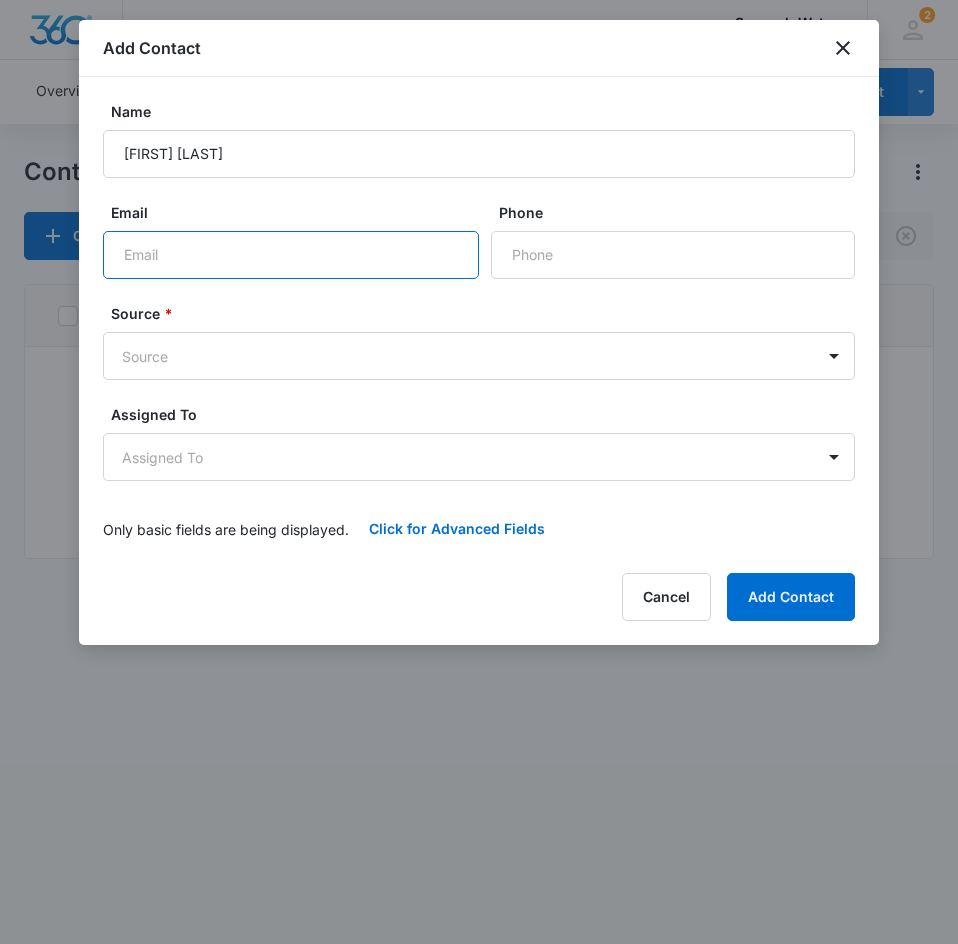 click on "Email" at bounding box center [291, 255] 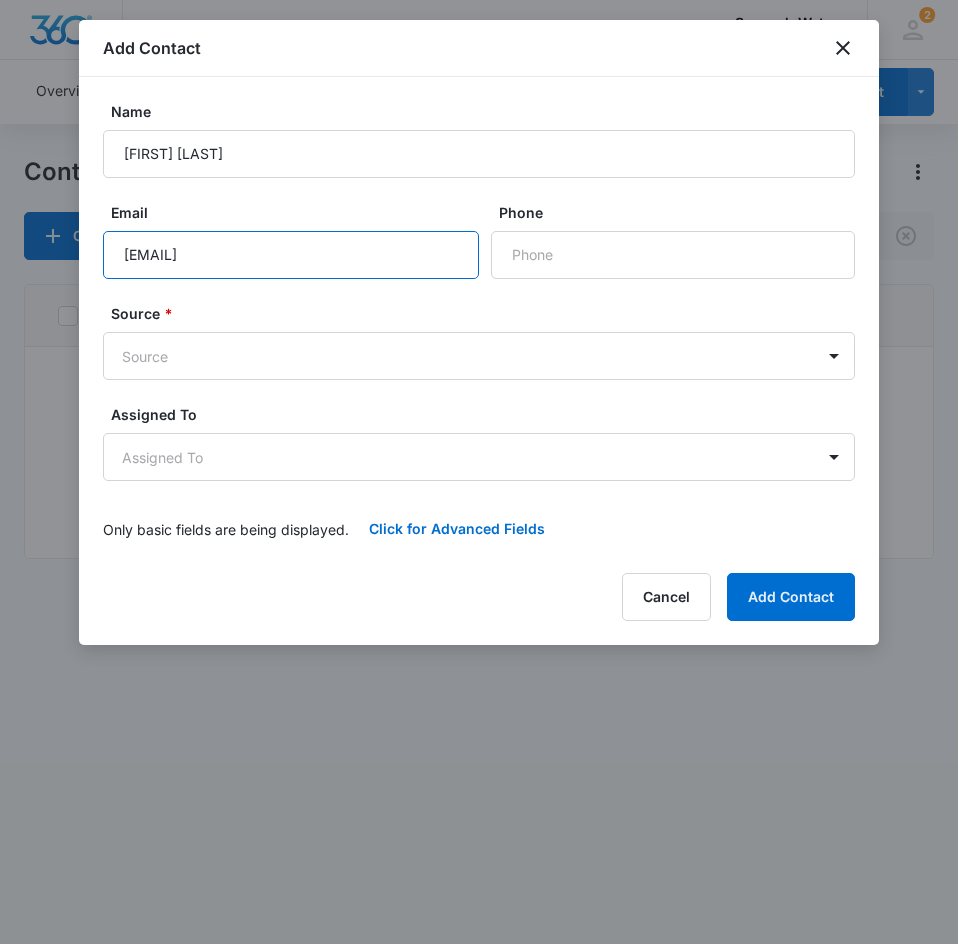 type on "ttracy147@gmail.com" 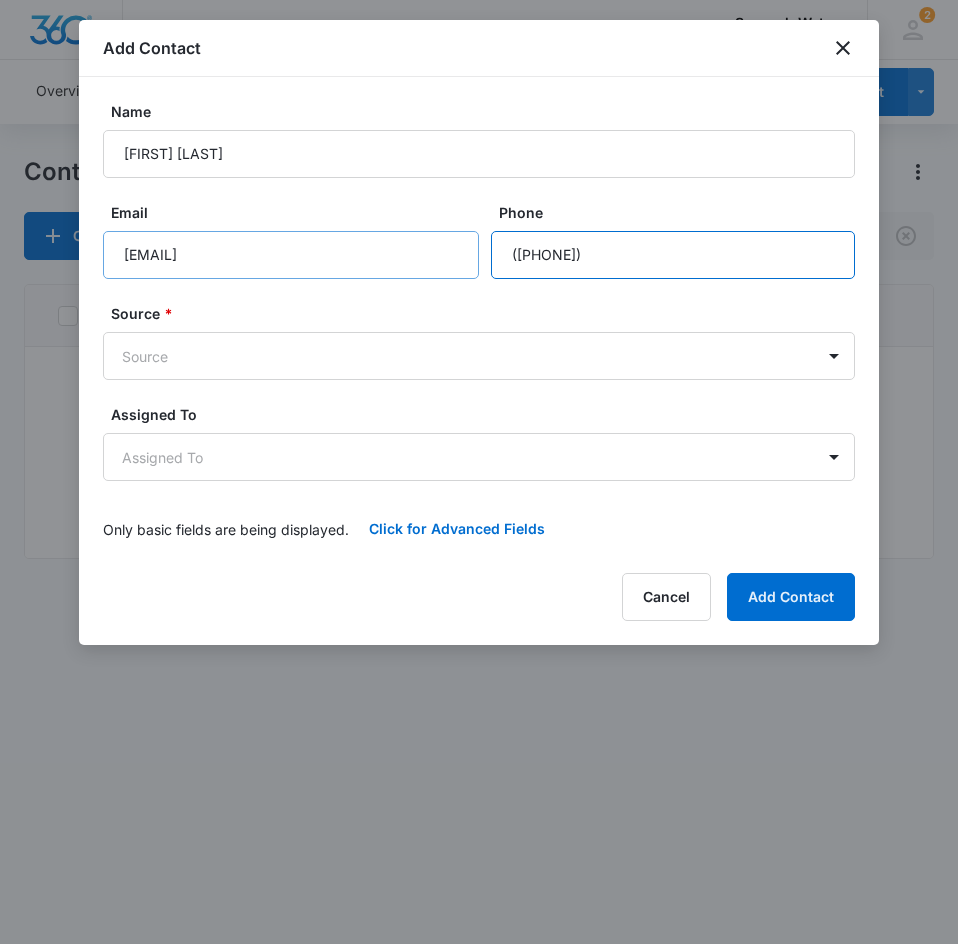 type on "(513) 260-1355" 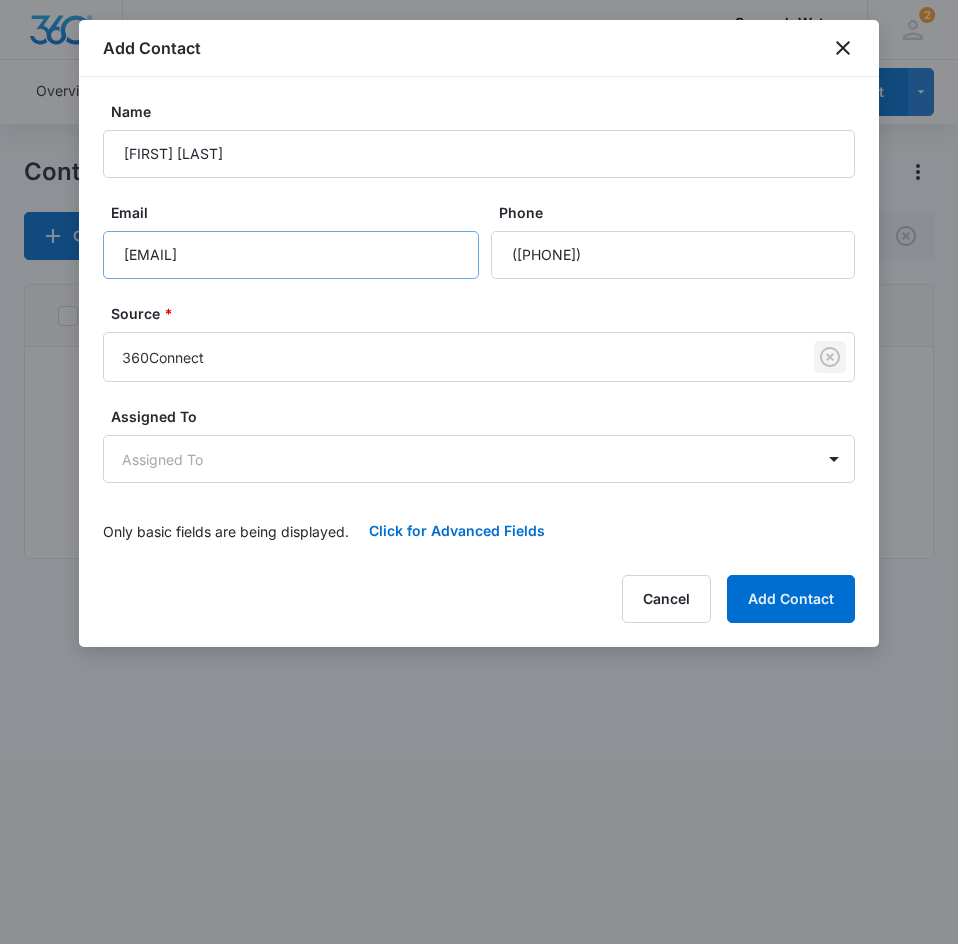 type 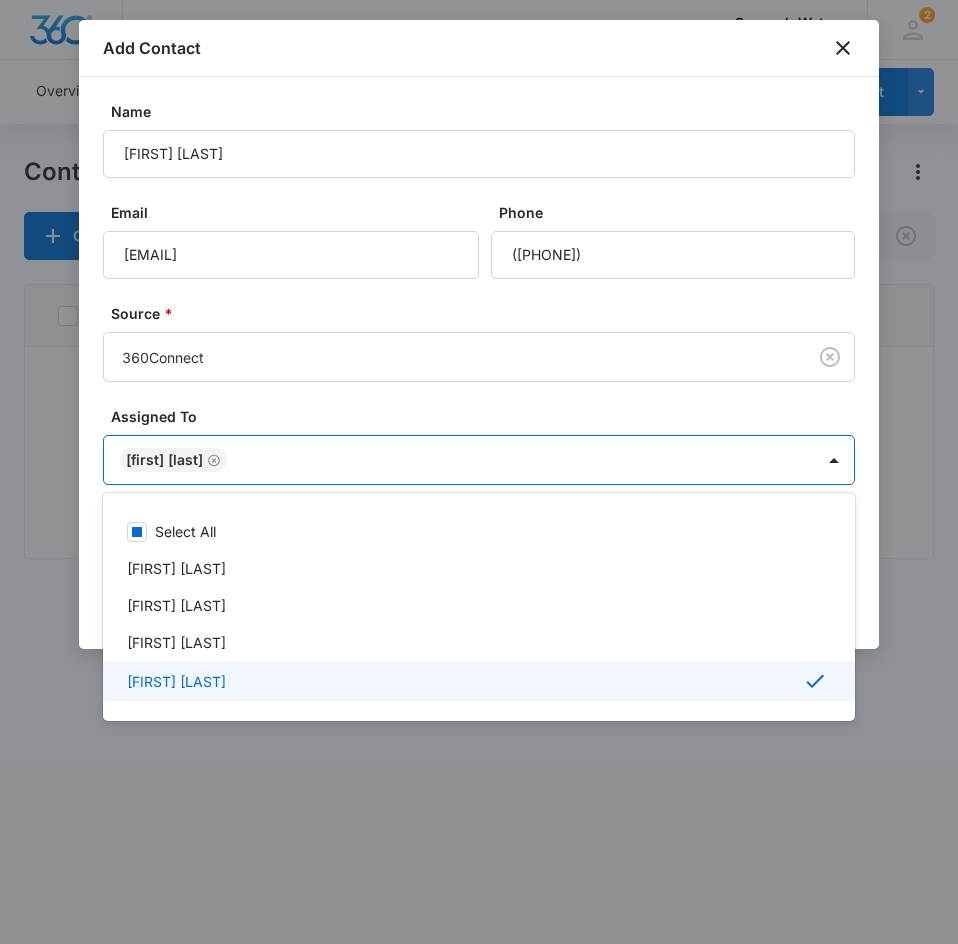 click at bounding box center [479, 472] 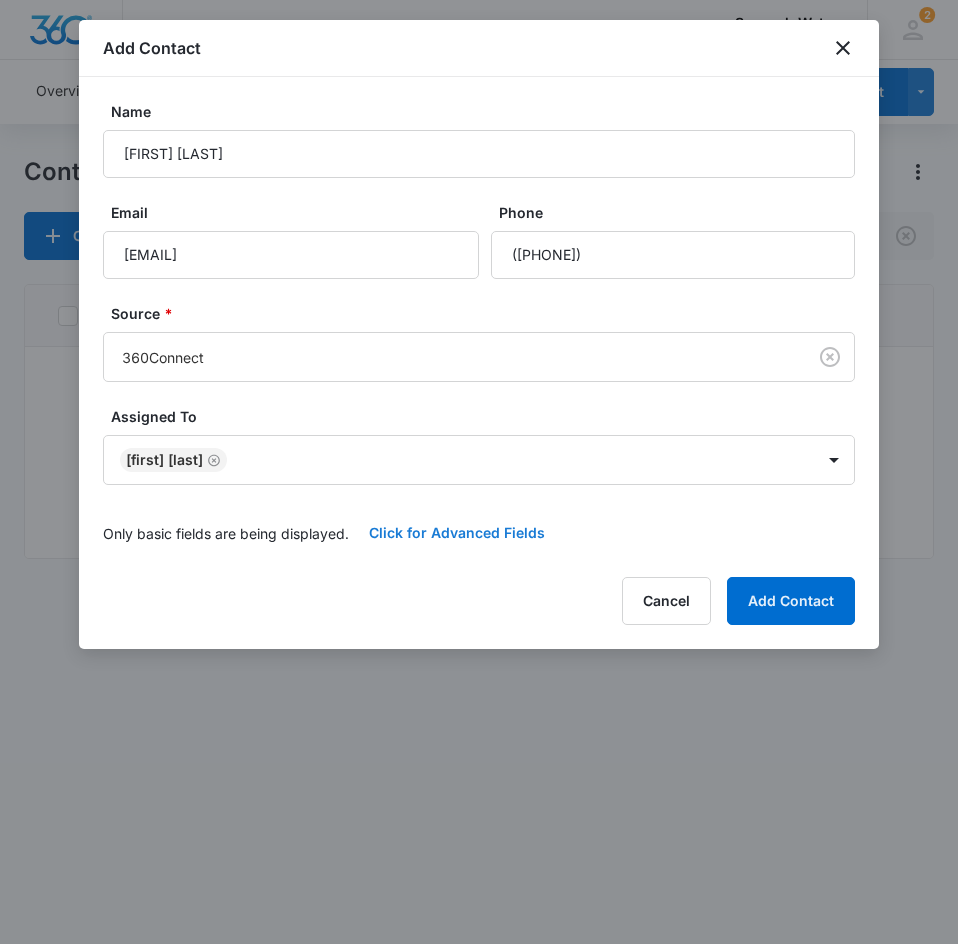 click on "Click for Advanced Fields" at bounding box center (457, 533) 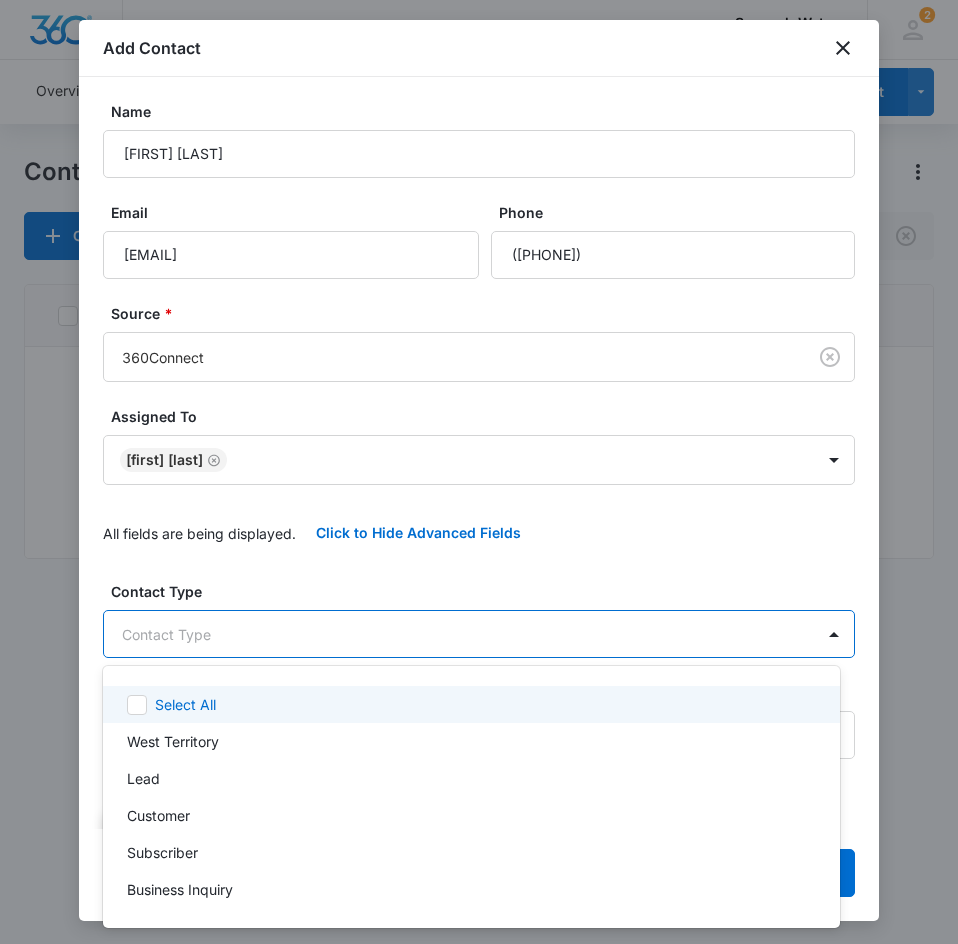 click on "CRM Apps Reputation Websites Forms CRM Email Social Content Ads Intelligence Files Brand Settings Sunrush Water M182671 Your Accounts View All 2 KL Kayla Lipscomb marketing.sunrush@gmail.com My Profile 2 Notifications Support Logout Terms & Conditions   •   Privacy Policy Overview Leads Inbox Contacts Organizations History Deals Projects Tasks Calendar Lists Reports Settings Add Contact Contacts Contact Import Contacts Filters Tony Tracy ID Contact Name Phone Email Last History Assigned To Contact Type Contact Status Organization Address No Results Sunrush Water - CRM Contacts - Marketing 360®
Add Contact Name Tony Tracy Email ttracy147@gmail.com Phone Source * 360Connect Assigned To Kayla Lipscomb All fields are being displayed. Click to Hide Advanced Fields Contact Type 6 results available. Use Up and Down to choose options, press Enter to select the currently focused option, press Escape to exit the menu, press Tab to select the option and exit the menu. Contact Type Contact Status Color Tag" at bounding box center [479, 472] 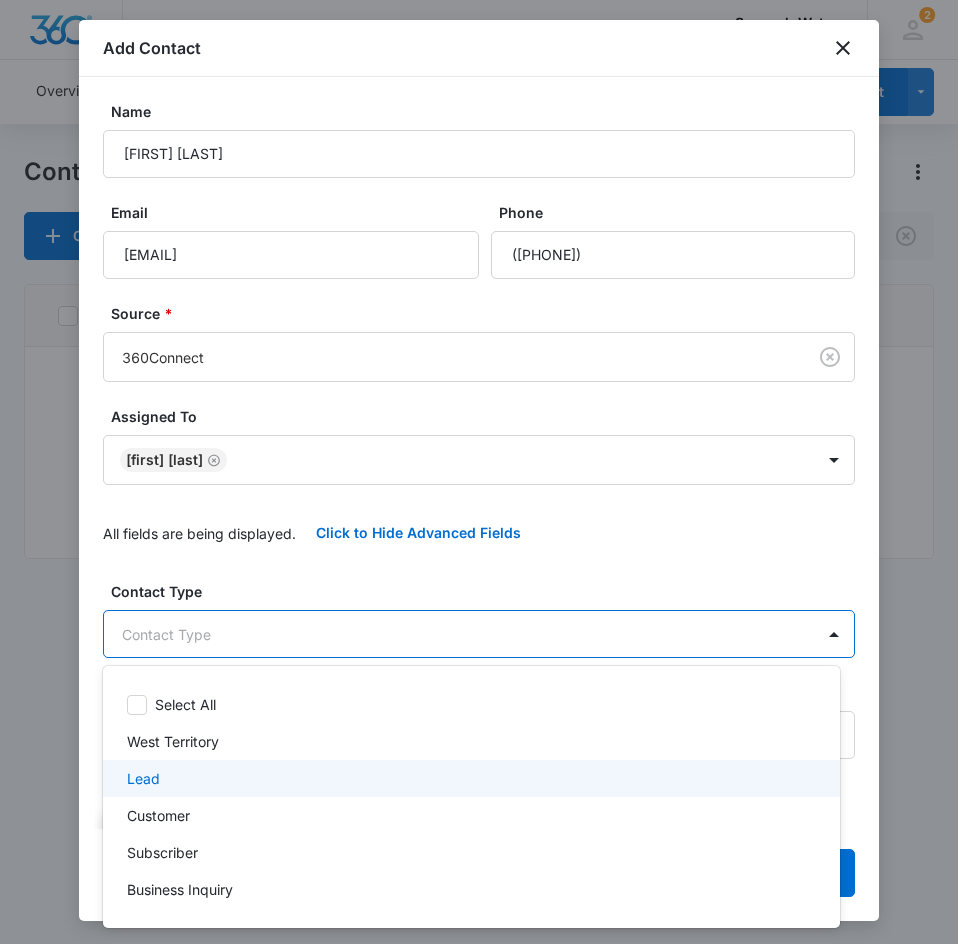click on "Lead" at bounding box center [469, 778] 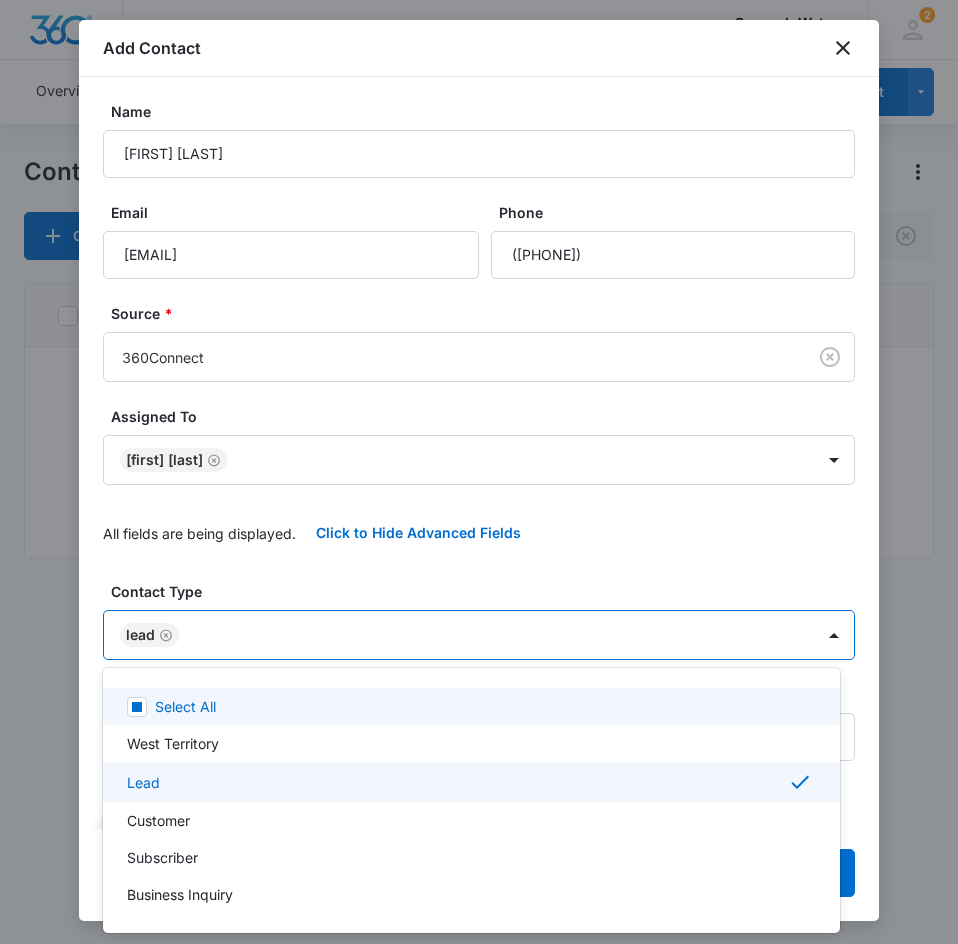 click at bounding box center [479, 472] 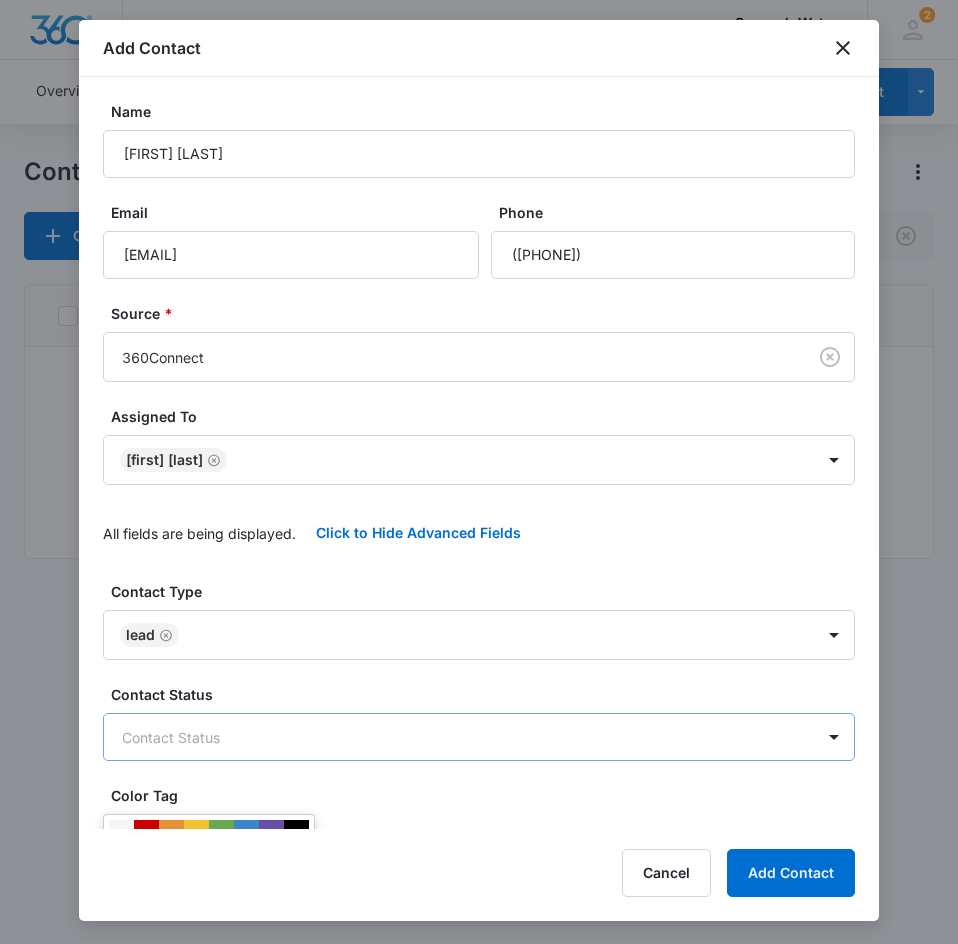 click on "CRM Apps Reputation Websites Forms CRM Email Social Content Ads Intelligence Files Brand Settings Sunrush Water M182671 Your Accounts View All 2 KL Kayla Lipscomb marketing.sunrush@gmail.com My Profile 2 Notifications Support Logout Terms & Conditions   •   Privacy Policy Overview Leads Inbox Contacts Organizations History Deals Projects Tasks Calendar Lists Reports Settings Add Contact Contacts Contact Import Contacts Filters Tony Tracy ID Contact Name Phone Email Last History Assigned To Contact Type Contact Status Organization Address No Results Sunrush Water - CRM Contacts - Marketing 360®
Add Contact Name Tony Tracy Email ttracy147@gmail.com Phone Source * 360Connect Assigned To Kayla Lipscomb All fields are being displayed. Click to Hide Advanced Fields Contact Type Lead Contact Status Contact Status Color Tag Current Color: Account Number Best Way To Contact Best Way To Contact Other Phone Cancel Add Contact" at bounding box center [479, 472] 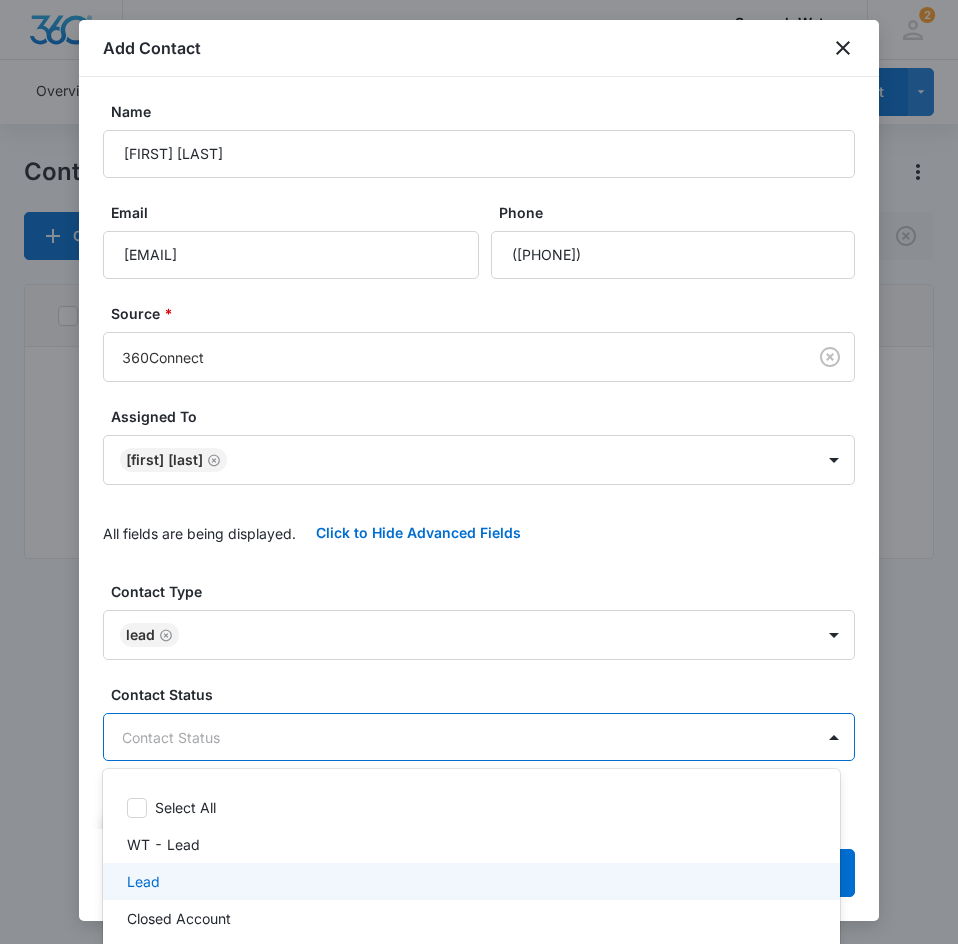 click on "Lead" at bounding box center (469, 881) 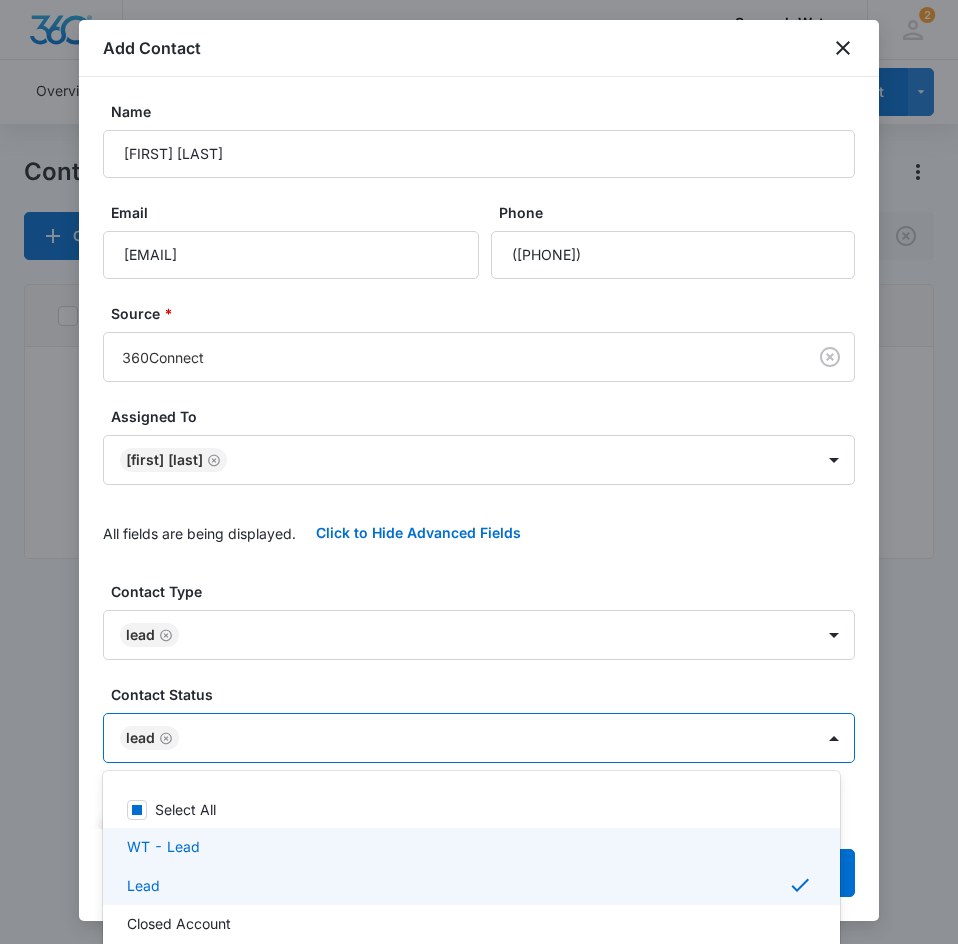 click at bounding box center [479, 472] 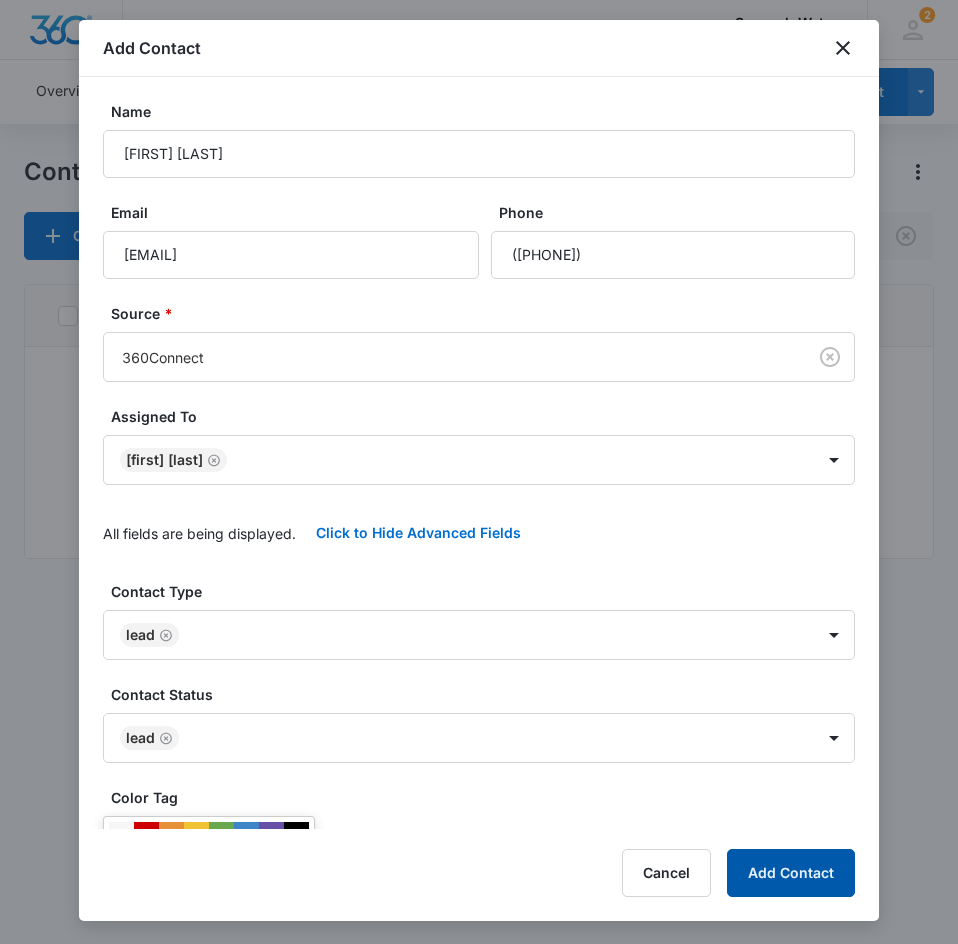 click on "Add Contact" at bounding box center (791, 873) 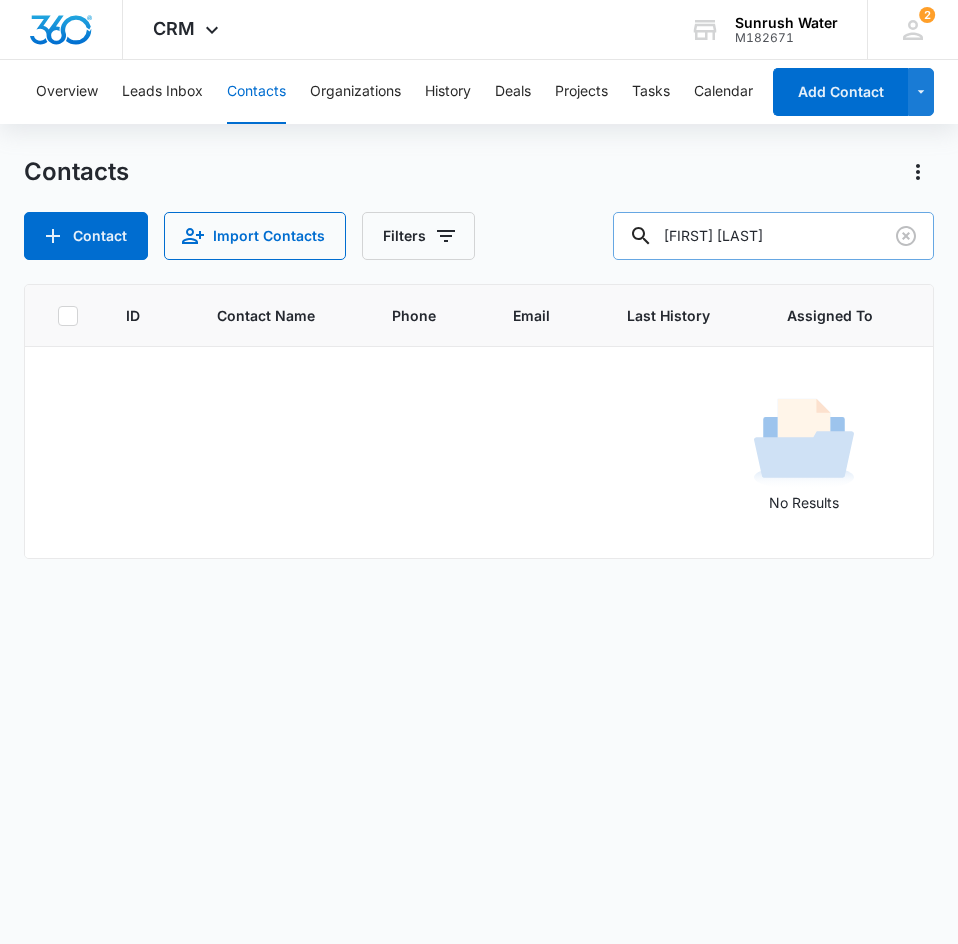 click on "Tony Tracy" at bounding box center [773, 236] 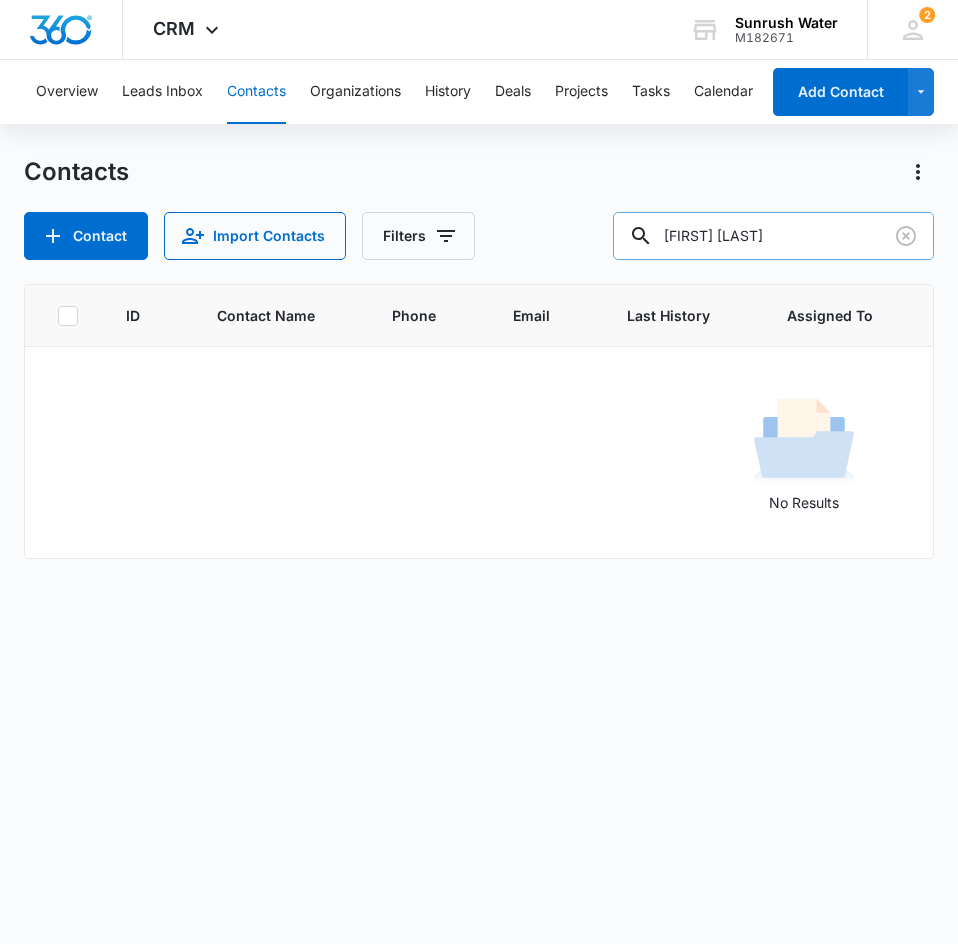 click on "Tony Tracy" at bounding box center (773, 236) 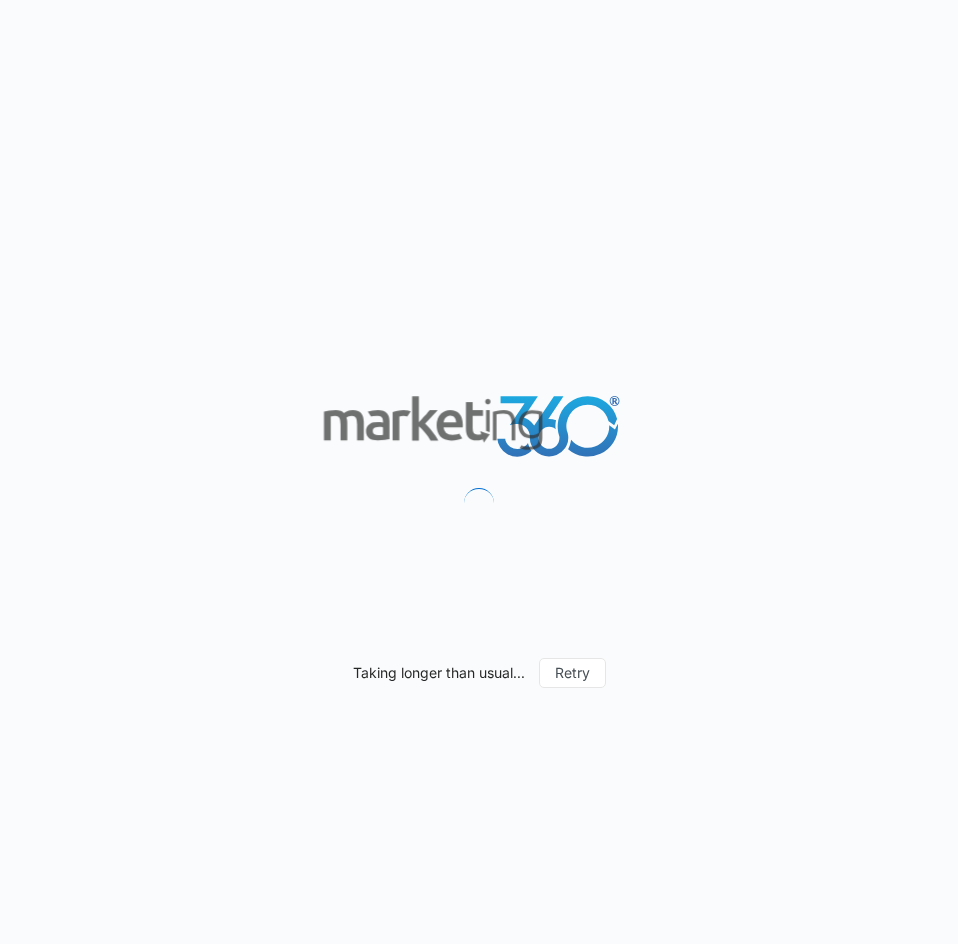 scroll, scrollTop: 0, scrollLeft: 0, axis: both 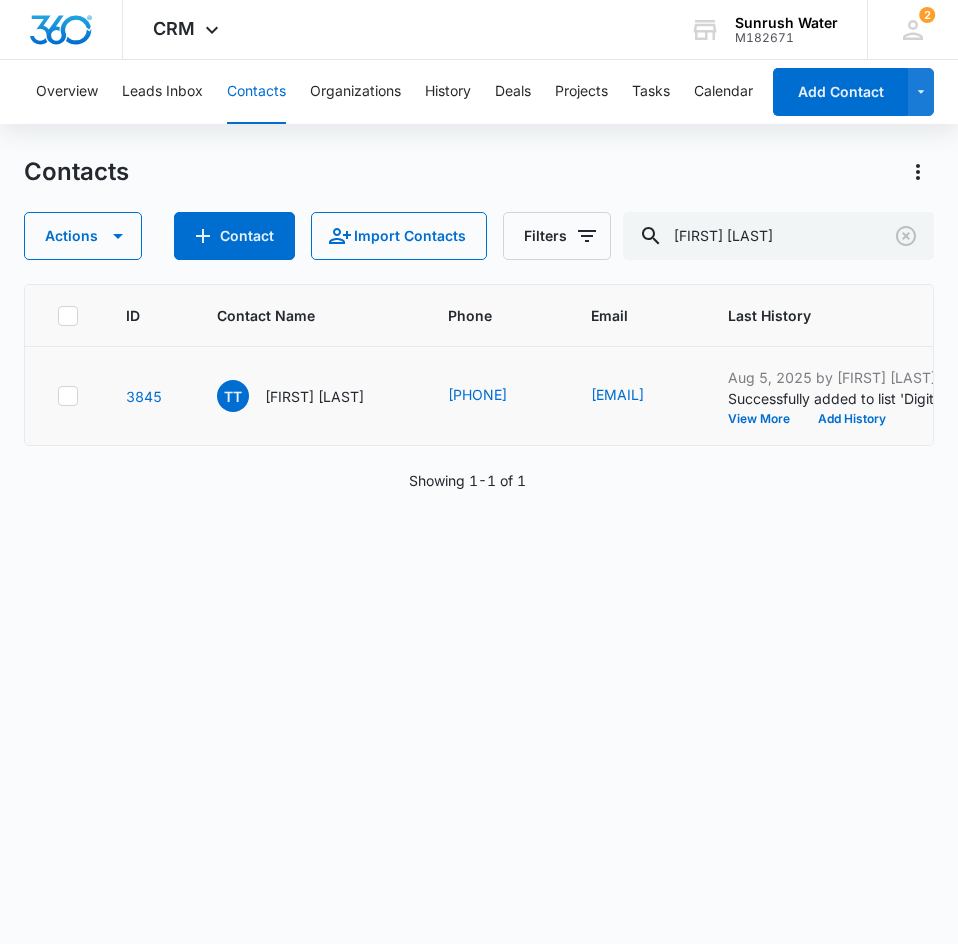 click on "TT Tony Tracy" at bounding box center [308, 396] 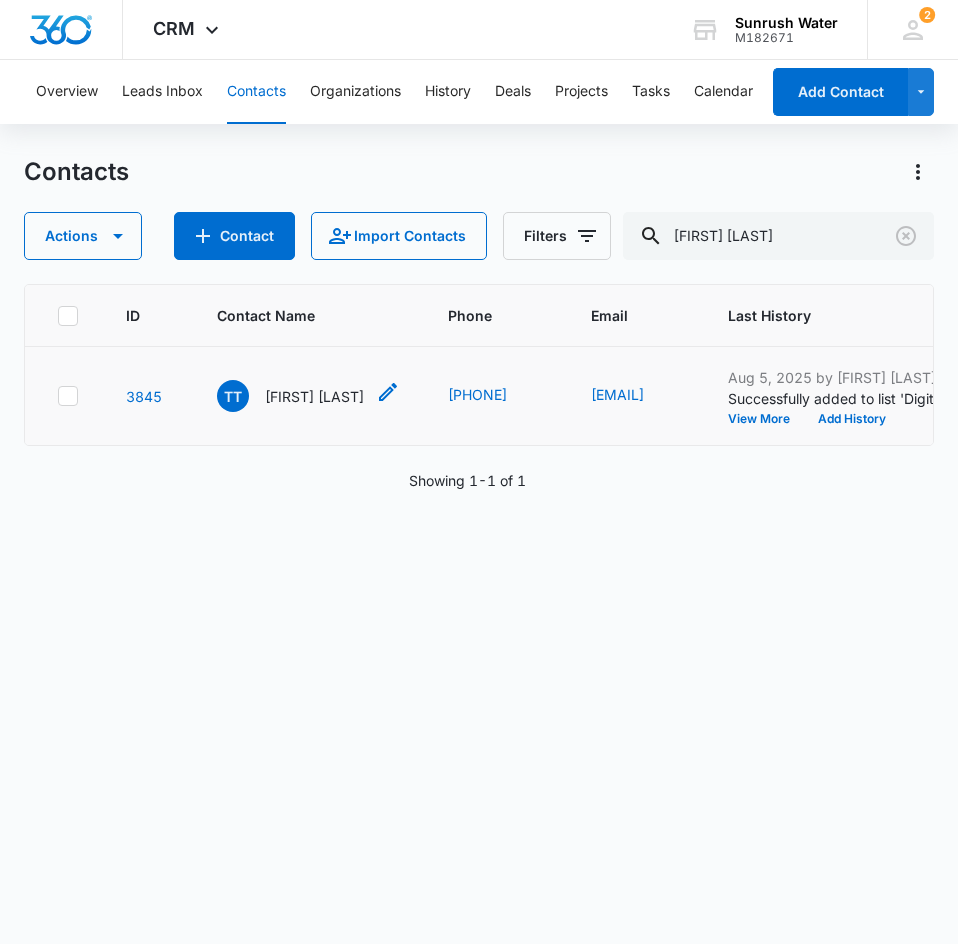 click on "Tony Tracy" at bounding box center [314, 396] 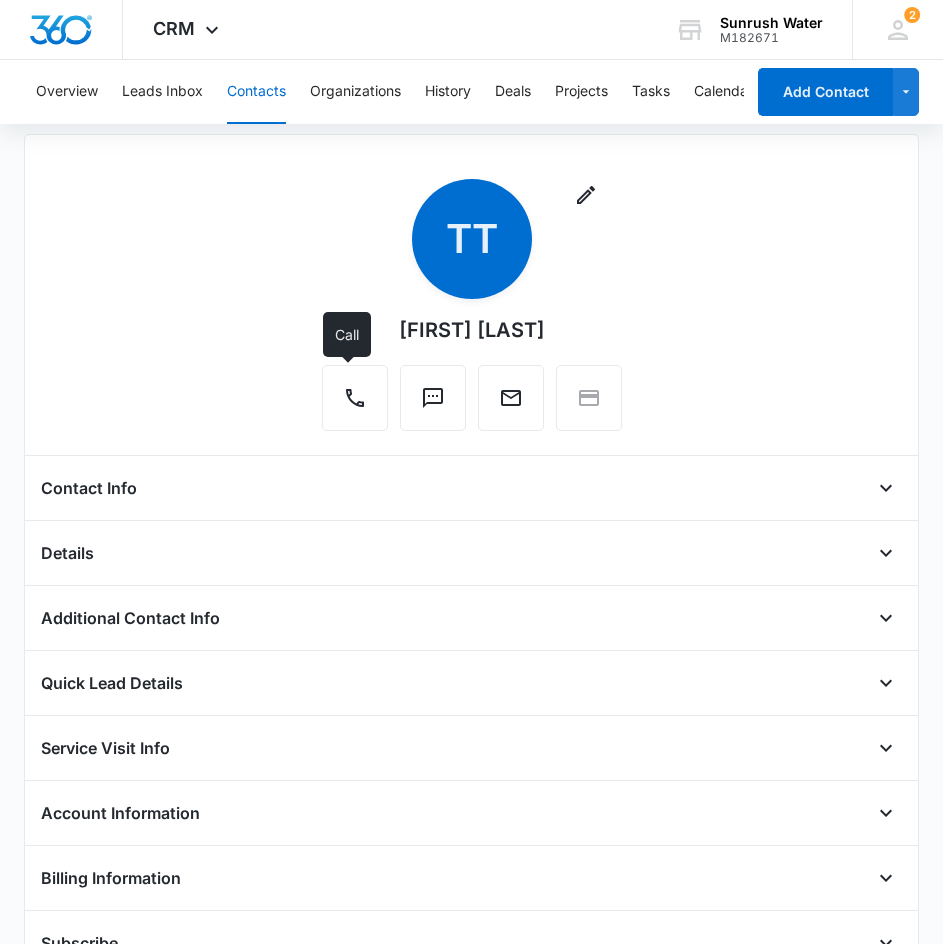 scroll, scrollTop: 100, scrollLeft: 0, axis: vertical 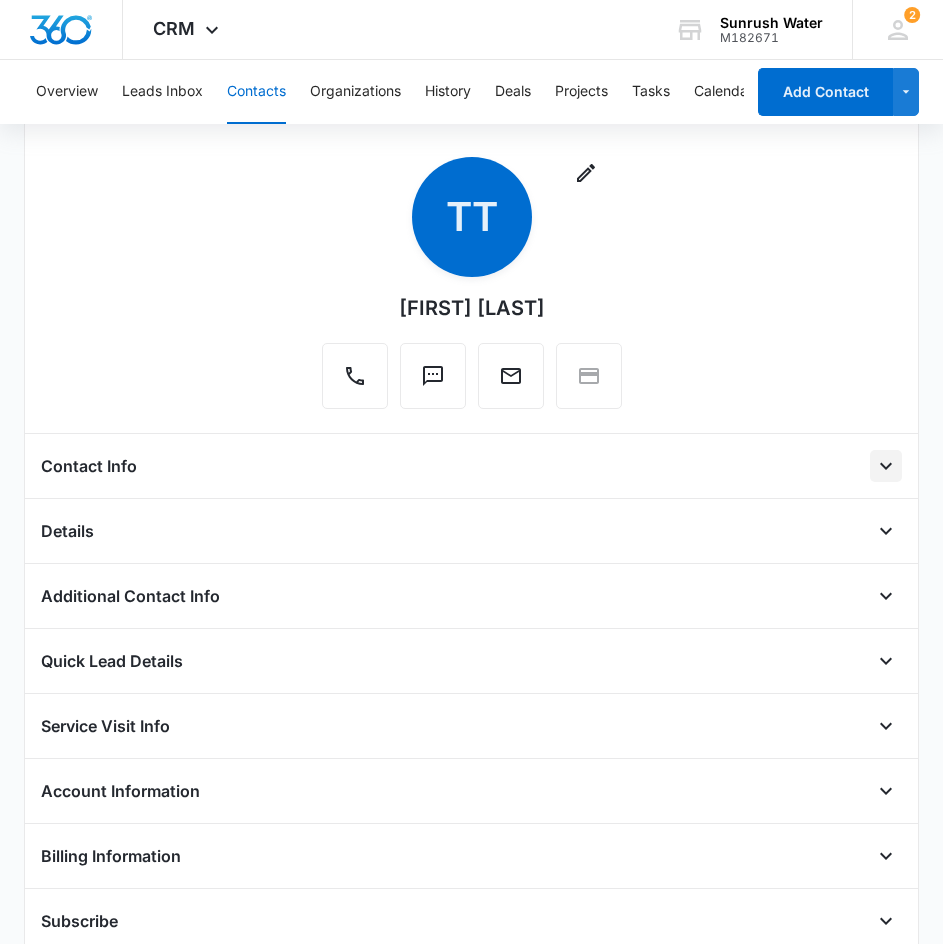 click 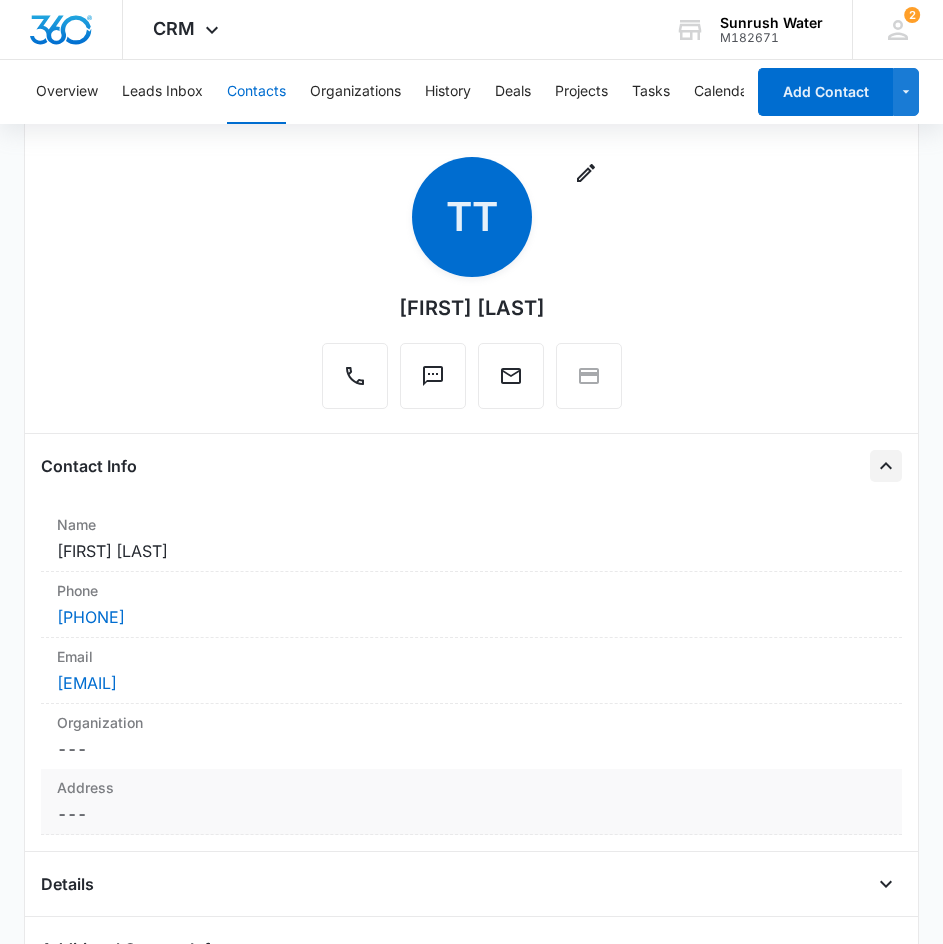 click on "Cancel Save Changes ---" at bounding box center [472, 814] 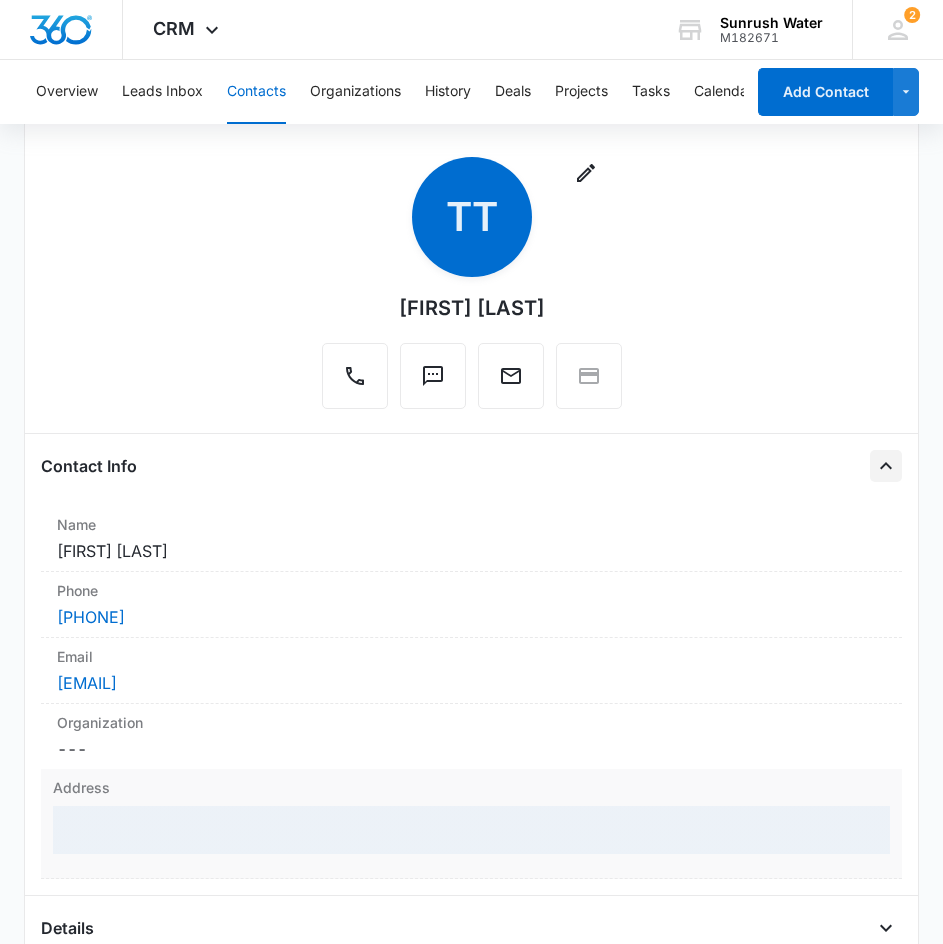 scroll, scrollTop: 600, scrollLeft: 0, axis: vertical 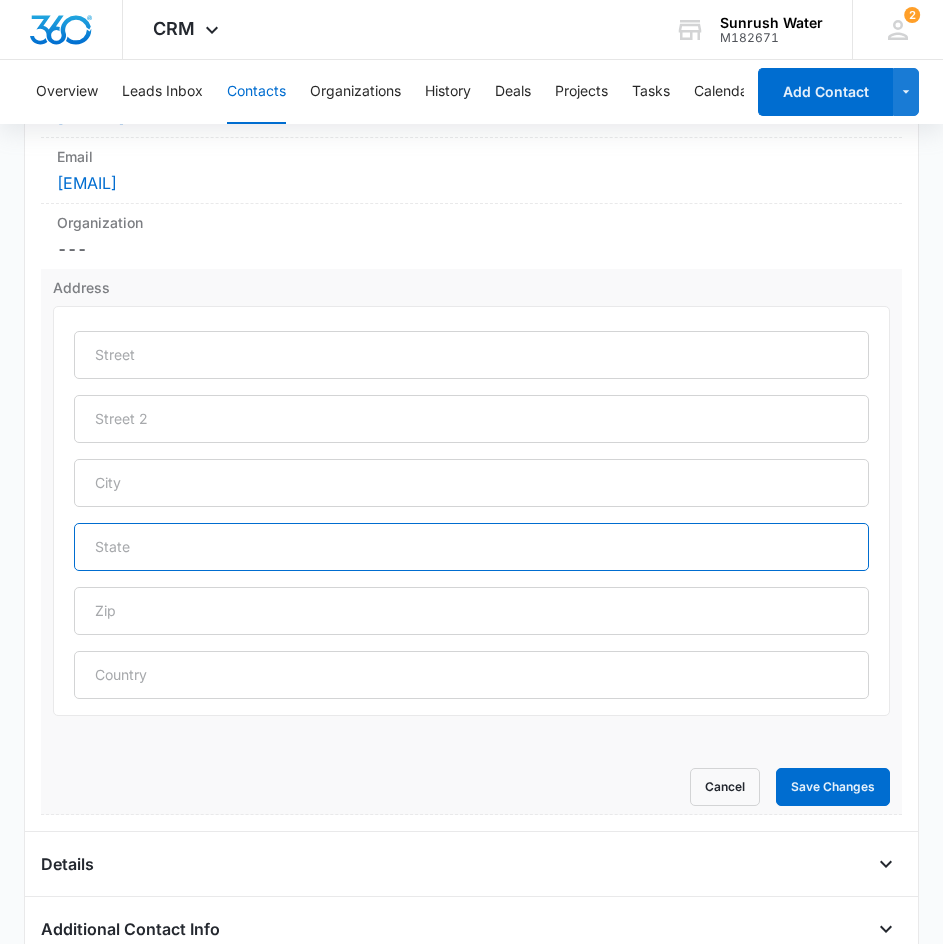 click at bounding box center [472, 547] 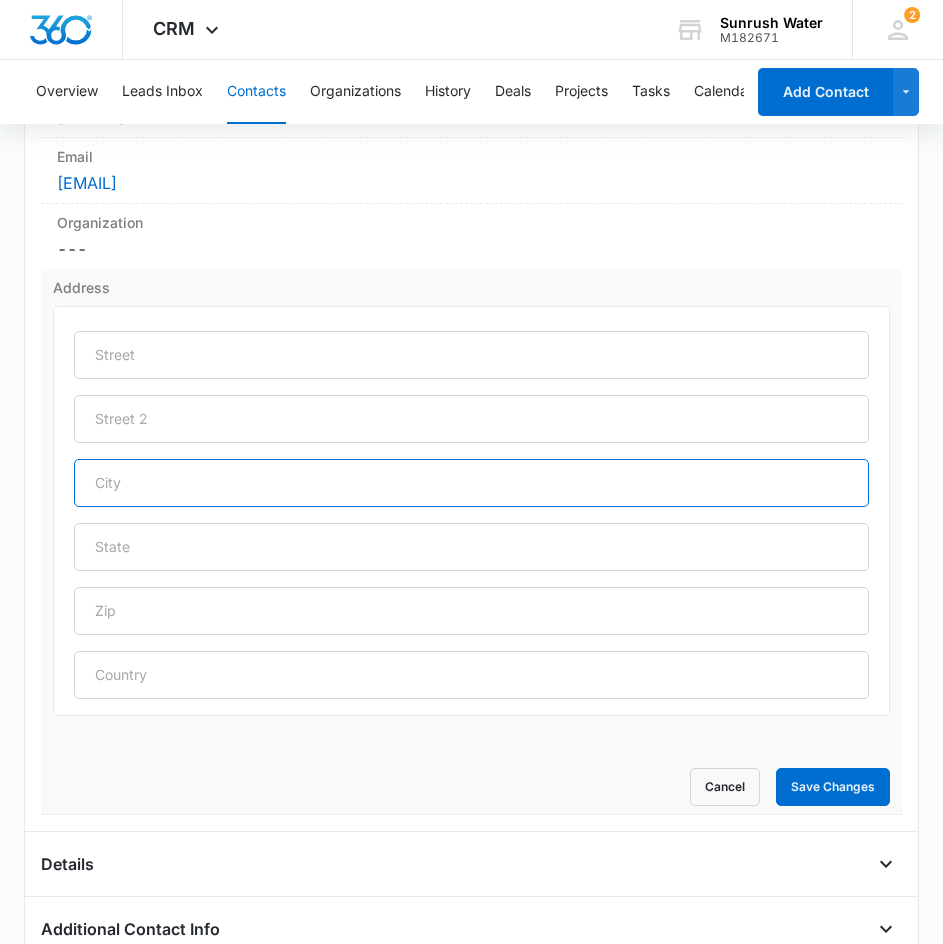 click at bounding box center [472, 483] 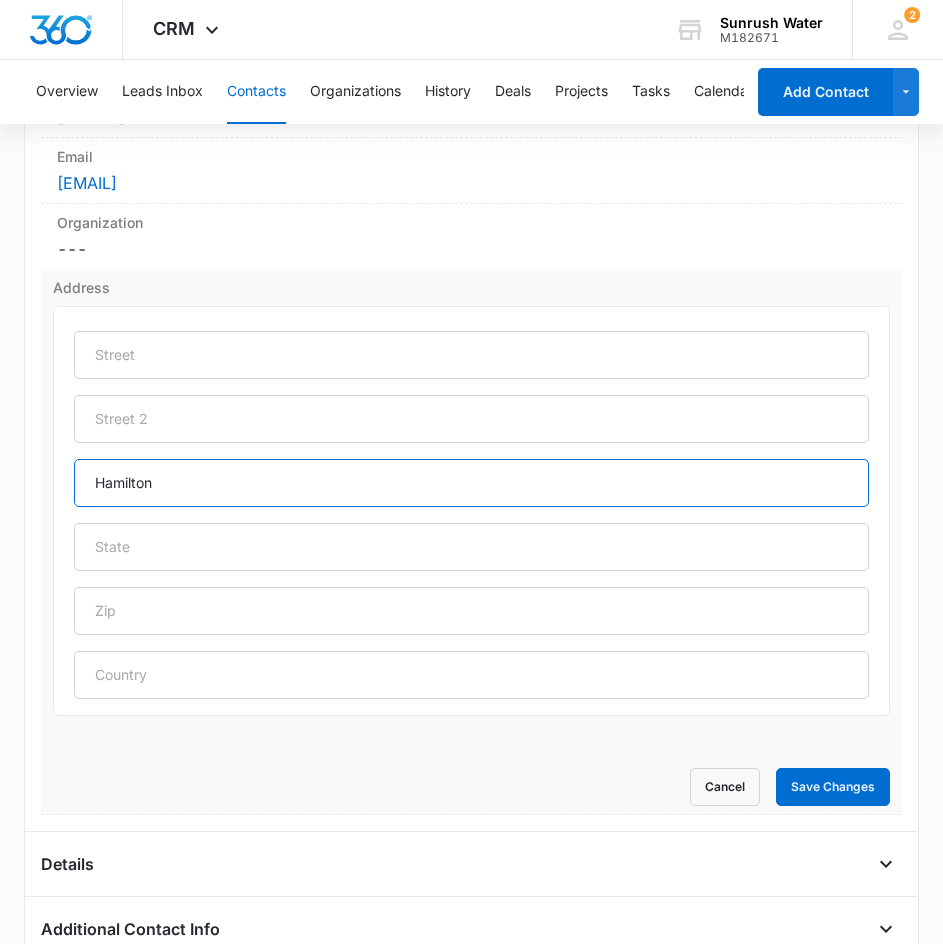 type on "Hamilton" 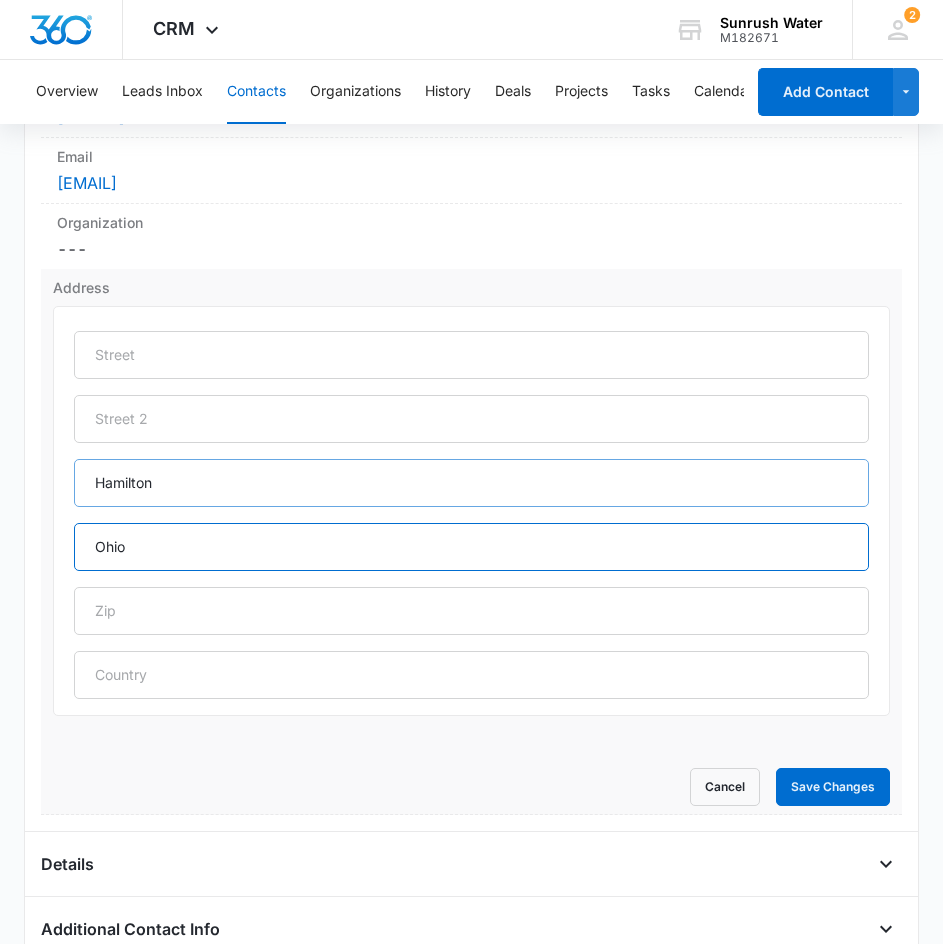 type on "Ohio" 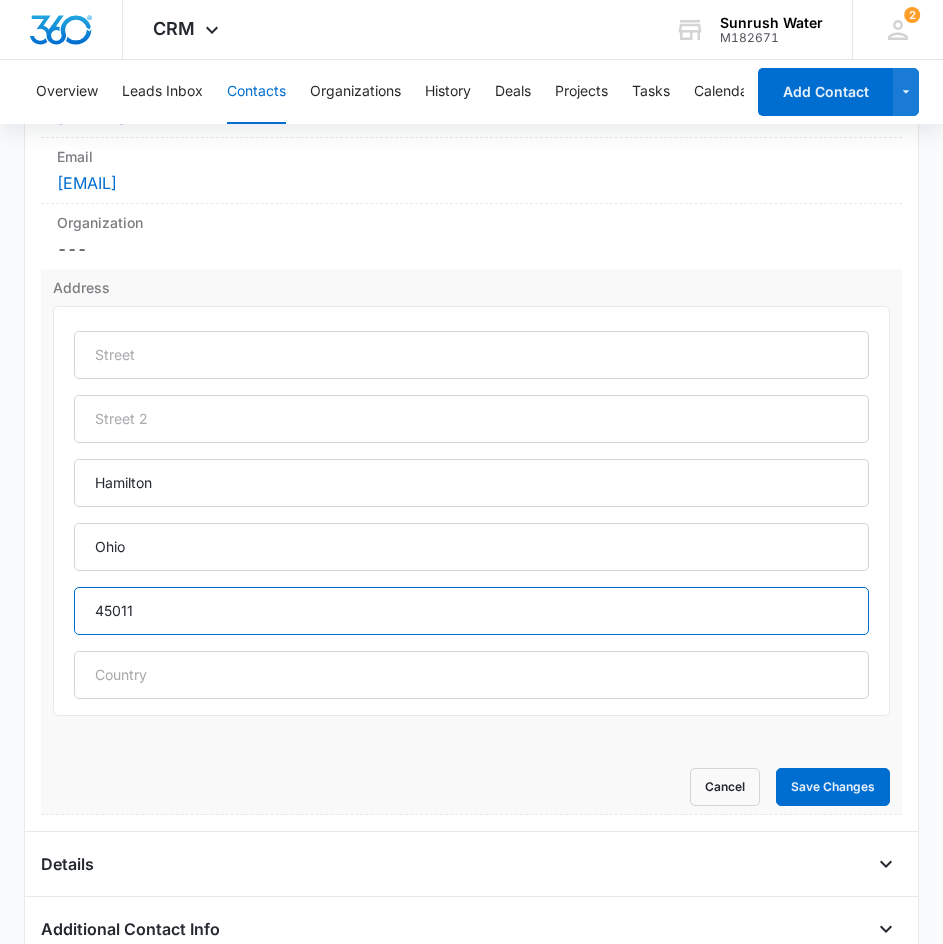 type on "45011" 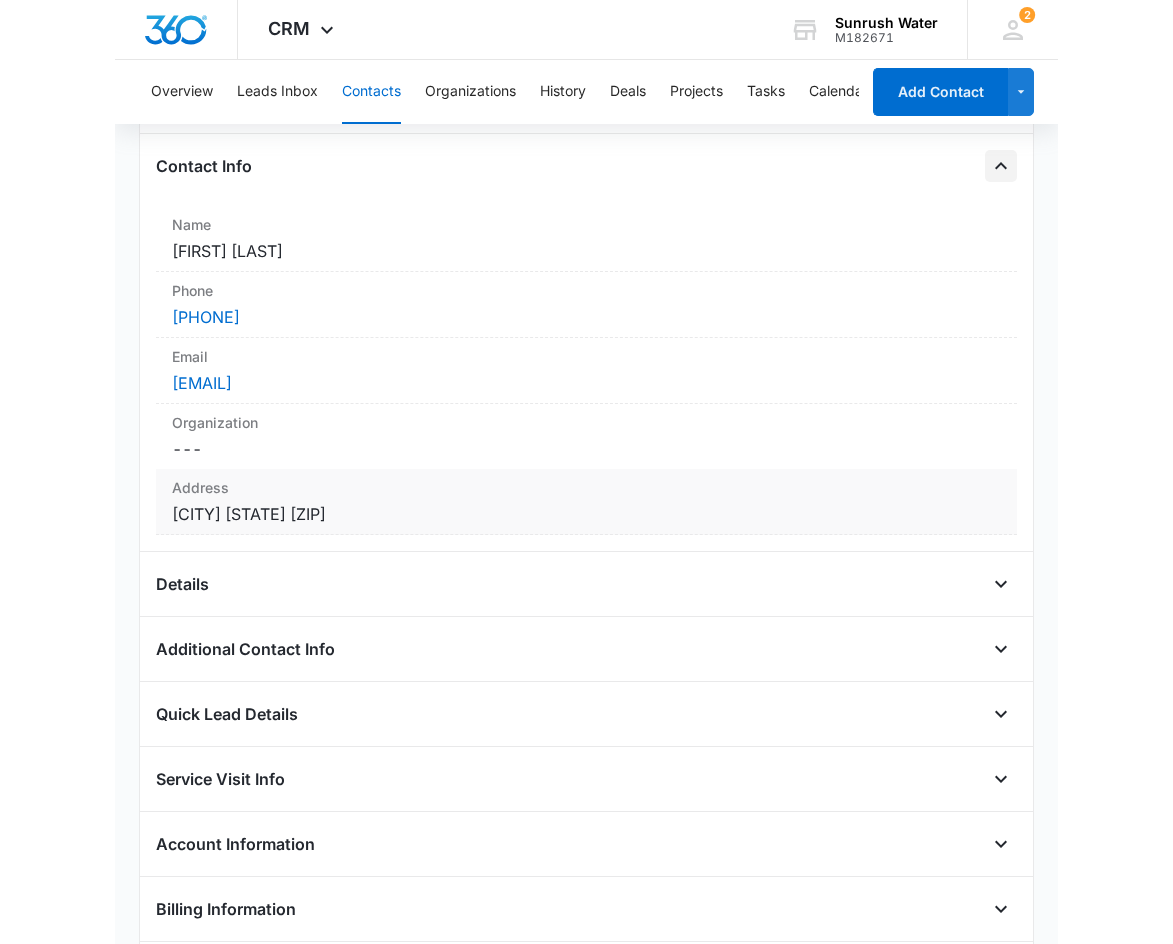 scroll, scrollTop: 0, scrollLeft: 0, axis: both 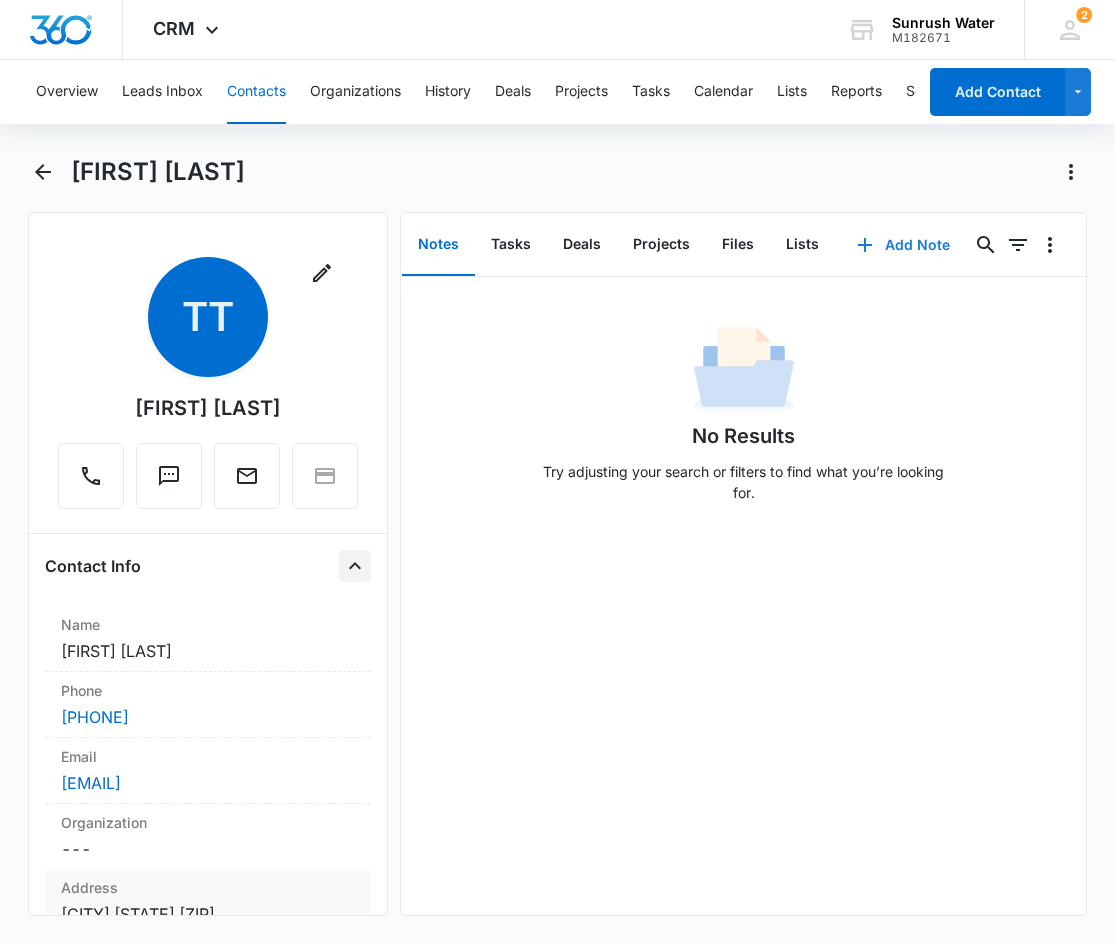 click 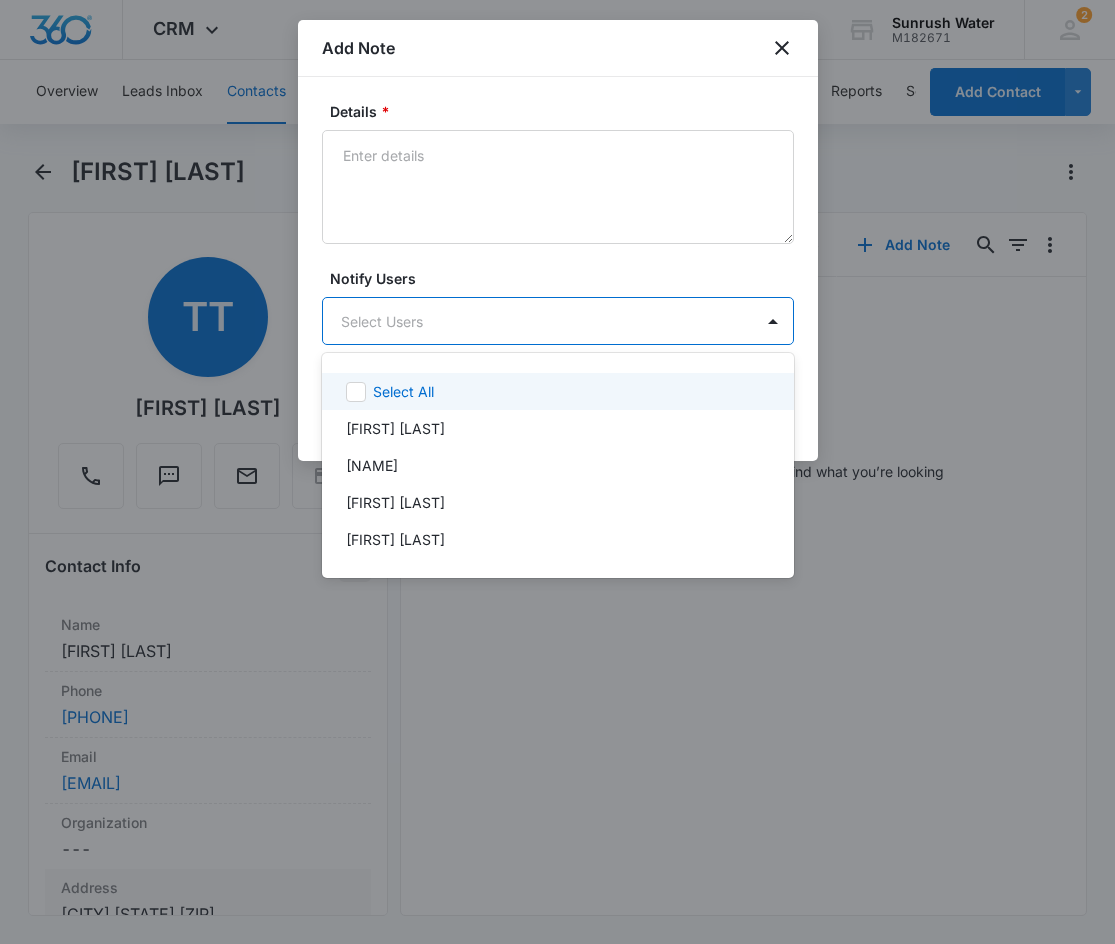 click on "CRM Apps Reputation Websites Forms CRM Email Social Content Ads Intelligence Files Brand Settings Sunrush Water M182671 Your Accounts View All 2 KL Kayla Lipscomb marketing.sunrush@gmail.com My Profile 2 Notifications Support Logout Terms & Conditions   •   Privacy Policy Overview Leads Inbox Contacts Organizations History Deals Projects Tasks Calendar Lists Reports Settings Add Contact Tony Tracy Remove TT Tony Tracy Contact Info Name Cancel Save Changes Tony Tracy Phone Cancel Save Changes (513) 260-1355 Email Cancel Save Changes ttracy147@gmail.com Organization Cancel Save Changes --- Address Cancel Save Changes Hamilton Ohio 45011 Details Source Cancel Save Changes 360Connect Contact Type Cancel Save Changes Lead Contact Status Cancel Save Changes Lead Assigned To Cancel Save Changes Kayla Lipscomb Tags Cancel Save Changes --- Next Contact Date Cancel Save Changes --- Color Tag Current Color: Cancel Save Changes Payments ID ID 3845 Created Aug 5, 2025 at 3:19pm Additional Contact Info Account Number 0" at bounding box center (557, 472) 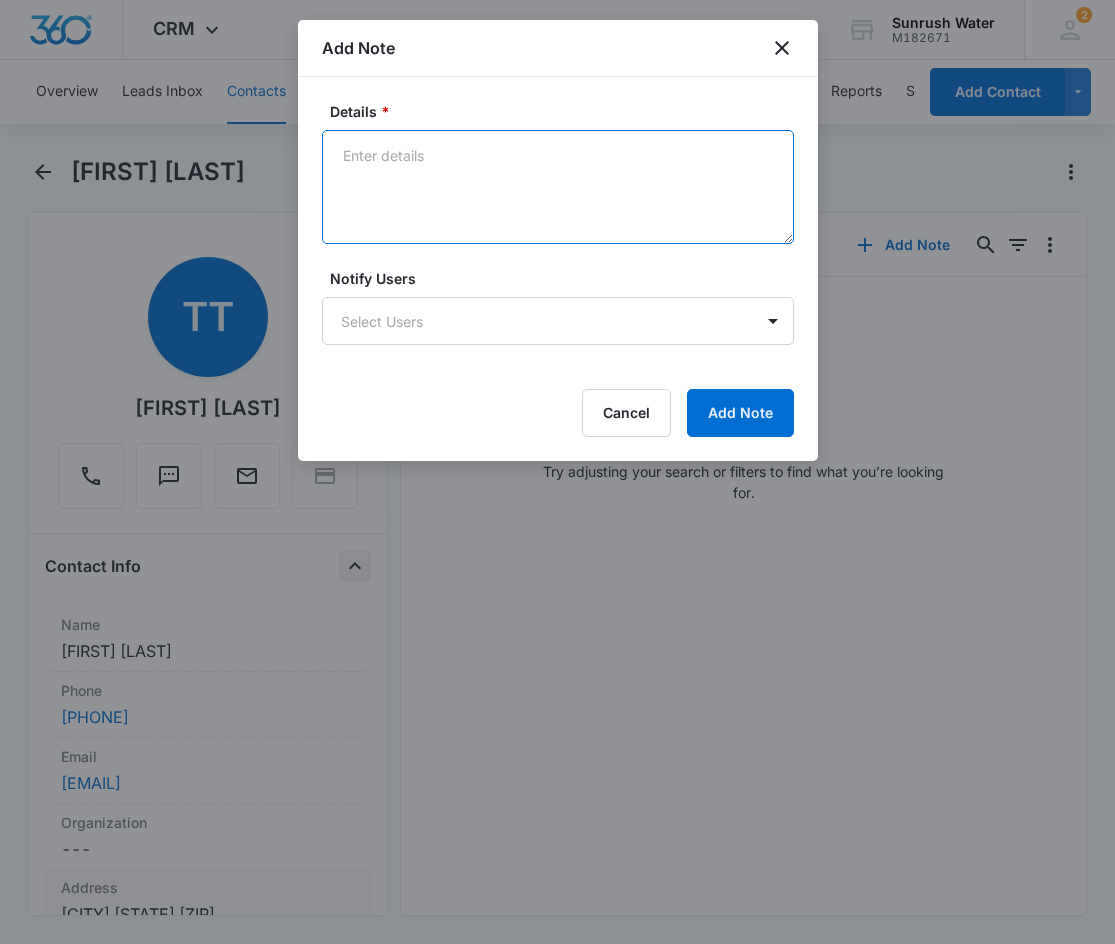 click on "Details *" at bounding box center (558, 187) 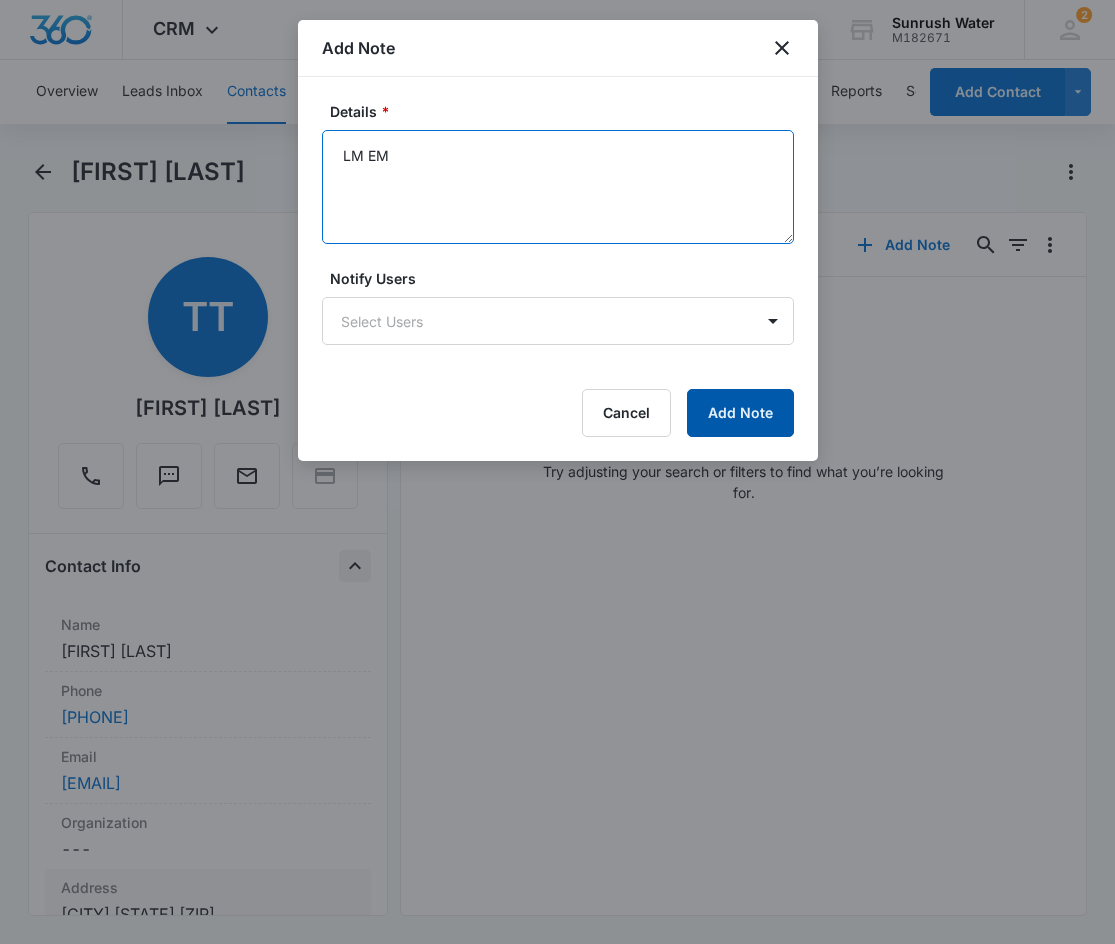 type on "[INITIALS] [INITIALS]" 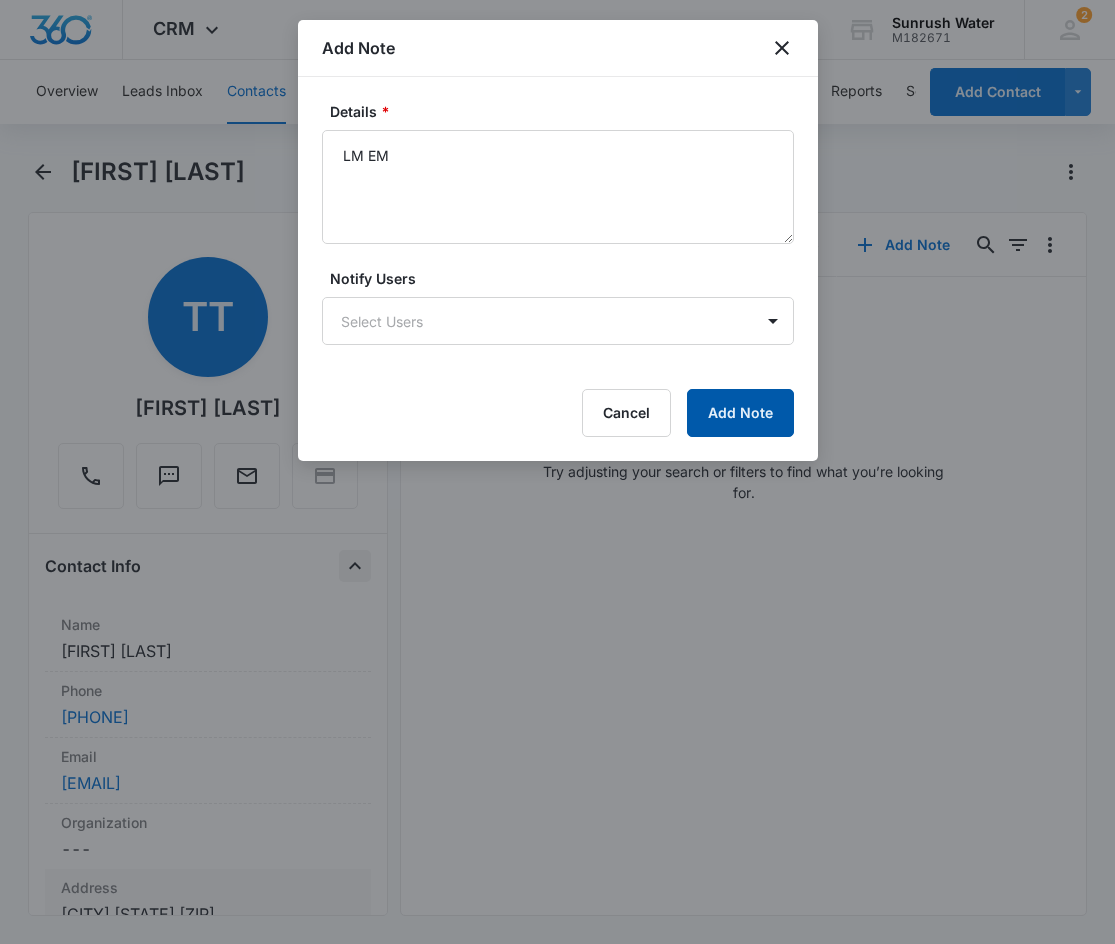 click on "Add Note" at bounding box center (740, 413) 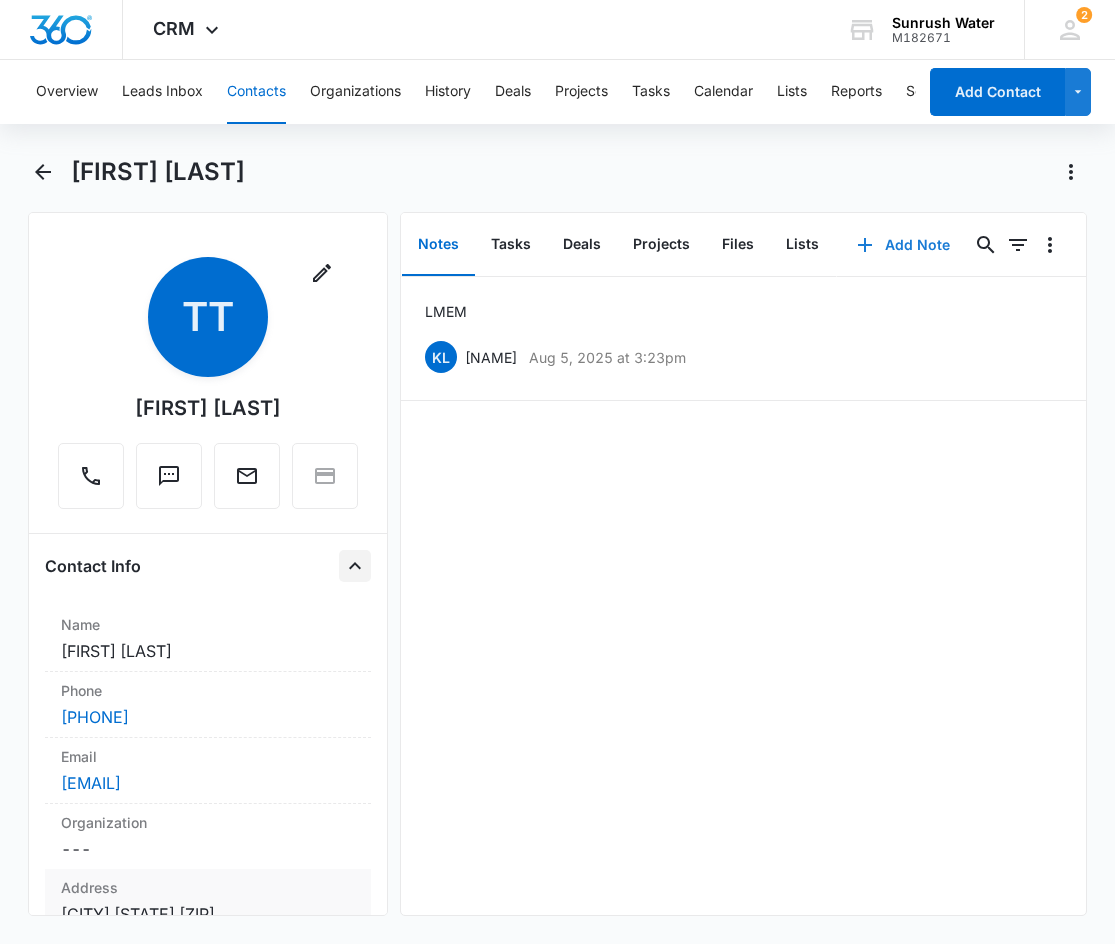 type 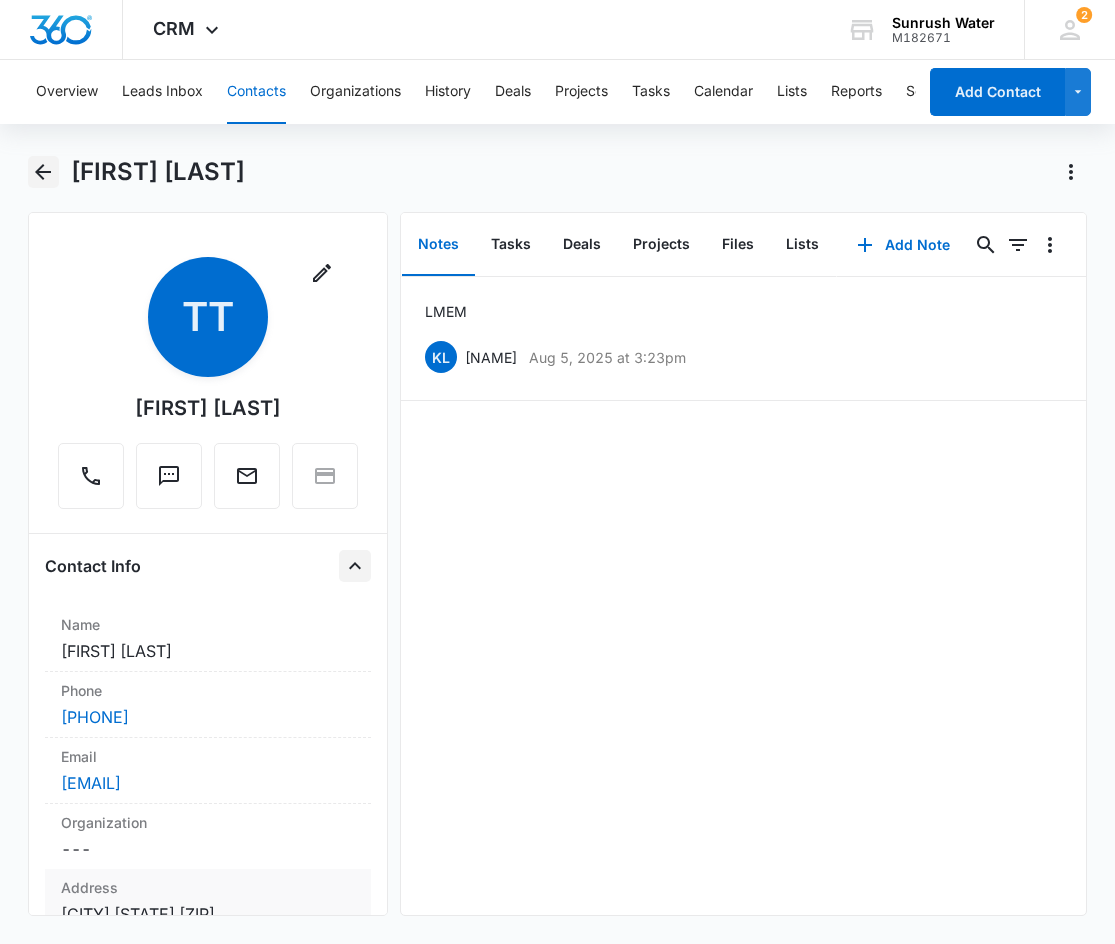 click 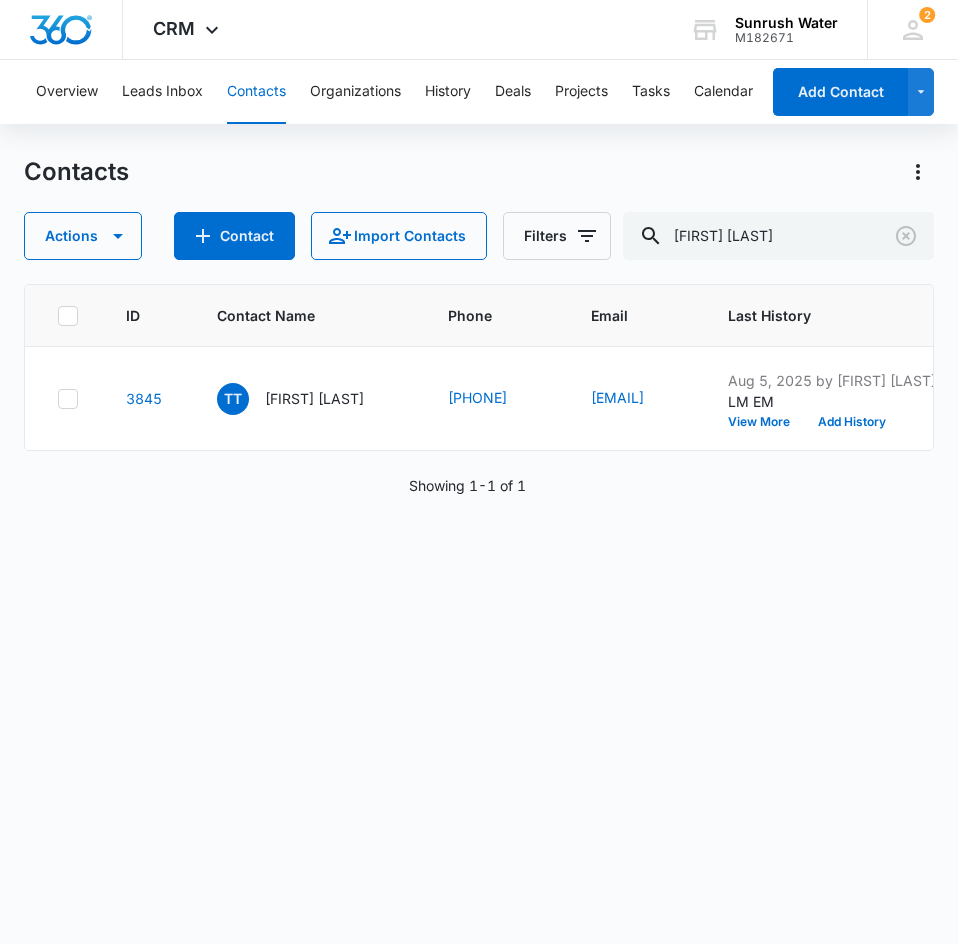 click on "Contacts" at bounding box center (479, 172) 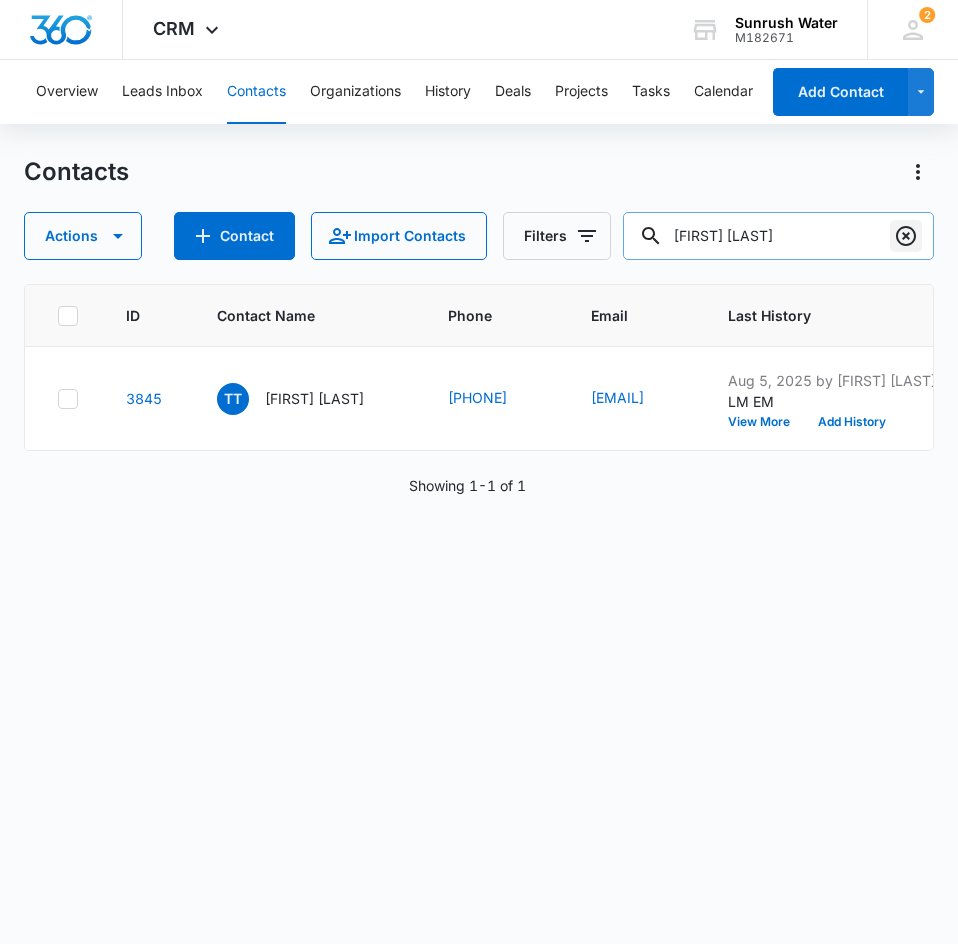 click 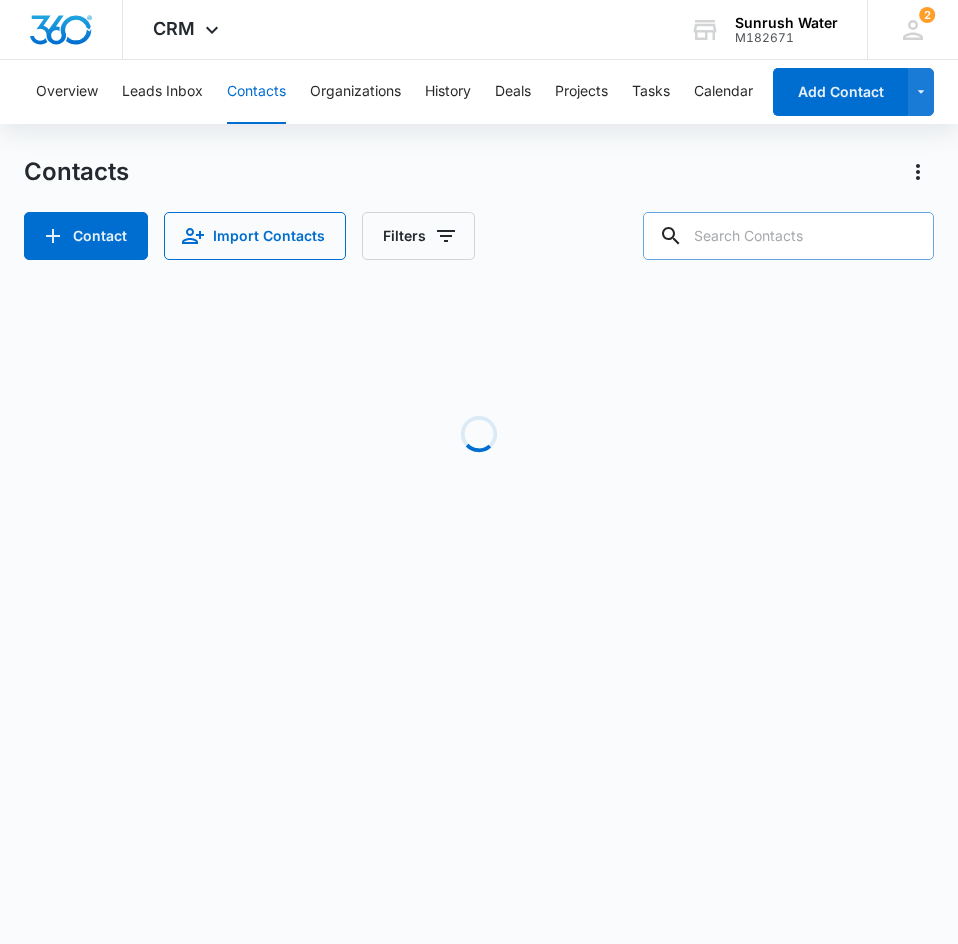 click on "Contacts" at bounding box center [479, 172] 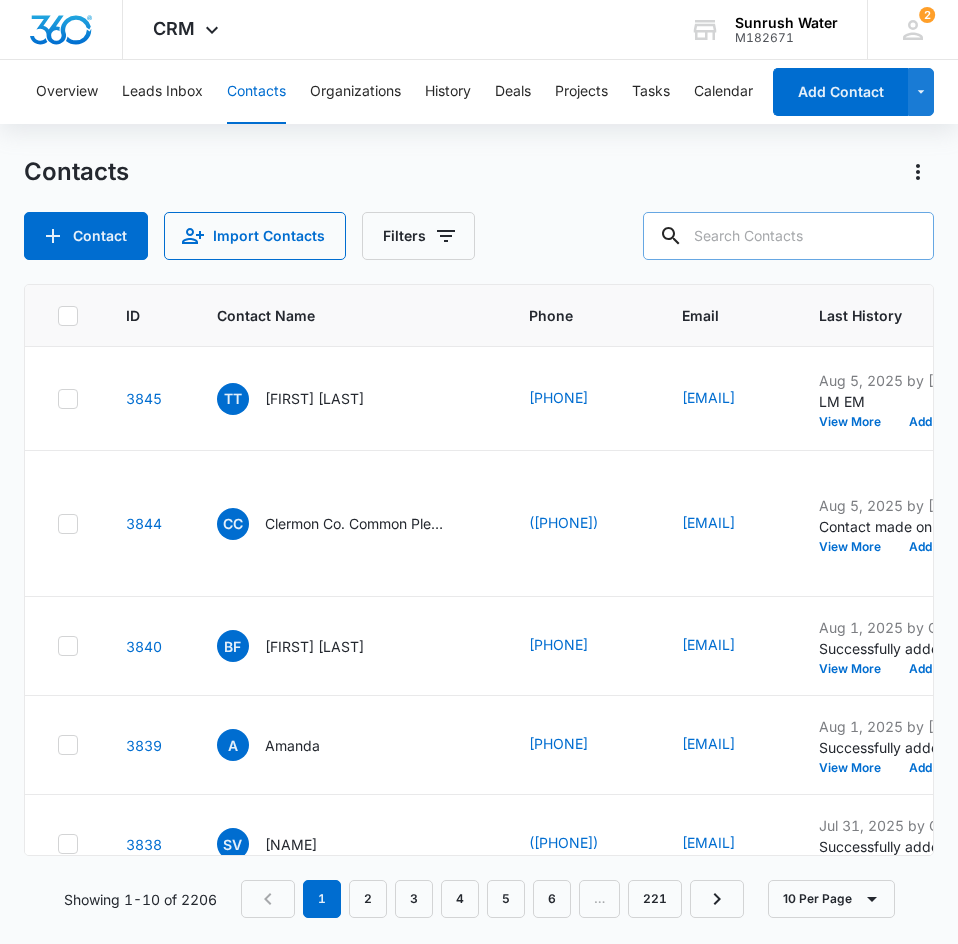 click at bounding box center [788, 236] 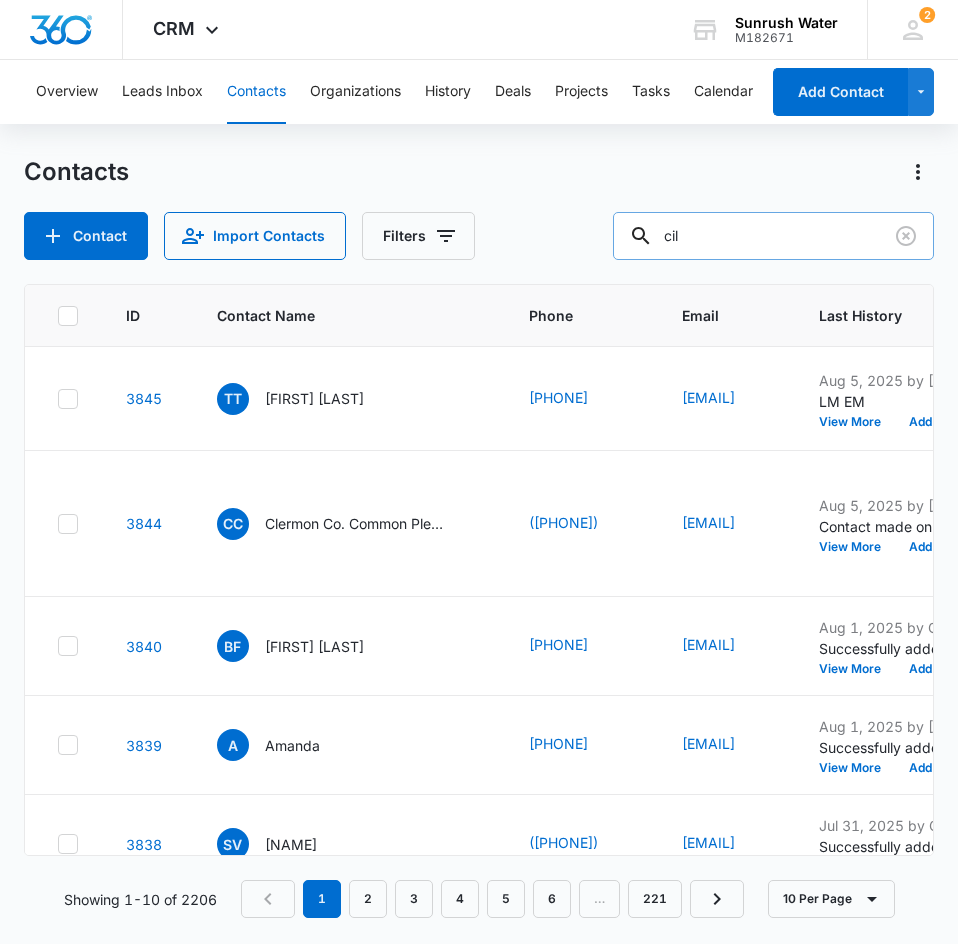 type on "cil" 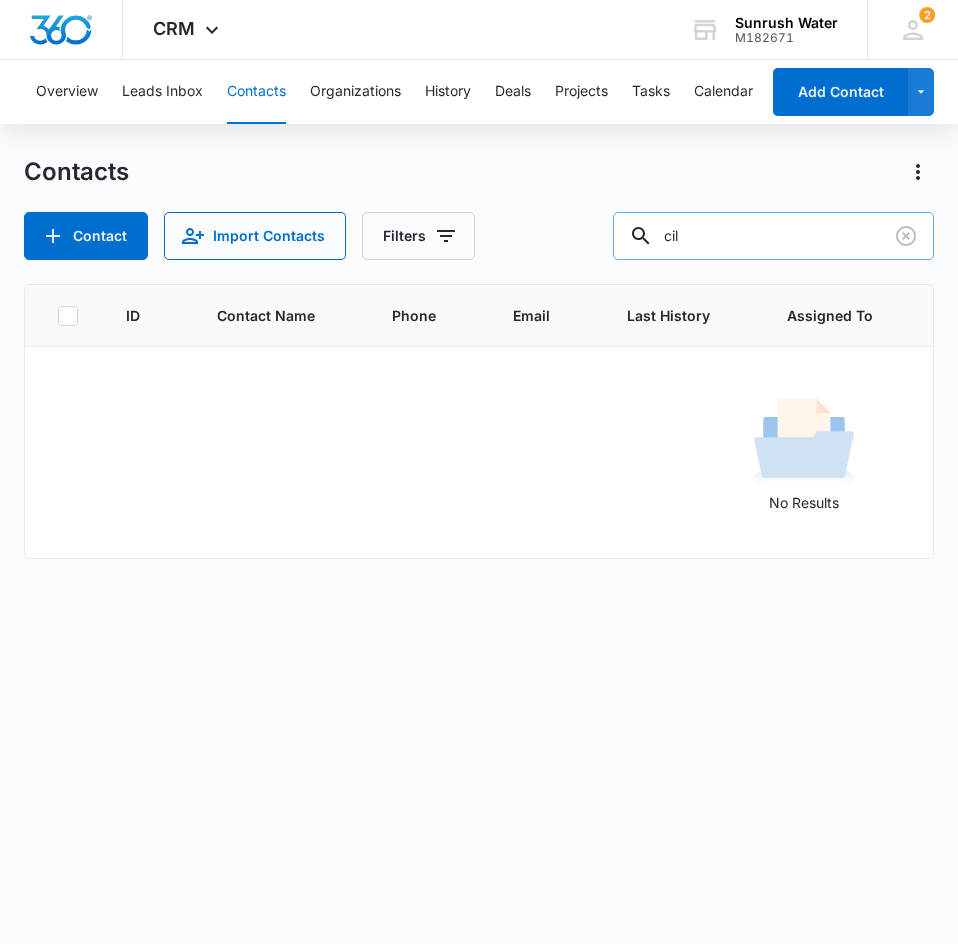 drag, startPoint x: 738, startPoint y: 242, endPoint x: 644, endPoint y: 245, distance: 94.04786 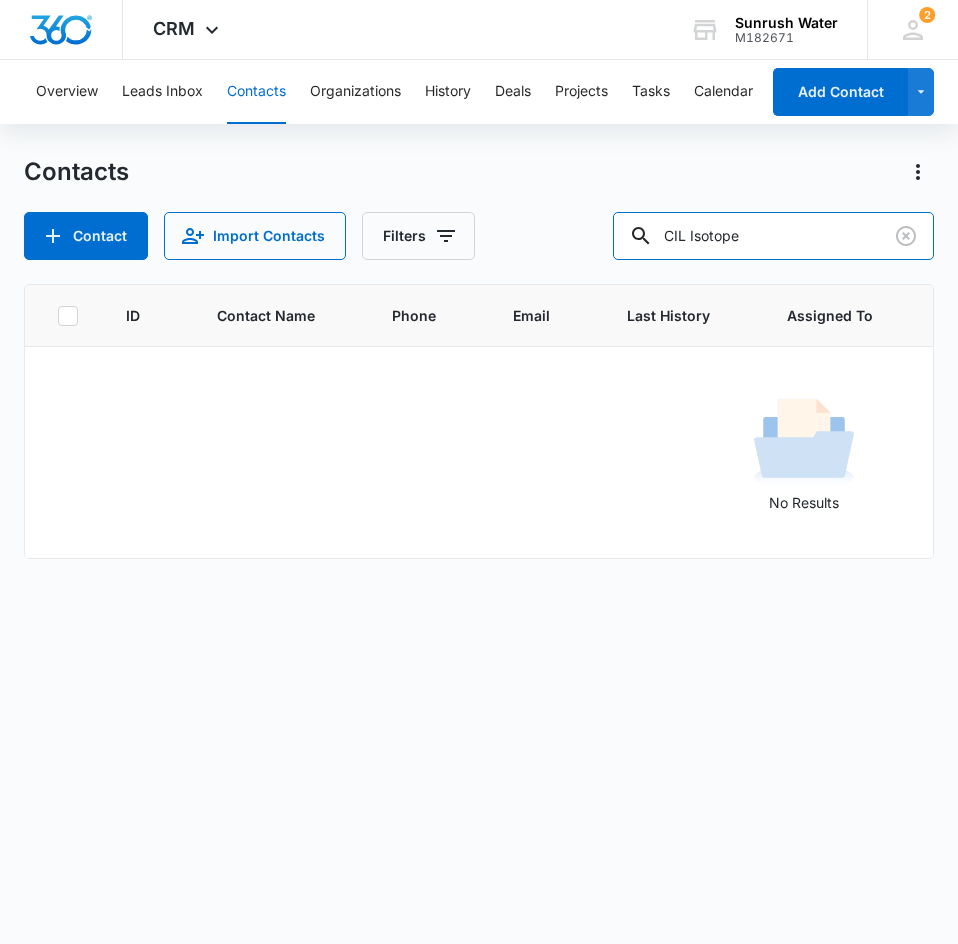 drag, startPoint x: 813, startPoint y: 236, endPoint x: 614, endPoint y: 229, distance: 199.12308 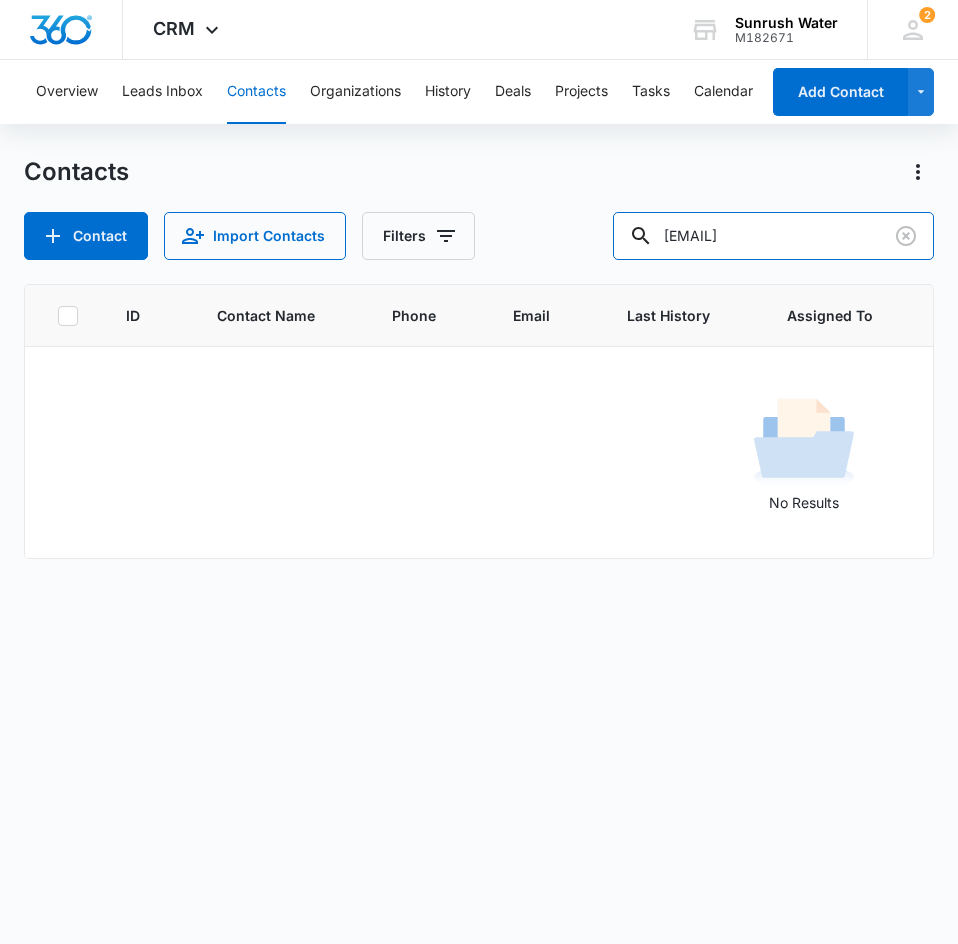 type on "meghar@isotope.com" 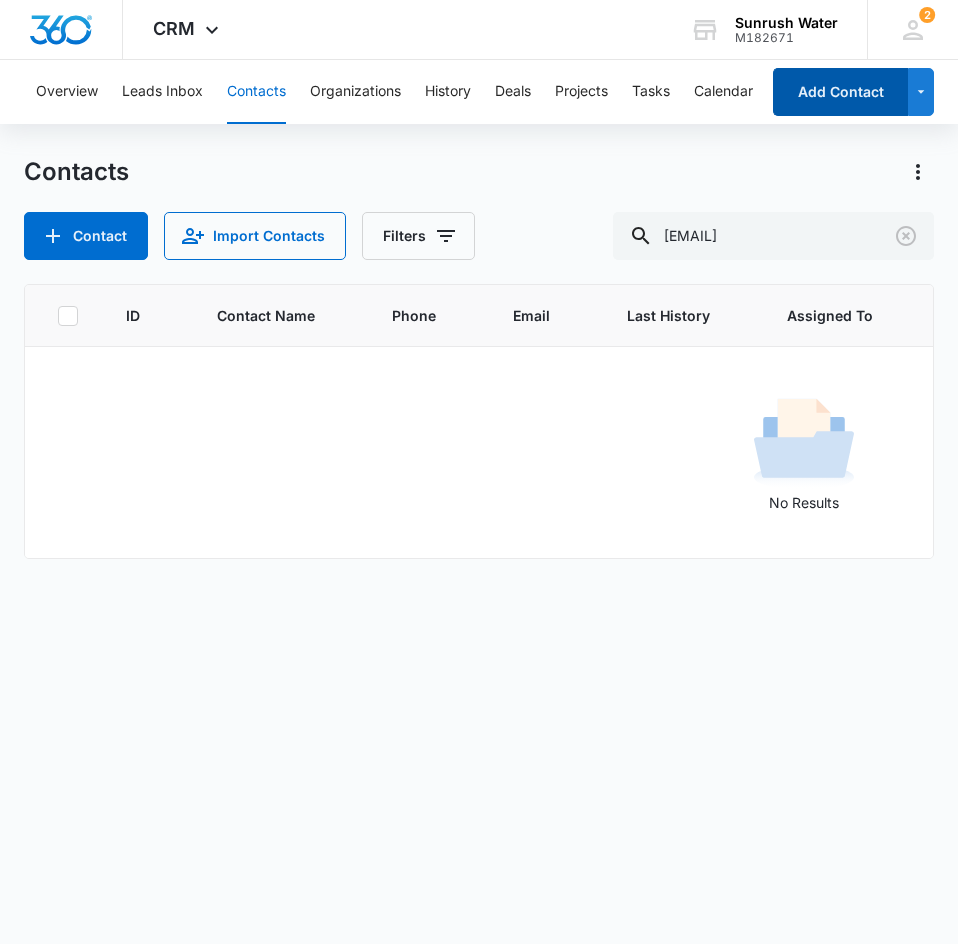 click on "Add Contact" at bounding box center [840, 92] 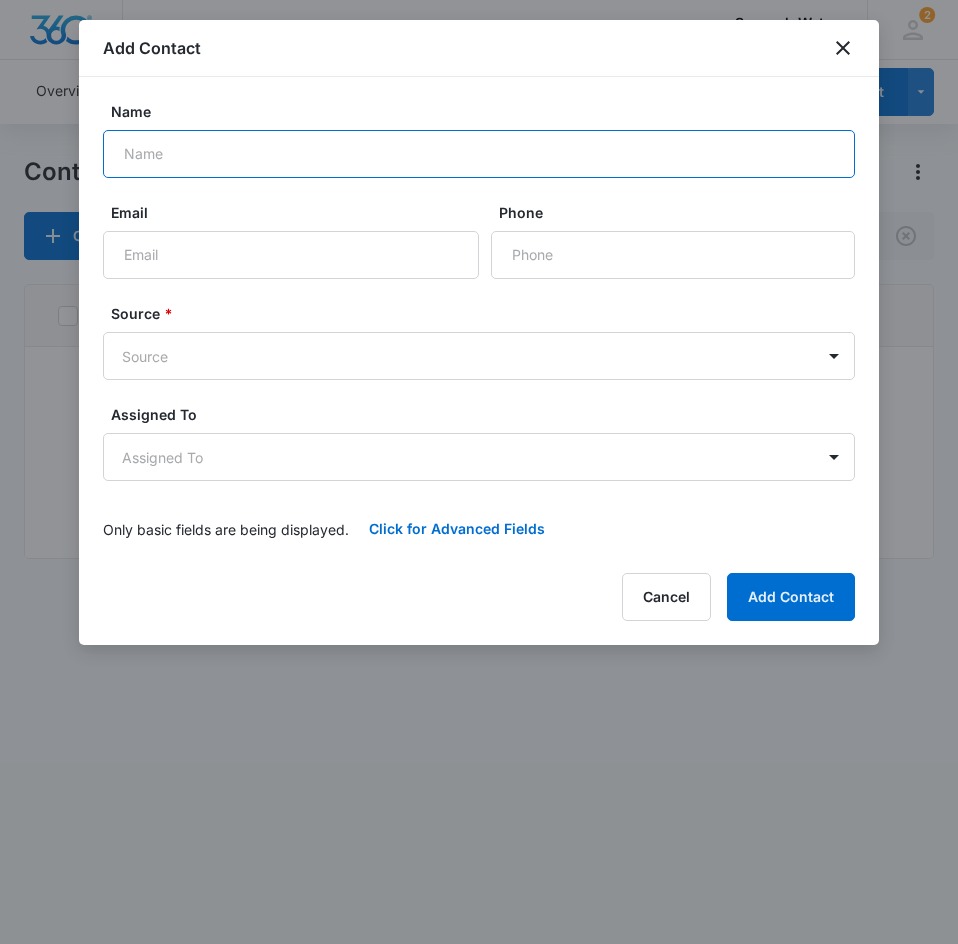 click on "Name" at bounding box center (479, 154) 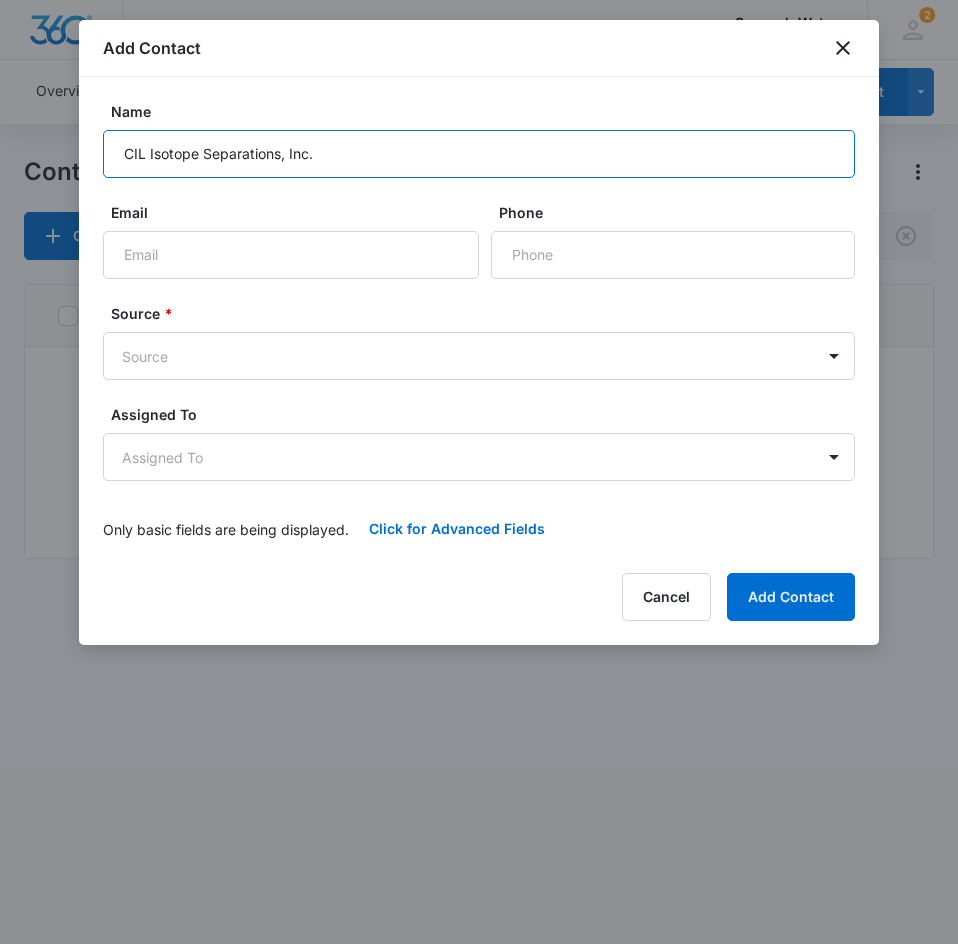 type on "CIL Isotope Separations, Inc." 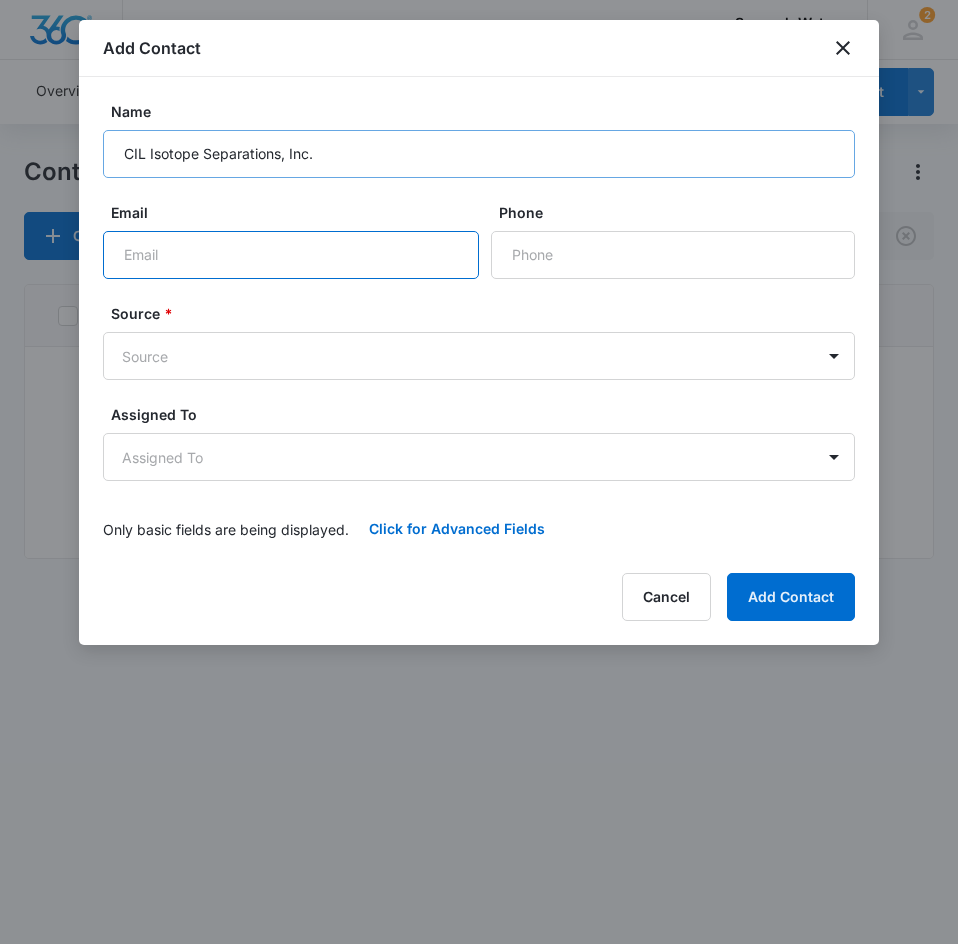 paste on "meghar@isotope.com" 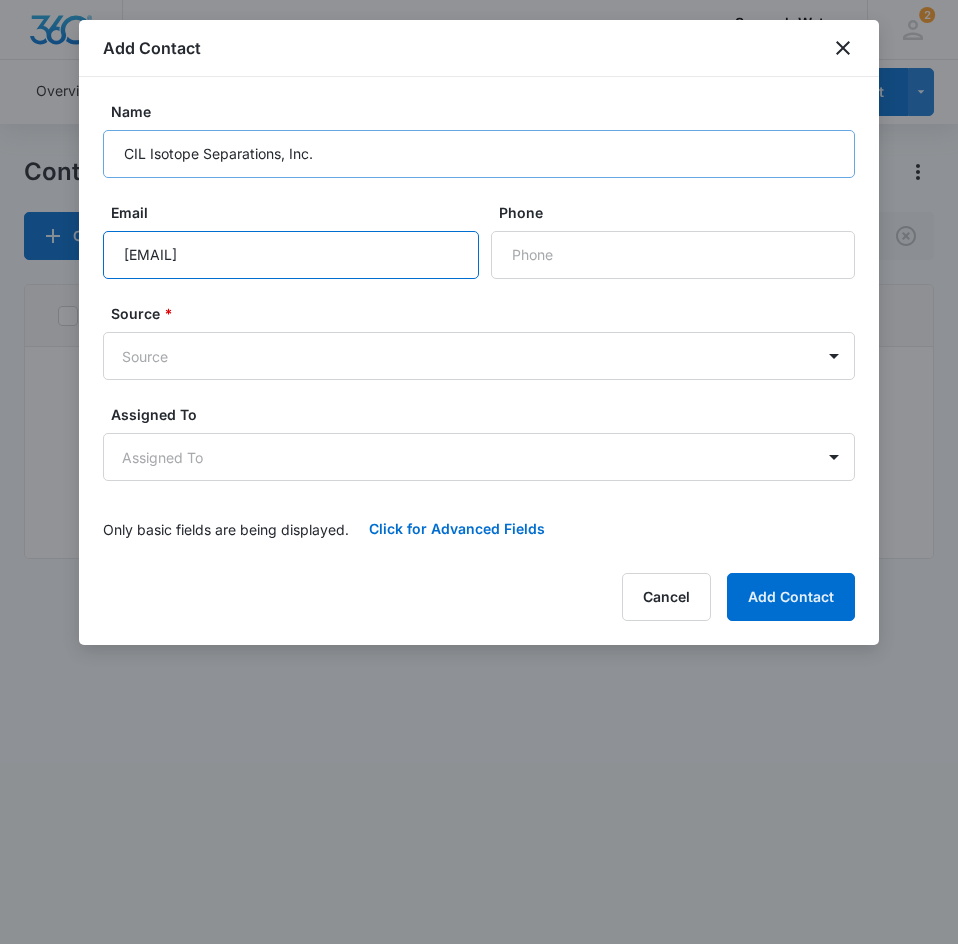 type on "meghar@isotope.com" 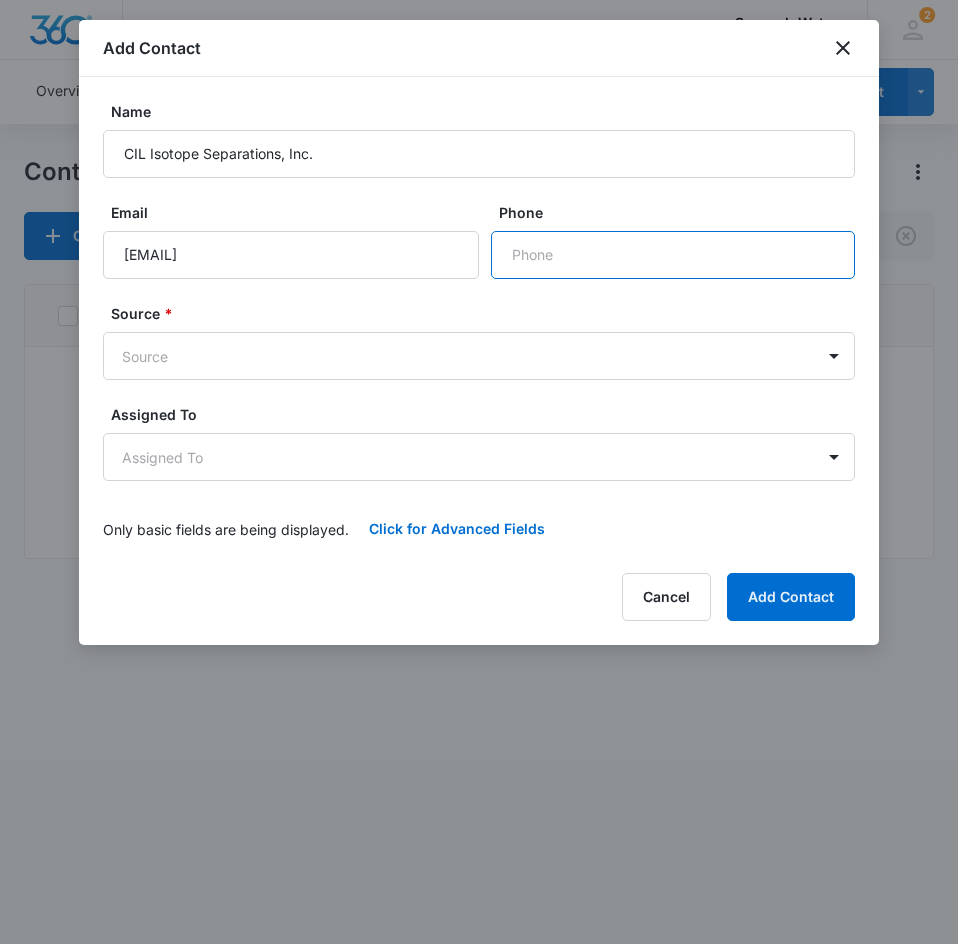 click on "Phone" at bounding box center (673, 255) 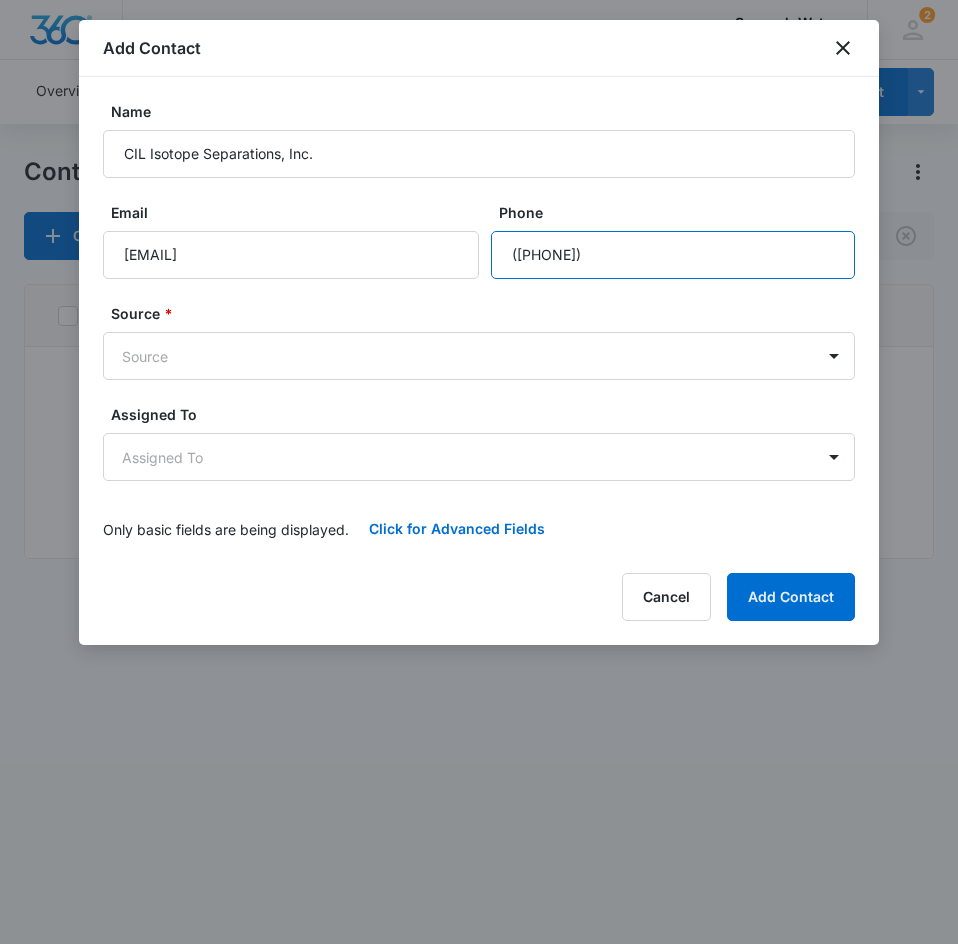 type on "(937) 600-1864" 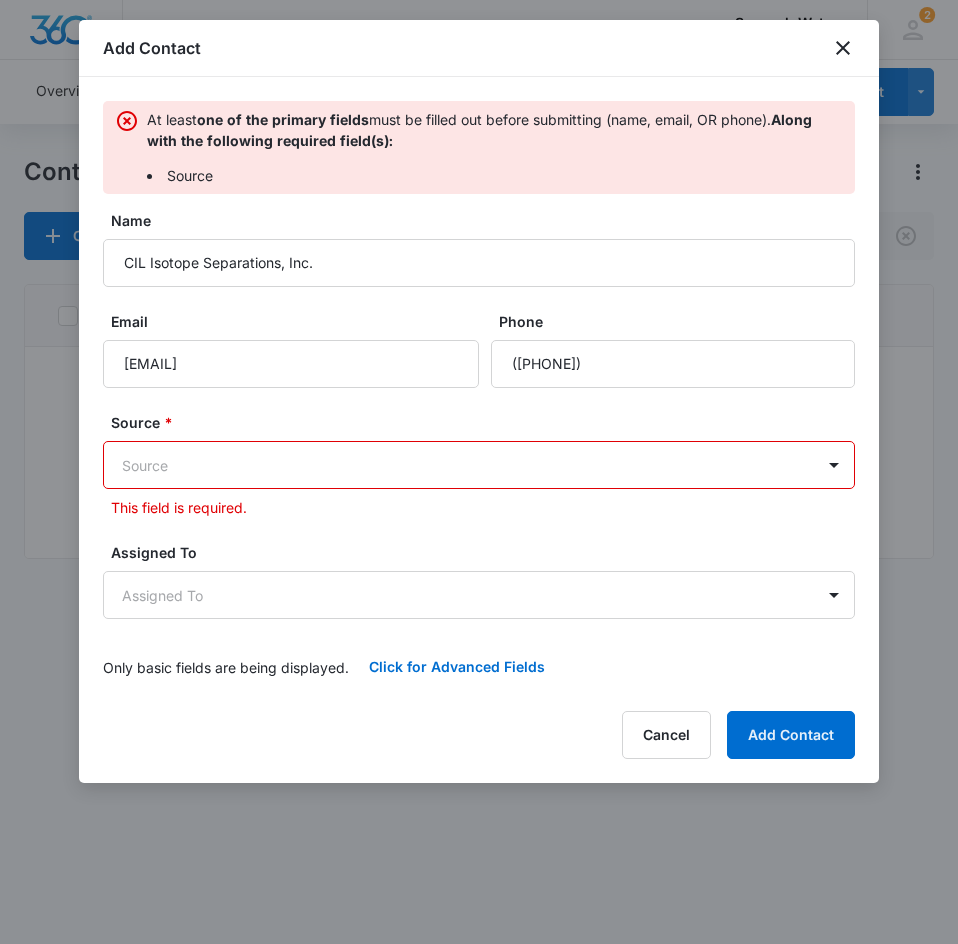 click on "CRM Apps Reputation Websites Forms CRM Email Social Content Ads Intelligence Files Brand Settings Sunrush Water M182671 Your Accounts View All 2 KL Kayla Lipscomb marketing.sunrush@gmail.com My Profile 2 Notifications Support Logout Terms & Conditions   •   Privacy Policy Overview Leads Inbox Contacts Organizations History Deals Projects Tasks Calendar Lists Reports Settings Add Contact Contacts Contact Import Contacts Filters meghar@isotope.com ID Contact Name Phone Email Last History Assigned To Contact Type Contact Status Organization Address No Results Sunrush Water - CRM Contacts - Marketing 360®
Add Contact At least  one of the primary fields  must be filled out before submitting (name, email, OR phone).  Along with the following required field(s): Source Name CIL Isotope Separations, Inc. Email meghar@isotope.com Phone Source * Source This field is required. Assigned To Assigned To Only basic fields are being displayed. Click for Advanced Fields Contact Type Contact Type Contact Status" at bounding box center [479, 472] 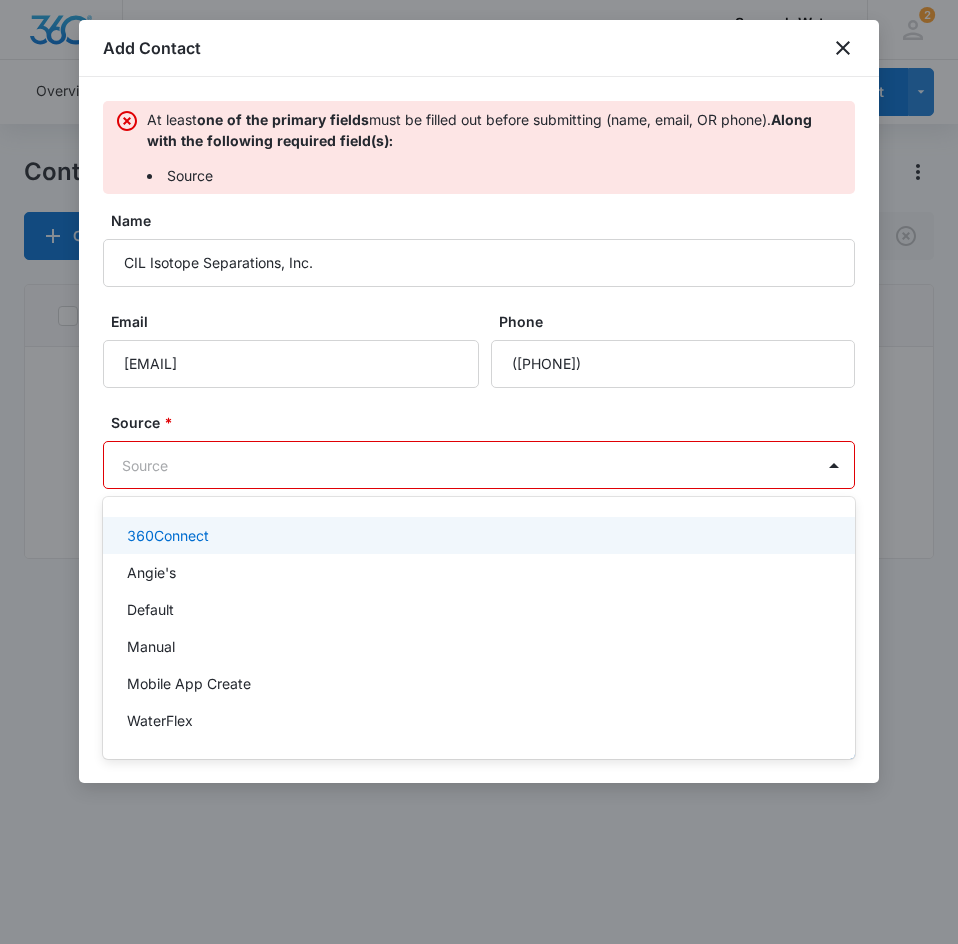 click on "360Connect" at bounding box center [479, 535] 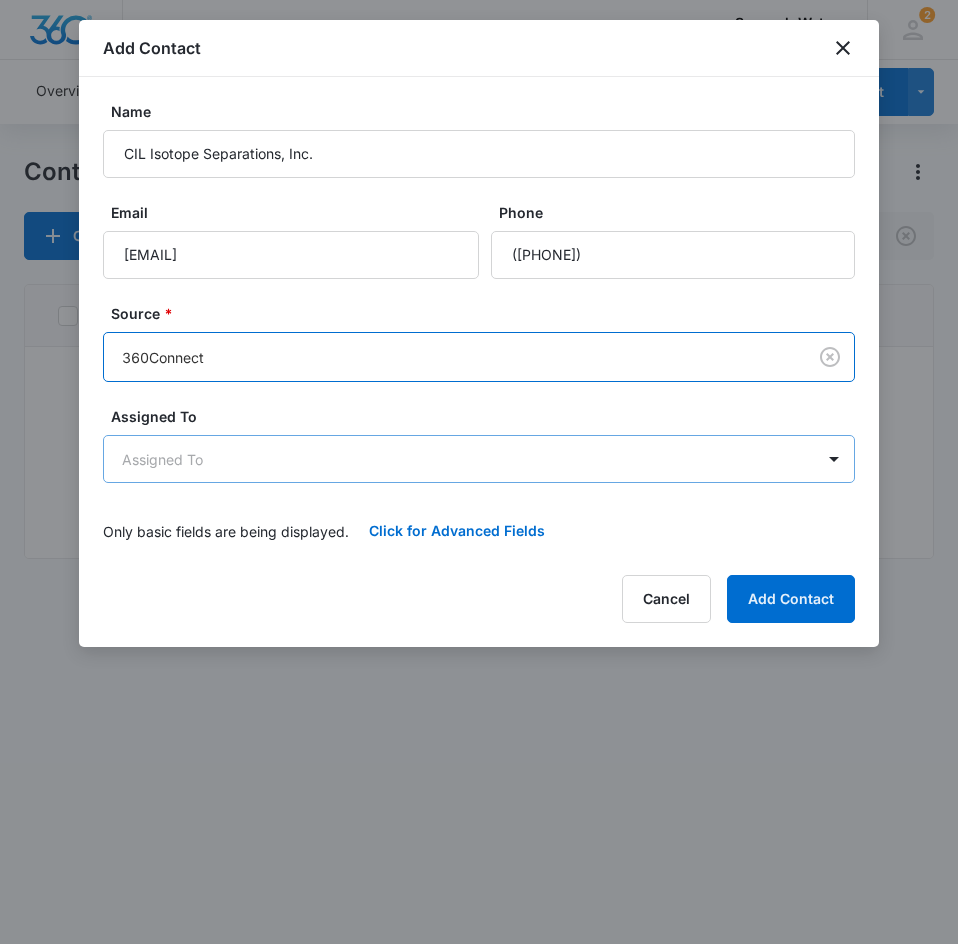 click on "CRM Apps Reputation Websites Forms CRM Email Social Content Ads Intelligence Files Brand Settings Sunrush Water M182671 Your Accounts View All 2 KL Kayla Lipscomb marketing.sunrush@gmail.com My Profile 2 Notifications Support Logout Terms & Conditions   •   Privacy Policy Overview Leads Inbox Contacts Organizations History Deals Projects Tasks Calendar Lists Reports Settings Add Contact Contacts Contact Import Contacts Filters meghar@isotope.com ID Contact Name Phone Email Last History Assigned To Contact Type Contact Status Organization Address No Results Sunrush Water - CRM Contacts - Marketing 360®
Add Contact Name CIL Isotope Separations, Inc. Email meghar@isotope.com Phone Source * option 360Connect, selected. 360Connect Assigned To Assigned To Only basic fields are being displayed. Click for Advanced Fields Contact Type Contact Type Contact Status Contact Status Color Tag Current Color: Account Number Best Way To Contact Best Way To Contact Other Phone Cancel Add Contact" at bounding box center [479, 472] 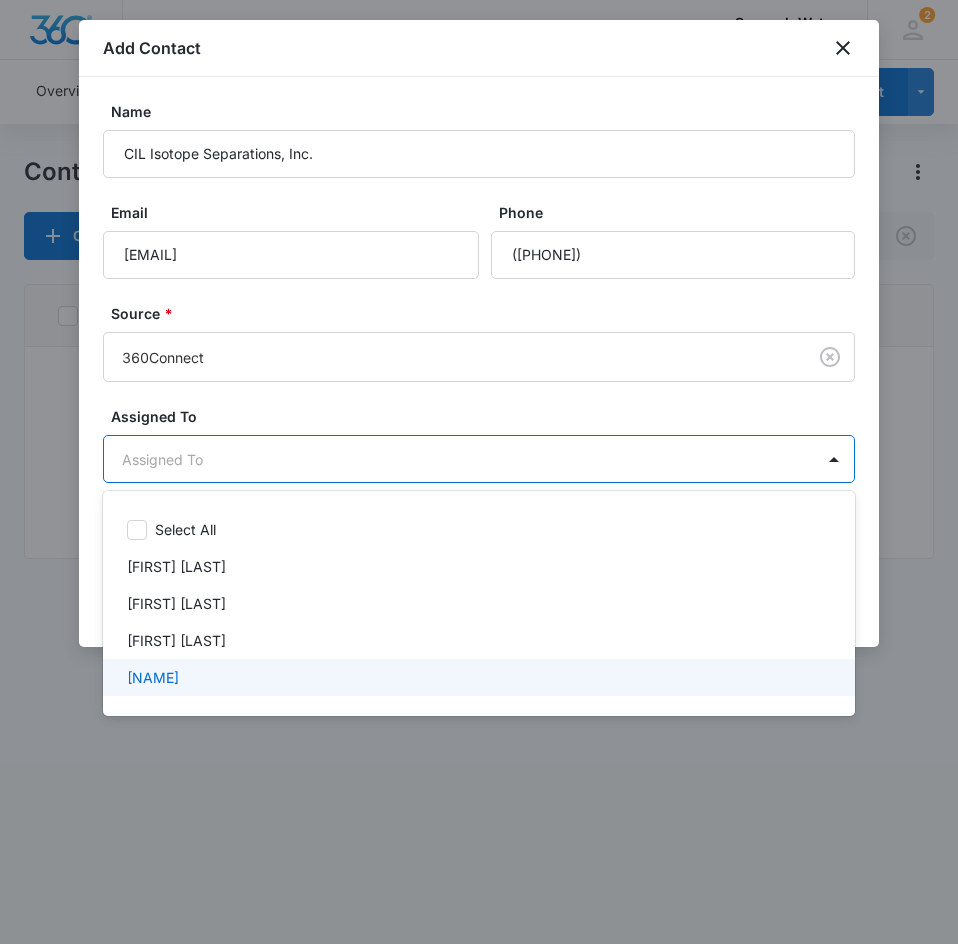 click on "[FIRST] [LAST]" at bounding box center [477, 677] 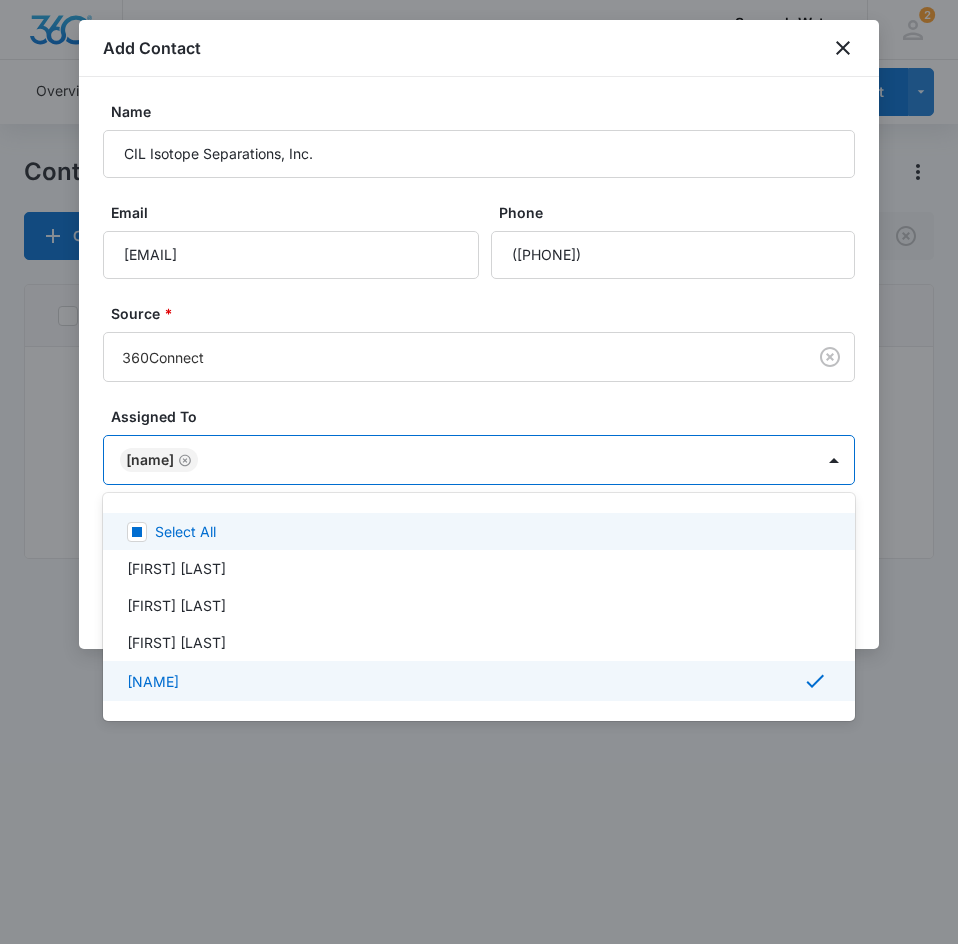 click at bounding box center [479, 472] 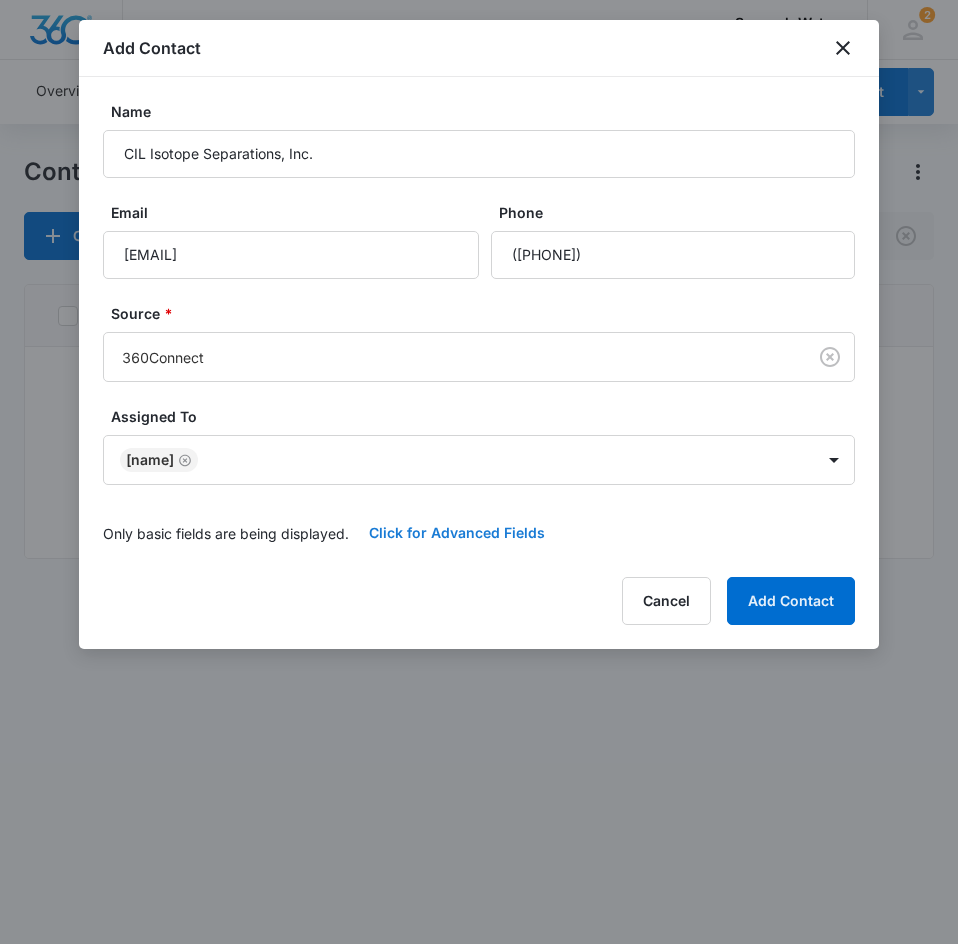 click on "Click for Advanced Fields" at bounding box center (457, 533) 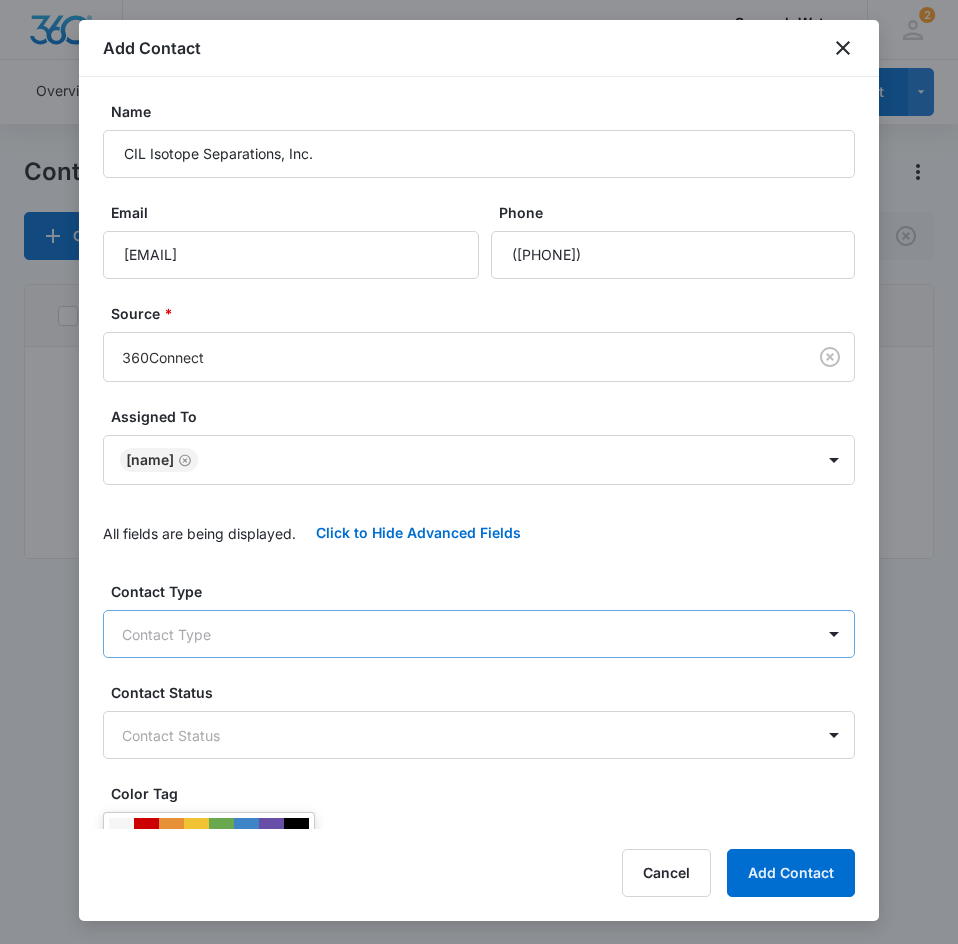 click on "CRM Apps Reputation Websites Forms CRM Email Social Content Ads Intelligence Files Brand Settings Sunrush Water M182671 Your Accounts View All 2 KL Kayla Lipscomb marketing.sunrush@gmail.com My Profile 2 Notifications Support Logout Terms & Conditions   •   Privacy Policy Overview Leads Inbox Contacts Organizations History Deals Projects Tasks Calendar Lists Reports Settings Add Contact Contacts Contact Import Contacts Filters meghar@isotope.com ID Contact Name Phone Email Last History Assigned To Contact Type Contact Status Organization Address No Results Sunrush Water - CRM Contacts - Marketing 360®
Add Contact Name CIL Isotope Separations, Inc. Email meghar@isotope.com Phone Source * 360Connect Assigned To Kayla Lipscomb All fields are being displayed. Click to Hide Advanced Fields Contact Type Contact Type Contact Status Contact Status Color Tag Current Color: Account Number Best Way To Contact Best Way To Contact Other Phone Cancel Add Contact" at bounding box center (479, 472) 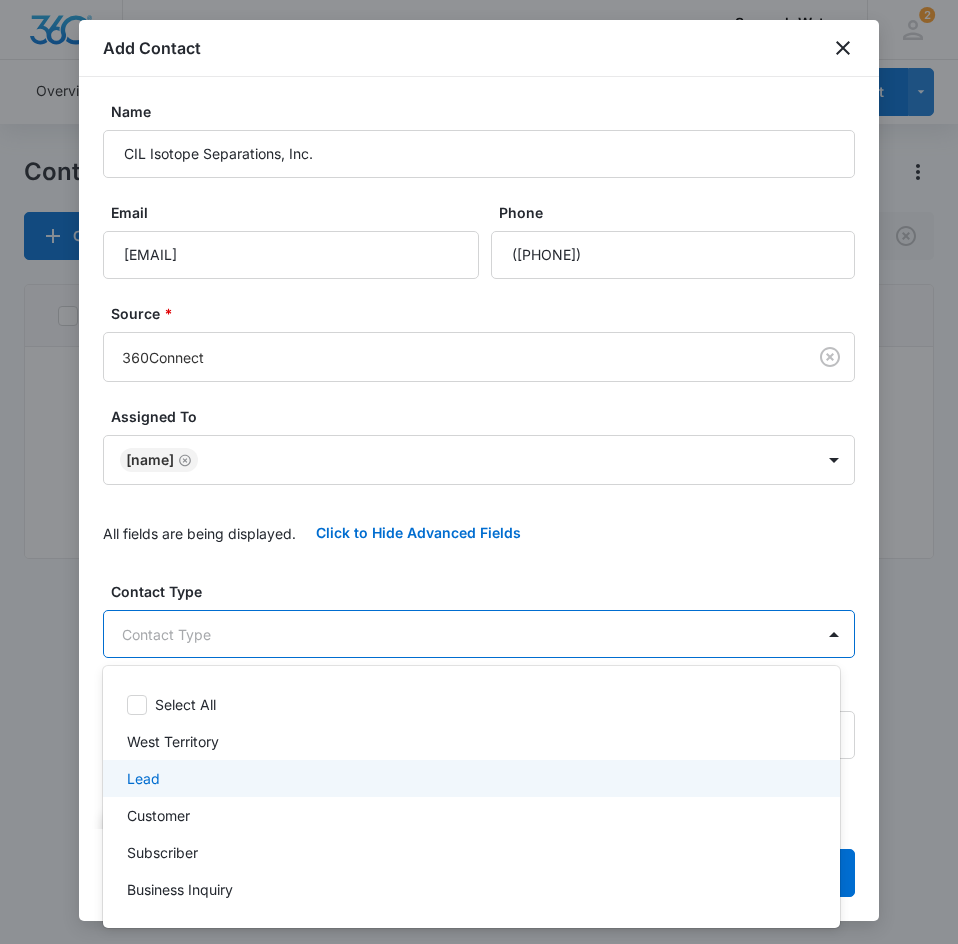 click on "Lead" at bounding box center [469, 778] 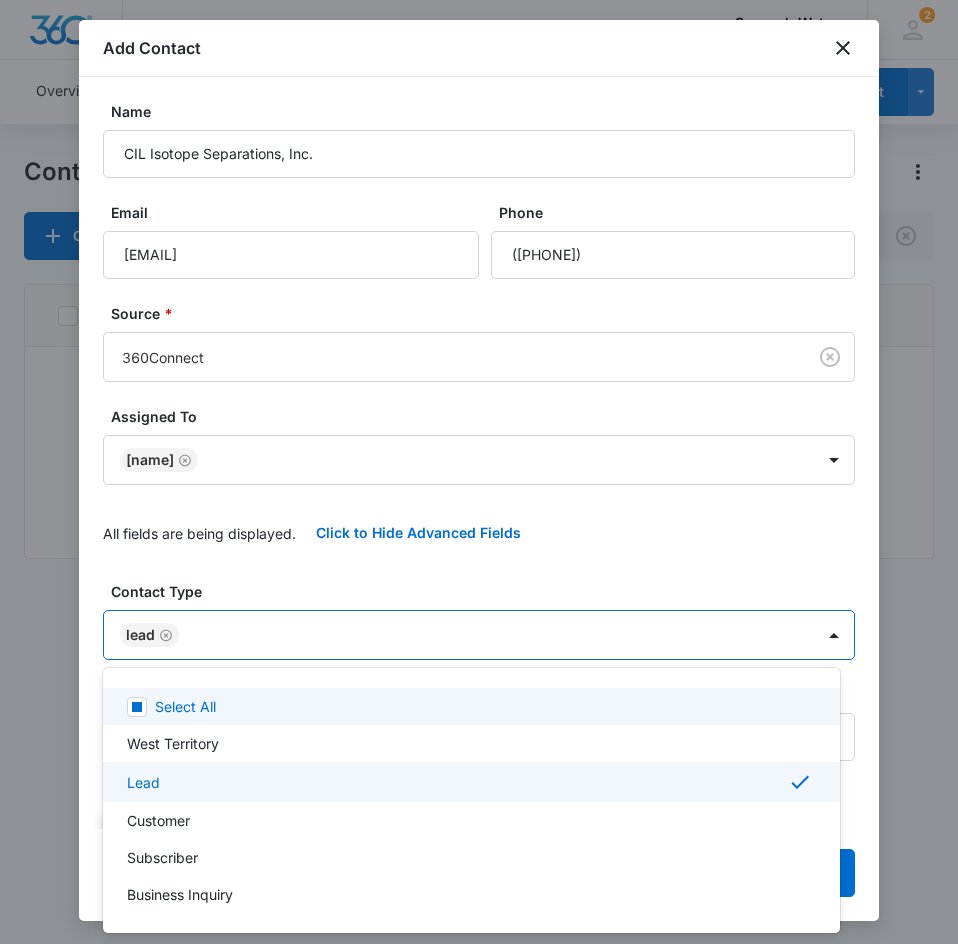 click at bounding box center (479, 472) 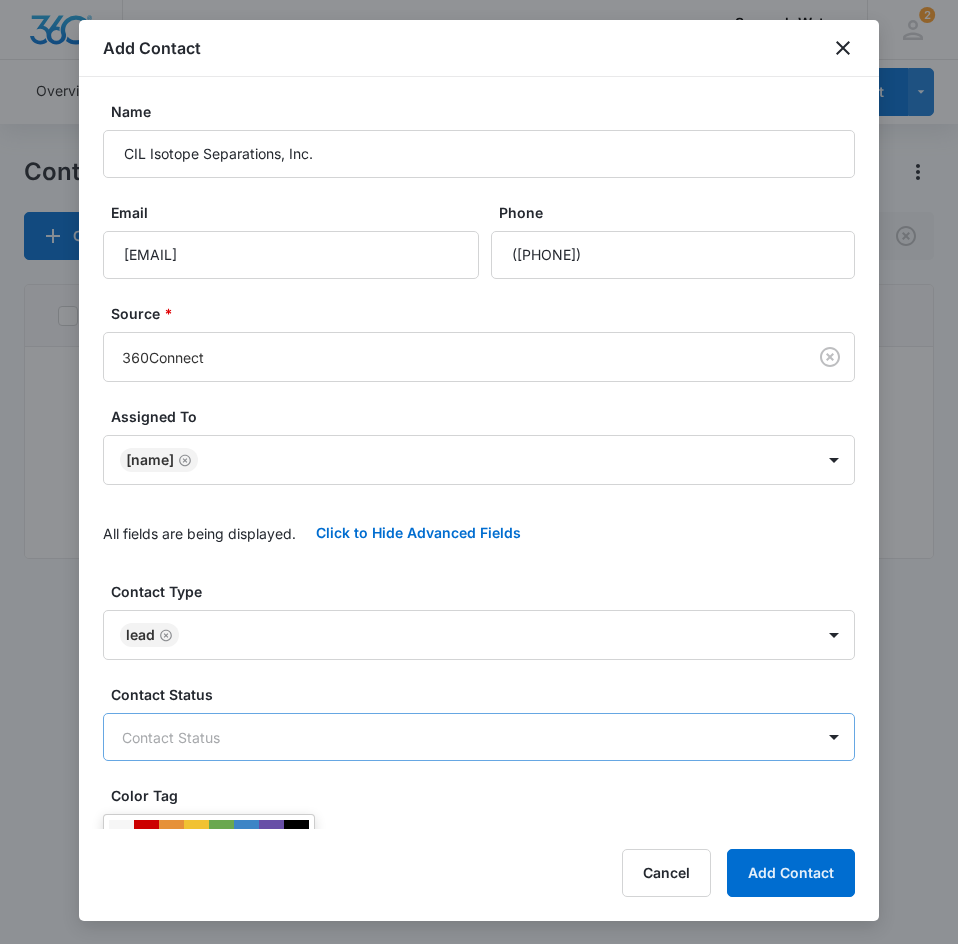 click on "CRM Apps Reputation Websites Forms CRM Email Social Content Ads Intelligence Files Brand Settings Sunrush Water M182671 Your Accounts View All 2 KL Kayla Lipscomb marketing.sunrush@gmail.com My Profile 2 Notifications Support Logout Terms & Conditions   •   Privacy Policy Overview Leads Inbox Contacts Organizations History Deals Projects Tasks Calendar Lists Reports Settings Add Contact Contacts Contact Import Contacts Filters meghar@isotope.com ID Contact Name Phone Email Last History Assigned To Contact Type Contact Status Organization Address No Results Sunrush Water - CRM Contacts - Marketing 360®
Add Contact Name CIL Isotope Separations, Inc. Email meghar@isotope.com Phone Source * 360Connect Assigned To Kayla Lipscomb All fields are being displayed. Click to Hide Advanced Fields Contact Type Lead Contact Status Contact Status Color Tag Current Color: Account Number Best Way To Contact Best Way To Contact Other Phone Cancel Add Contact" at bounding box center [479, 472] 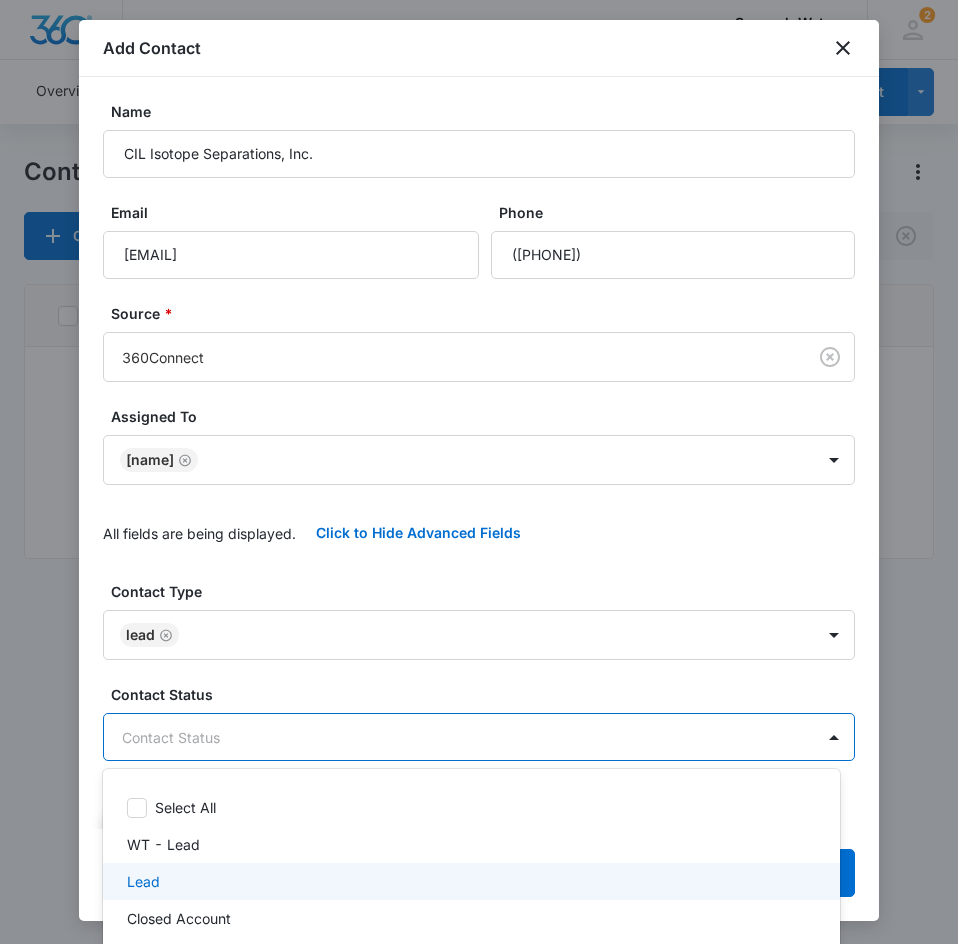 click on "Lead" at bounding box center [469, 881] 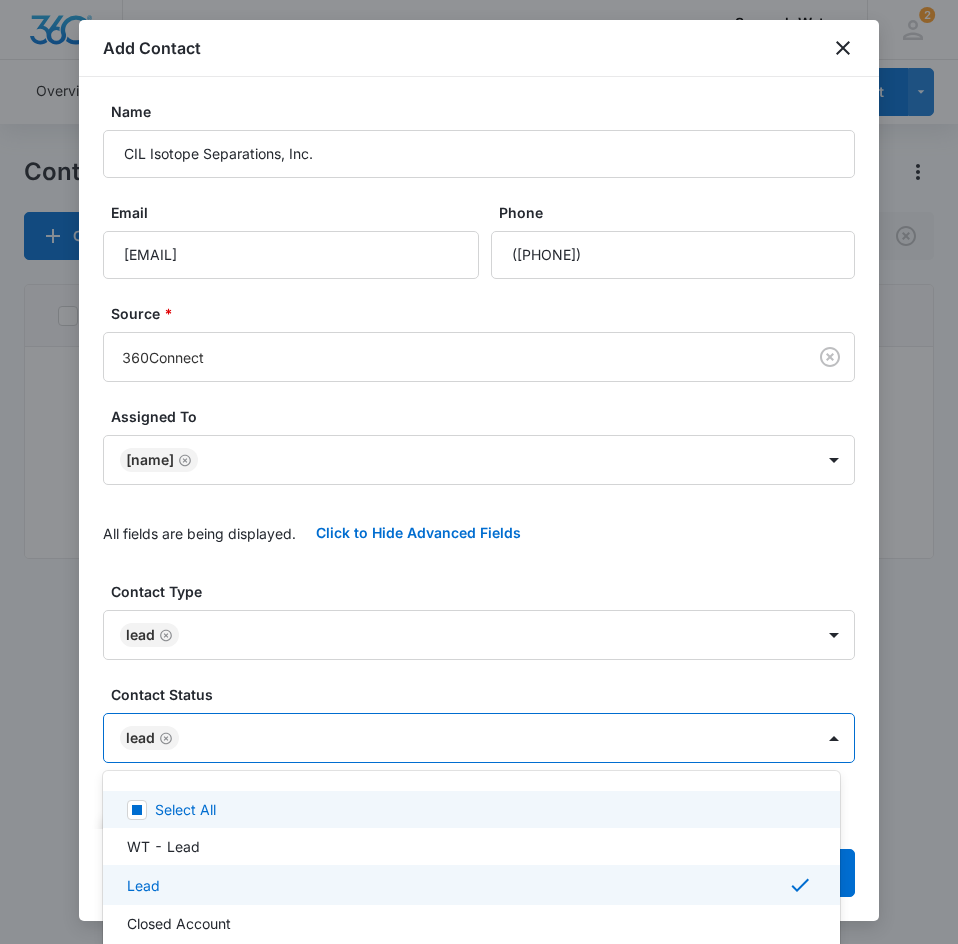click at bounding box center [479, 472] 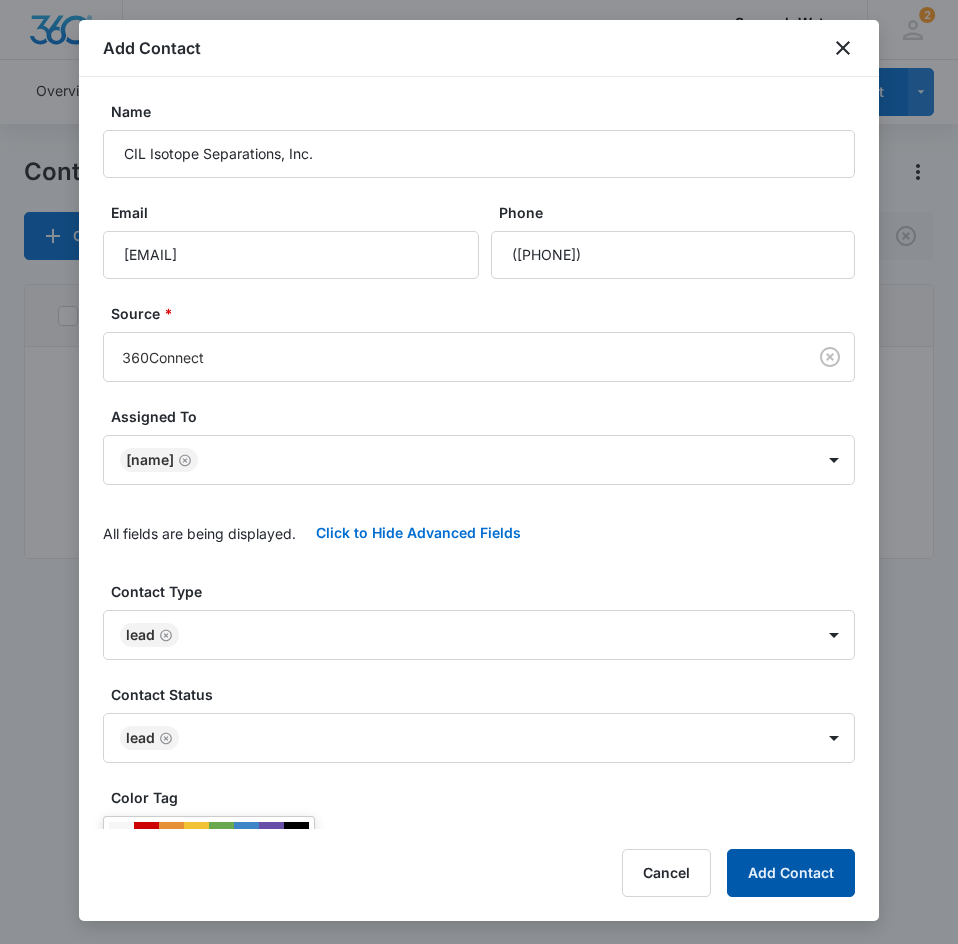 click on "Add Contact" at bounding box center [791, 873] 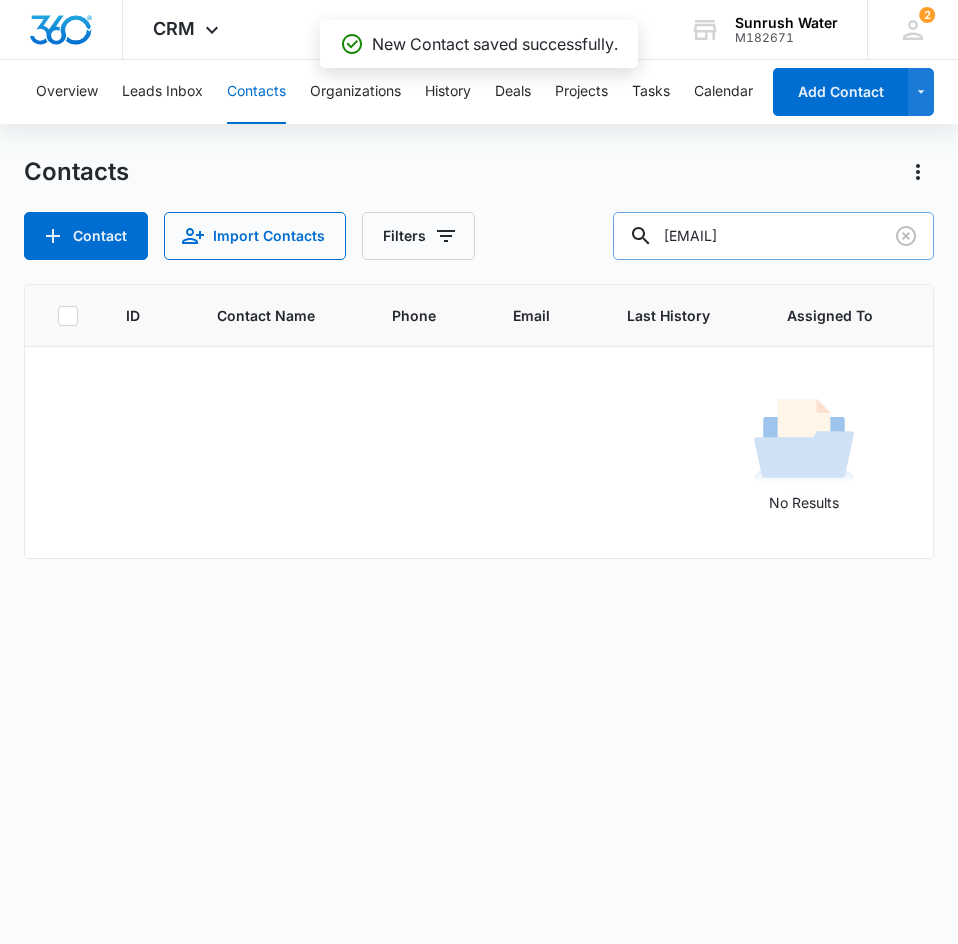 click on "meghar@isotope.com" at bounding box center [773, 236] 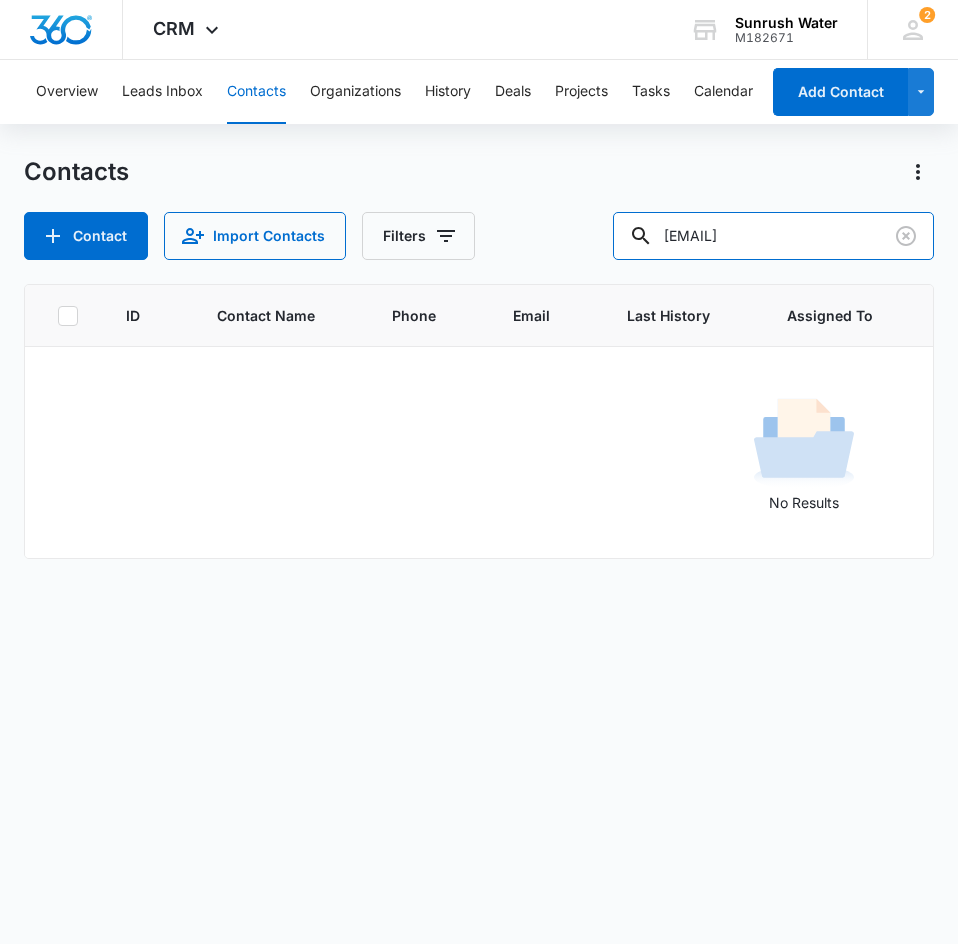 drag, startPoint x: 860, startPoint y: 240, endPoint x: 634, endPoint y: 236, distance: 226.0354 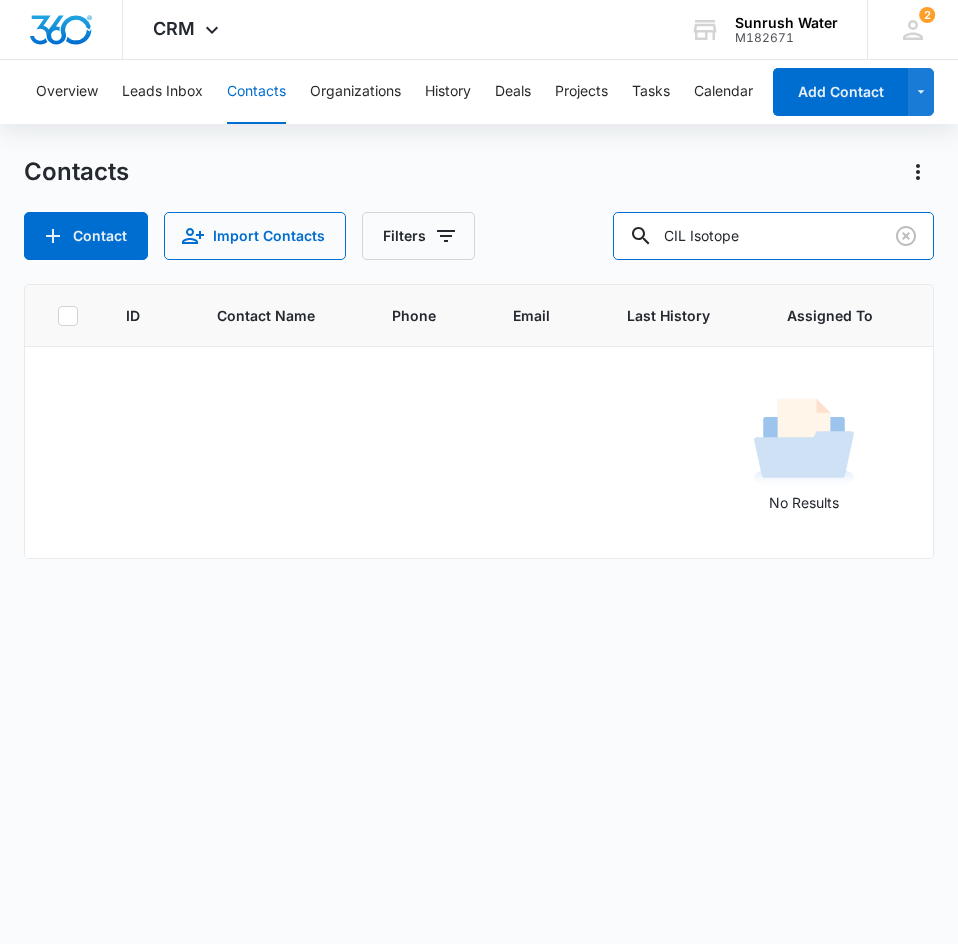 type on "CIL Isotope" 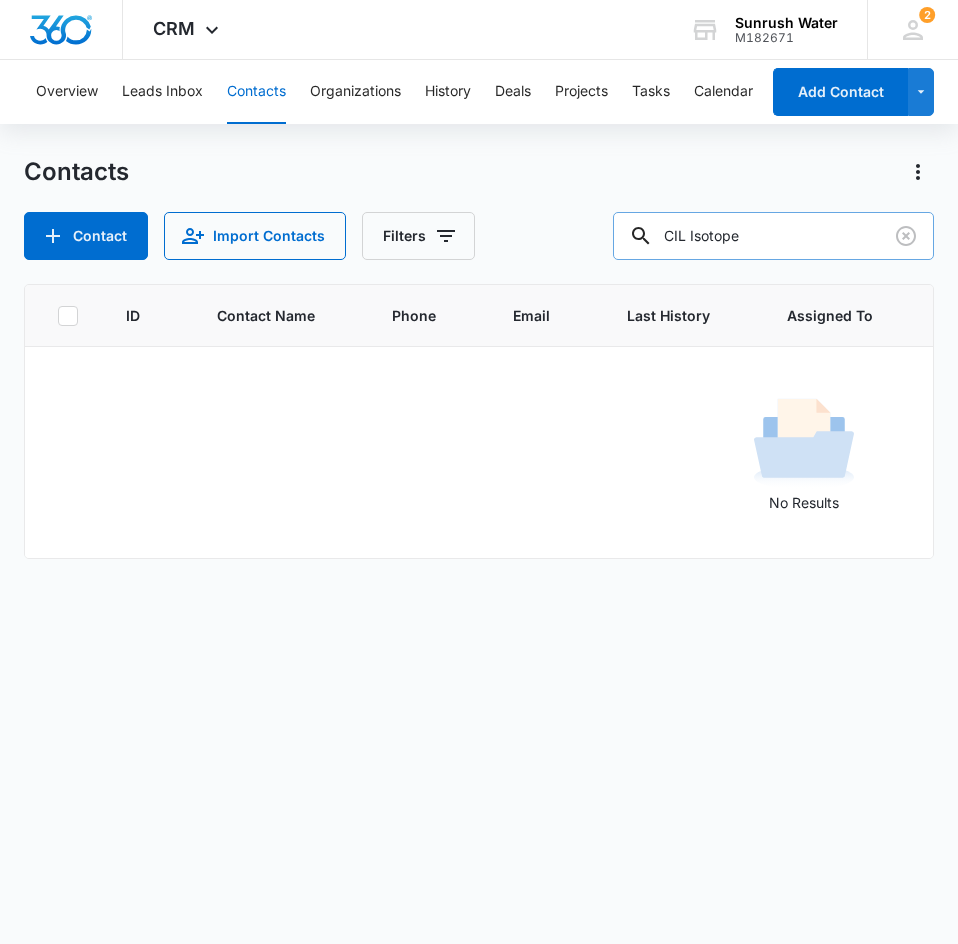 click on "CIL Isotope" at bounding box center [773, 236] 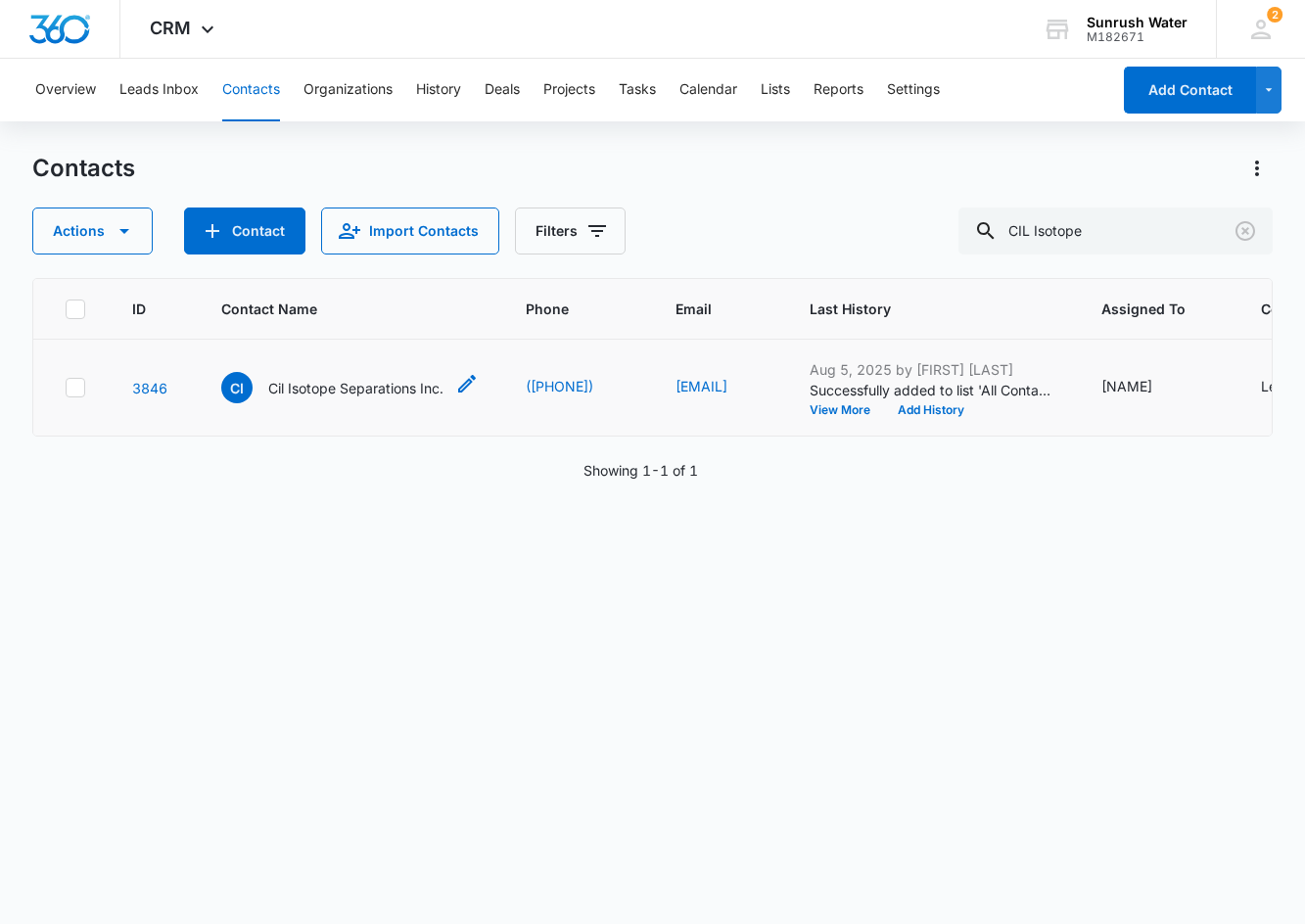 click on "CI Cil Isotope Separations Inc." at bounding box center [332, 388] 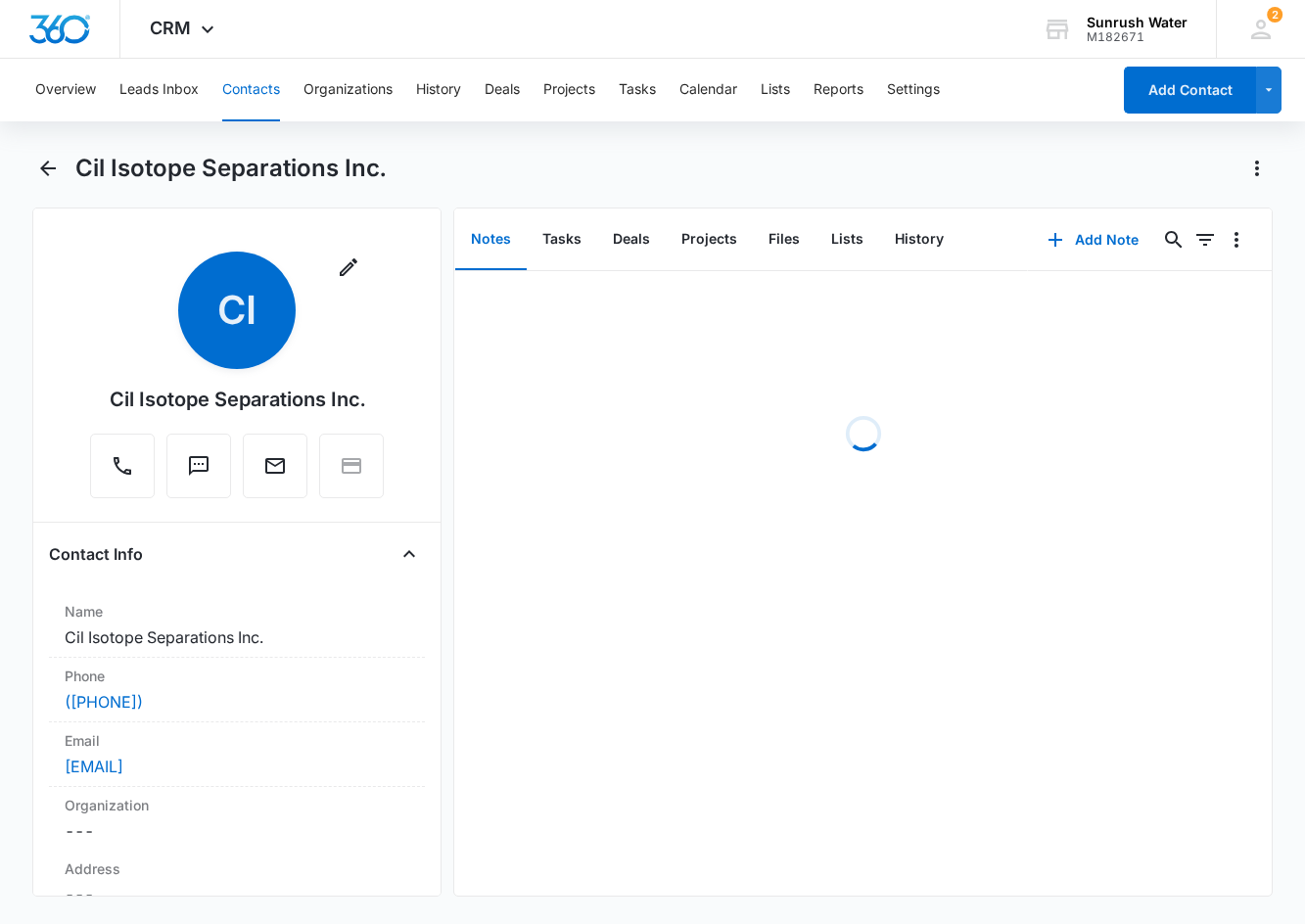 click on "Cil Isotope Separations Inc. Remove CI Cil Isotope Separations Inc. Contact Info Name Cancel Save Changes Cil Isotope Separations Inc. Phone Cancel Save Changes (937) 600-1864 Email Cancel Save Changes meghar@isotope.com Organization Cancel Save Changes --- Address Cancel Save Changes --- Details Source Cancel Save Changes 360Connect Contact Type Cancel Save Changes Lead Contact Status Cancel Save Changes Lead Assigned To Cancel Save Changes Kayla Lipscomb Tags Cancel Save Changes --- Next Contact Date Cancel Save Changes --- Color Tag Current Color: Cancel Save Changes Payments ID ID 3846 Created Aug 5, 2025 at 4:07pm Additional Contact Info Account Number Cancel Save Changes --- Best Way To Contact Cancel Save Changes --- Other Phone Cancel Save Changes --- Quick Lead Details Notes Cancel Save Changes --- How can we help?  Cancel Save Changes --- Which service are you interested in? Cancel Save Changes --- Special Notes Cancel Save Changes --- Service Visit Info Are you currently a customer with us? Cancel" at bounding box center [652, 536] 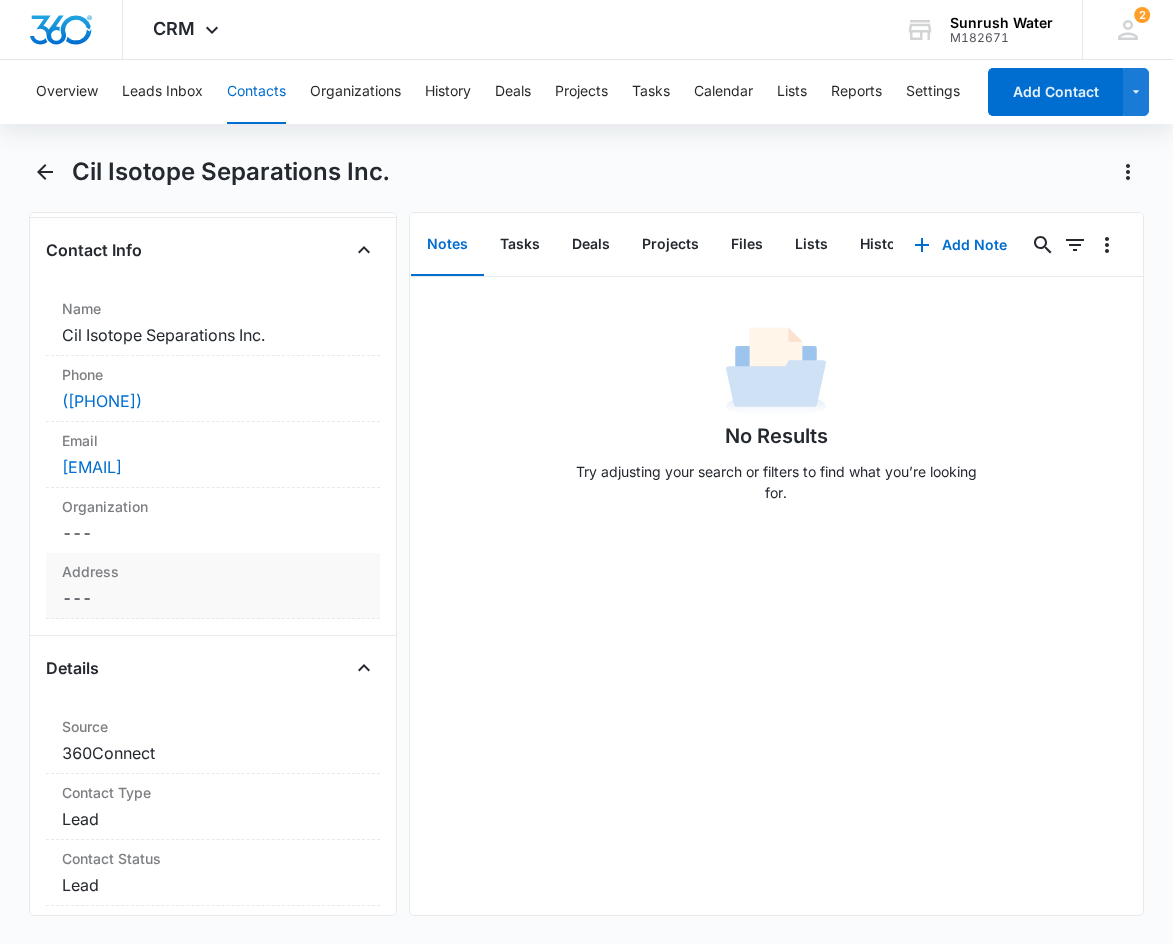 scroll, scrollTop: 400, scrollLeft: 0, axis: vertical 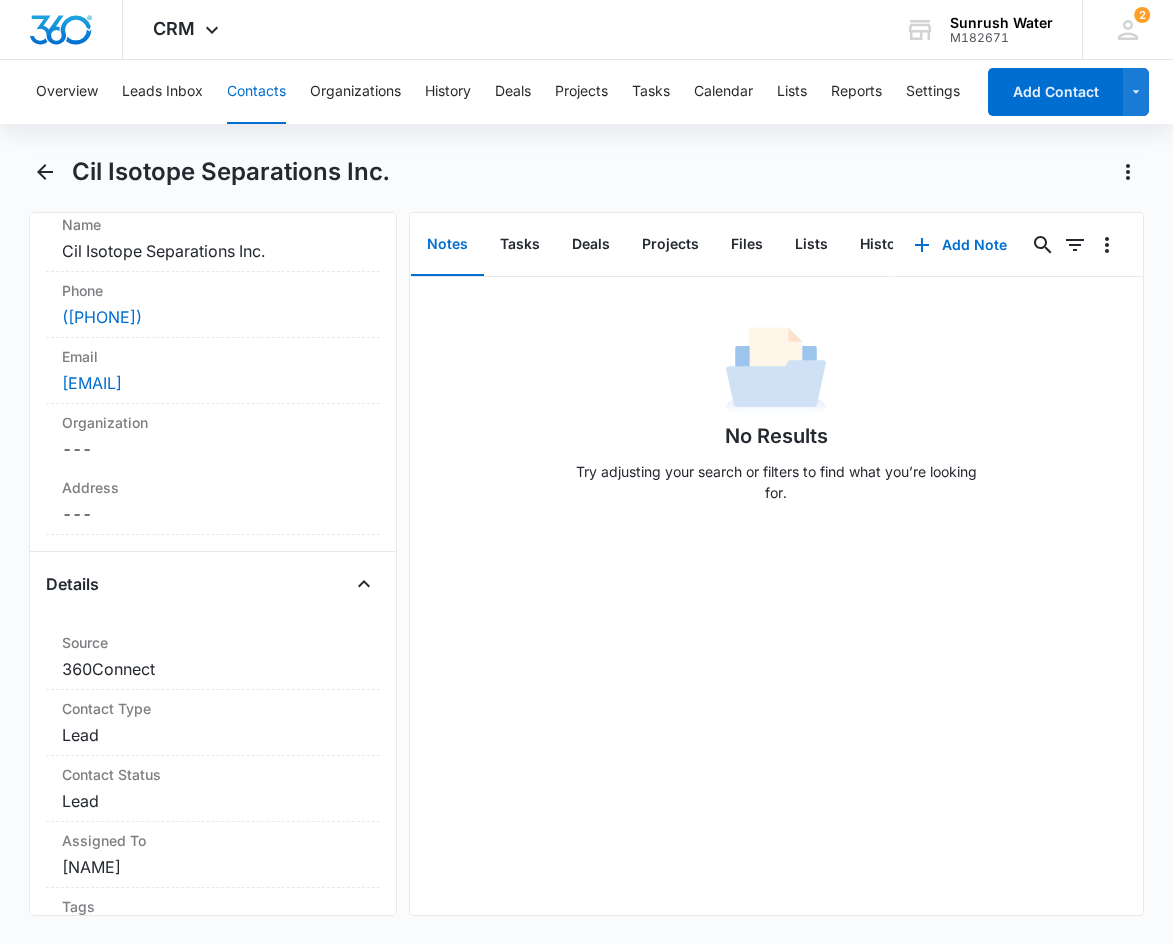 click on "Contact Info Name Cancel Save Changes Cil Isotope Separations Inc. Phone Cancel Save Changes (937) 600-1864 Email Cancel Save Changes meghar@isotope.com Organization Cancel Save Changes --- Address Cancel Save Changes ---" at bounding box center [212, 351] 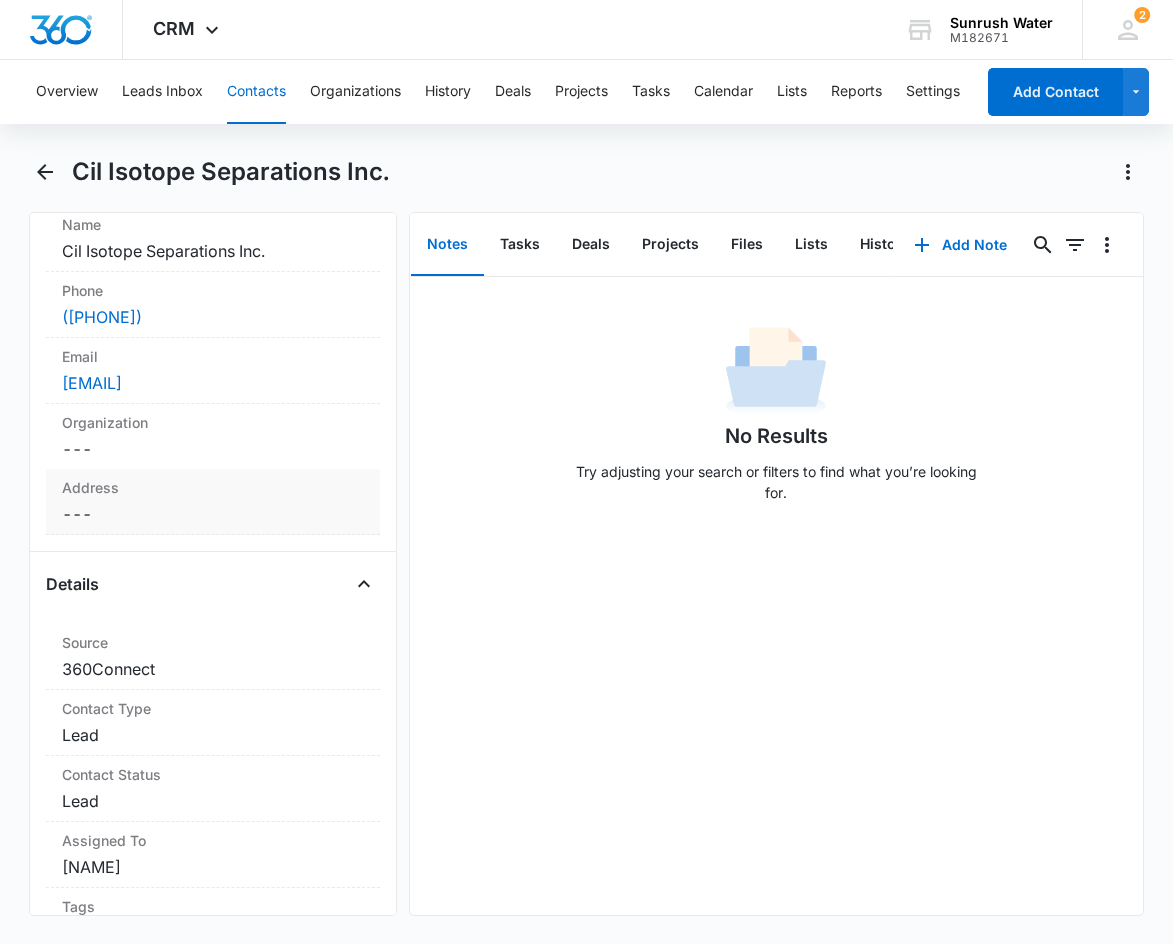 click on "Cancel Save Changes ---" at bounding box center (212, 514) 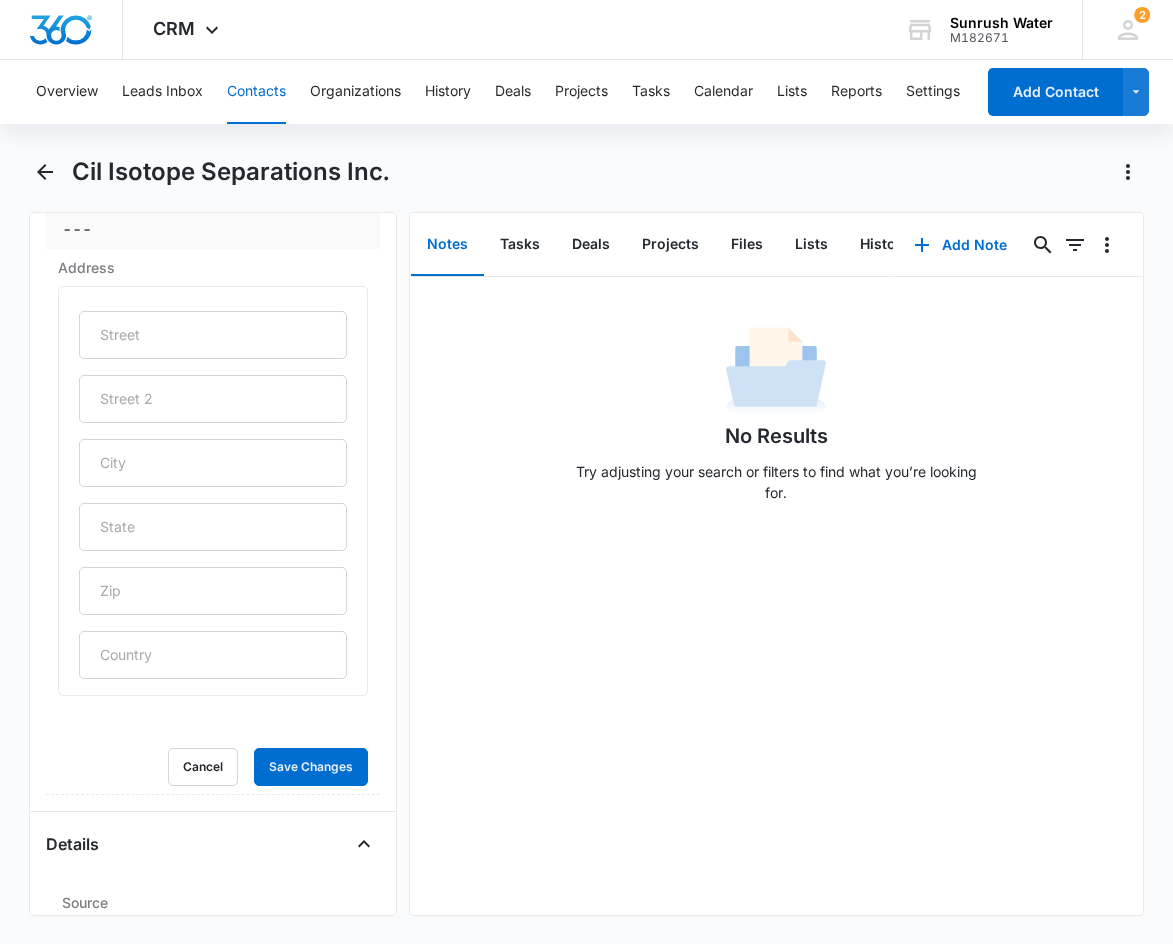 scroll, scrollTop: 500, scrollLeft: 0, axis: vertical 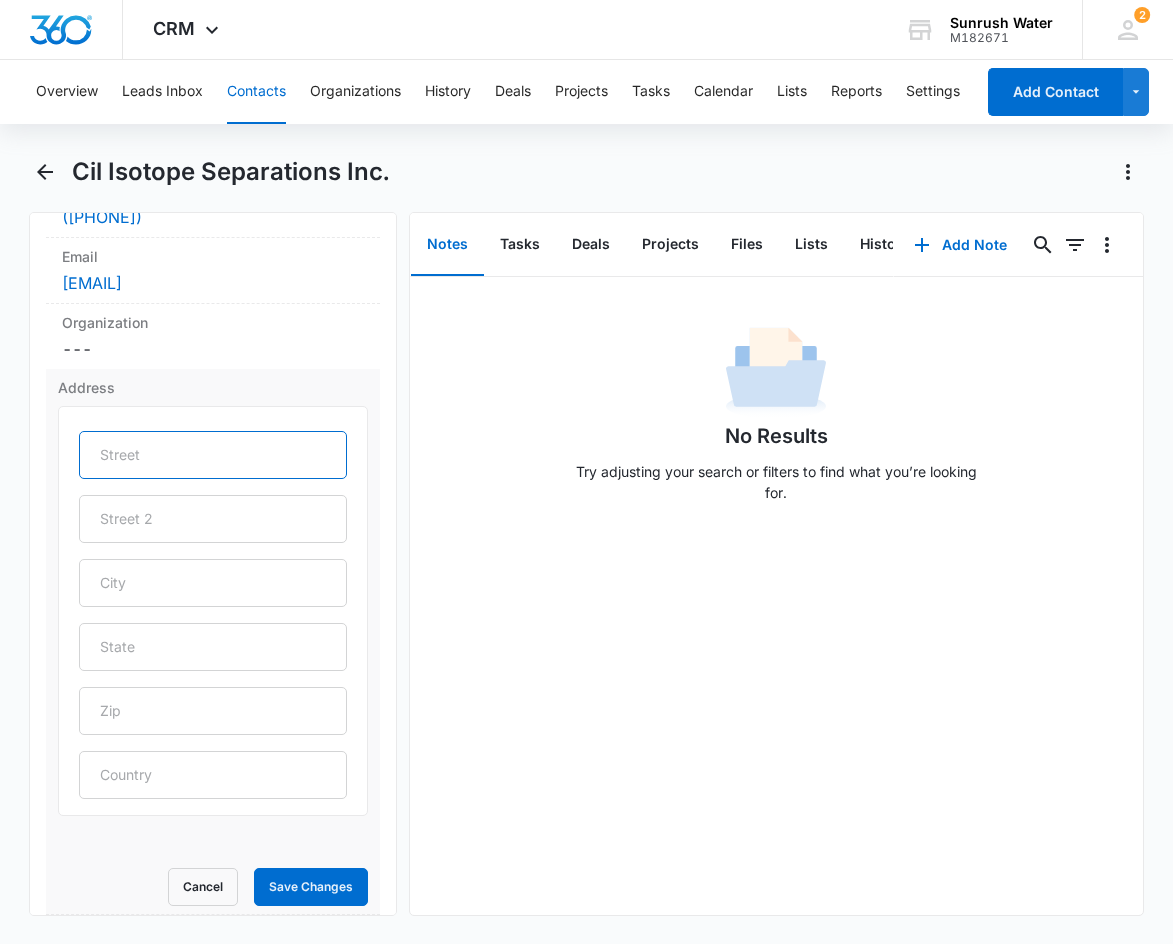 click at bounding box center (212, 455) 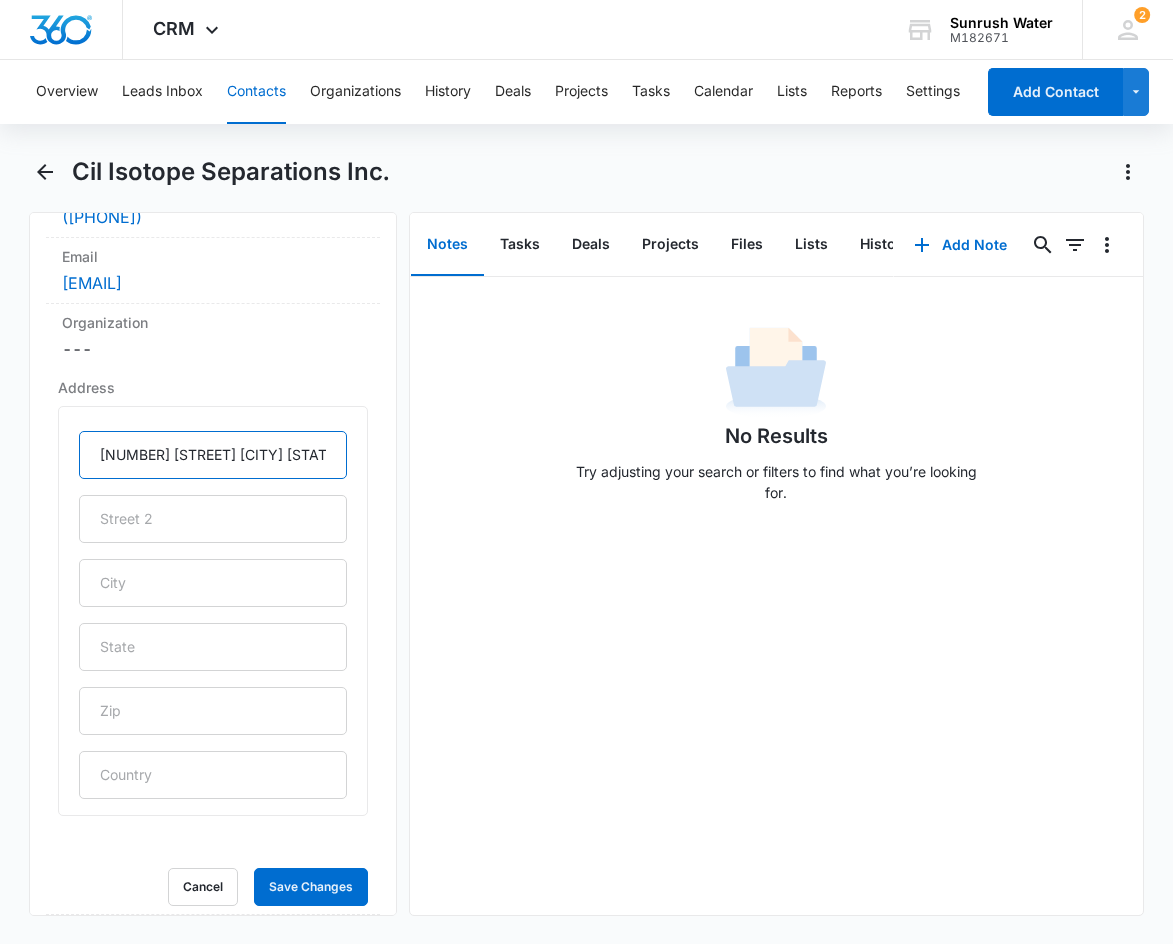 type on "1689 Burnett Dr" 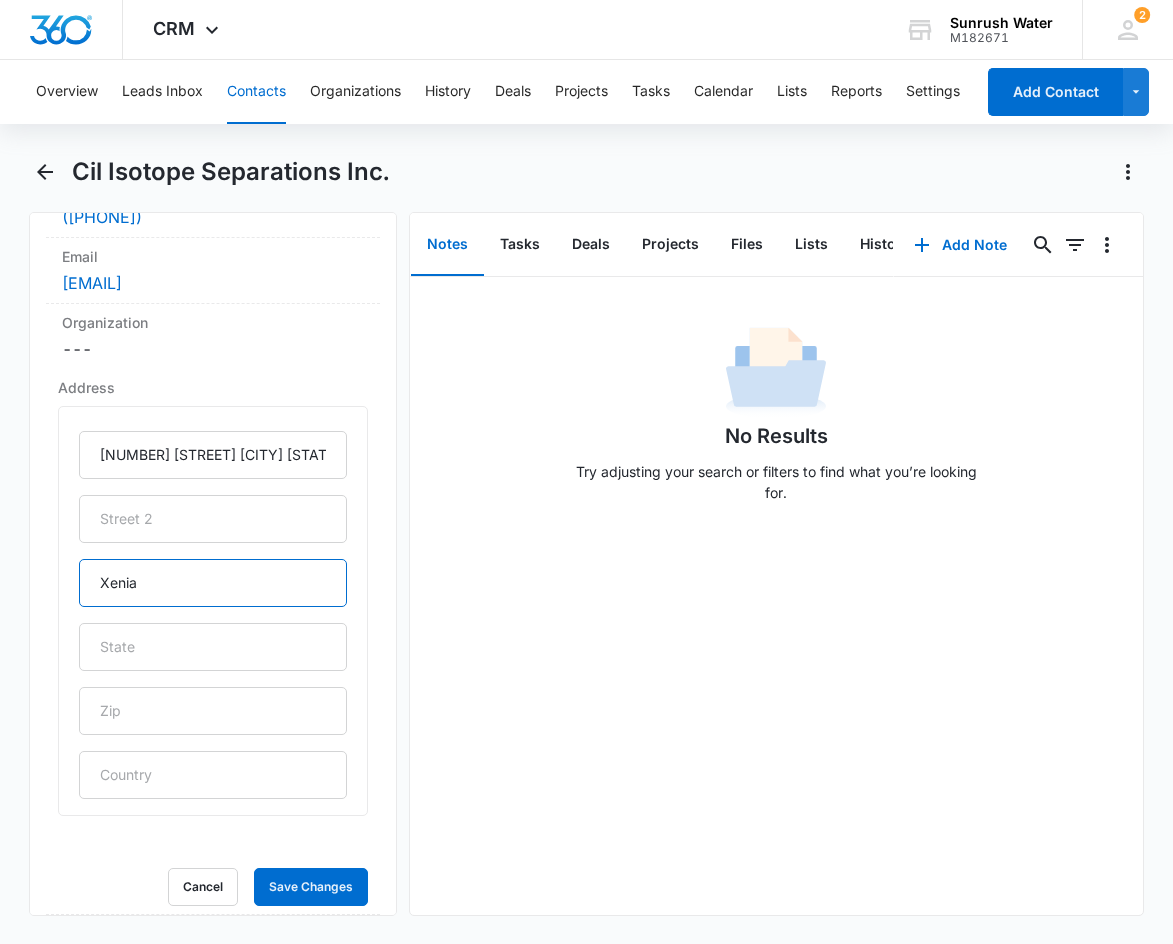 type on "Xenia" 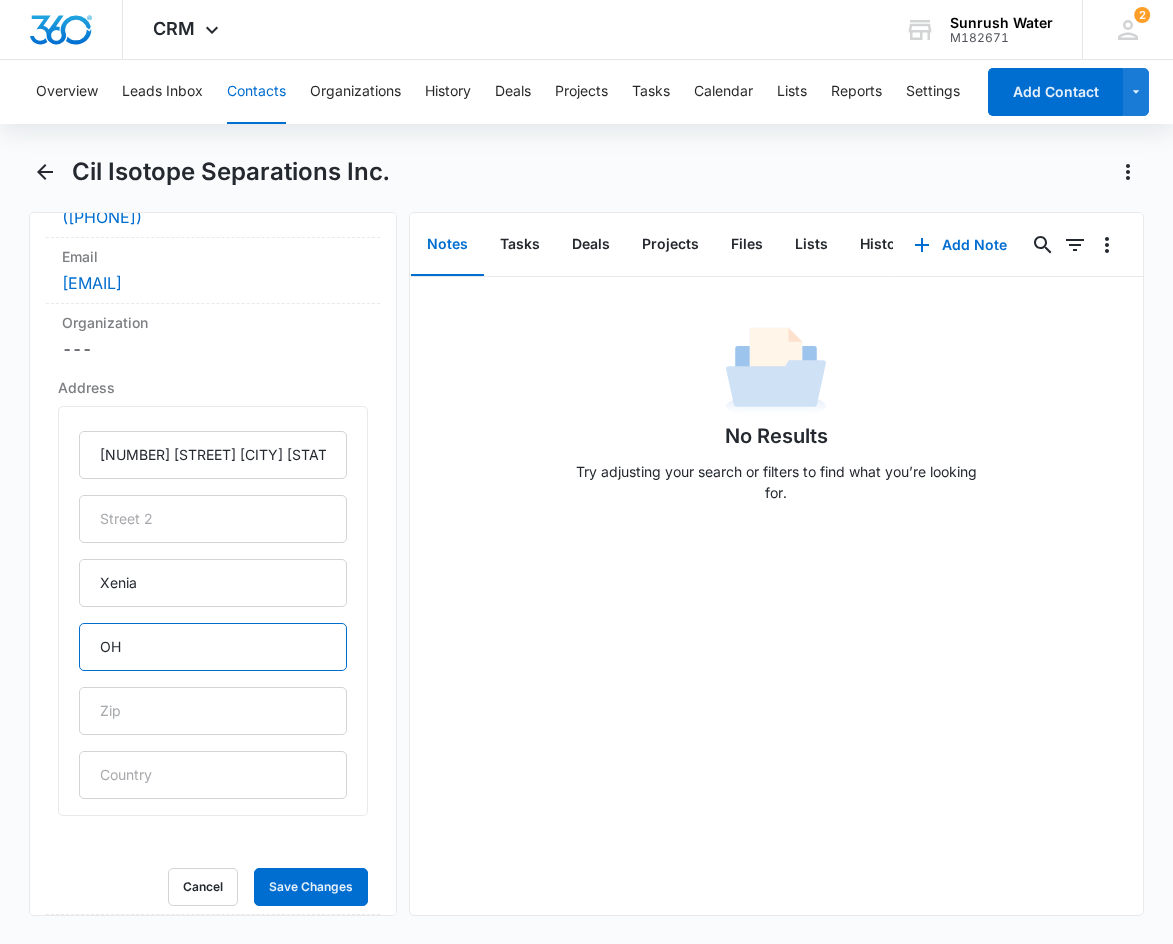 type on "OH" 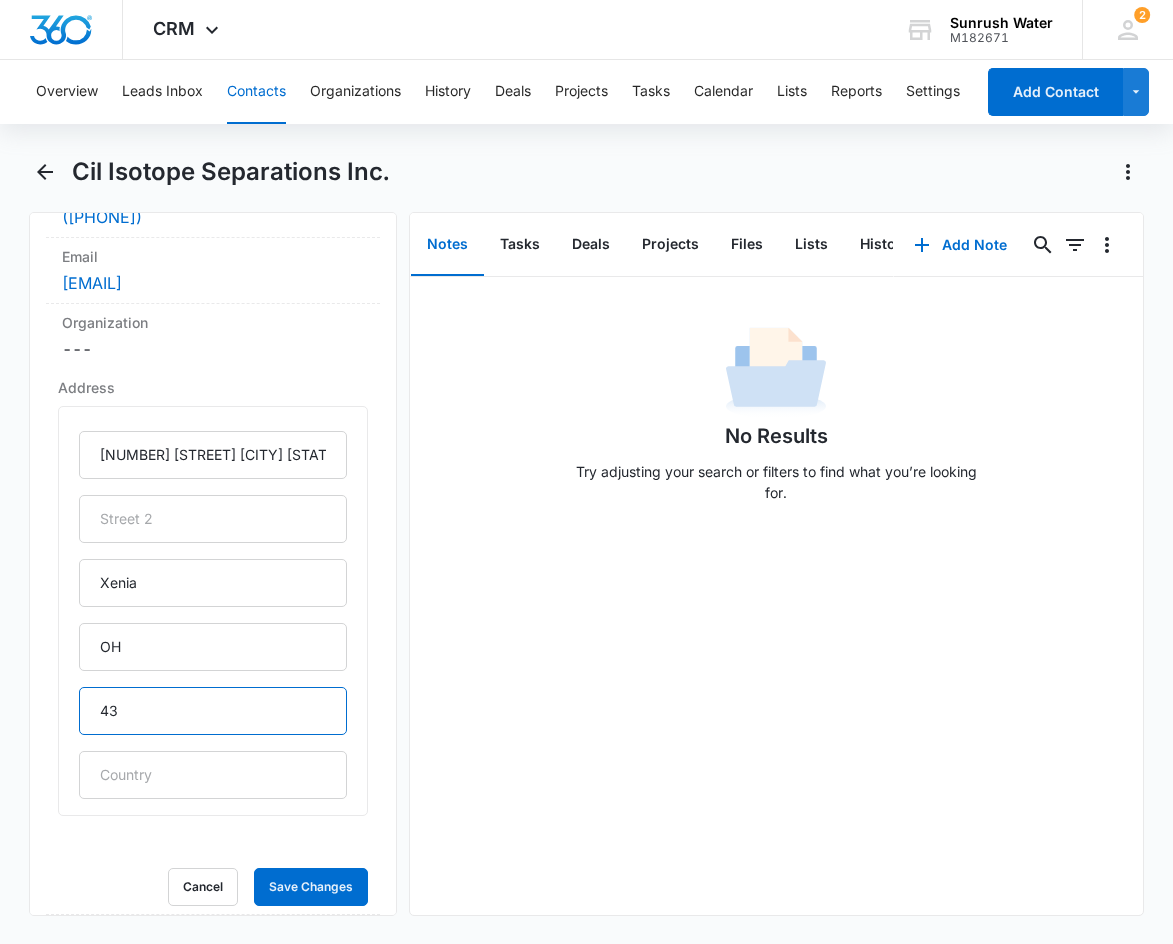 type on "4" 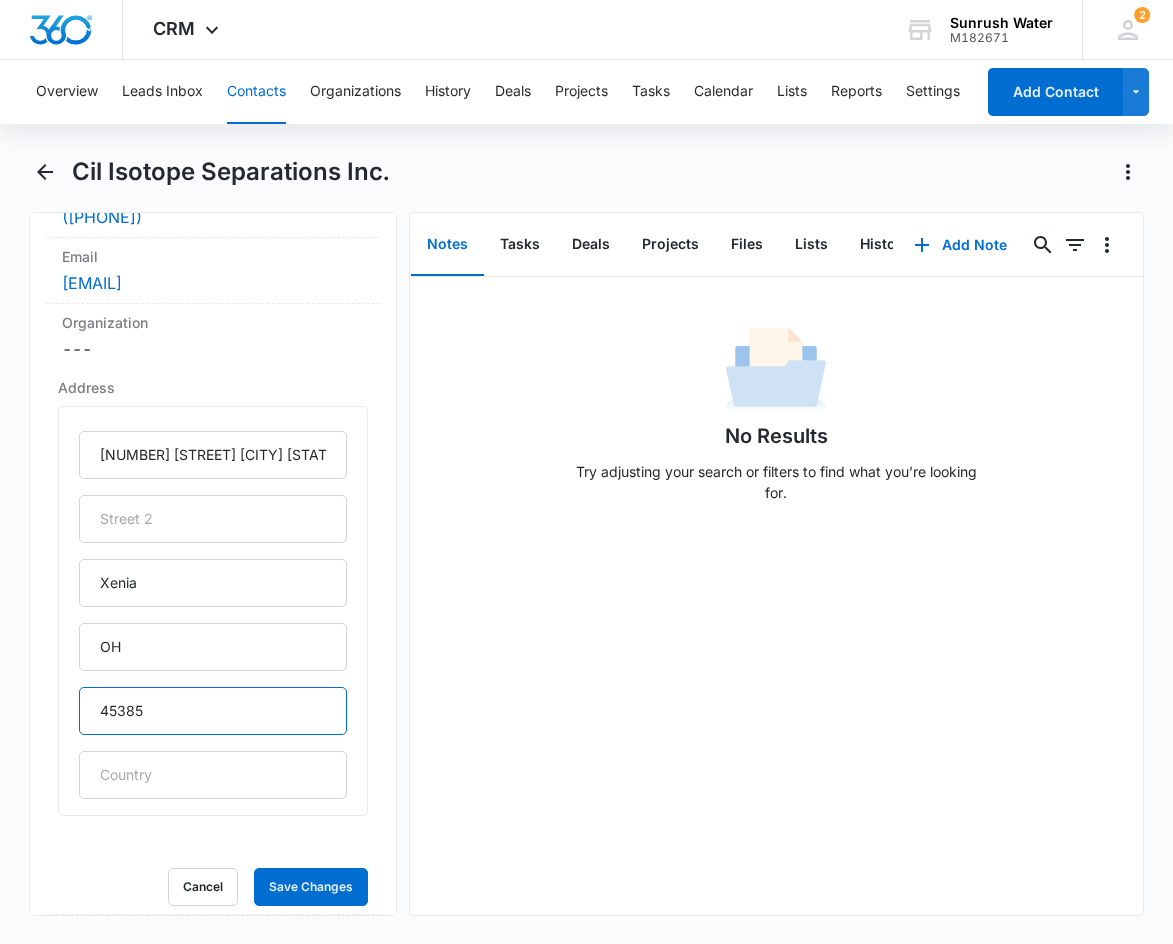 type on "45385" 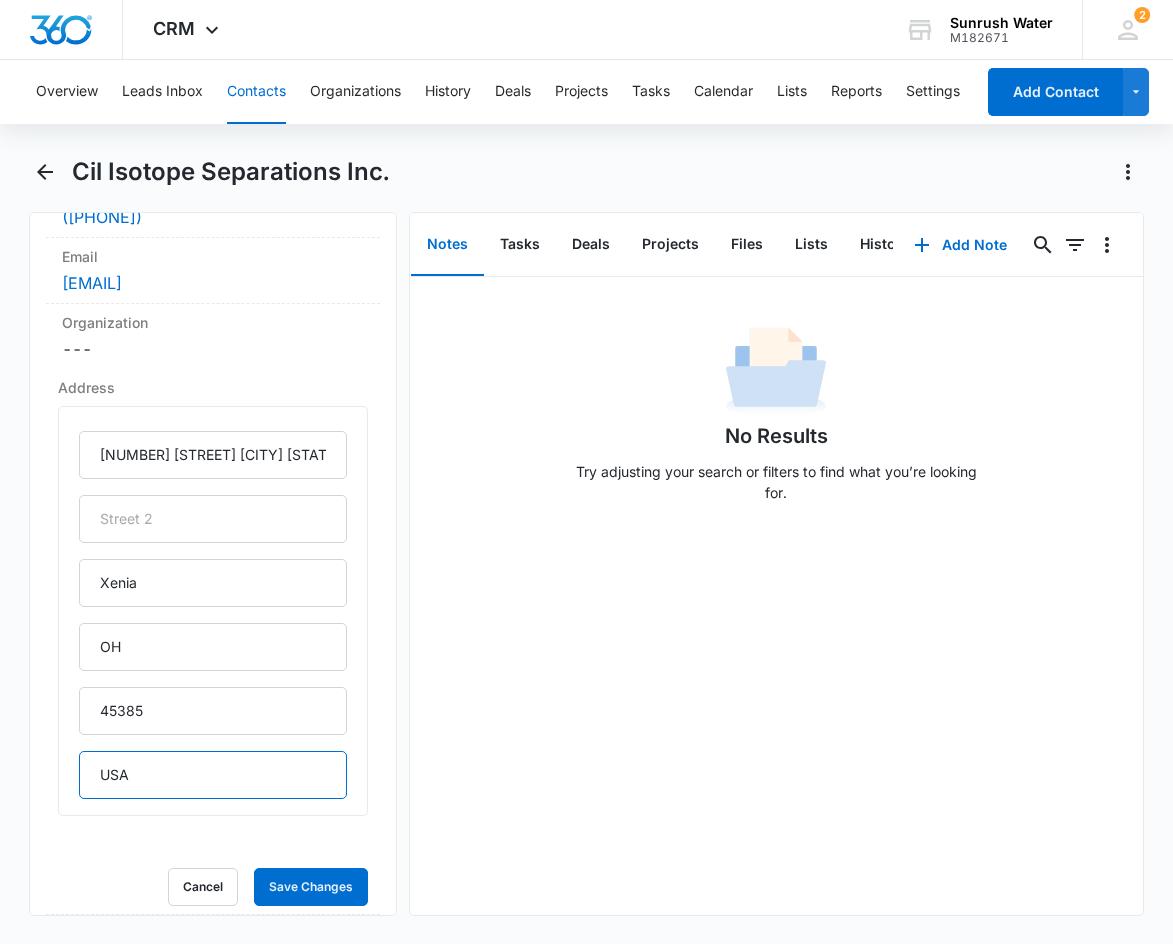 type on "USA" 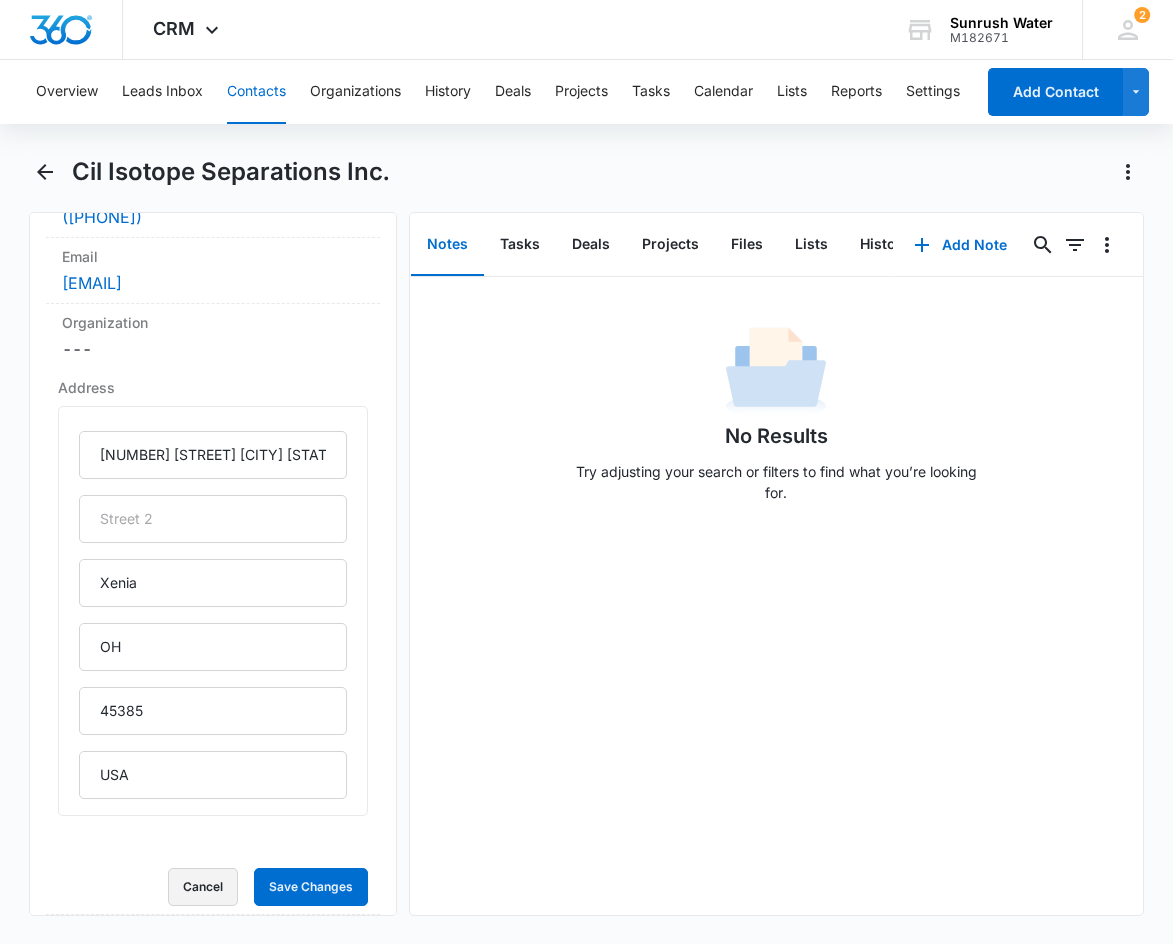 scroll, scrollTop: 506, scrollLeft: 0, axis: vertical 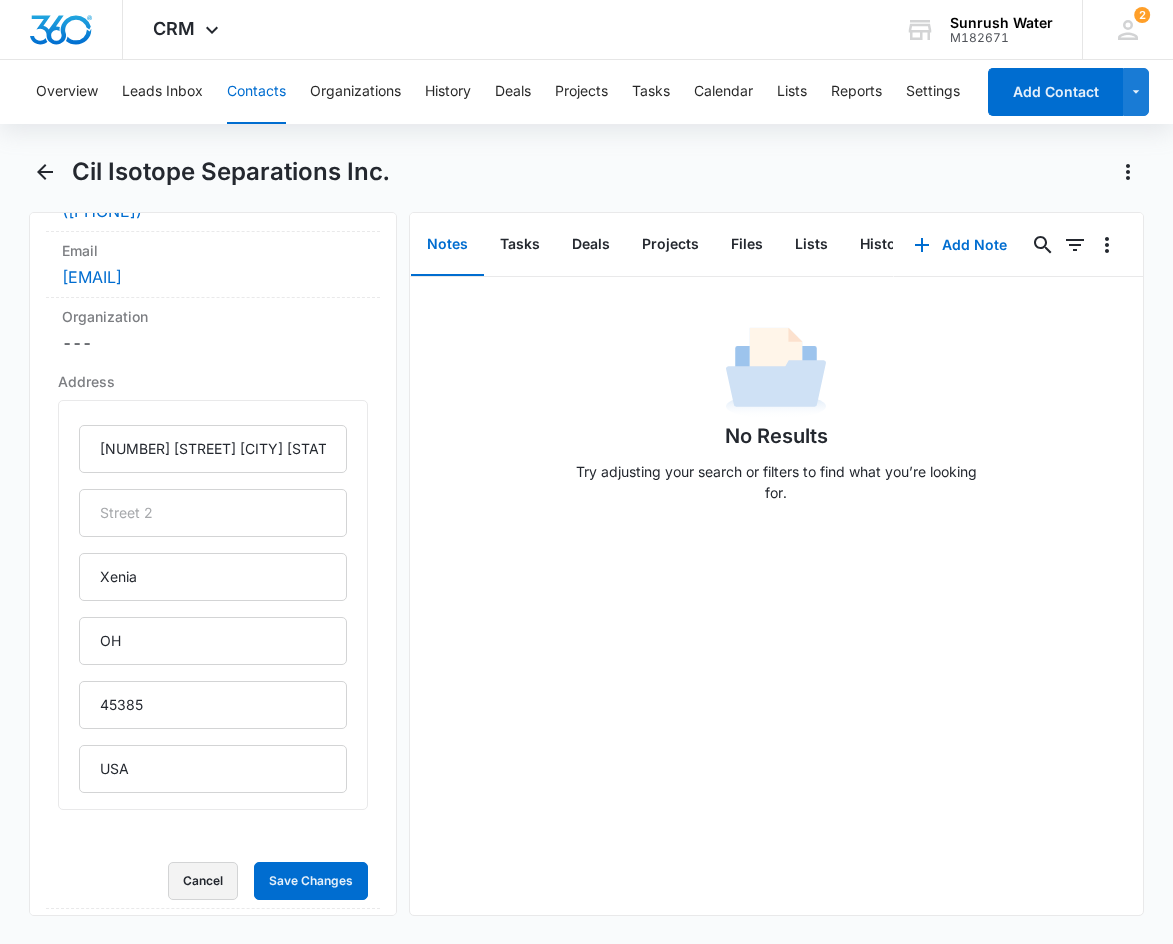 type 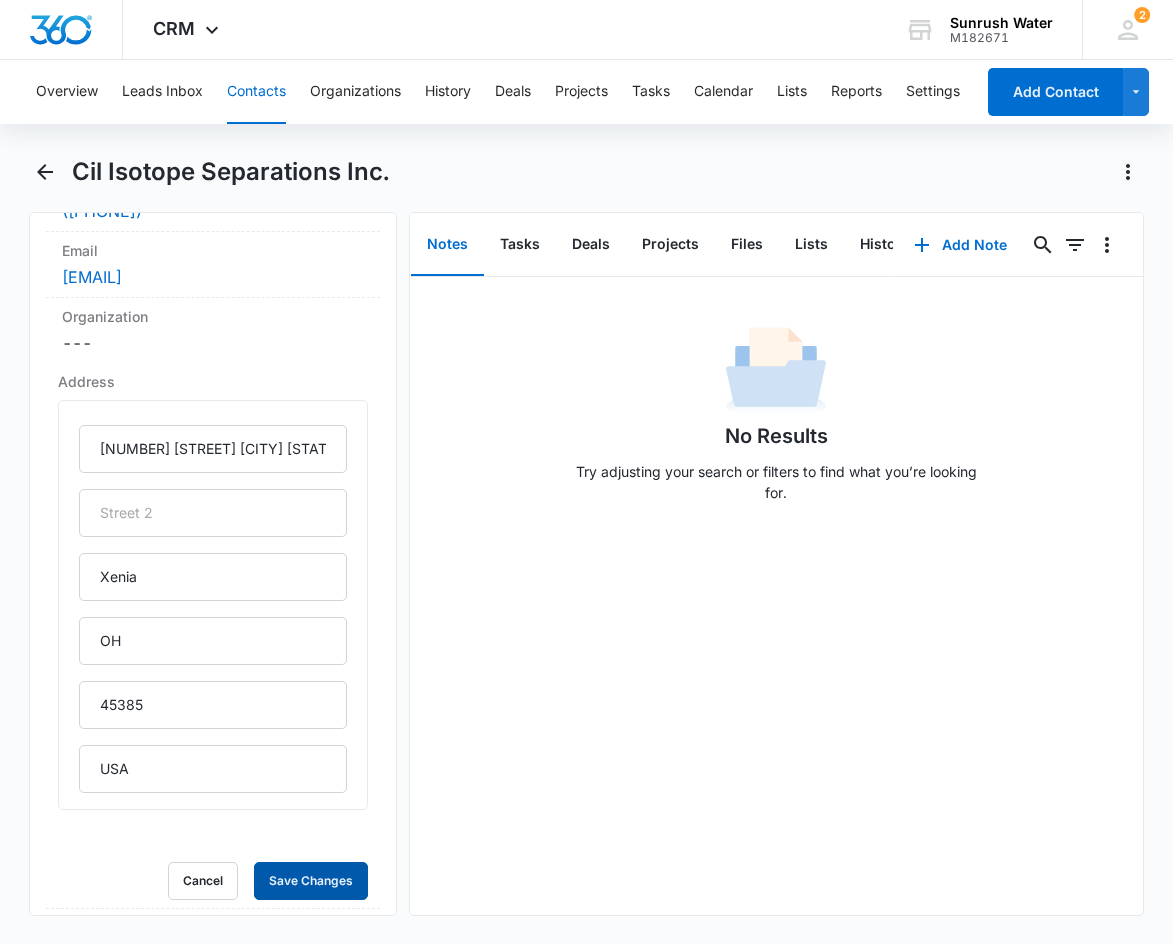 type 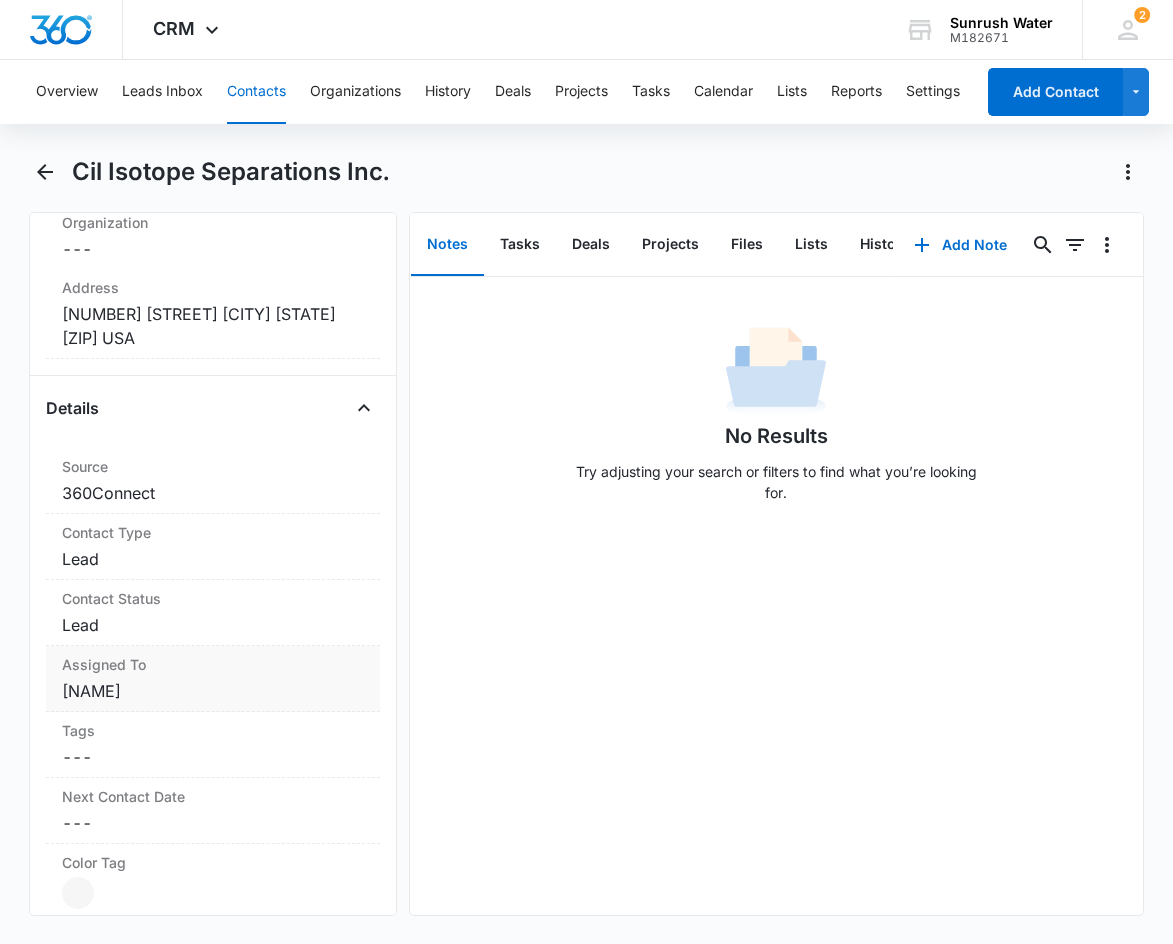 scroll, scrollTop: 0, scrollLeft: 0, axis: both 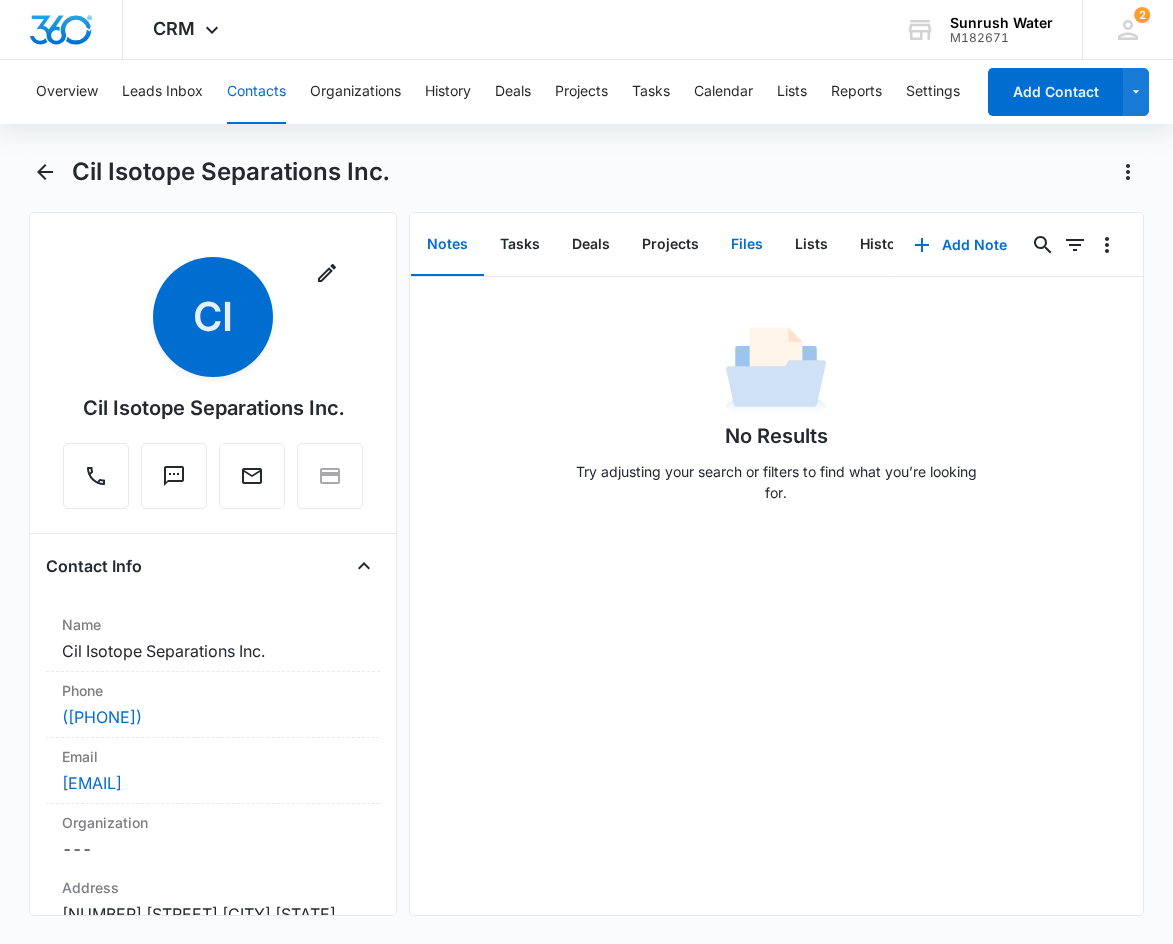 click on "Files" at bounding box center [747, 245] 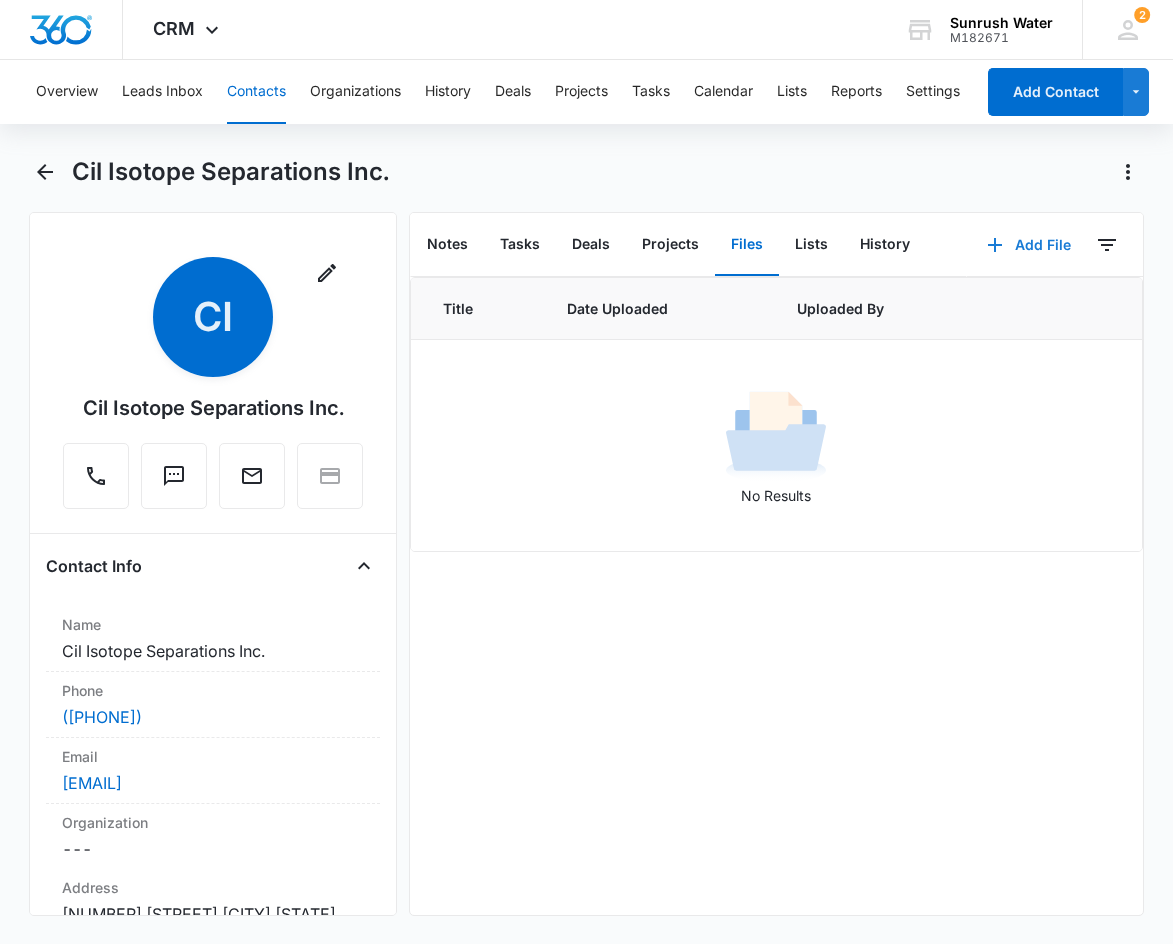 click on "Add File" at bounding box center (1029, 245) 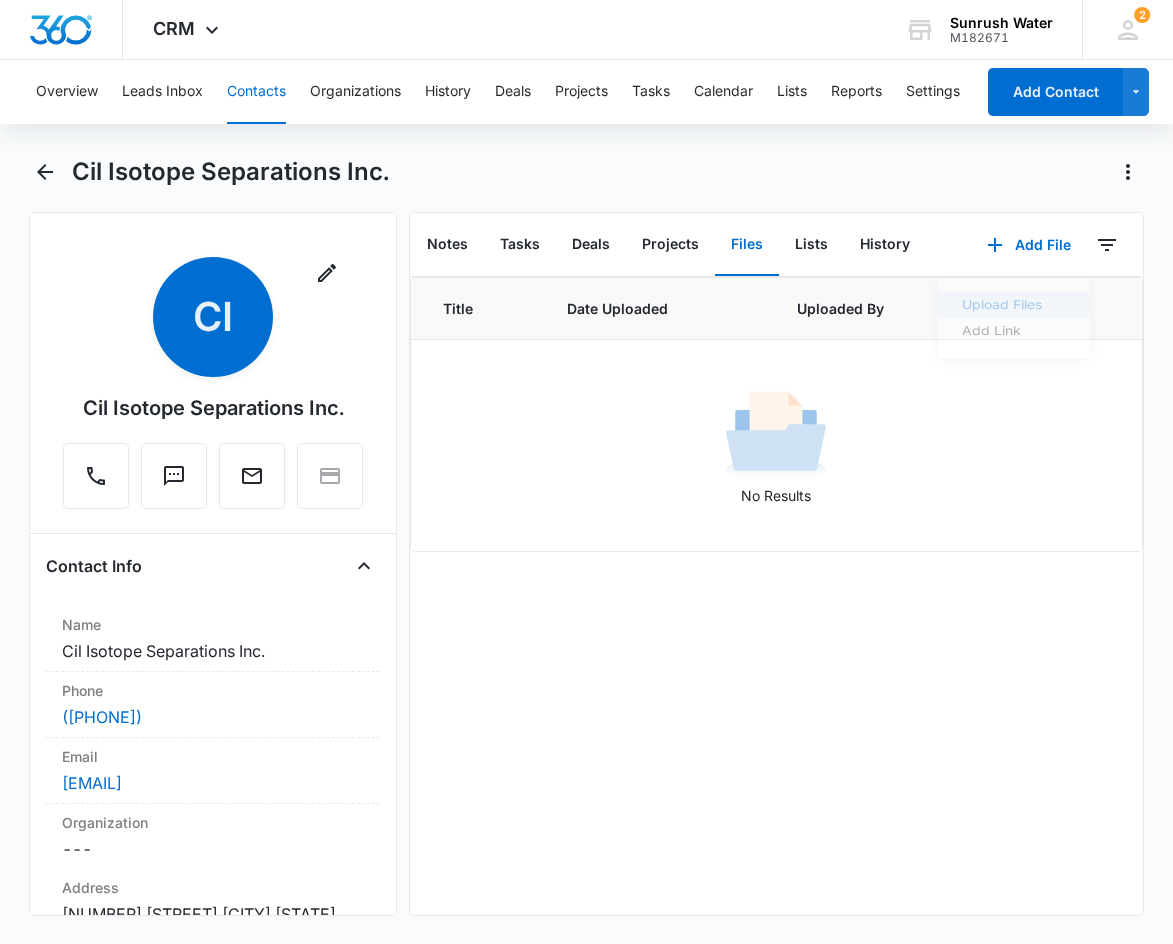 click on "Upload Files" at bounding box center (1002, 309) 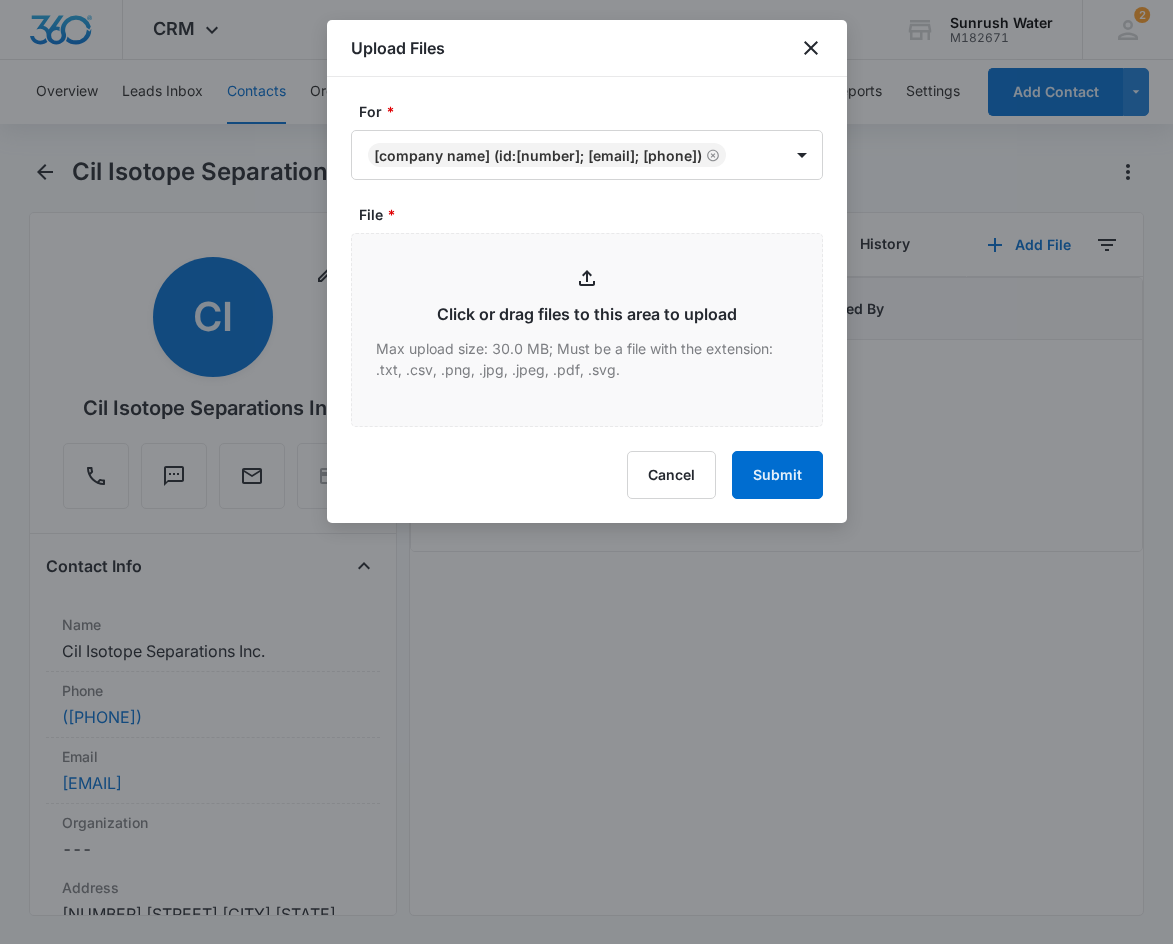 type on "C:\fakepath\Sunrush Water Supplier Survey .docx" 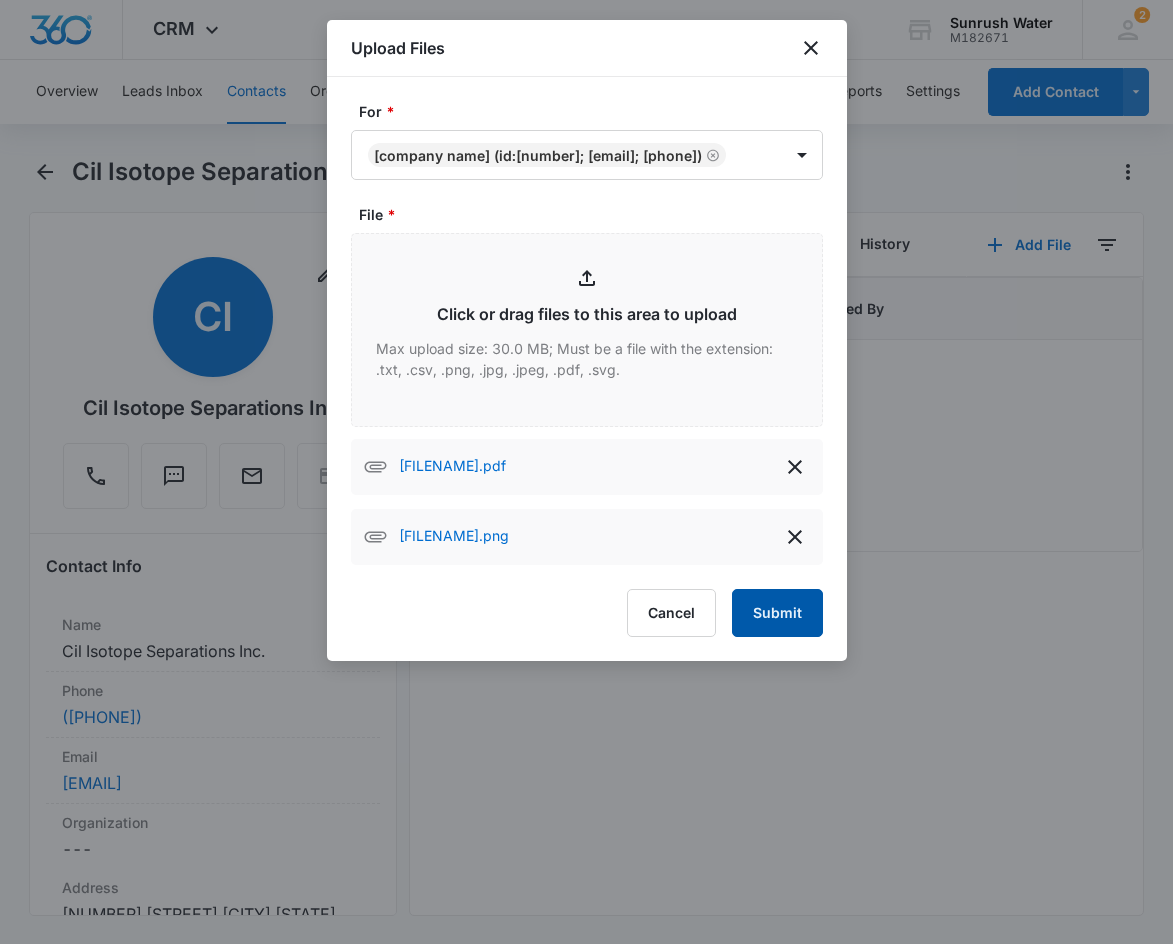 click on "Submit" at bounding box center (777, 613) 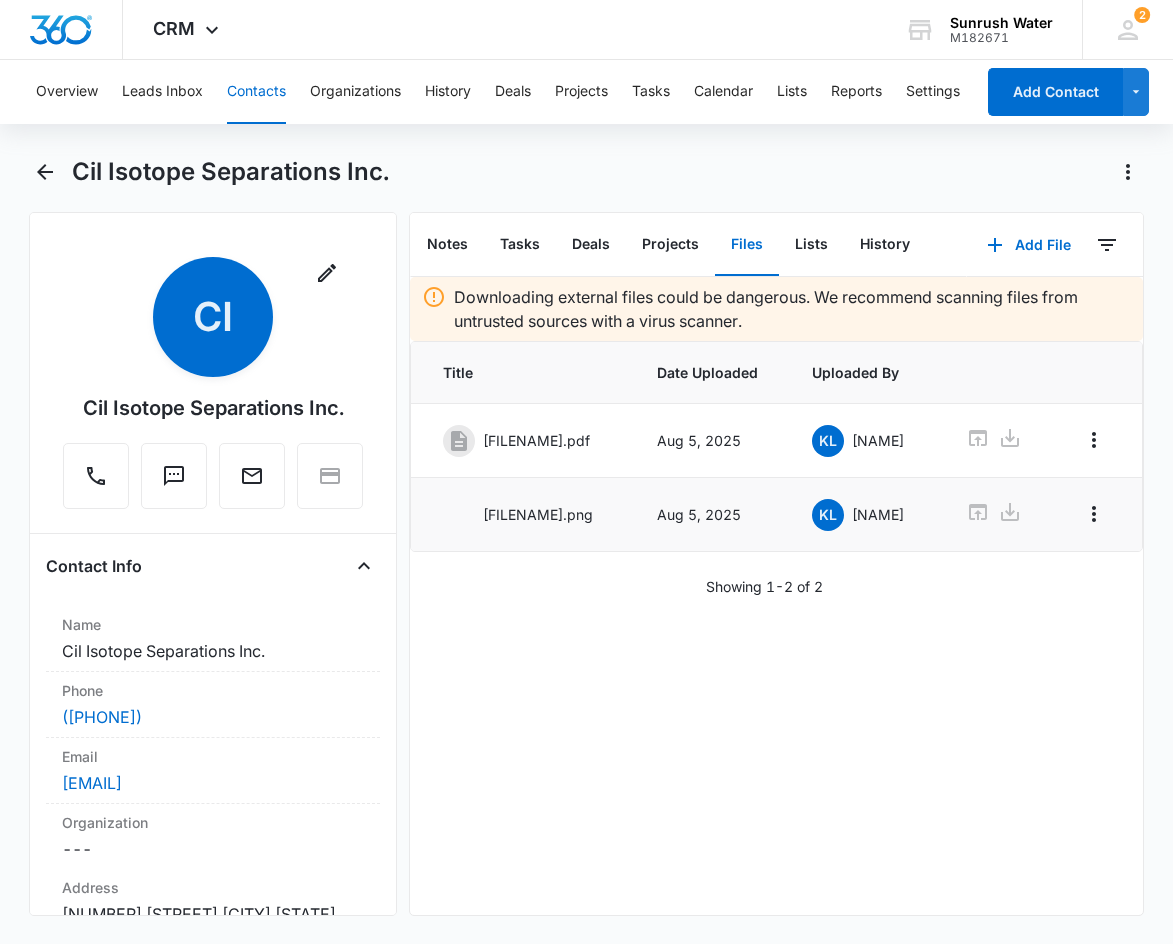 scroll, scrollTop: 0, scrollLeft: 128, axis: horizontal 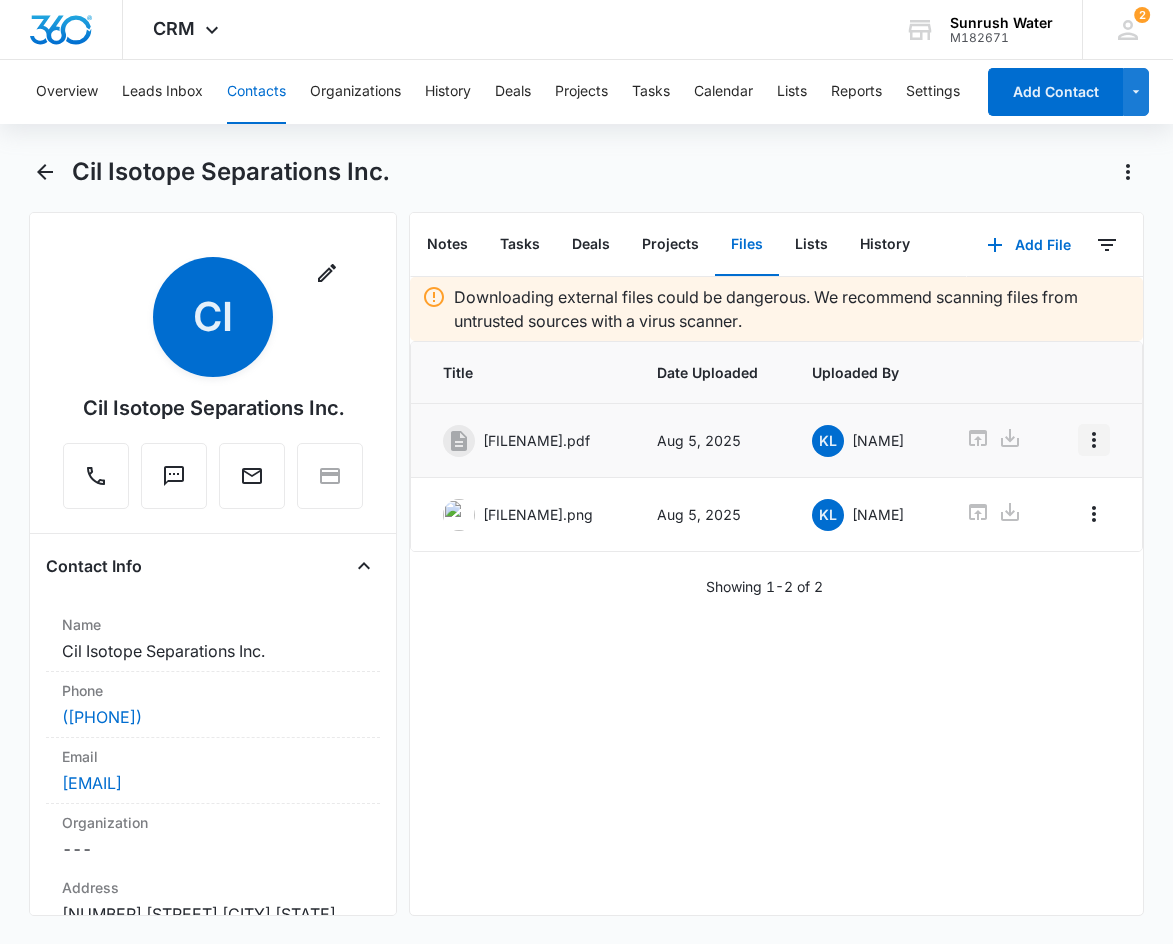 click 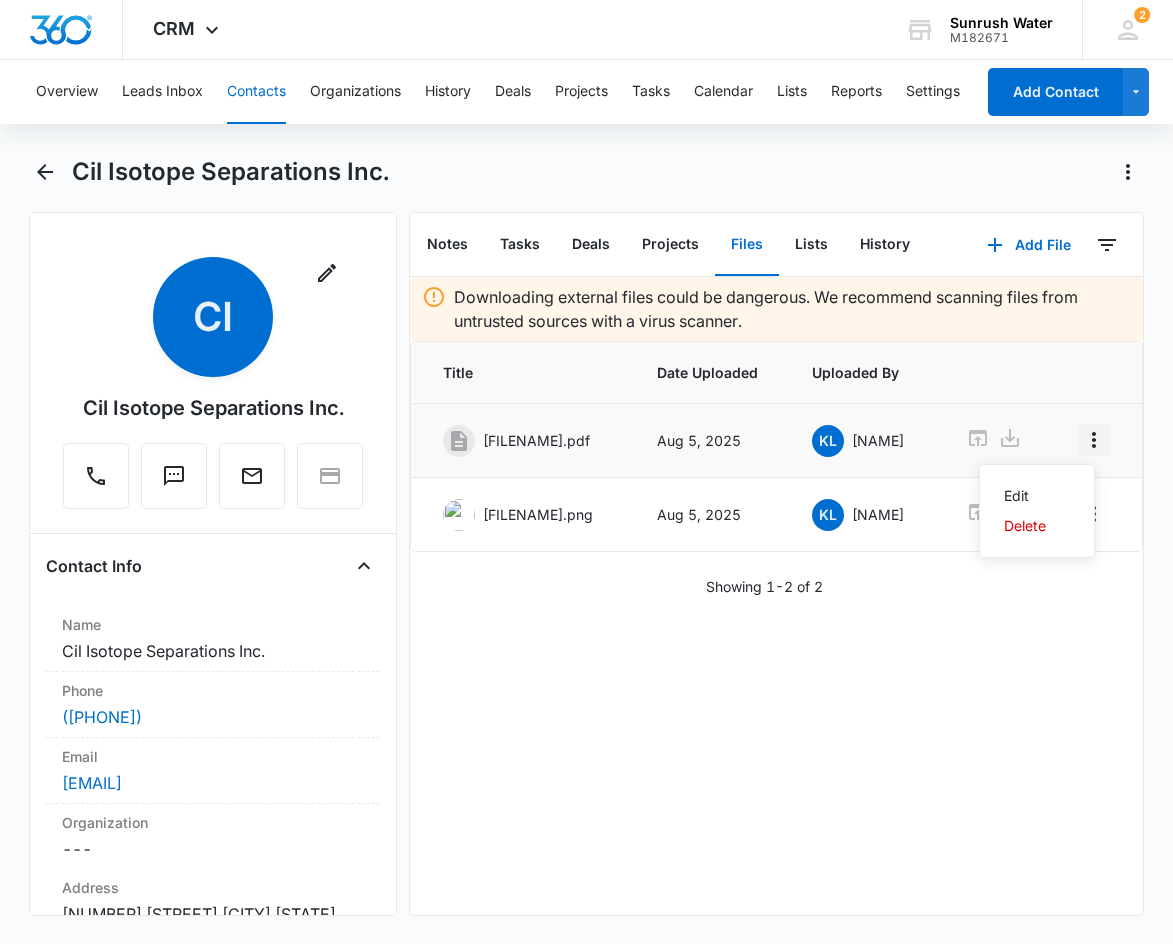 click 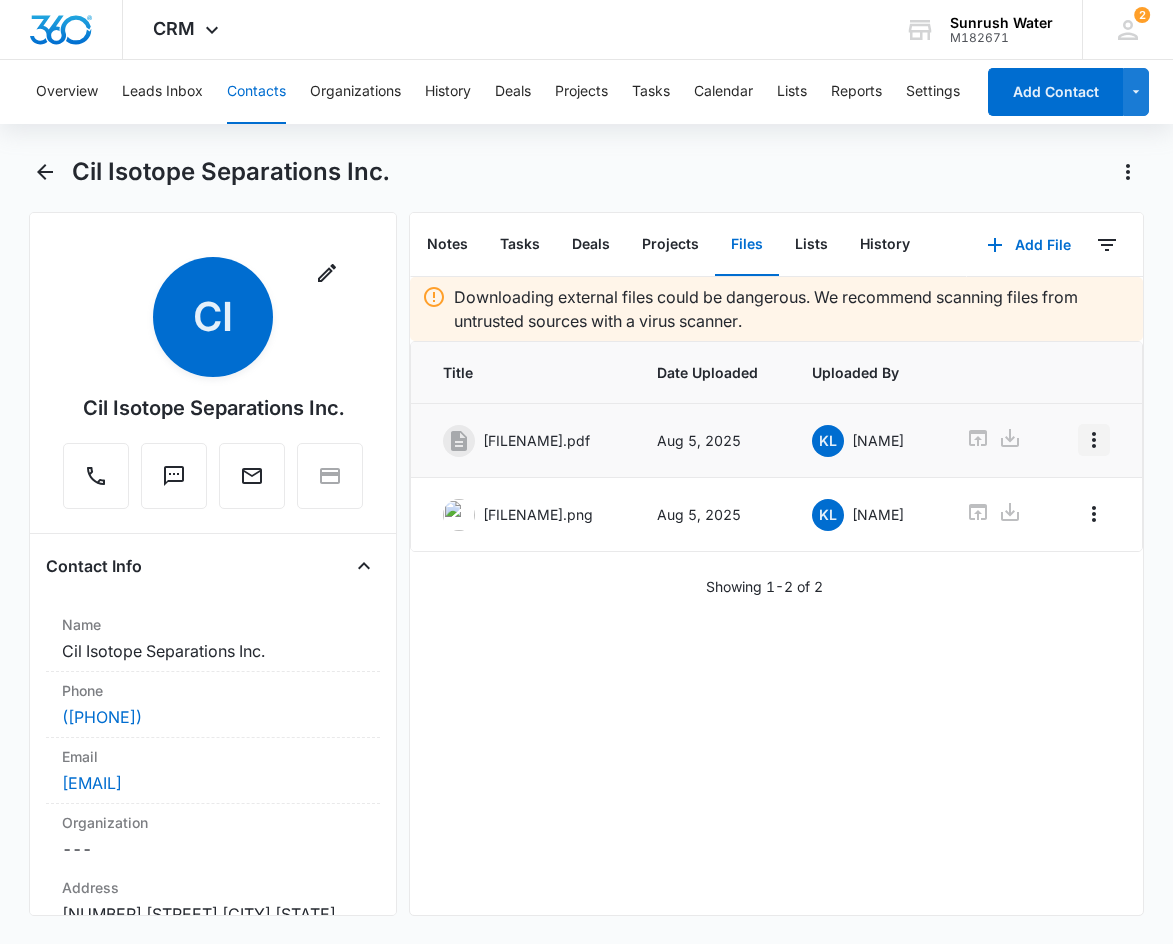 type 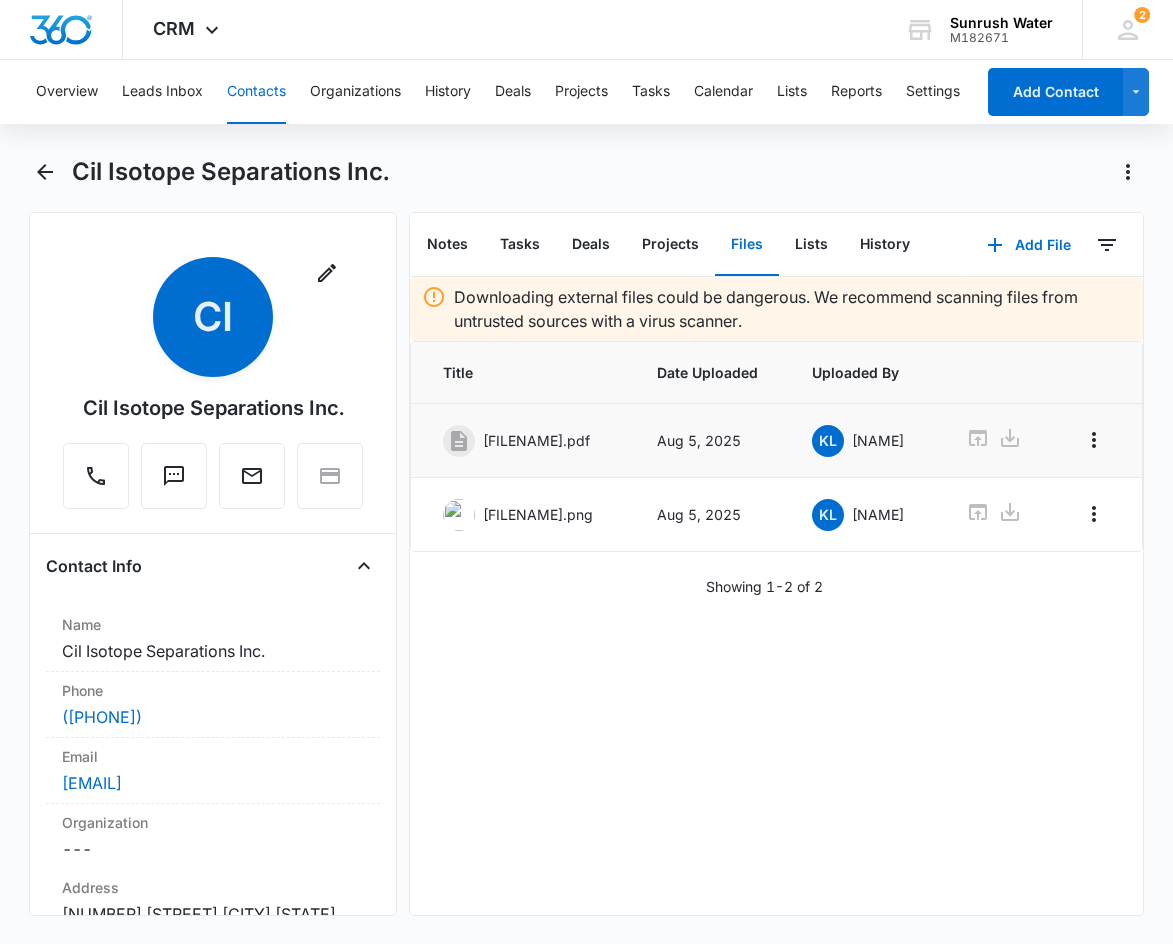 click 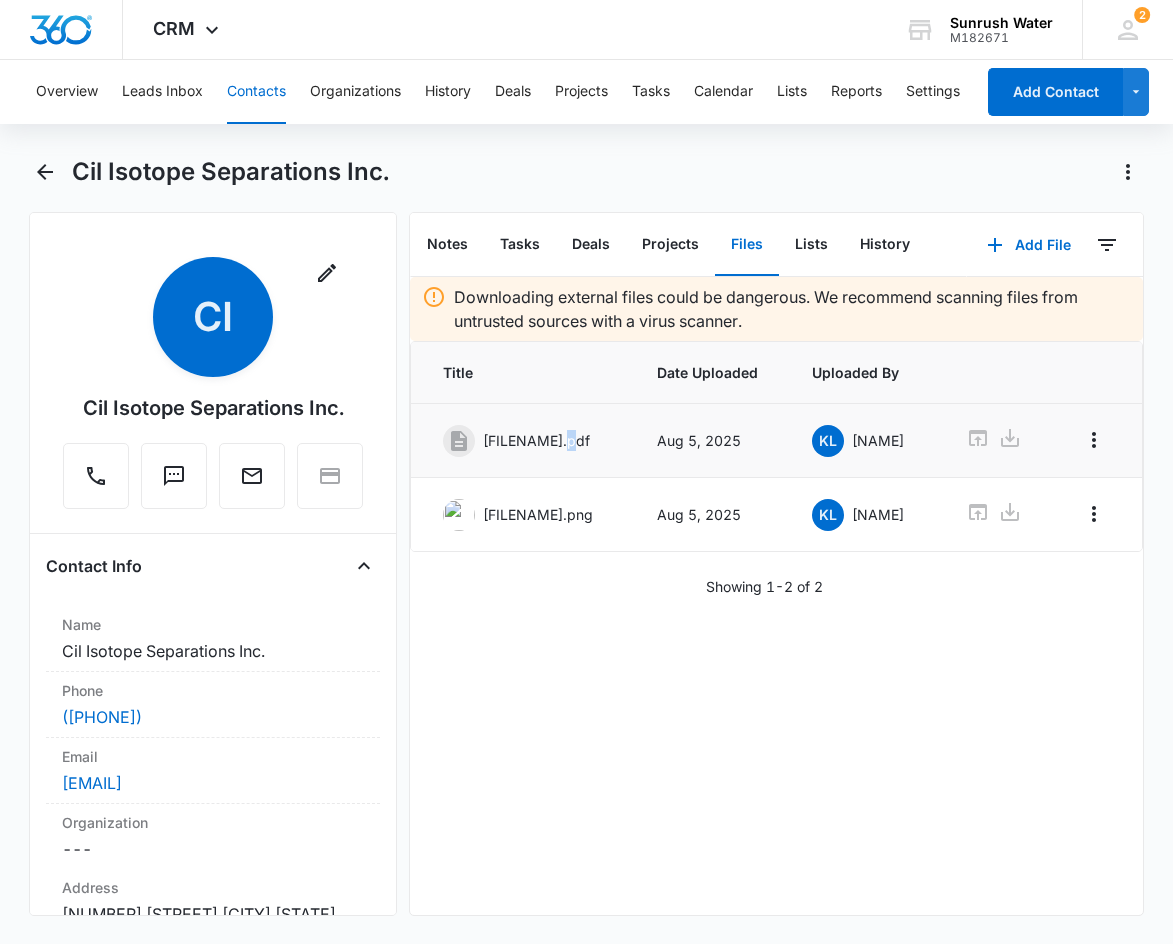 click on "CIL Isotope Separations Tax Exempt- Sunrush Water.pdf" at bounding box center [536, 440] 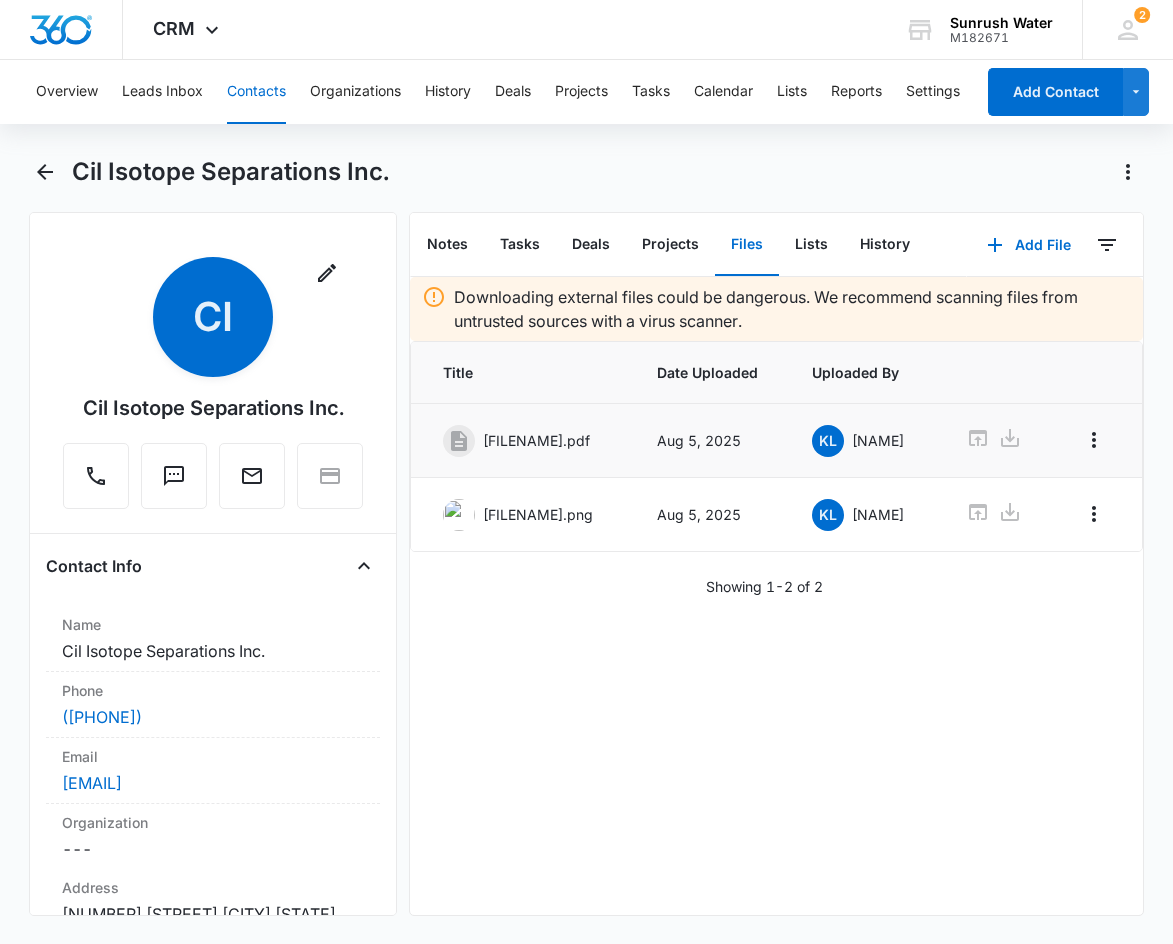 click on "[FIRST] [LAST]" at bounding box center (878, 440) 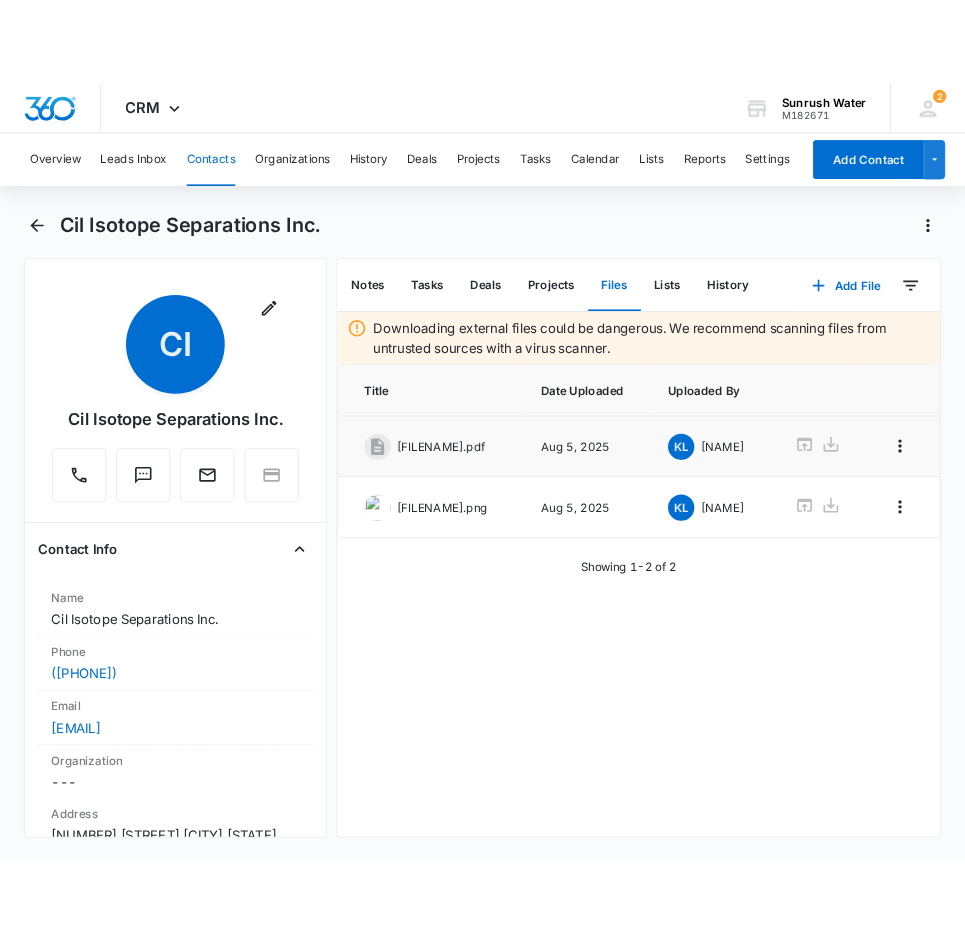 scroll, scrollTop: 0, scrollLeft: 128, axis: horizontal 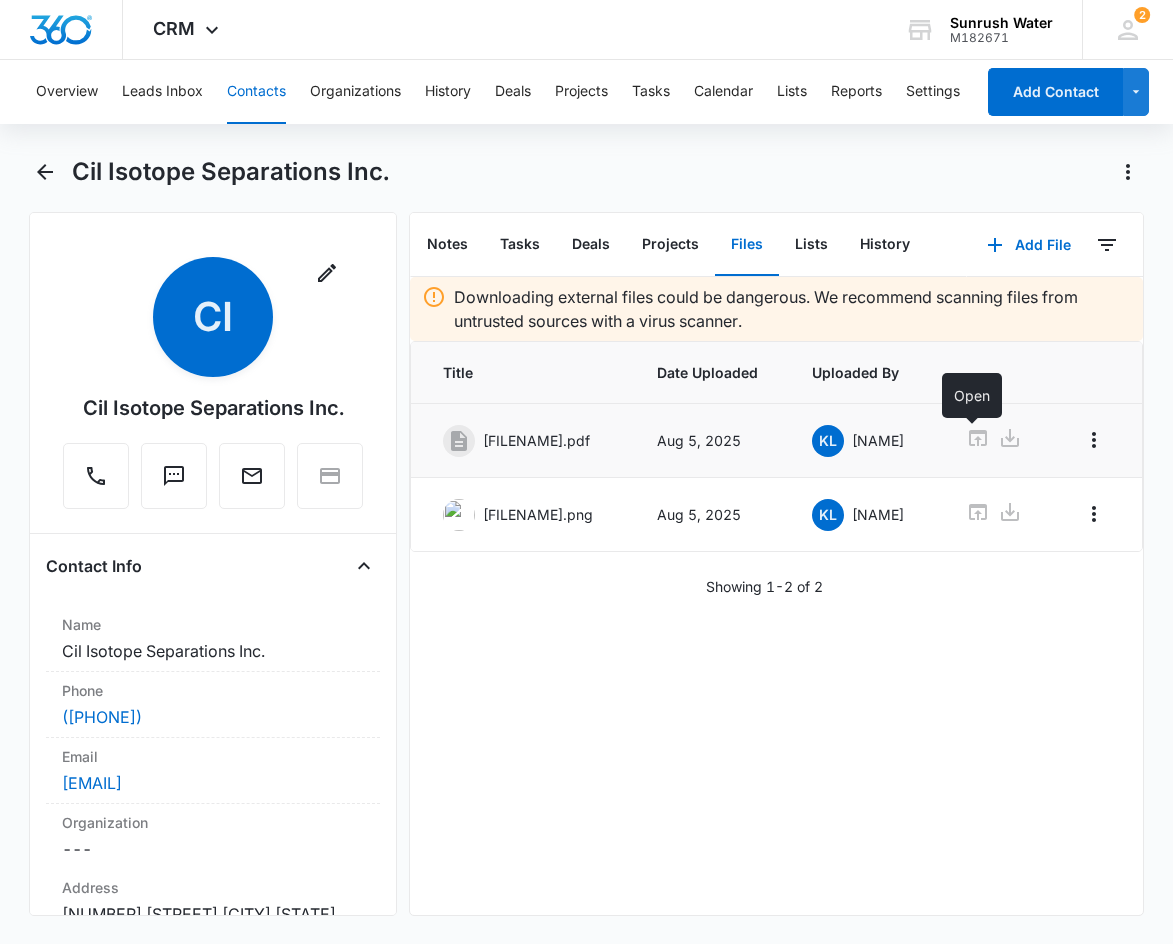 click 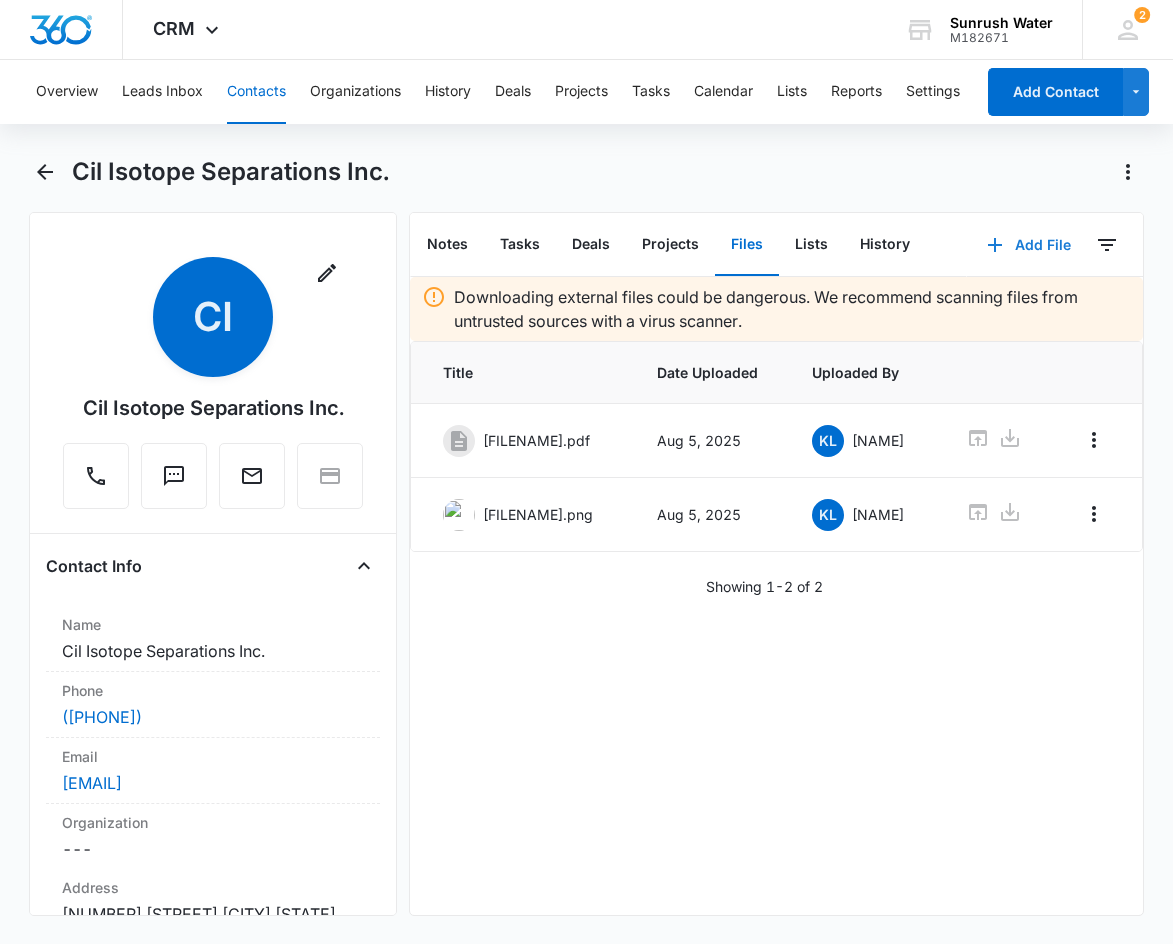 click on "Add File" at bounding box center (1029, 245) 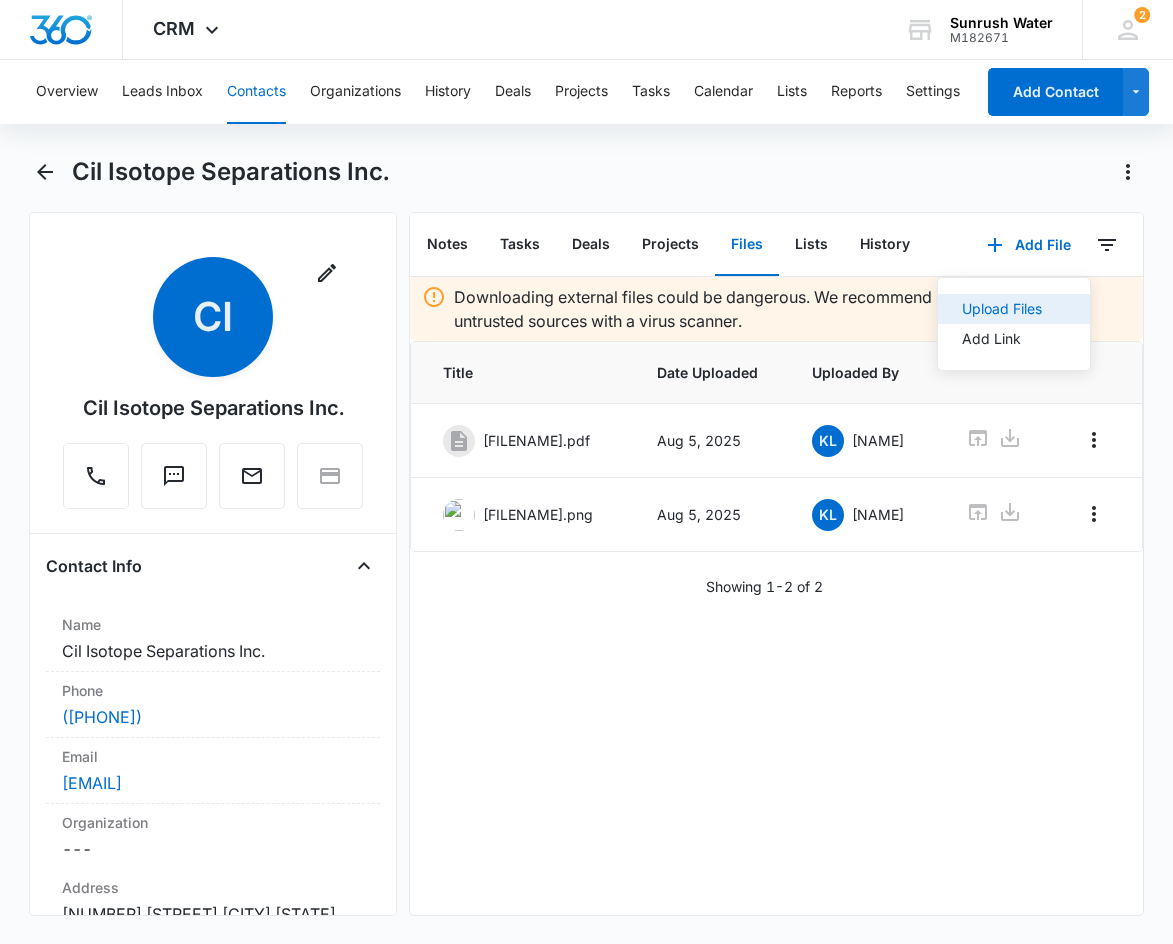 click on "Upload Files" at bounding box center (1014, 309) 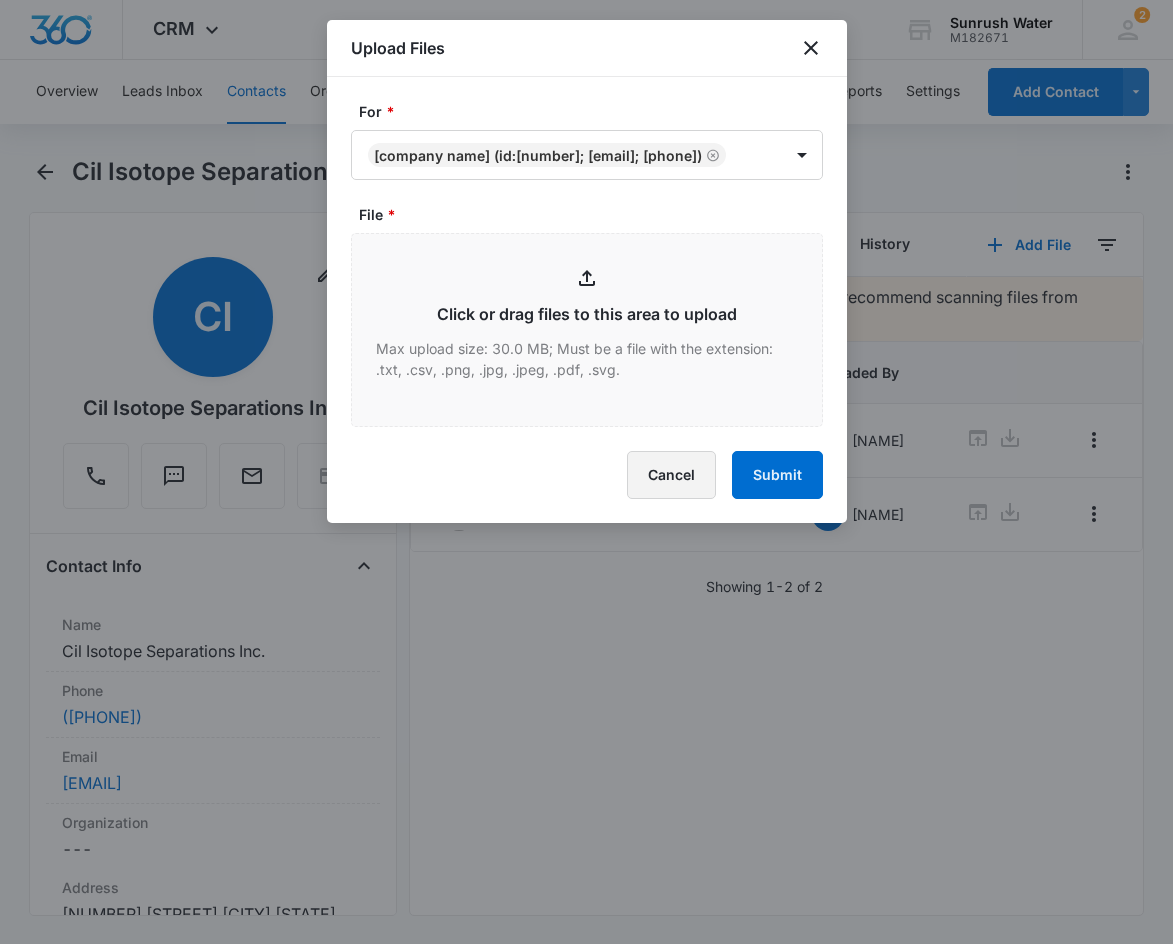 click on "Cancel" at bounding box center [671, 475] 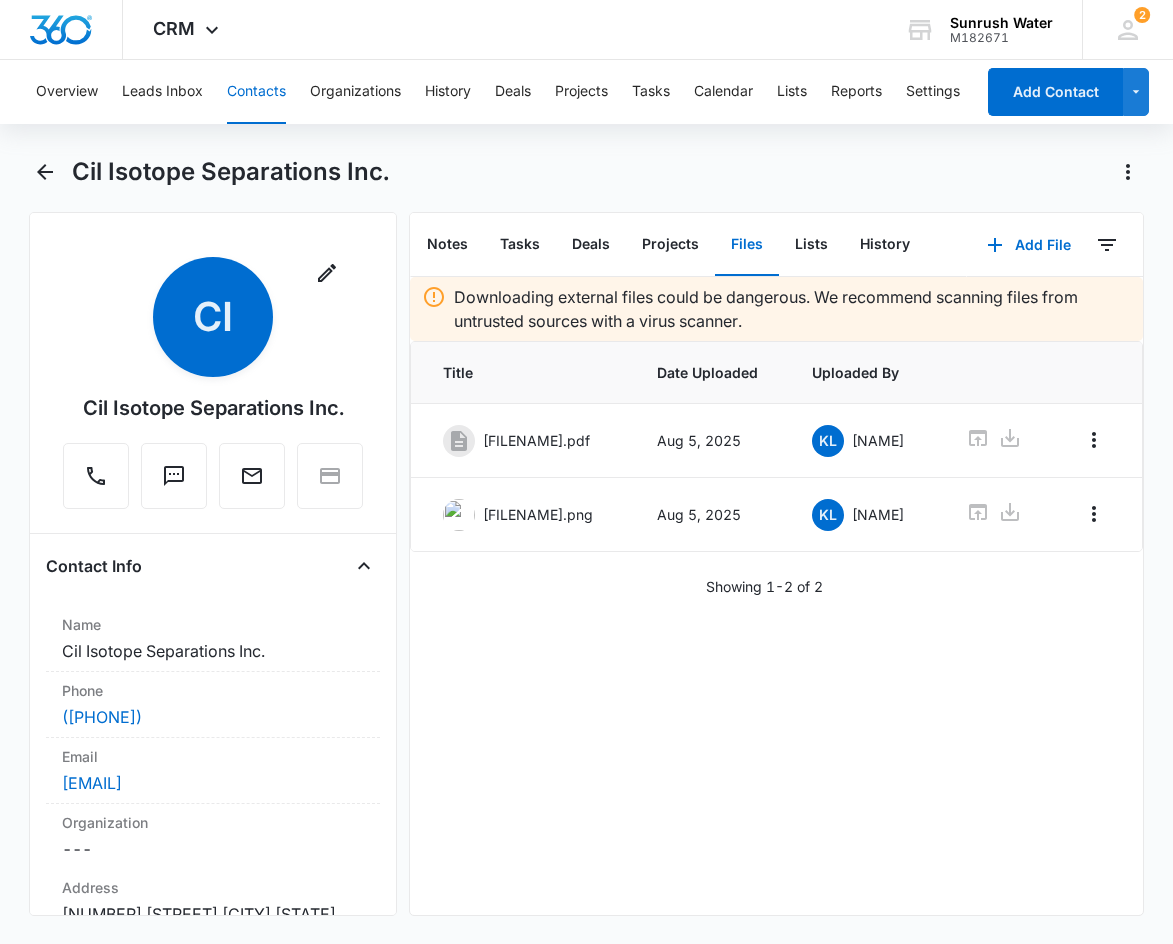 drag, startPoint x: 1003, startPoint y: 768, endPoint x: 721, endPoint y: 745, distance: 282.9364 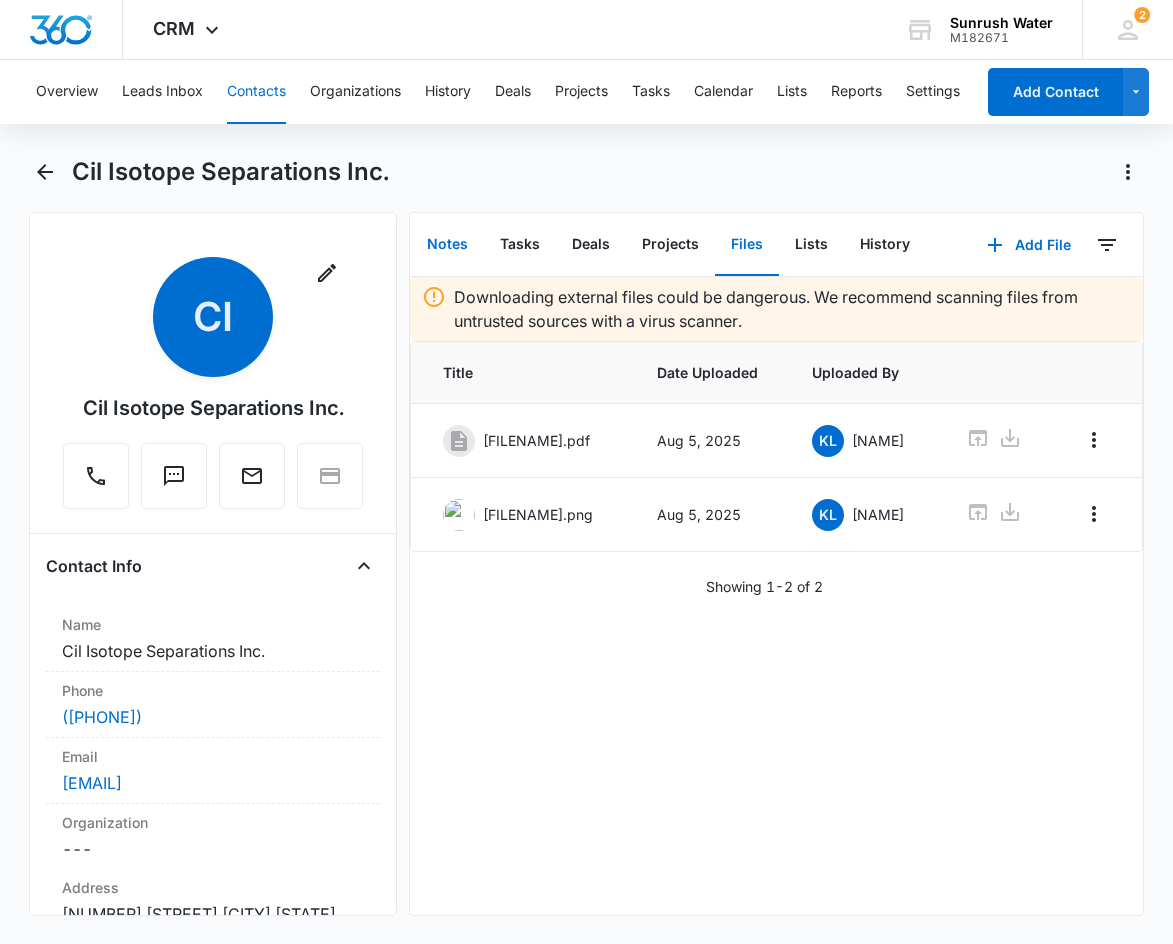 click on "Notes" at bounding box center [447, 245] 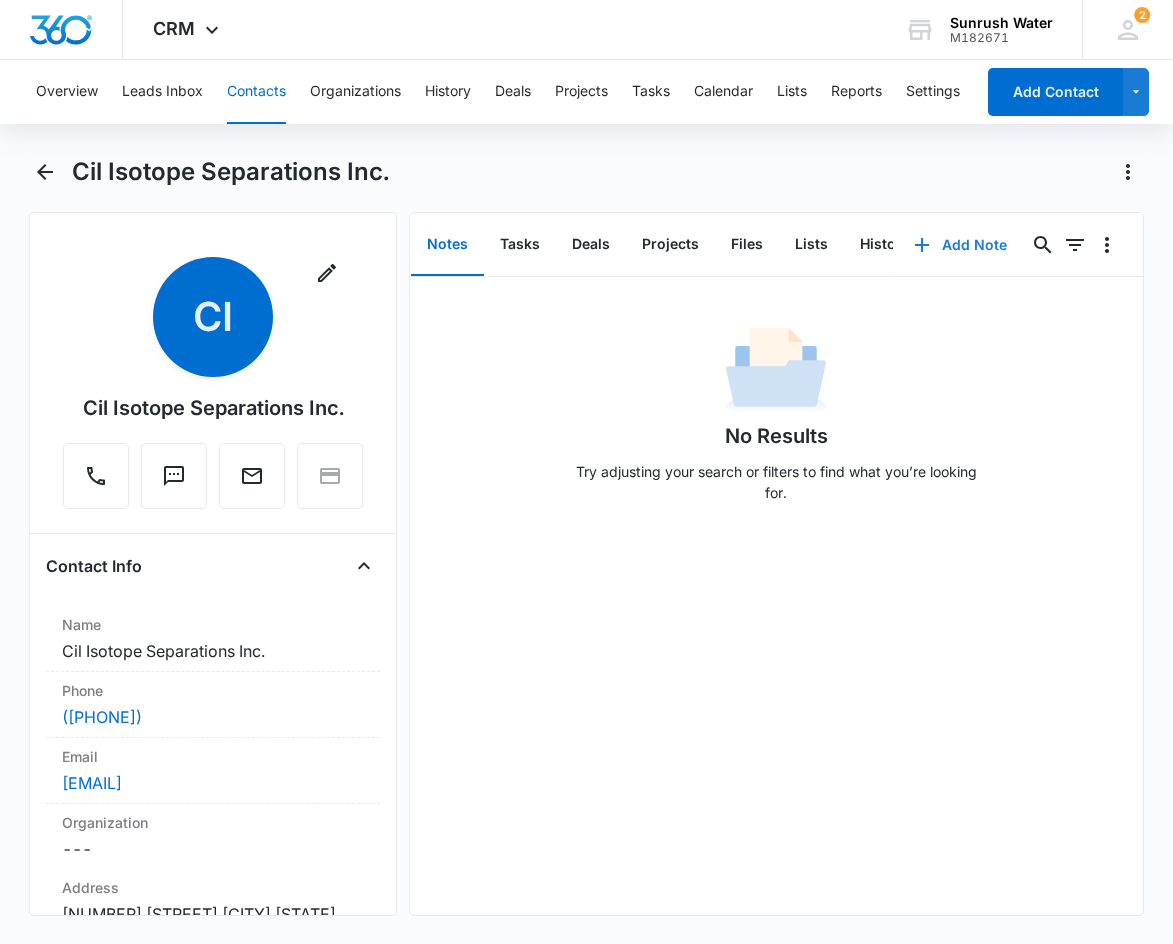 click on "Add Note" at bounding box center (960, 245) 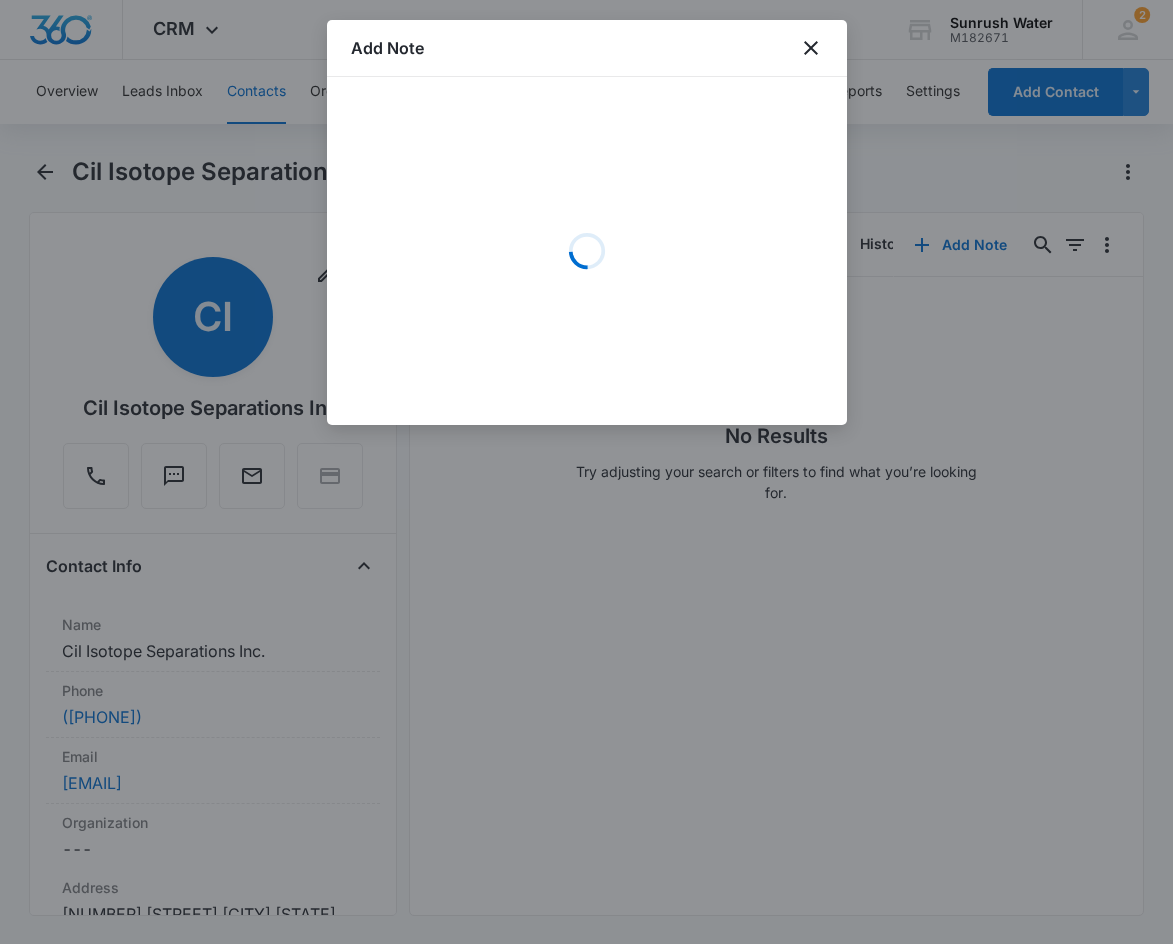 click on "Loading" at bounding box center [587, 251] 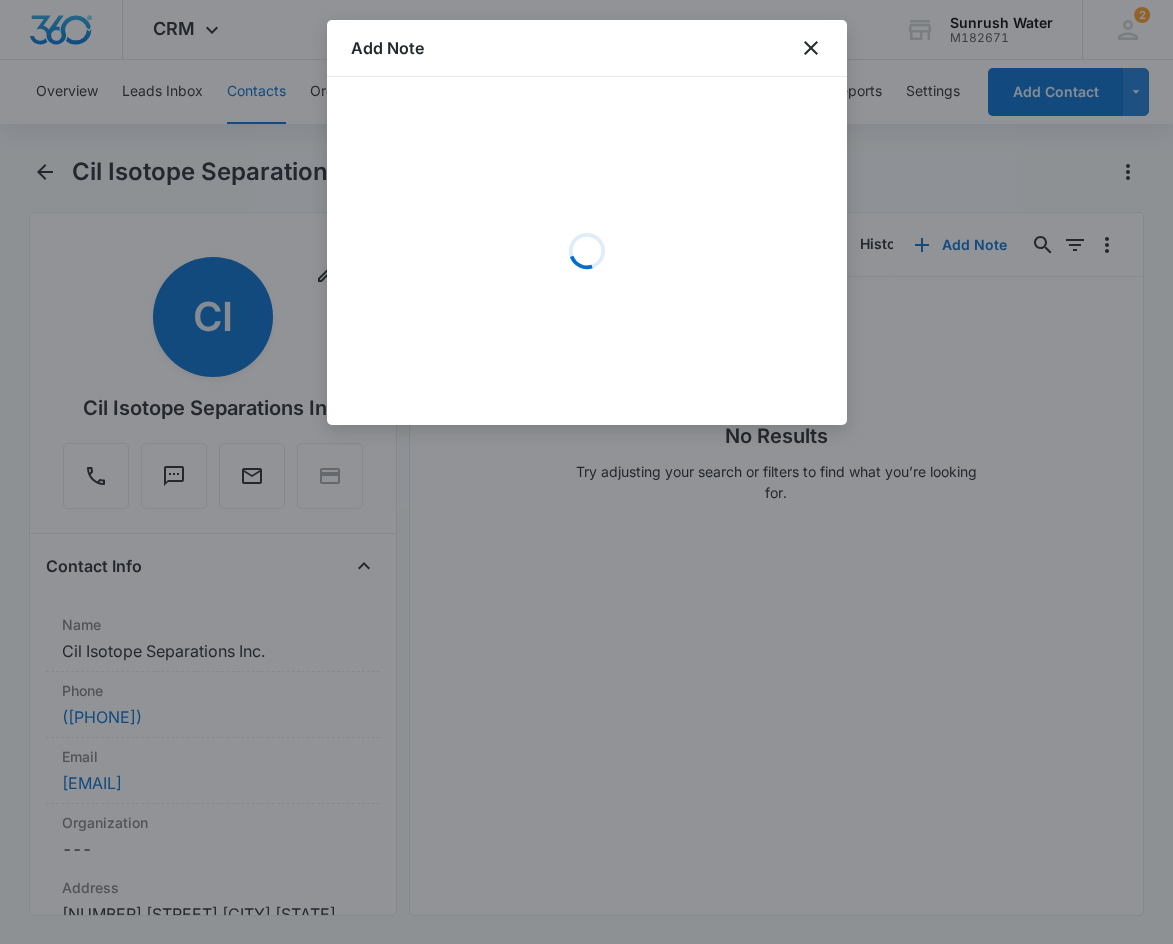 click on "Loading" at bounding box center (587, 251) 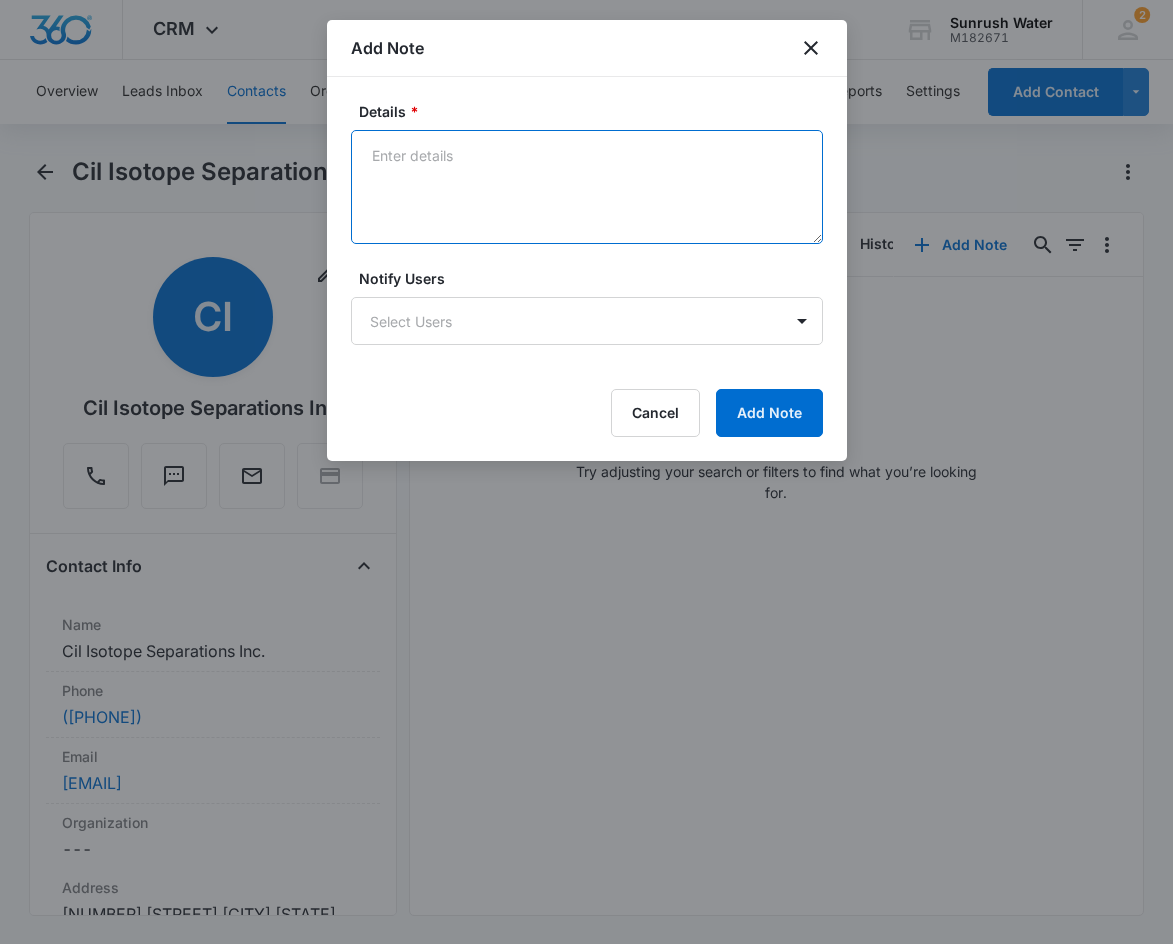 click on "Details *" at bounding box center (587, 187) 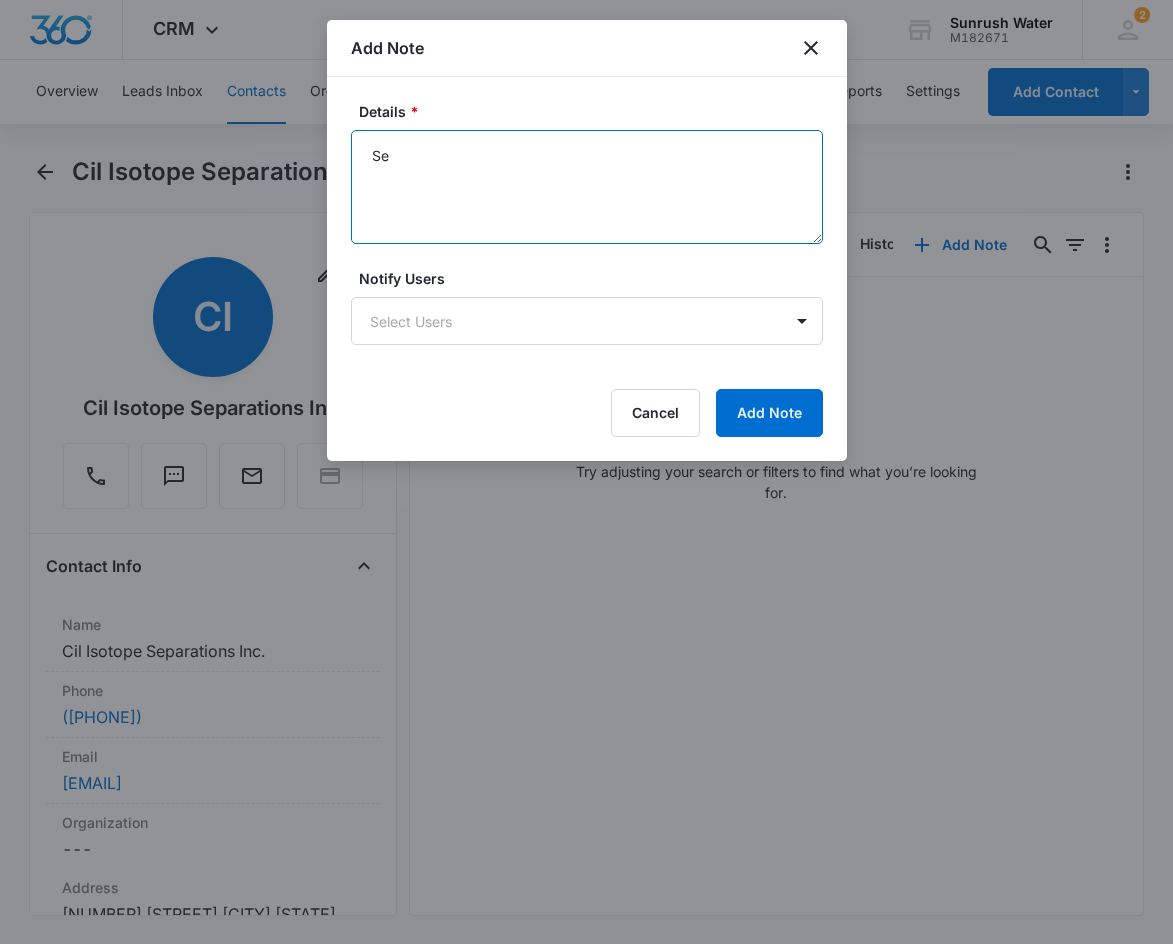 type on "S" 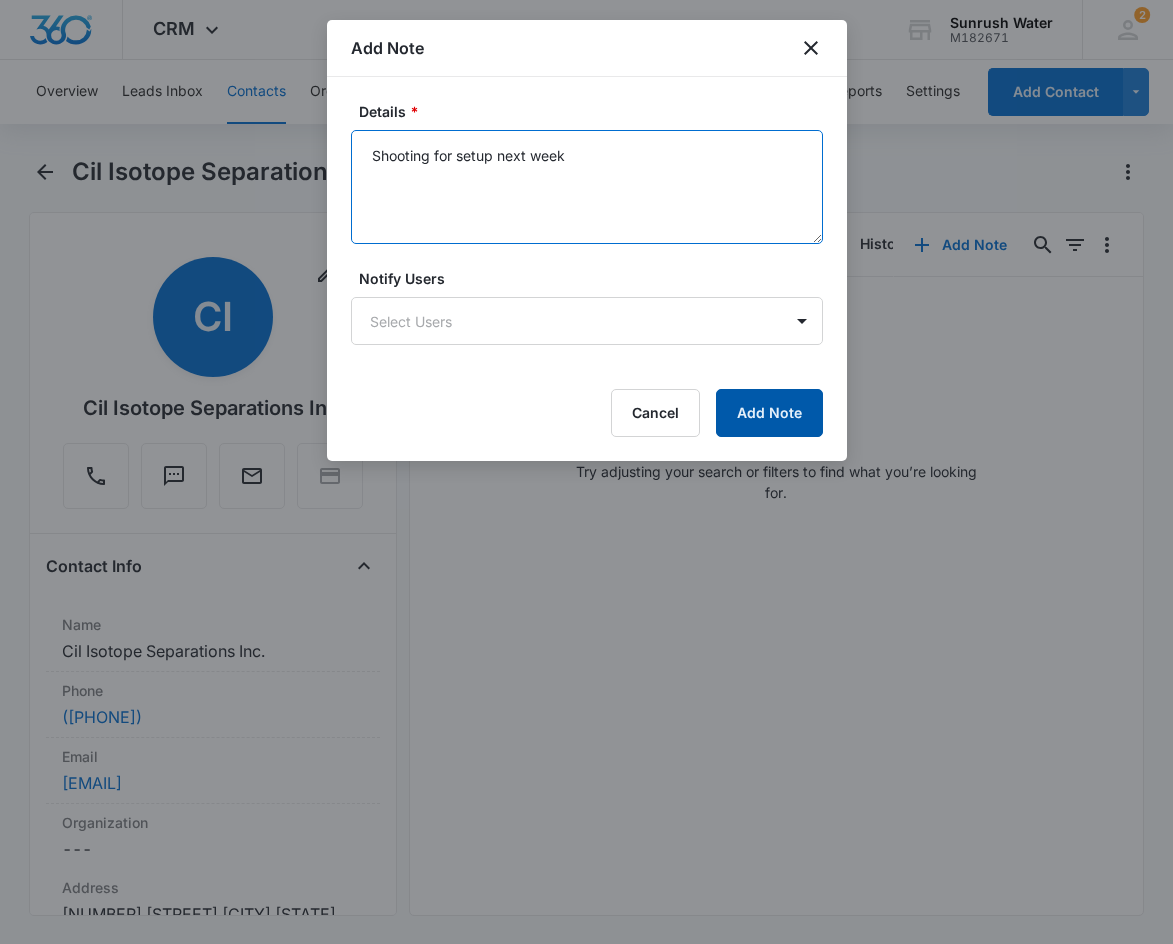 type on "Shooting for setup next week" 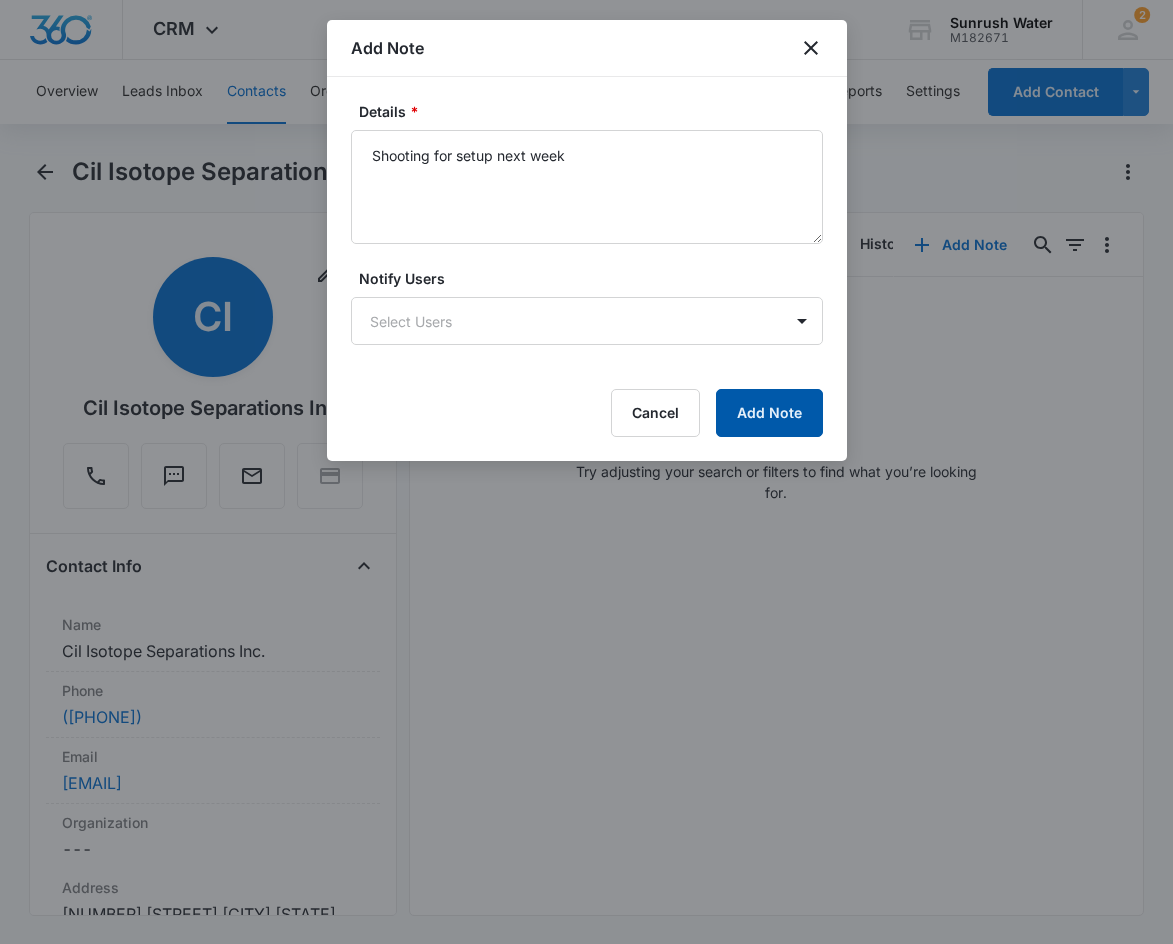 click on "Add Note" at bounding box center [769, 413] 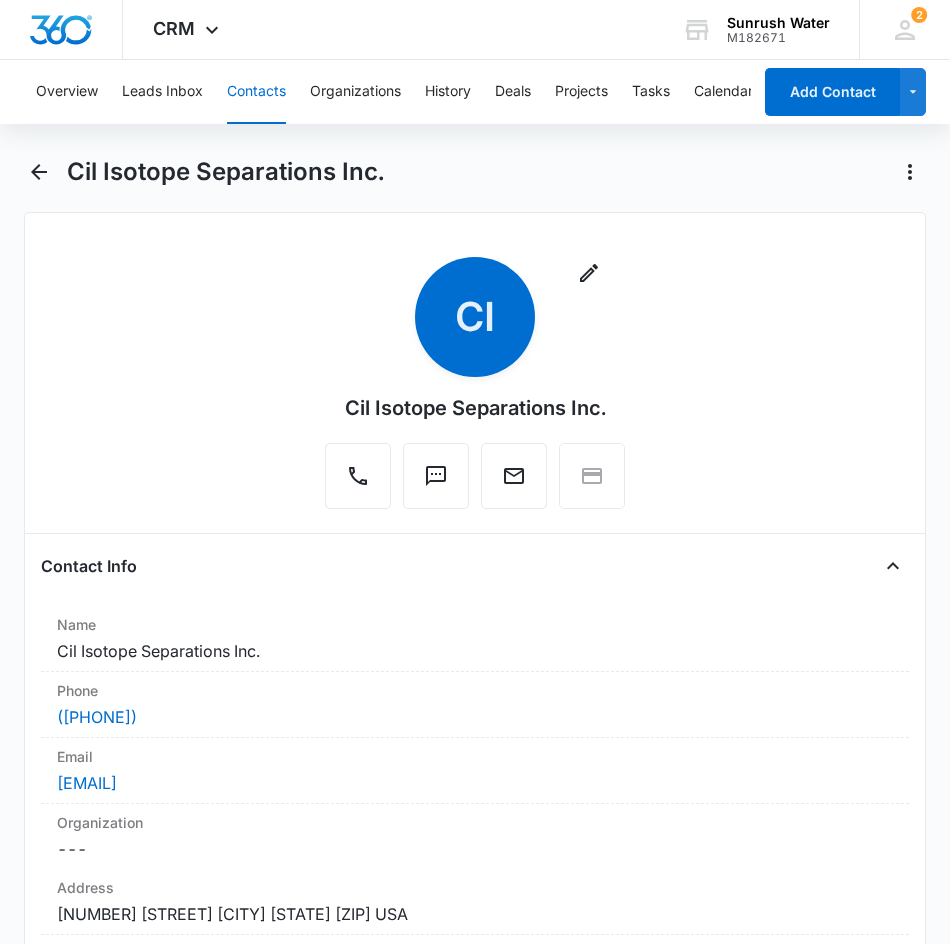 type 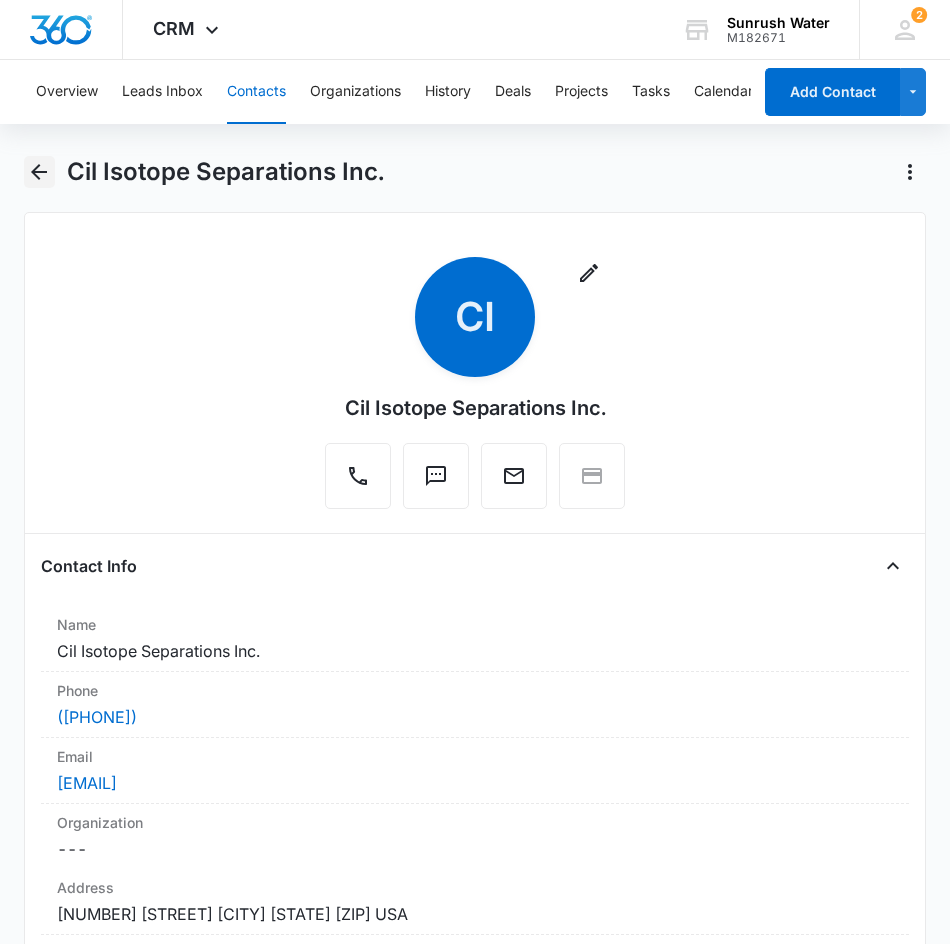 click 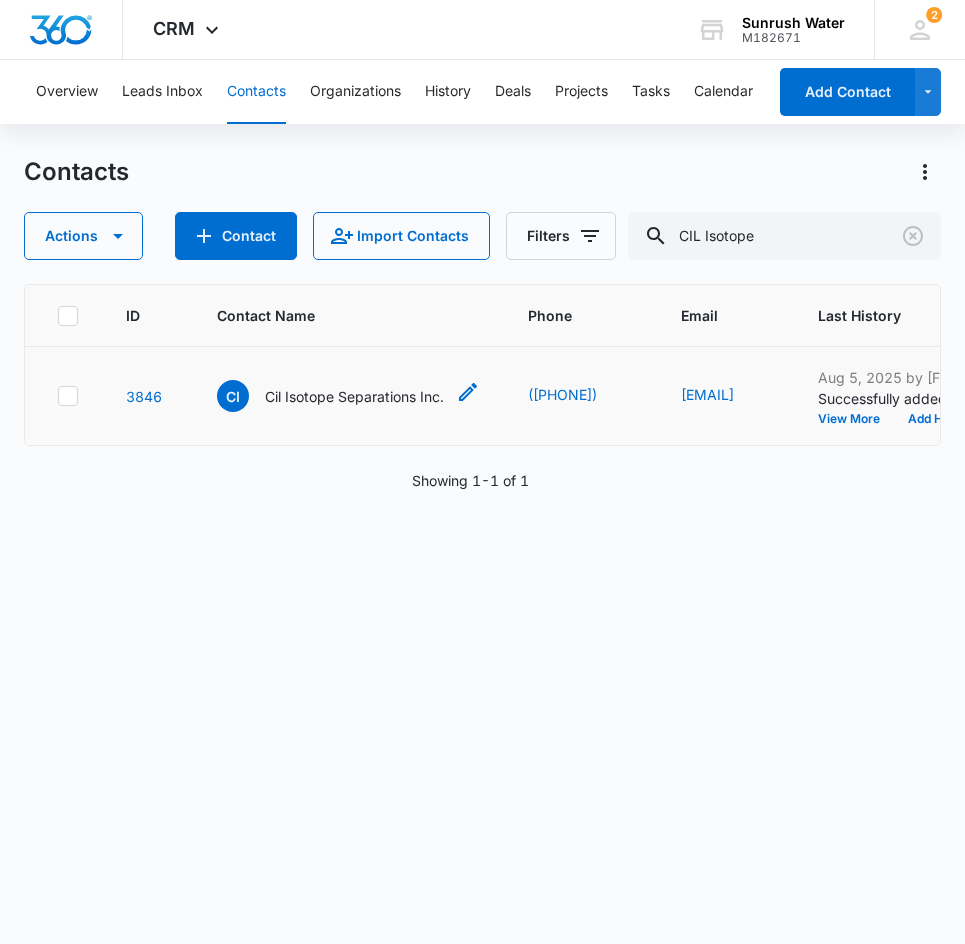 click on "Cil Isotope Separations Inc." at bounding box center (354, 396) 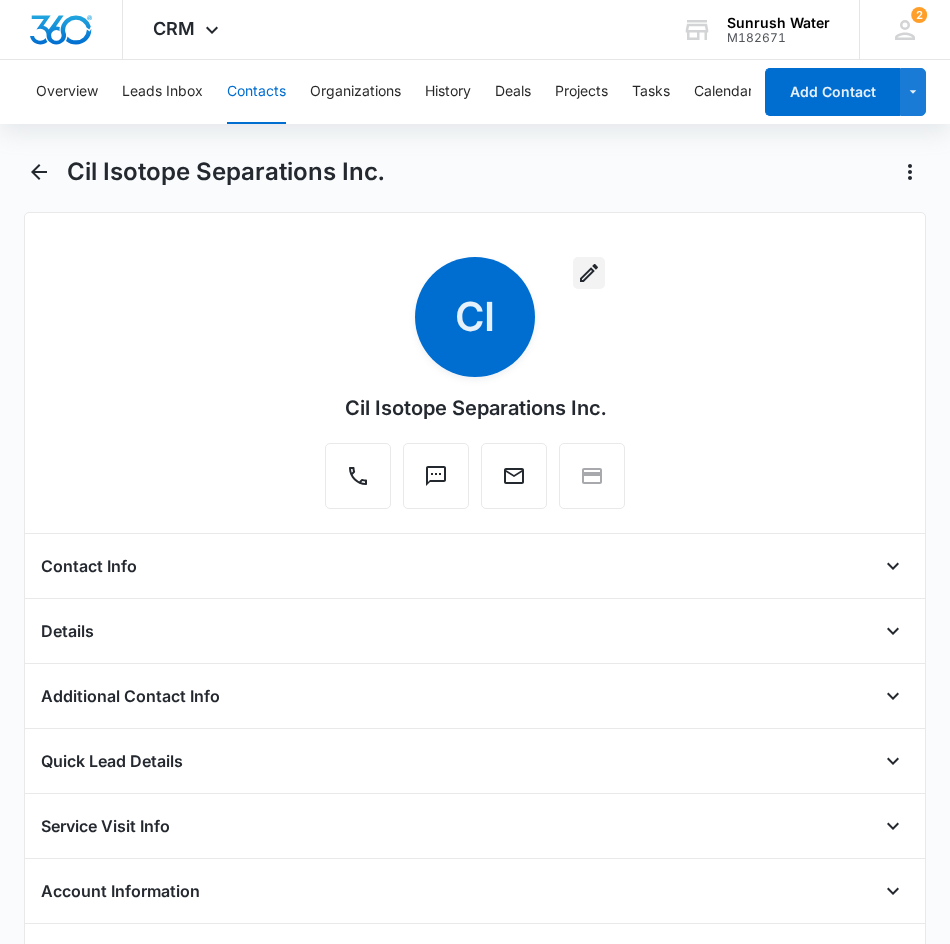 click 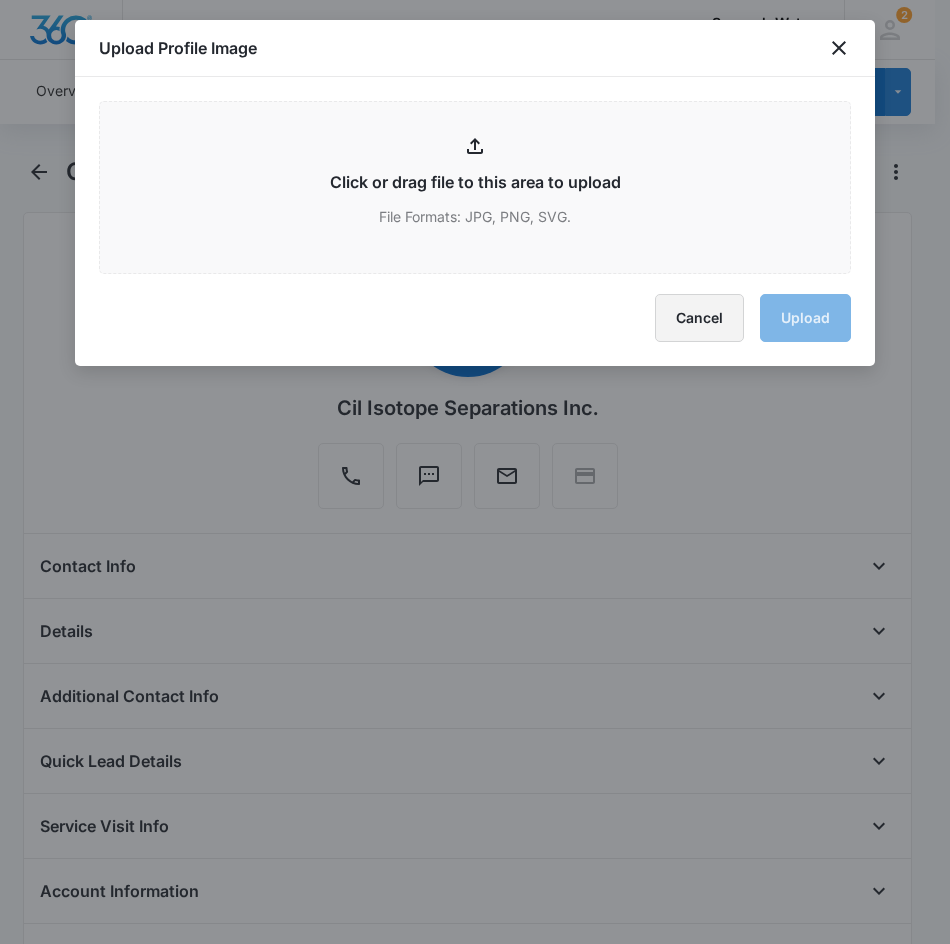 click on "Cancel" at bounding box center (699, 318) 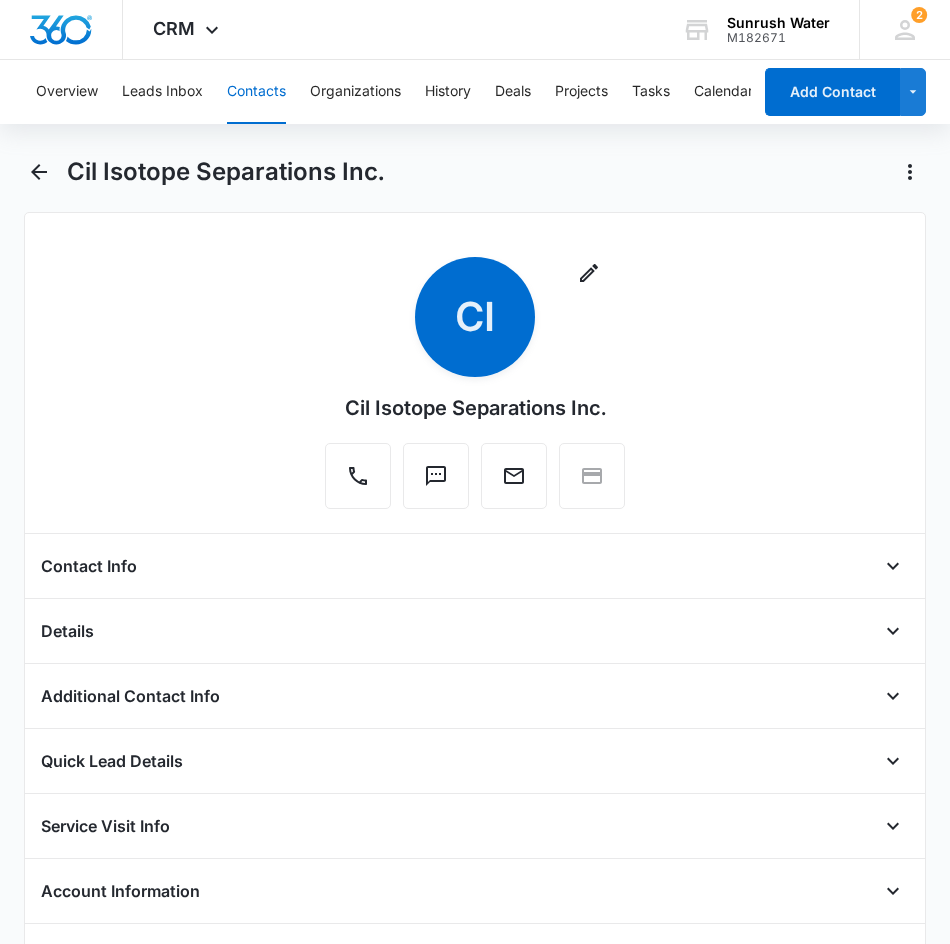 click on "Contact Info" at bounding box center (89, 566) 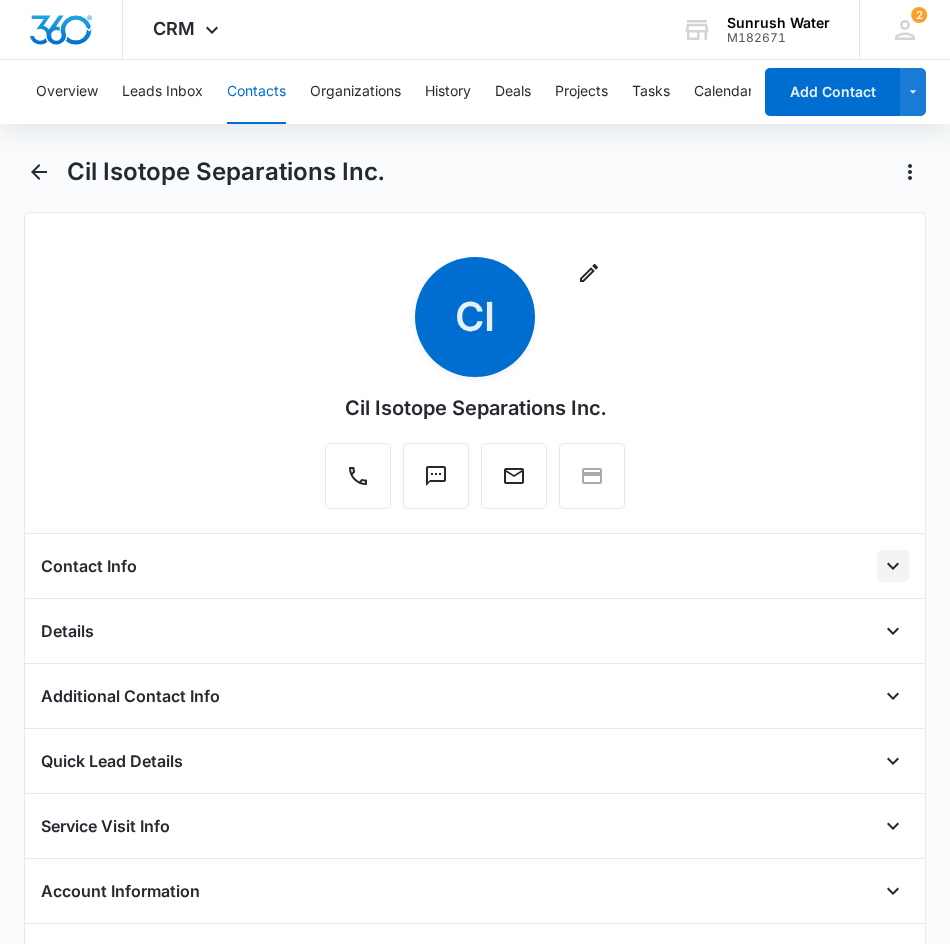 click 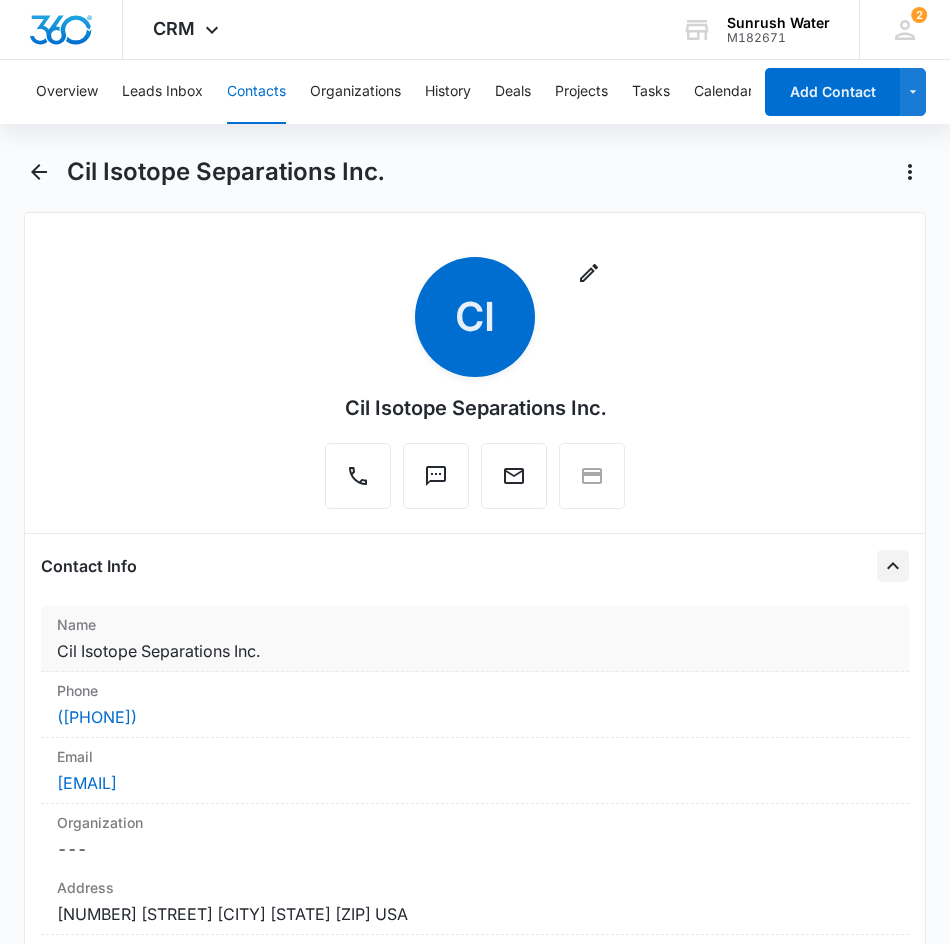 click on "Cancel Save Changes Cil Isotope Separations Inc." at bounding box center (475, 651) 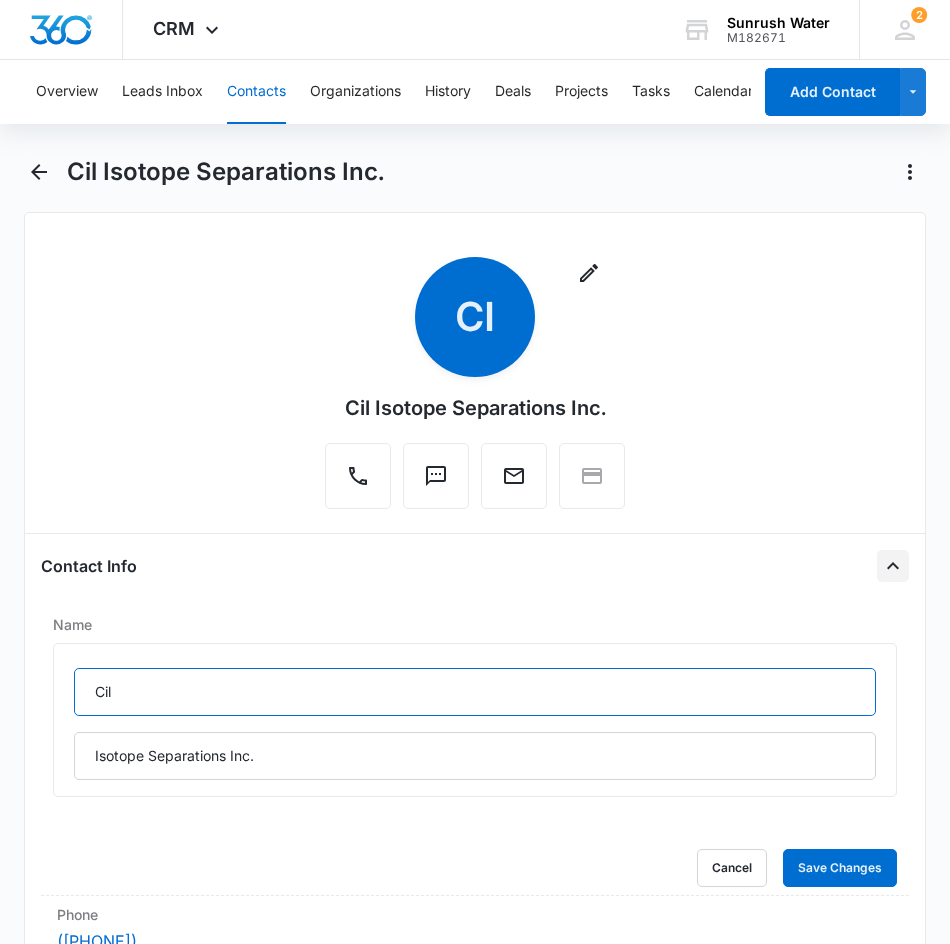 drag, startPoint x: 123, startPoint y: 698, endPoint x: 29, endPoint y: 698, distance: 94 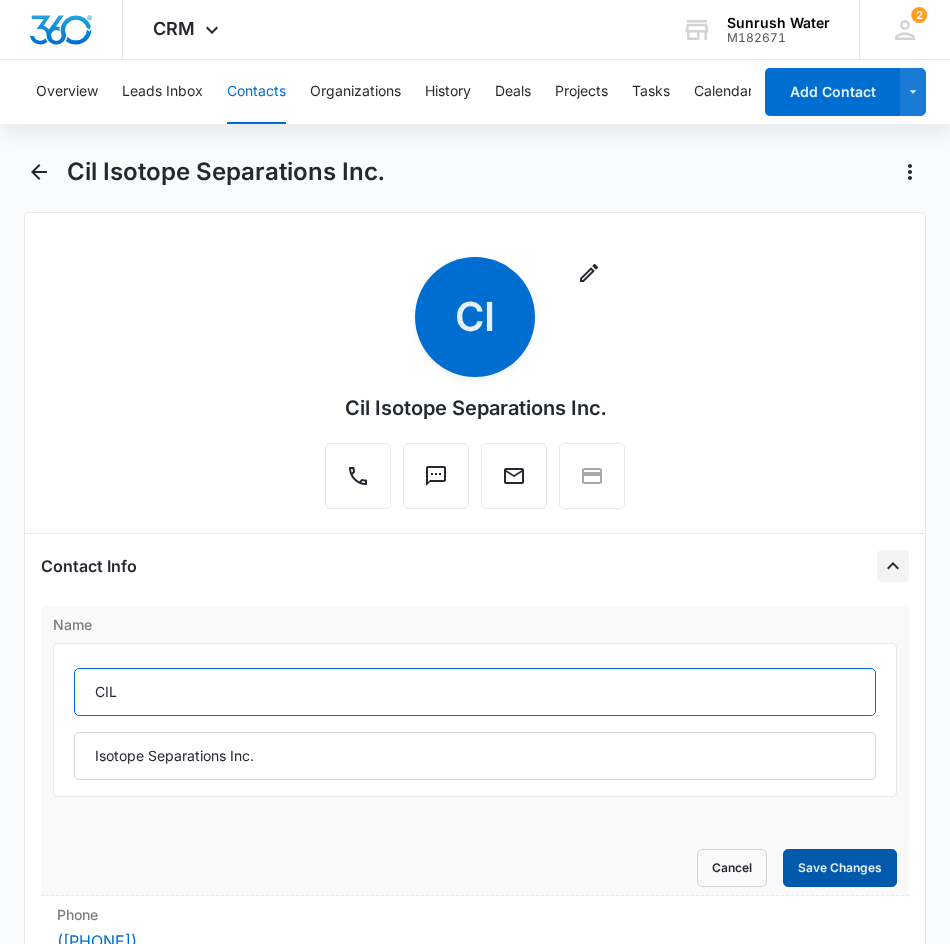 type on "CIL" 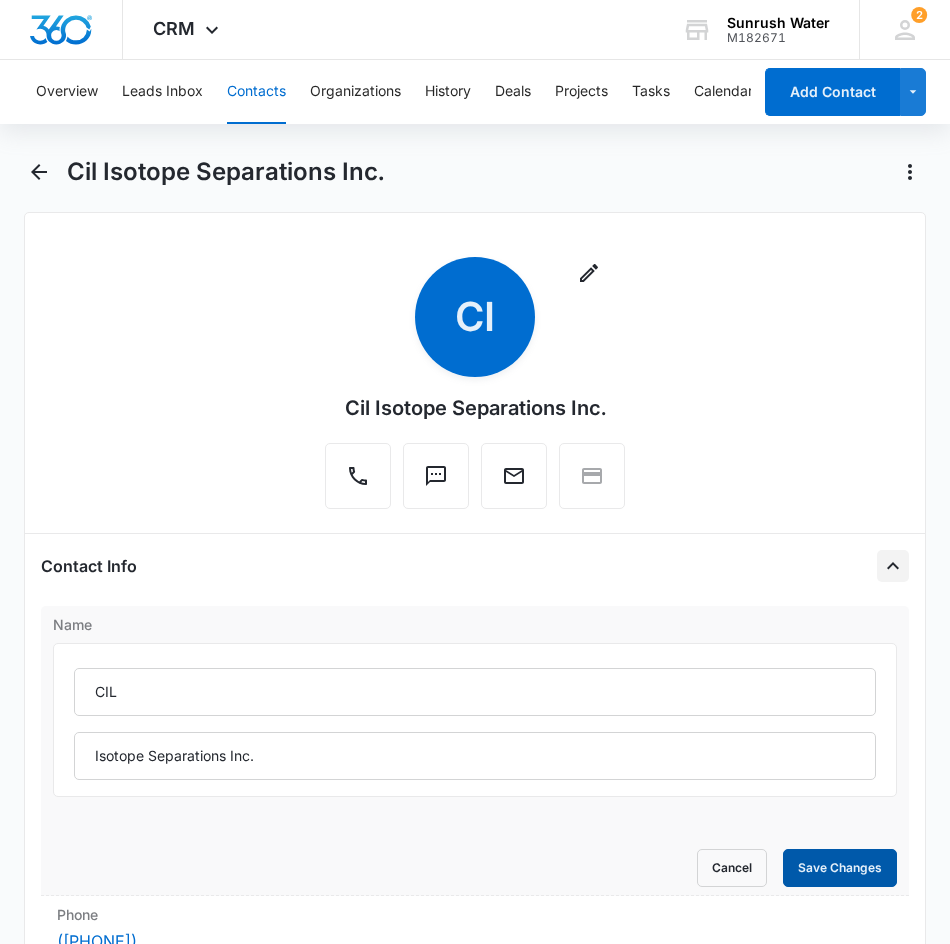 drag, startPoint x: 848, startPoint y: 855, endPoint x: 831, endPoint y: 852, distance: 17.262676 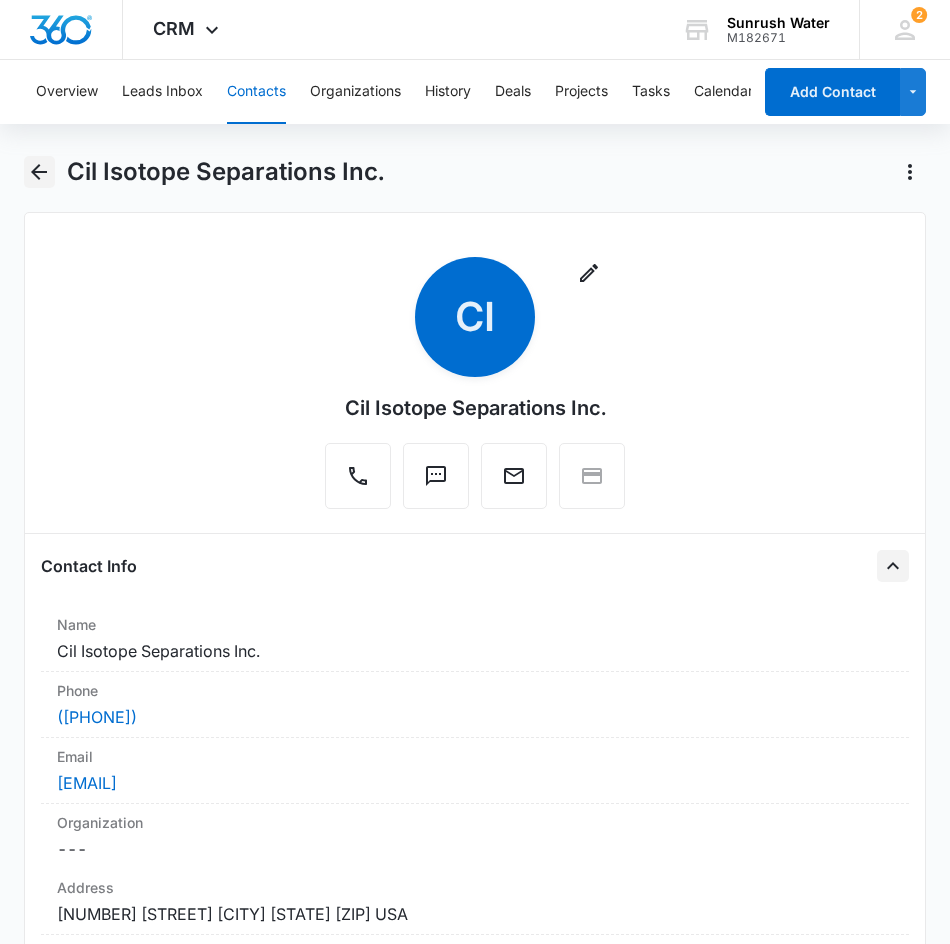 click 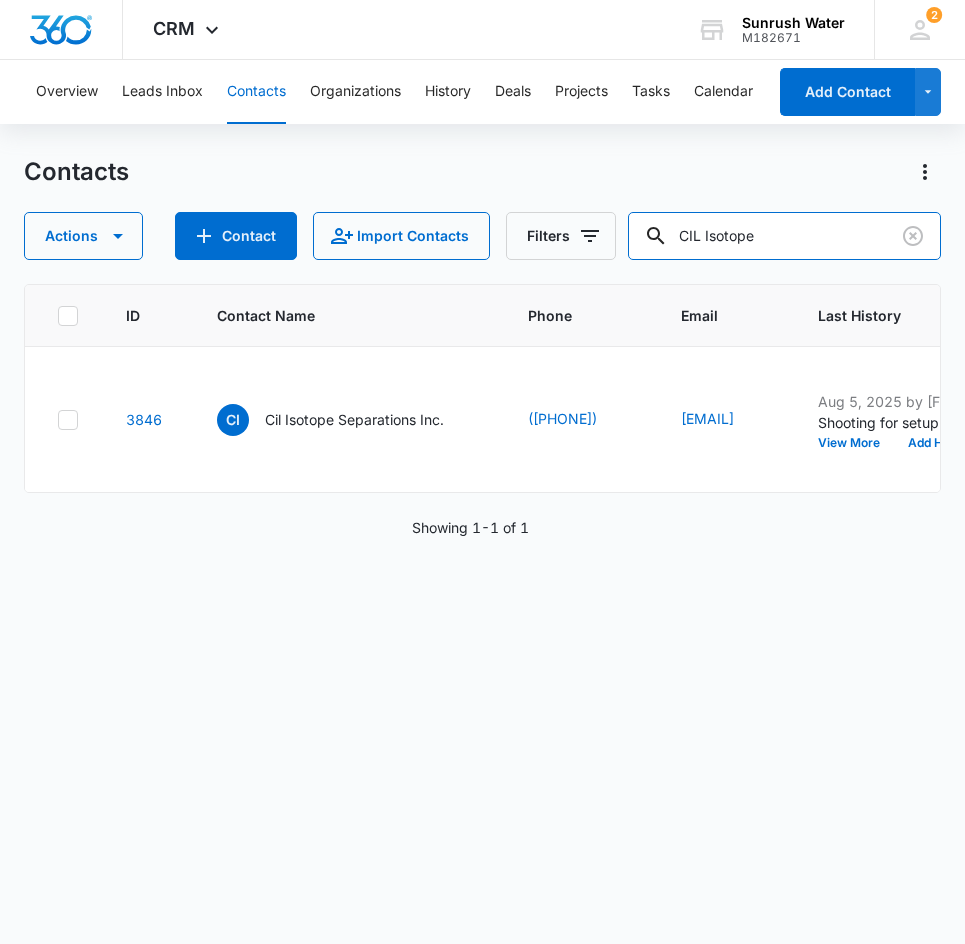 drag, startPoint x: 729, startPoint y: 247, endPoint x: 429, endPoint y: 295, distance: 303.81573 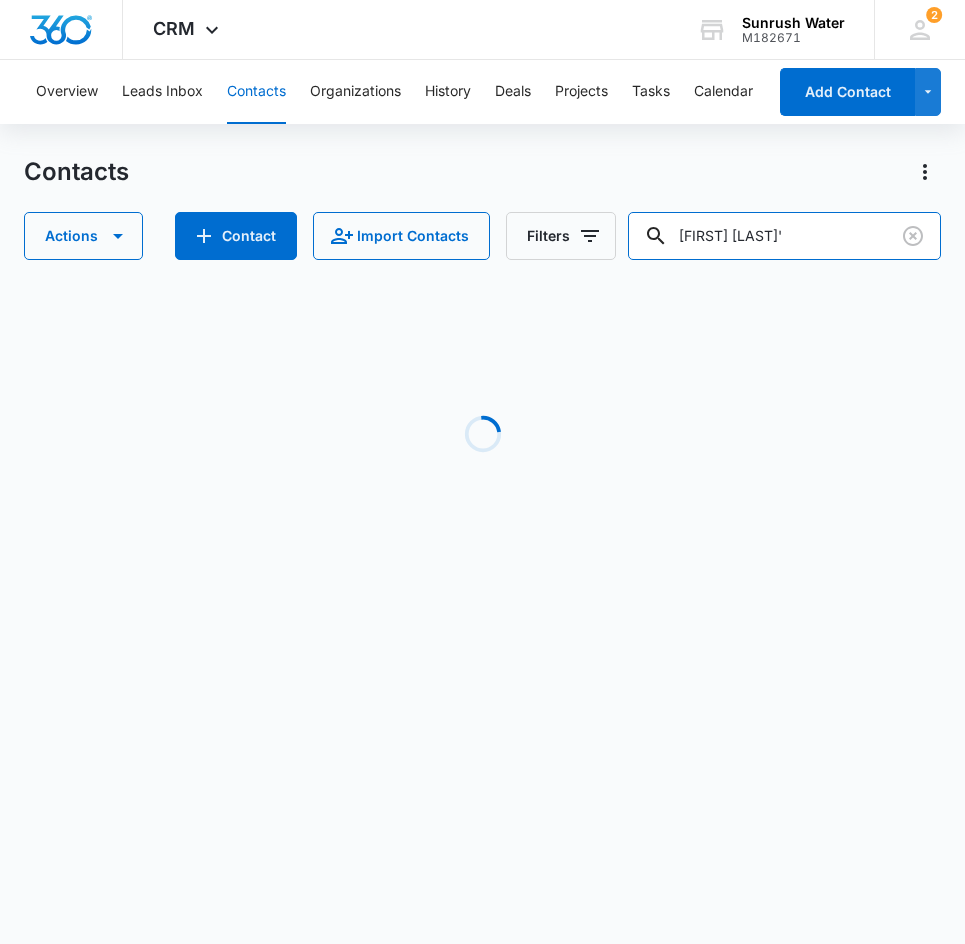 type on "Bonnie Gale" 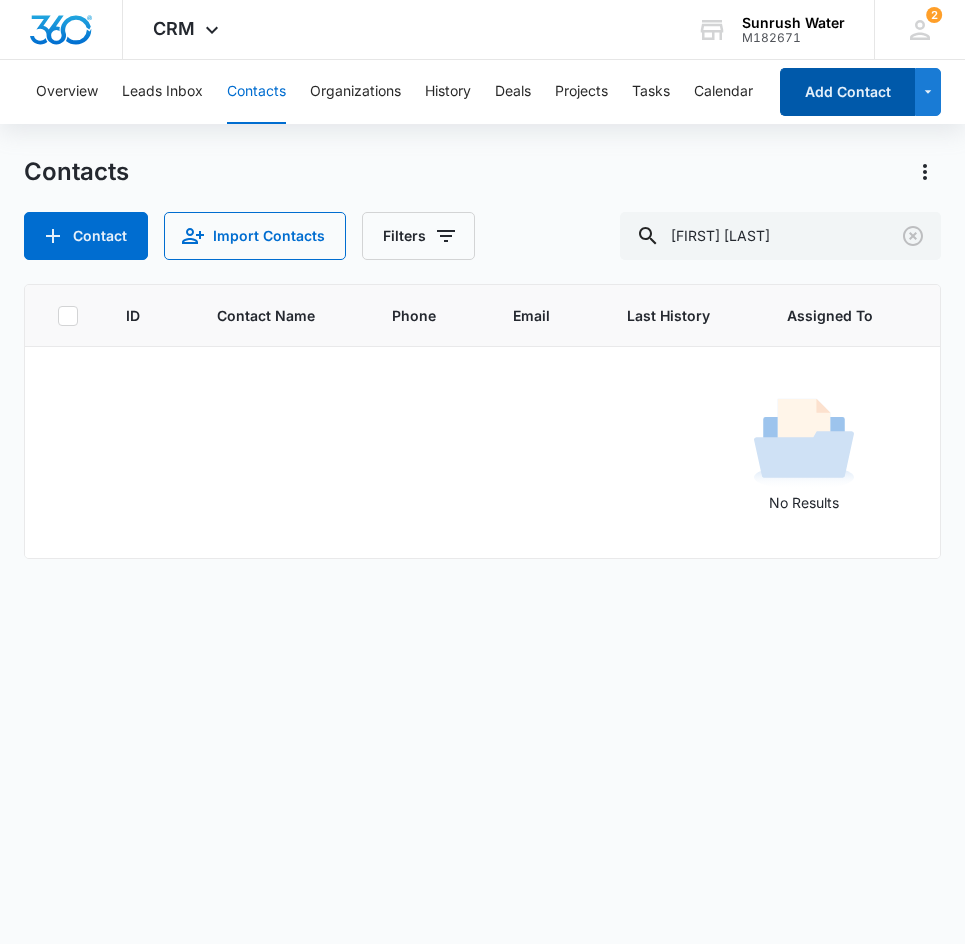 click on "Add Contact" at bounding box center [847, 92] 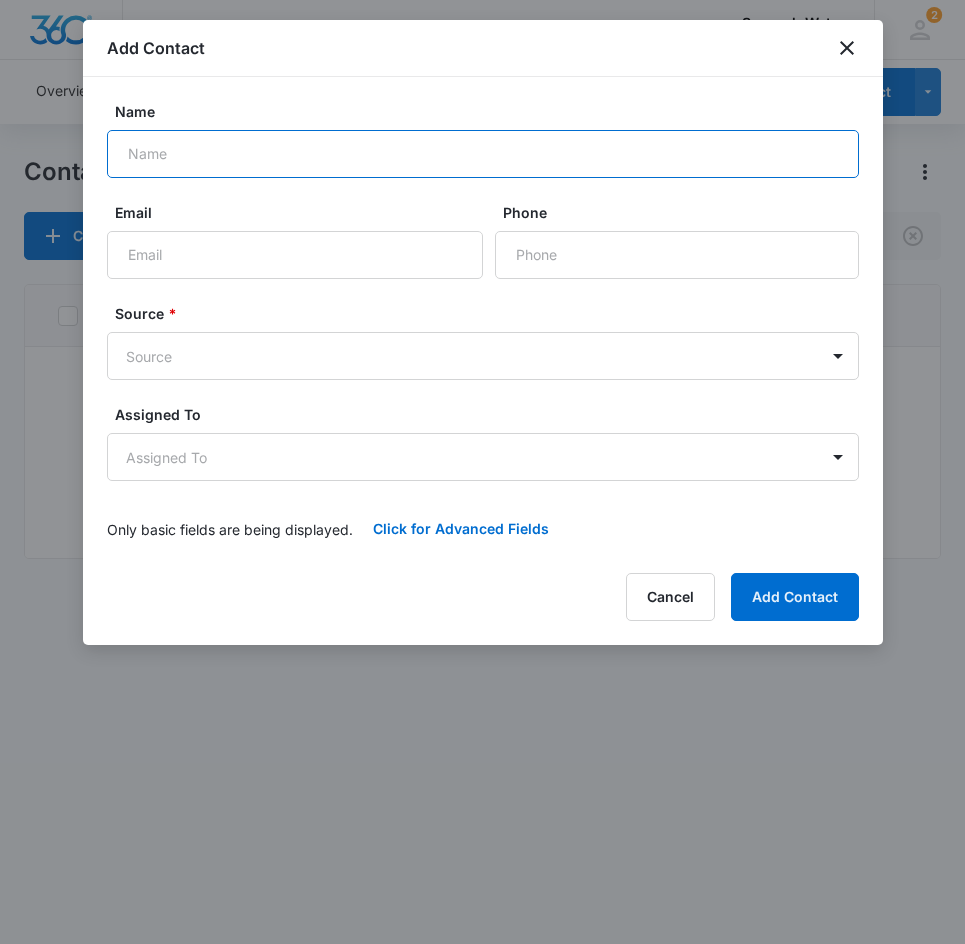 click on "Name" at bounding box center (483, 154) 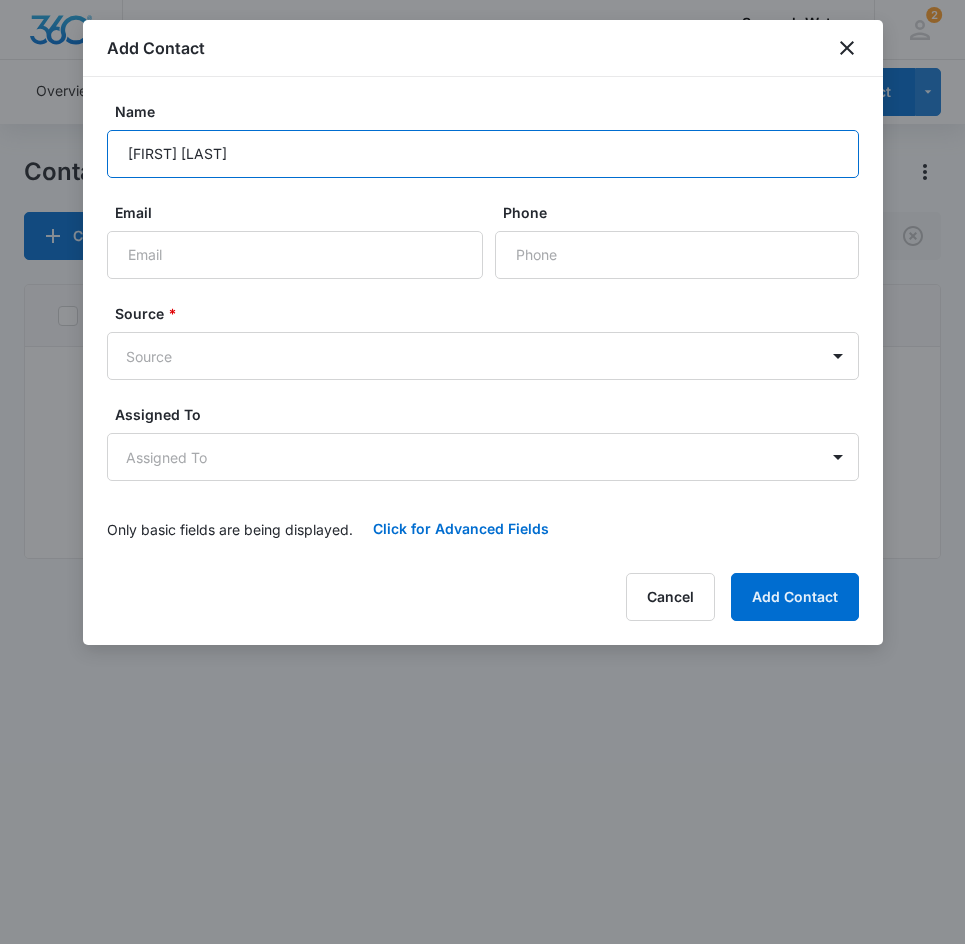 type on "Bonnie Gale" 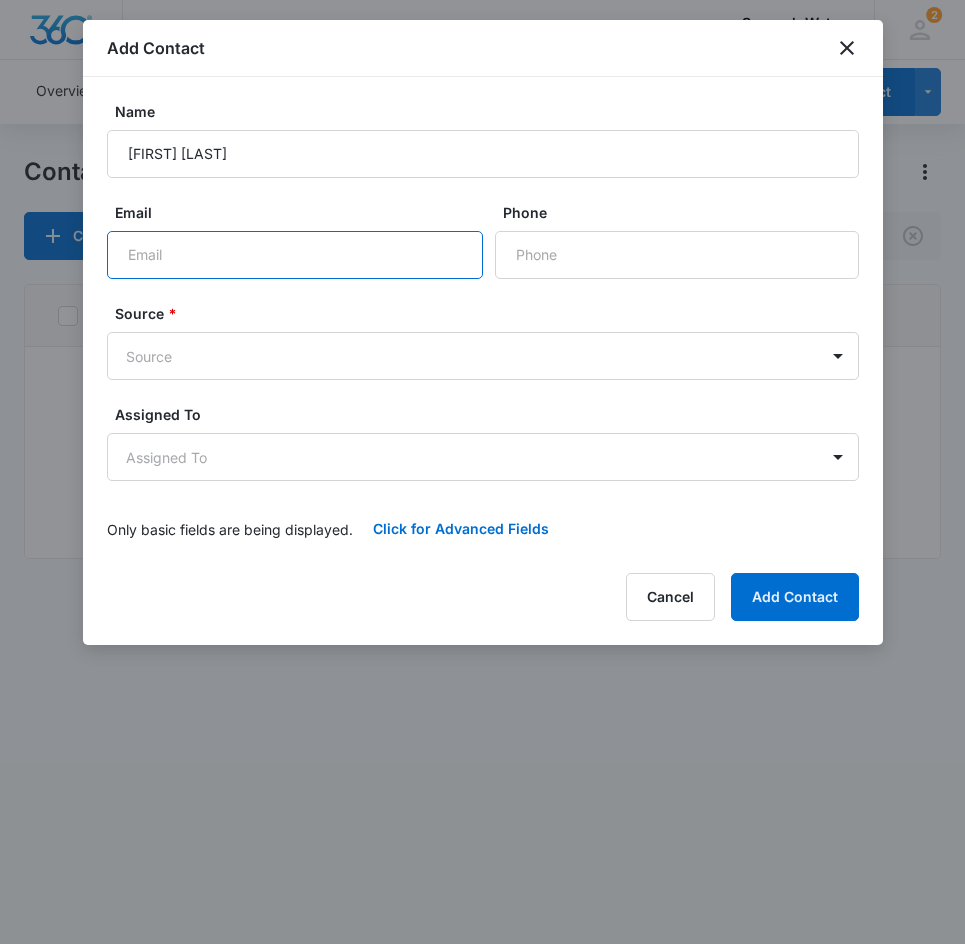click on "Email" at bounding box center [295, 255] 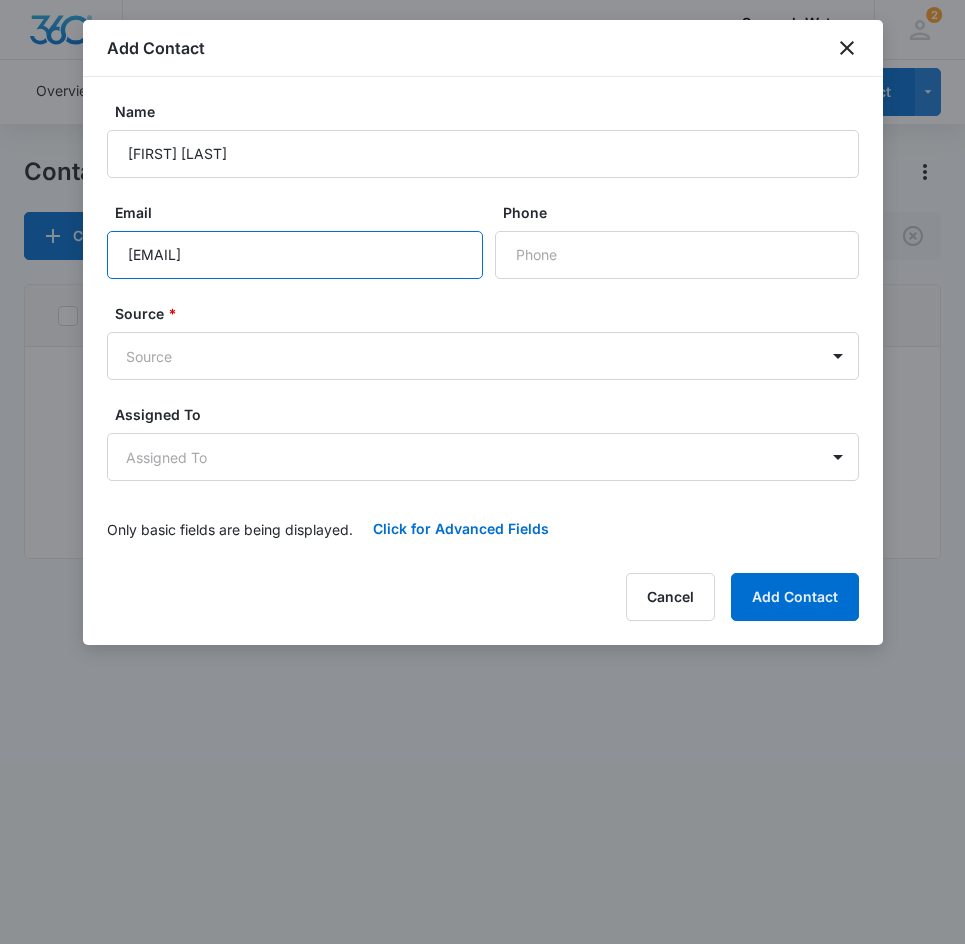 type on "bonniegale070@gmail.com" 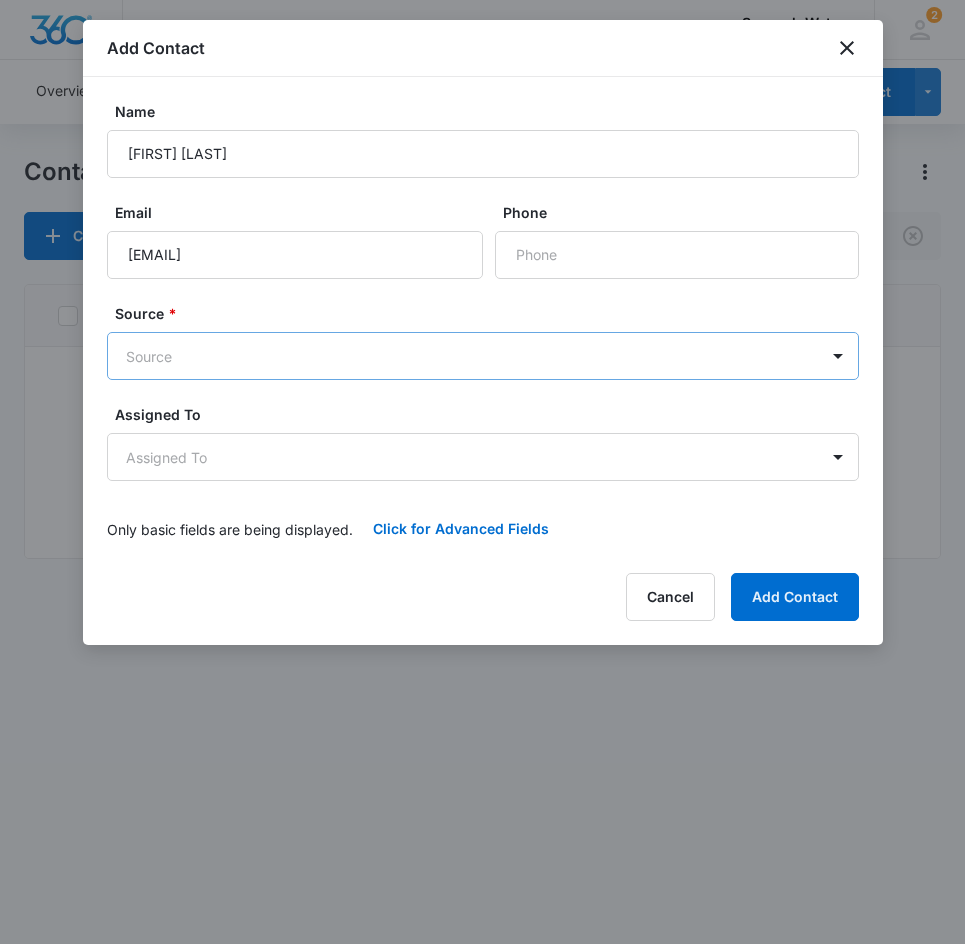 click on "CRM Apps Reputation Websites Forms CRM Email Social Content Ads Intelligence Files Brand Settings Sunrush Water M182671 Your Accounts View All 2 KL Kayla Lipscomb marketing.sunrush@gmail.com My Profile 2 Notifications Support Logout Terms & Conditions   •   Privacy Policy Overview Leads Inbox Contacts Organizations History Deals Projects Tasks Calendar Lists Reports Settings Add Contact Contacts Contact Import Contacts Filters Bonnie Gale ID Contact Name Phone Email Last History Assigned To Contact Type Contact Status Organization Address No Results Sunrush Water - CRM Contacts - Marketing 360®
Add Contact Name Bonnie Gale Email bonniegale070@gmail.com Phone Source * Source Assigned To Assigned To Only basic fields are being displayed. Click for Advanced Fields Contact Type Contact Type Contact Status Contact Status Color Tag Current Color: Account Number Best Way To Contact Best Way To Contact Other Phone Cancel Add Contact" at bounding box center (482, 472) 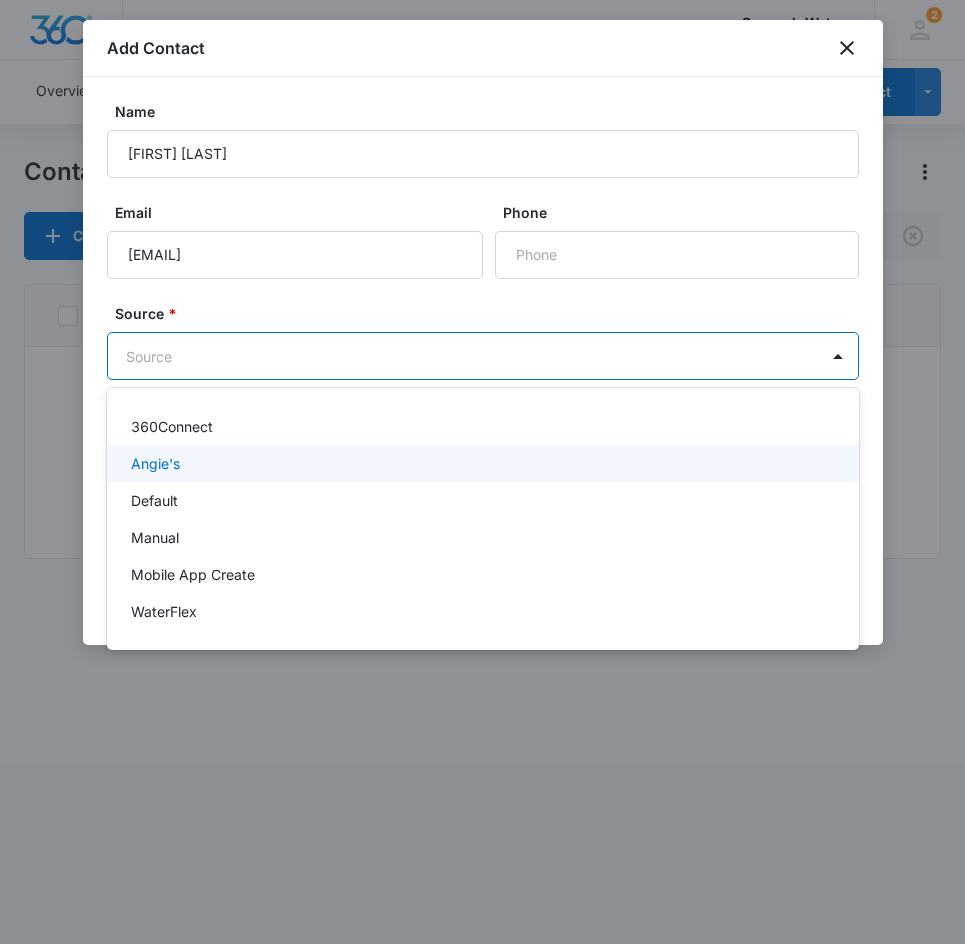 click on "Angie's" at bounding box center (483, 463) 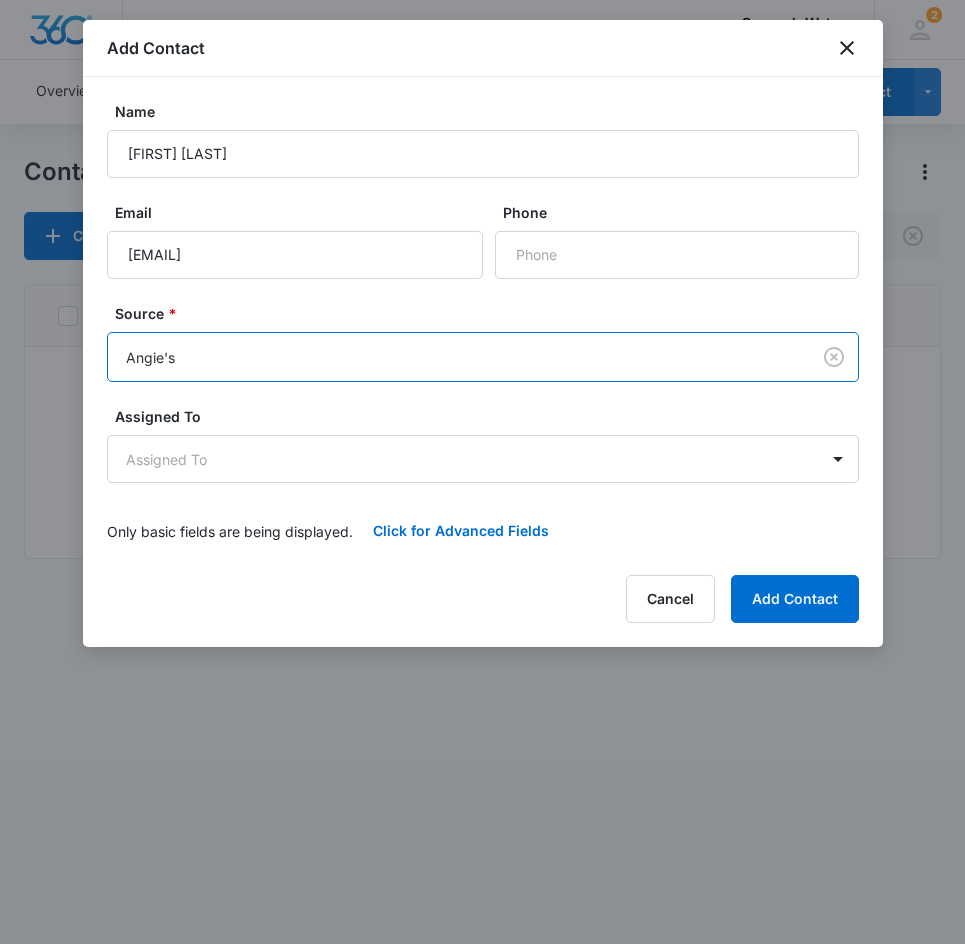 click on "CRM Apps Reputation Websites Forms CRM Email Social Content Ads Intelligence Files Brand Settings Sunrush Water M182671 Your Accounts View All 2 KL Kayla Lipscomb marketing.sunrush@gmail.com My Profile 2 Notifications Support Logout Terms & Conditions   •   Privacy Policy Overview Leads Inbox Contacts Organizations History Deals Projects Tasks Calendar Lists Reports Settings Add Contact Contacts Contact Import Contacts Filters Bonnie Gale ID Contact Name Phone Email Last History Assigned To Contact Type Contact Status Organization Address No Results Sunrush Water - CRM Contacts - Marketing 360®
Add Contact Name Bonnie Gale Email bonniegale070@gmail.com Phone Source * option Angie's, selected. Angie's Assigned To Assigned To Only basic fields are being displayed. Click for Advanced Fields Contact Type Contact Type Contact Status Contact Status Color Tag Current Color: Account Number Best Way To Contact Best Way To Contact Other Phone Cancel Add Contact" at bounding box center [482, 472] 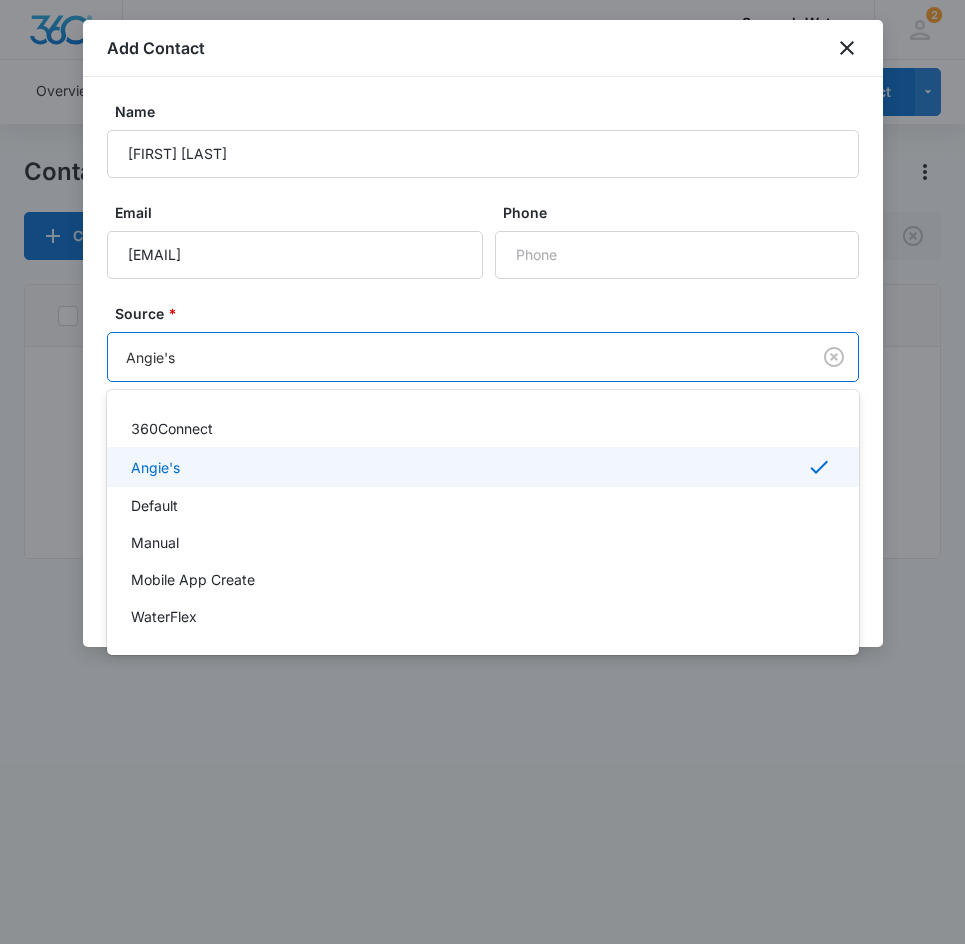 drag, startPoint x: 288, startPoint y: 350, endPoint x: 274, endPoint y: 380, distance: 33.105892 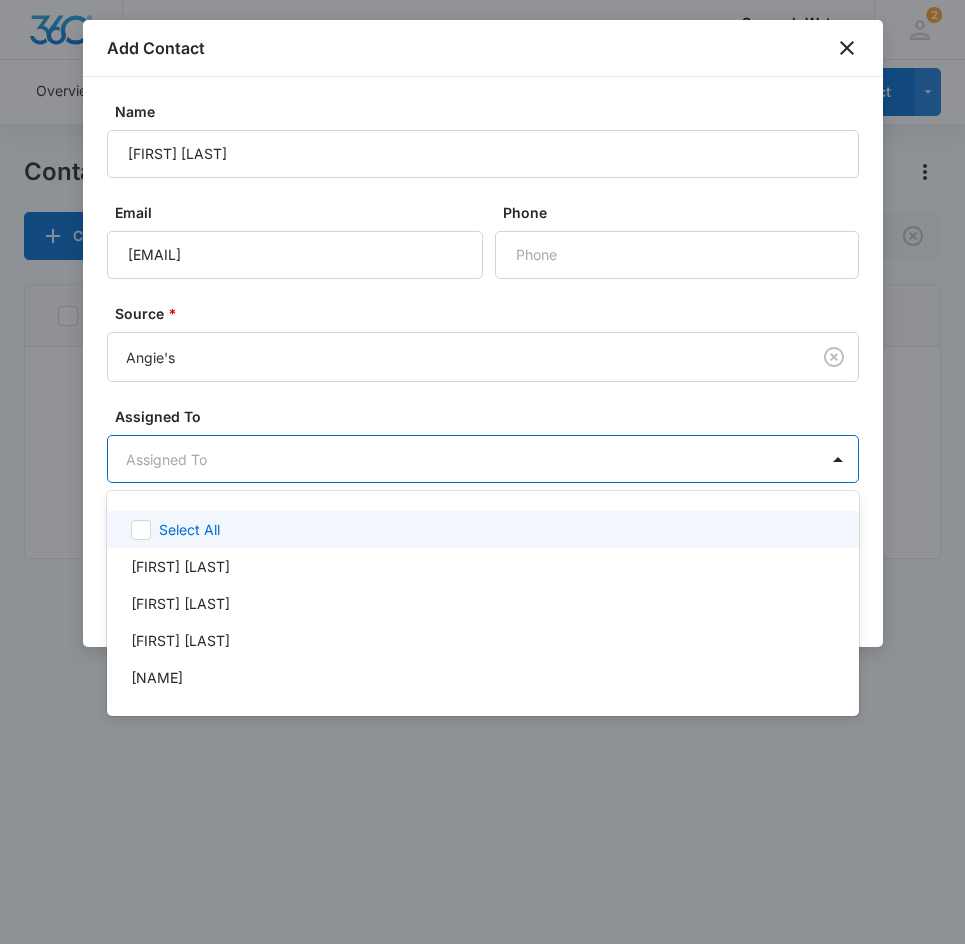 drag, startPoint x: 267, startPoint y: 442, endPoint x: 265, endPoint y: 486, distance: 44.04543 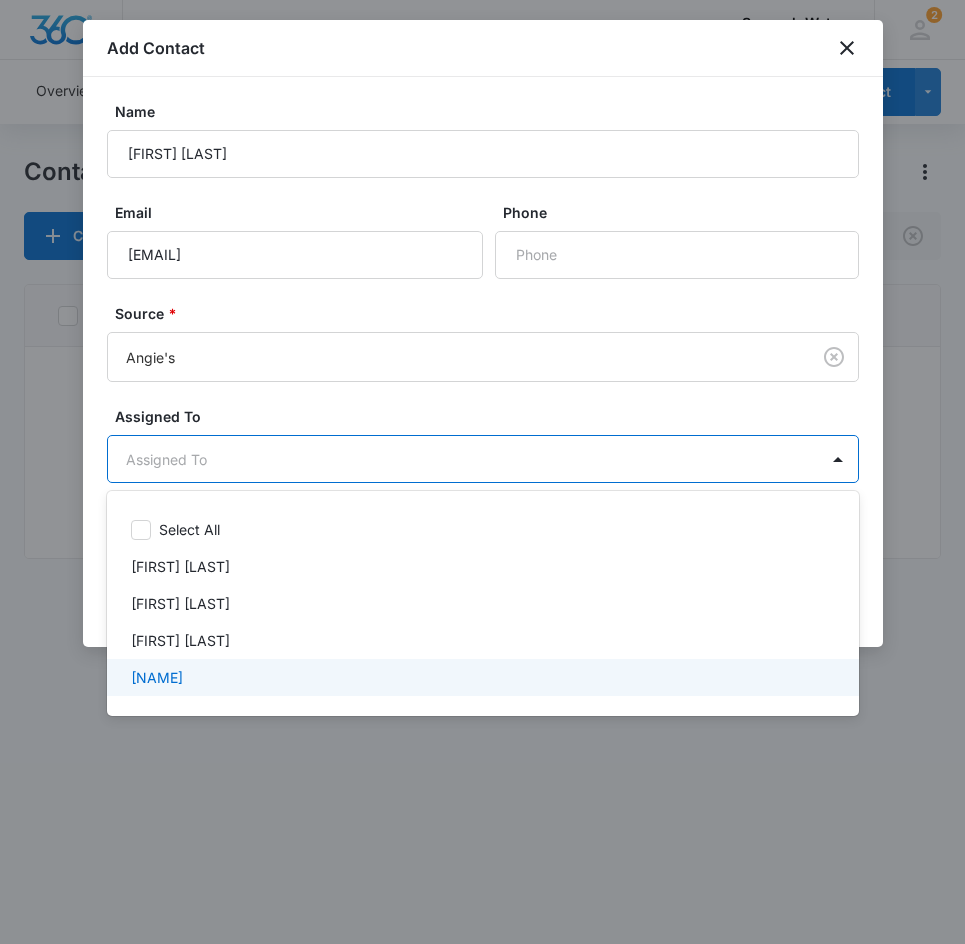 click on "[FIRST] [LAST]" at bounding box center [481, 677] 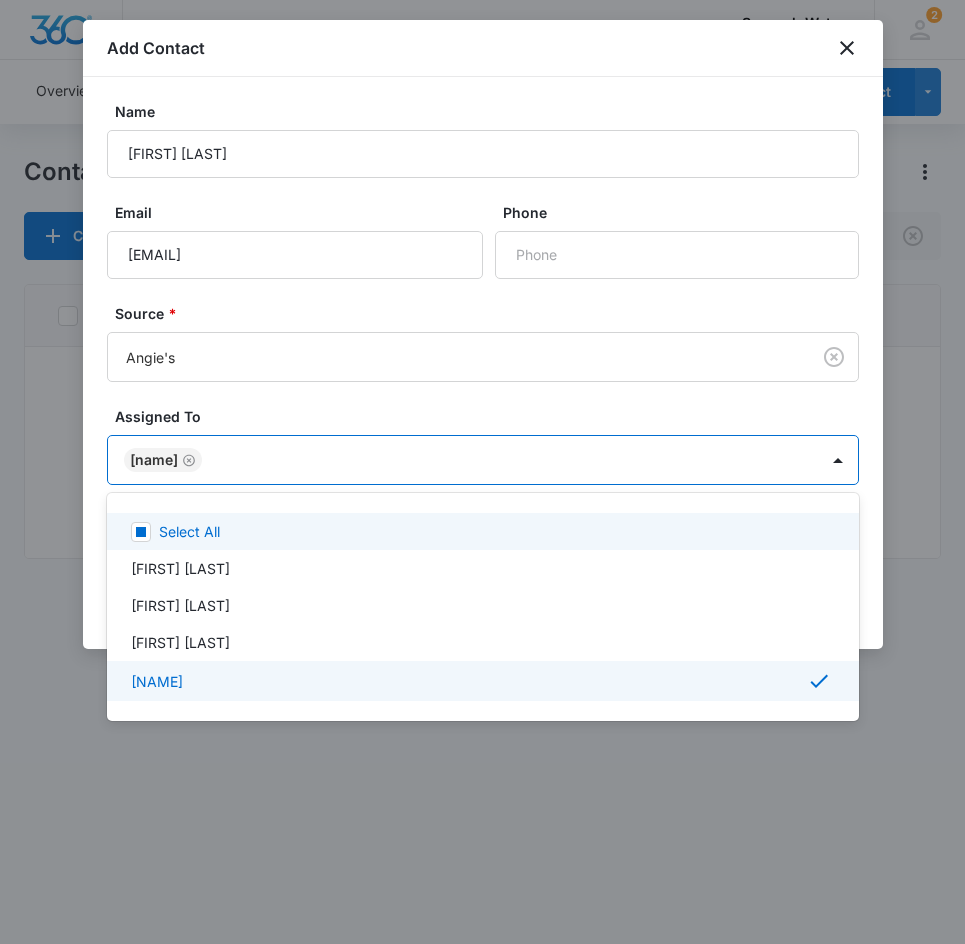 click at bounding box center (482, 472) 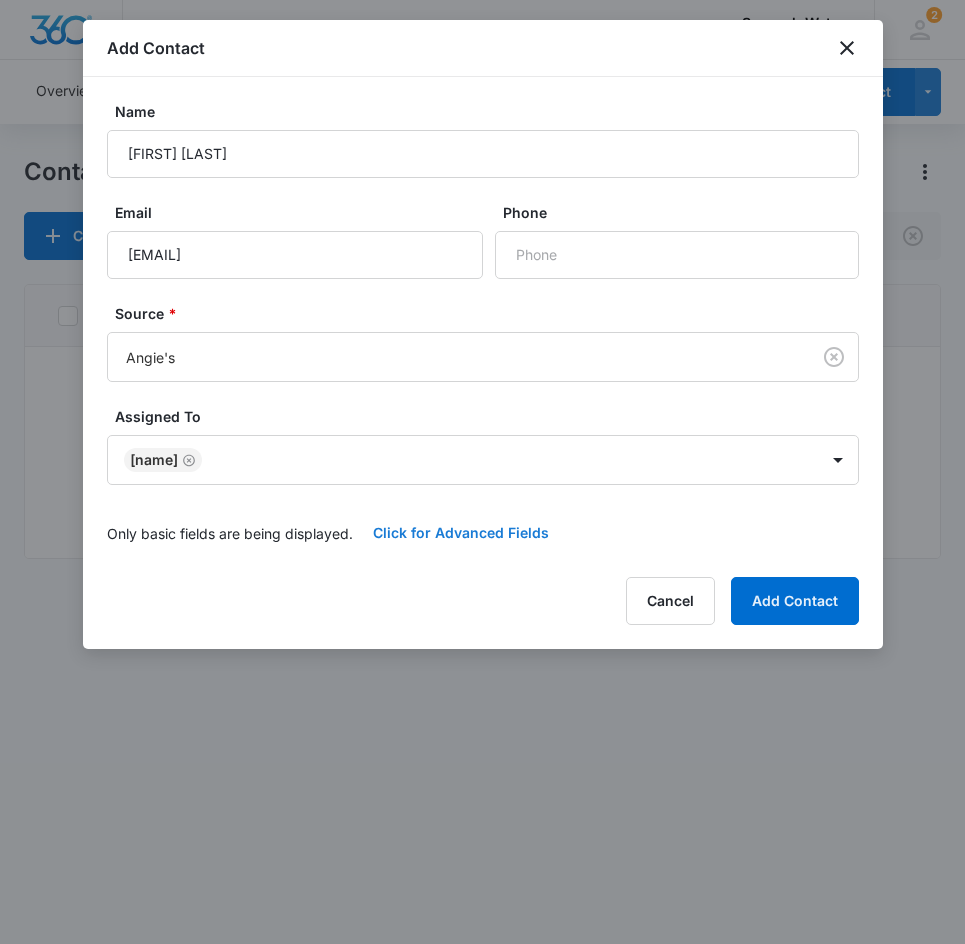 click on "Click for Advanced Fields" at bounding box center (461, 533) 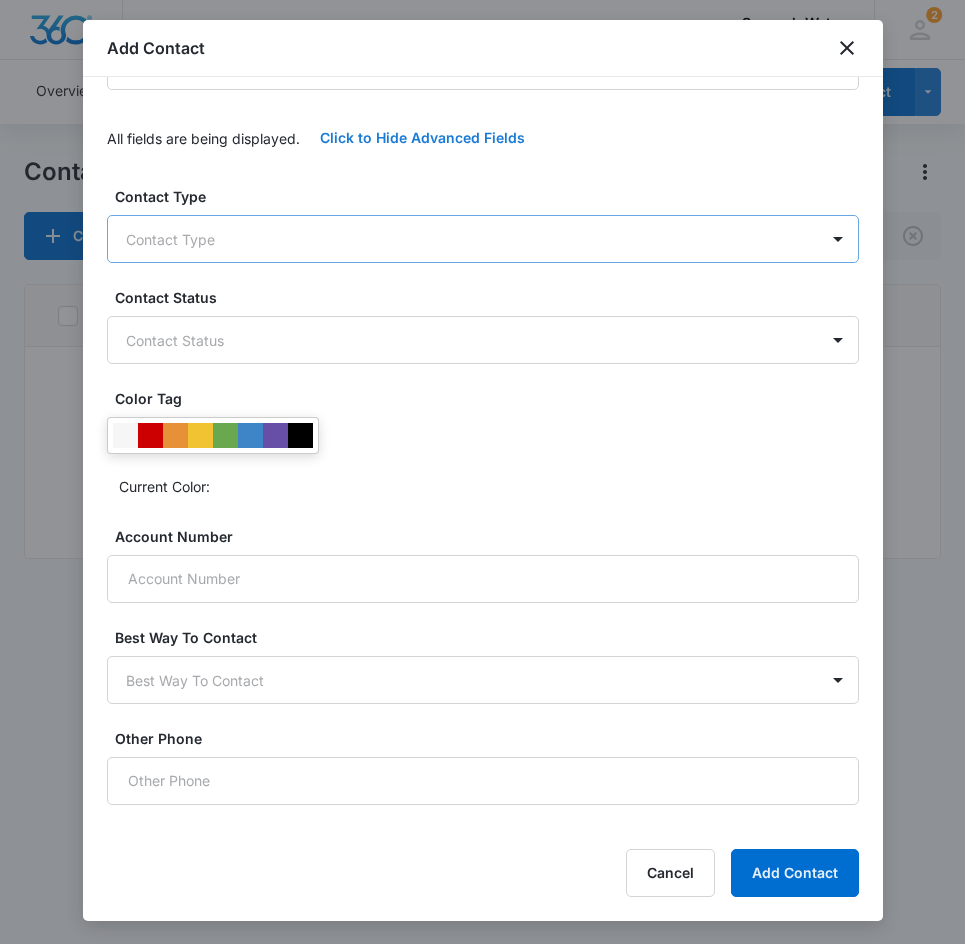 scroll, scrollTop: 0, scrollLeft: 0, axis: both 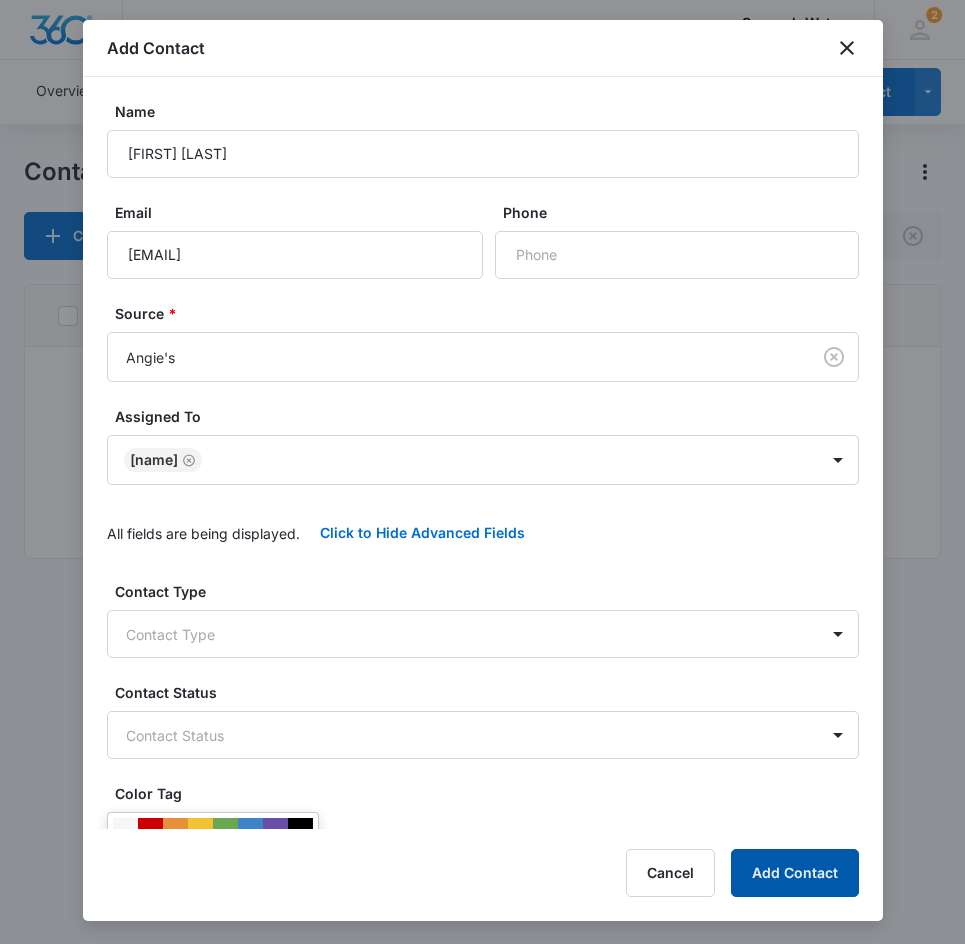 click on "Add Contact" at bounding box center [795, 873] 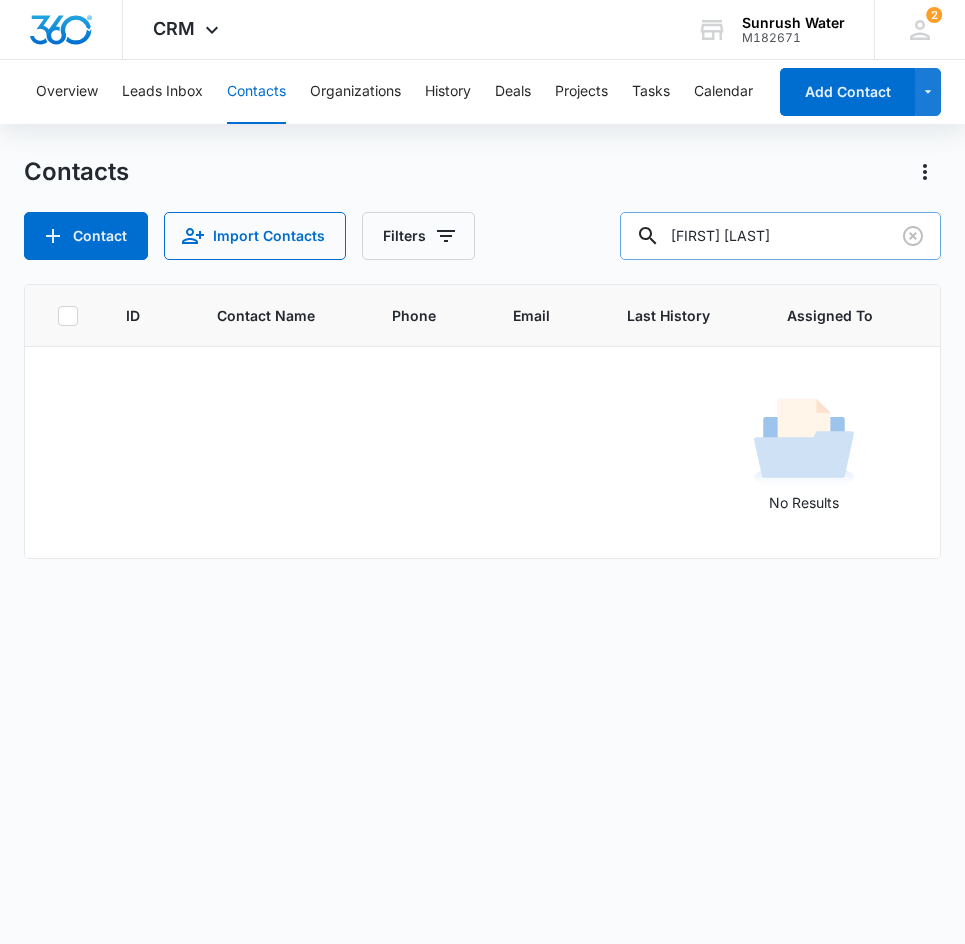 click on "Bonnie Gale" at bounding box center (780, 236) 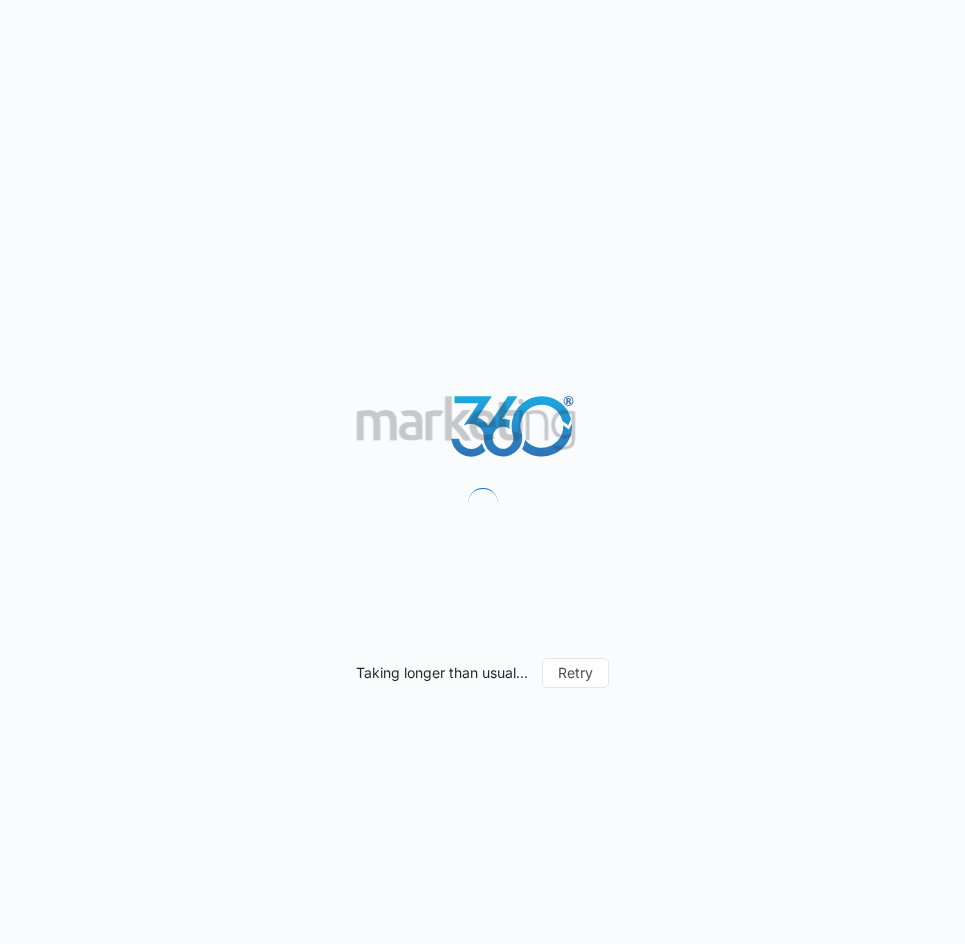 scroll, scrollTop: 0, scrollLeft: 0, axis: both 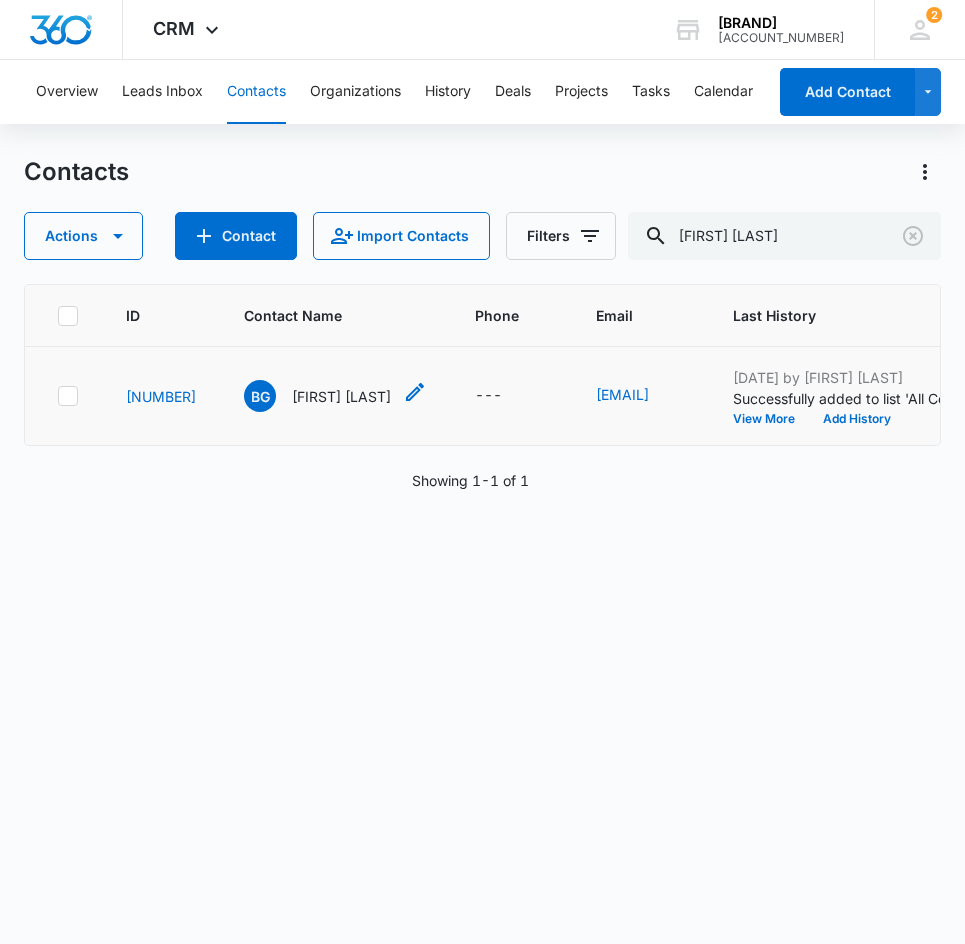 click on "BG Bonnie Gale" at bounding box center (317, 396) 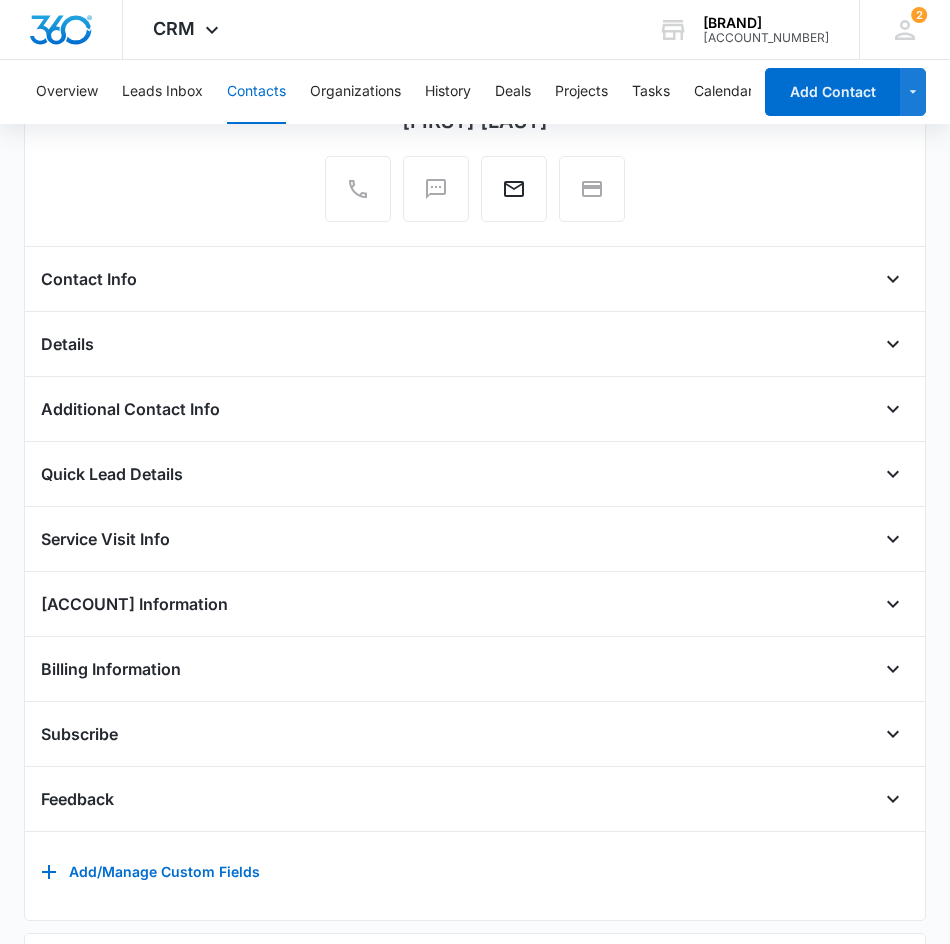 scroll, scrollTop: 0, scrollLeft: 0, axis: both 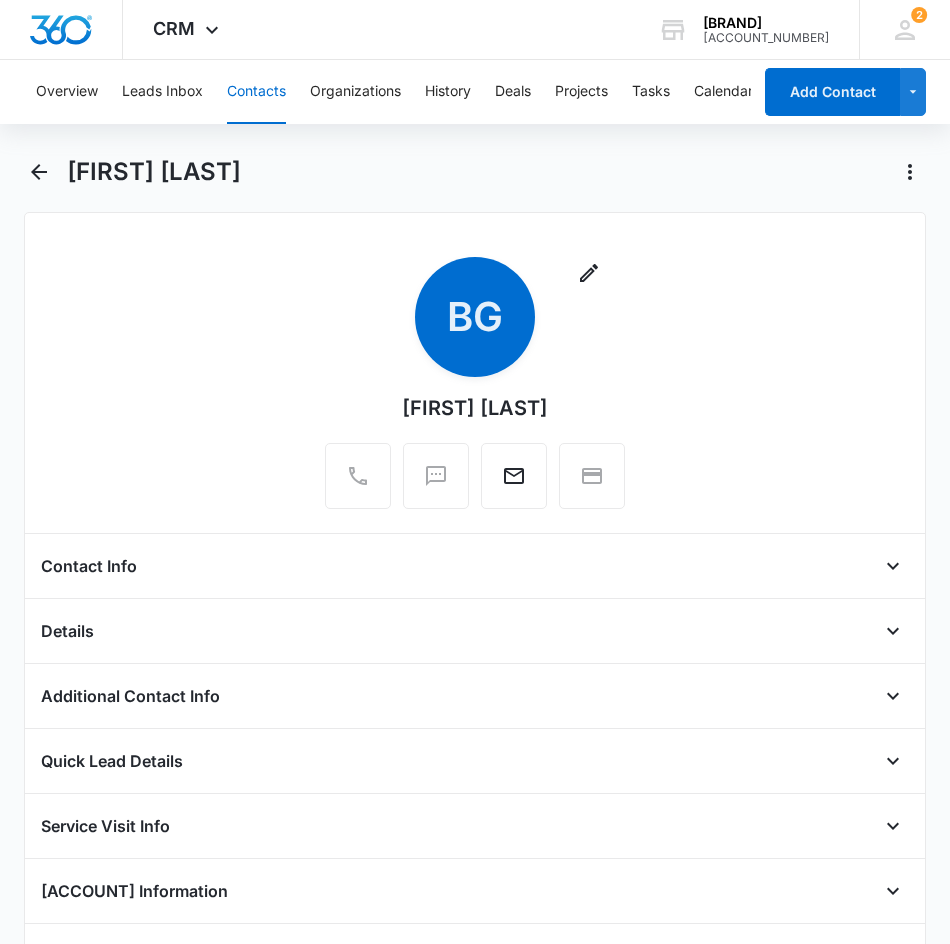 click on "Contact Info" at bounding box center (475, 566) 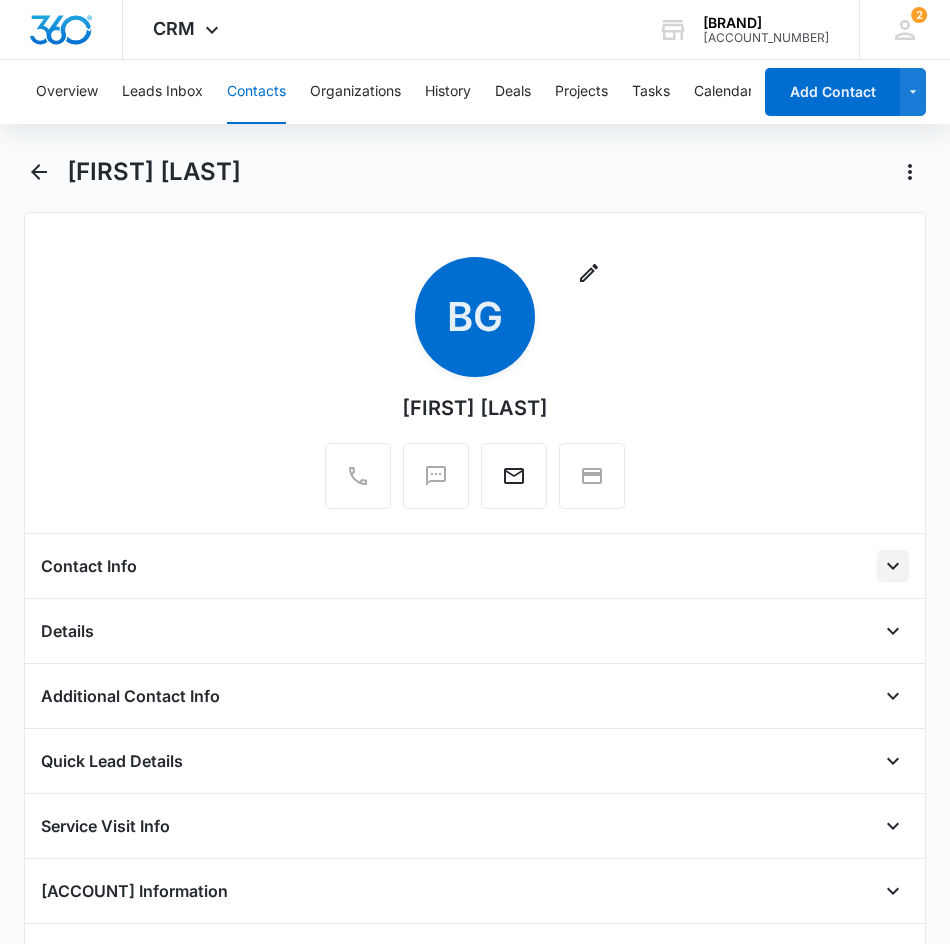 click at bounding box center (893, 566) 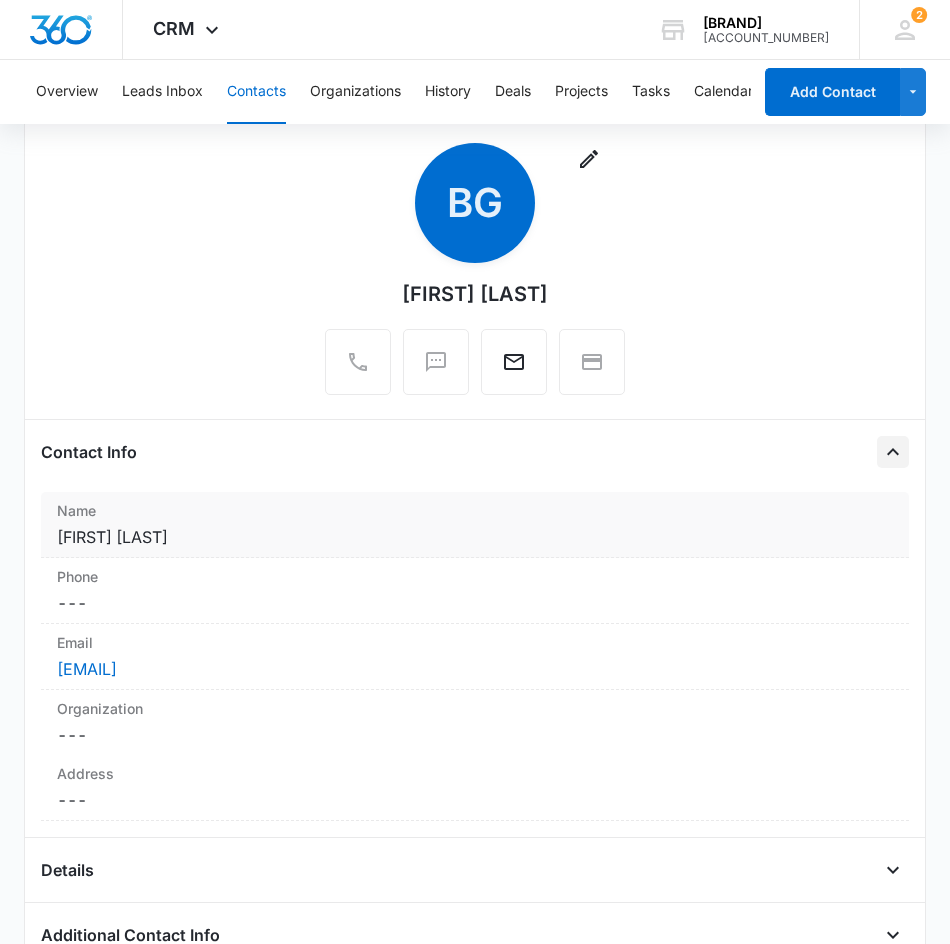 scroll, scrollTop: 400, scrollLeft: 0, axis: vertical 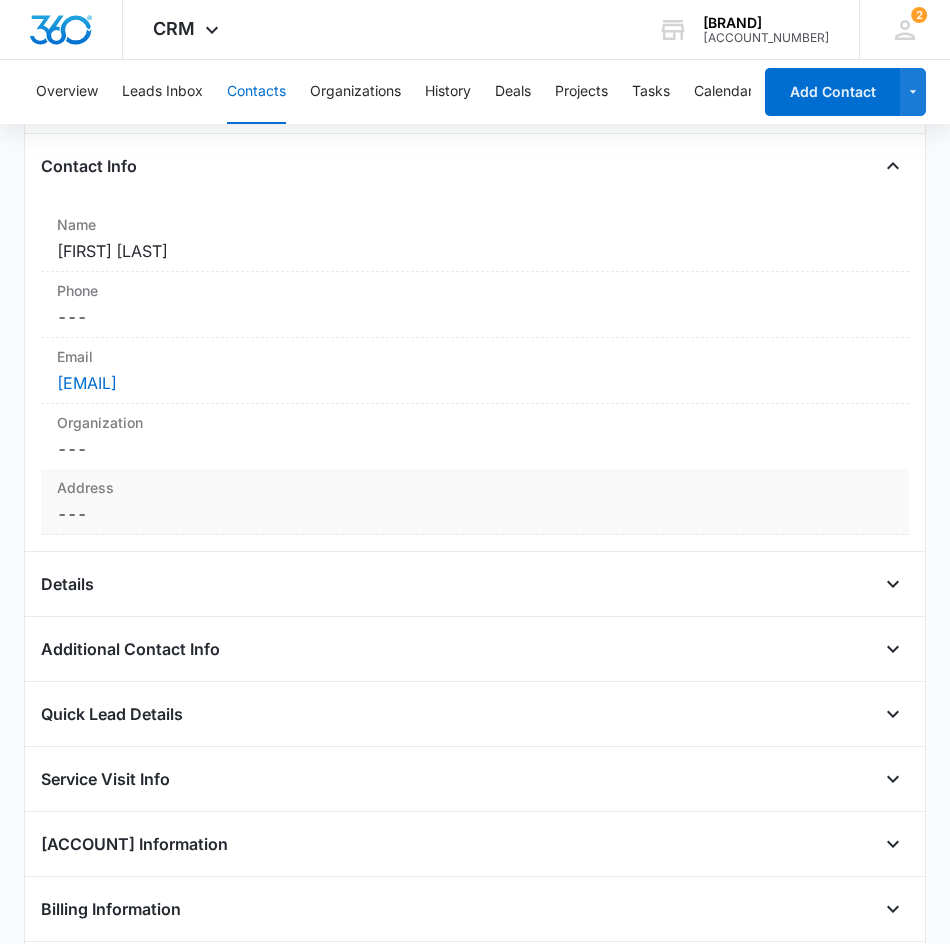 click on "Address Cancel Save Changes ---" at bounding box center (475, 502) 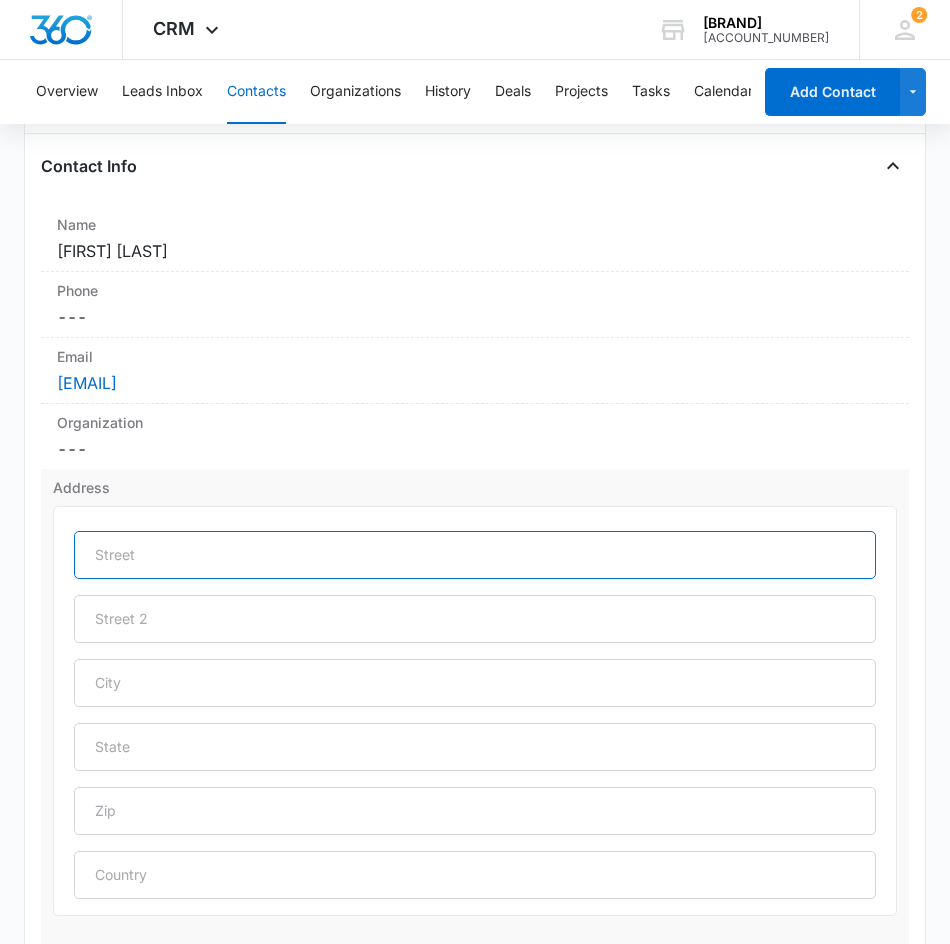 click at bounding box center (475, 555) 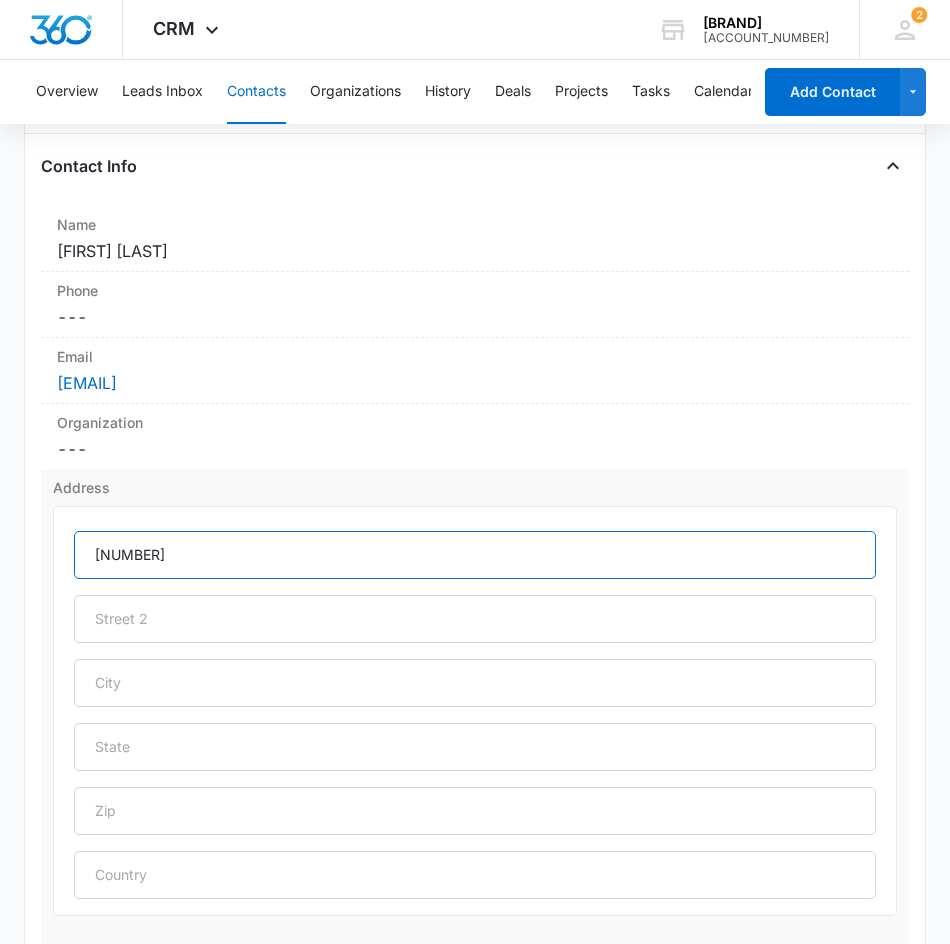 type on "3789" 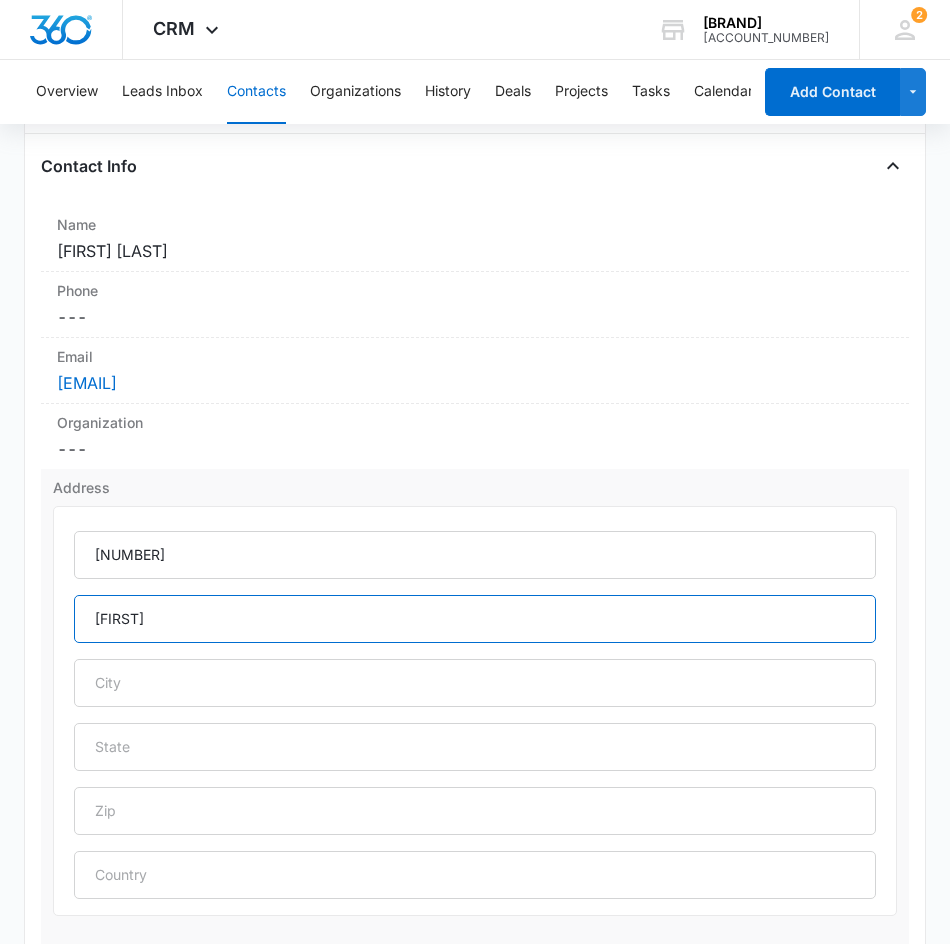 type on "h" 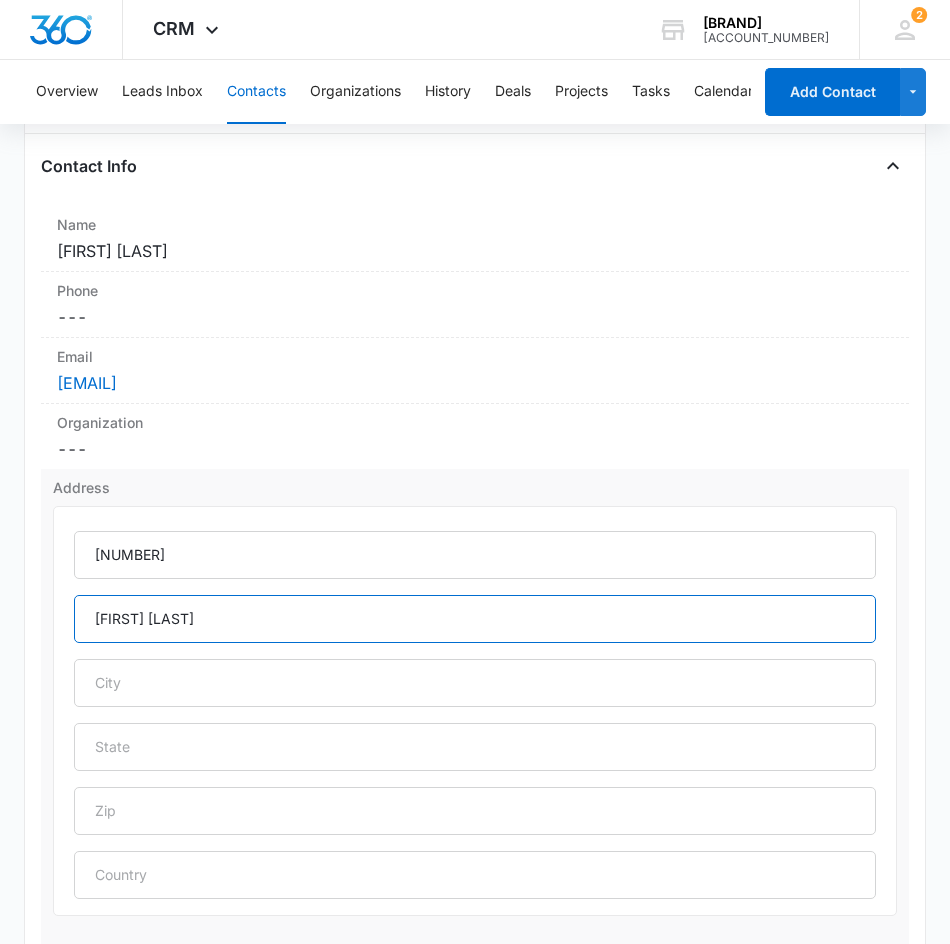 type on "Howard Hill" 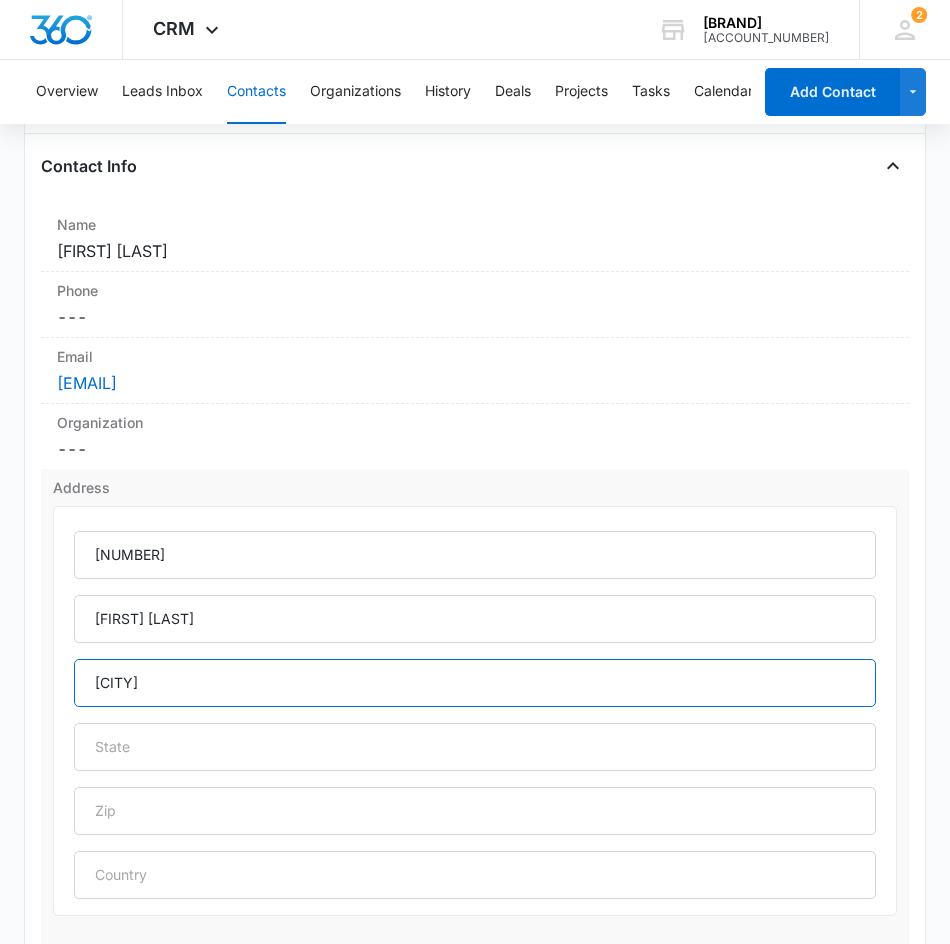 type on "Ripley" 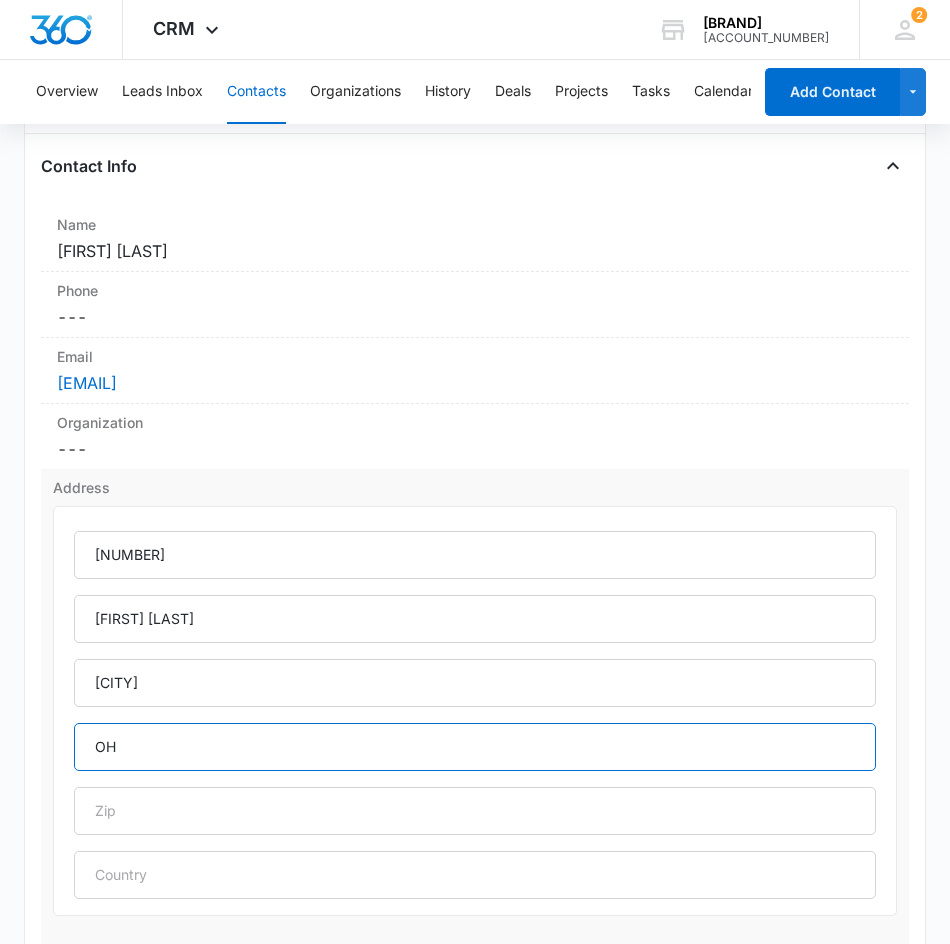 type on "OH" 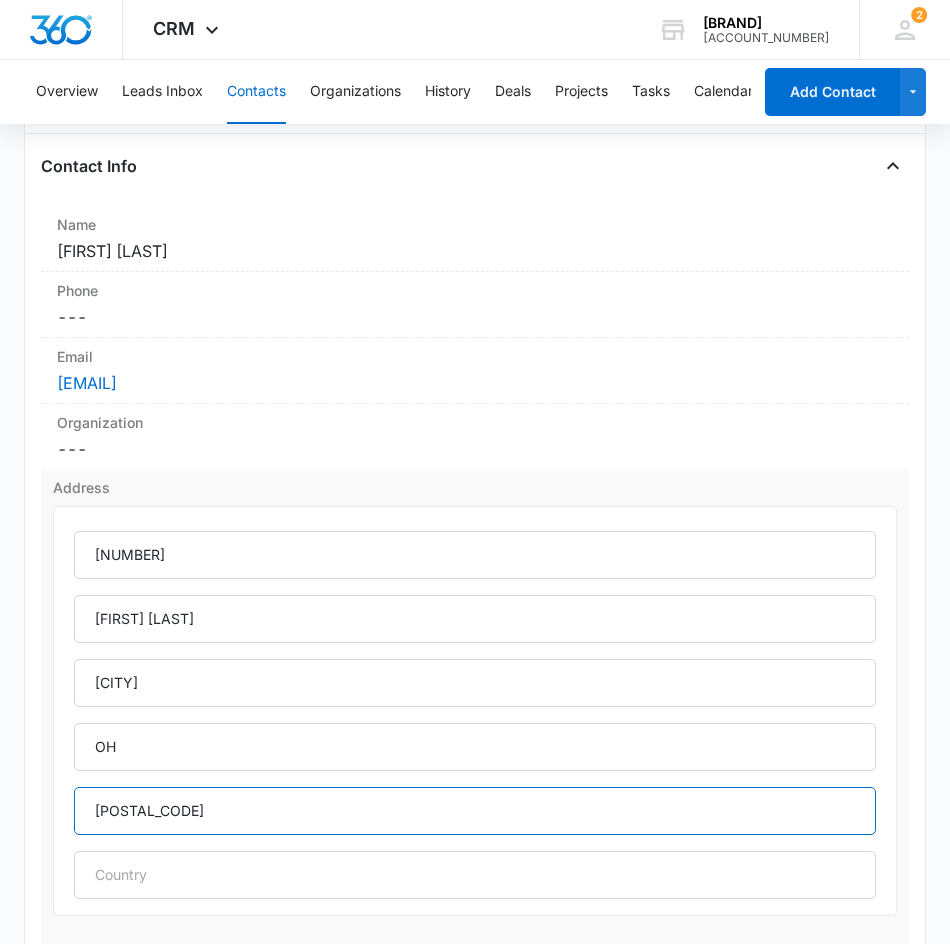 type on "45167" 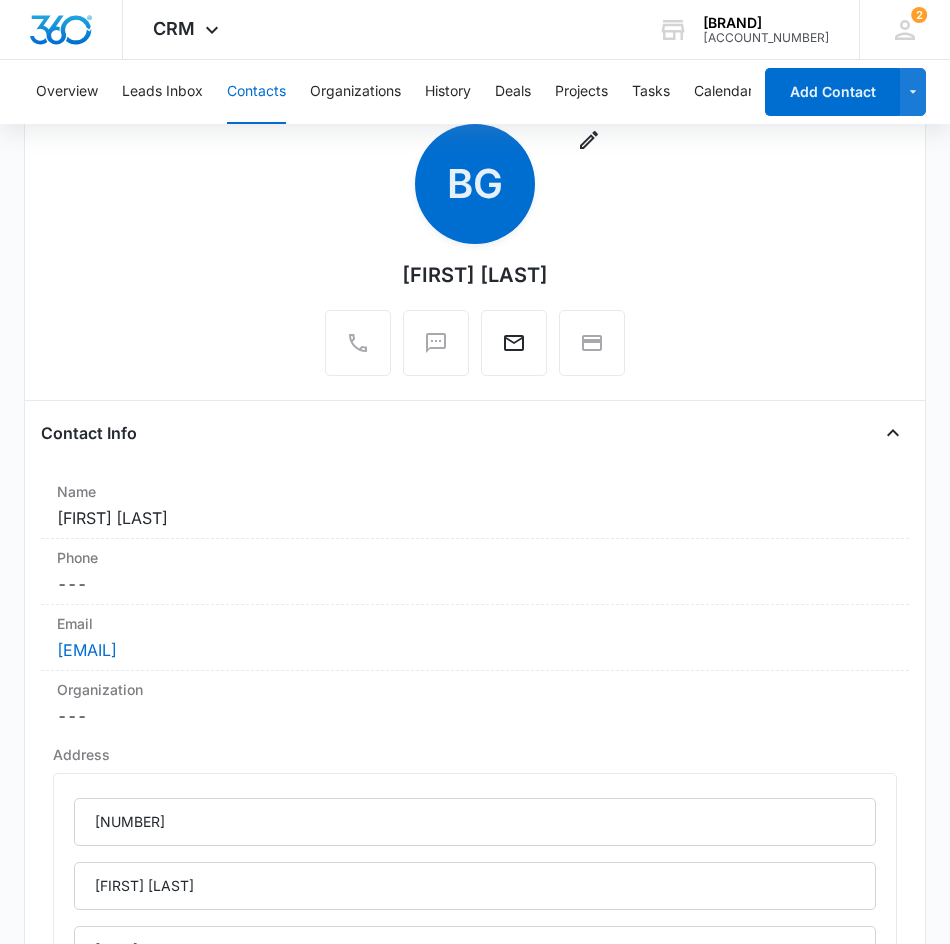 scroll, scrollTop: 300, scrollLeft: 0, axis: vertical 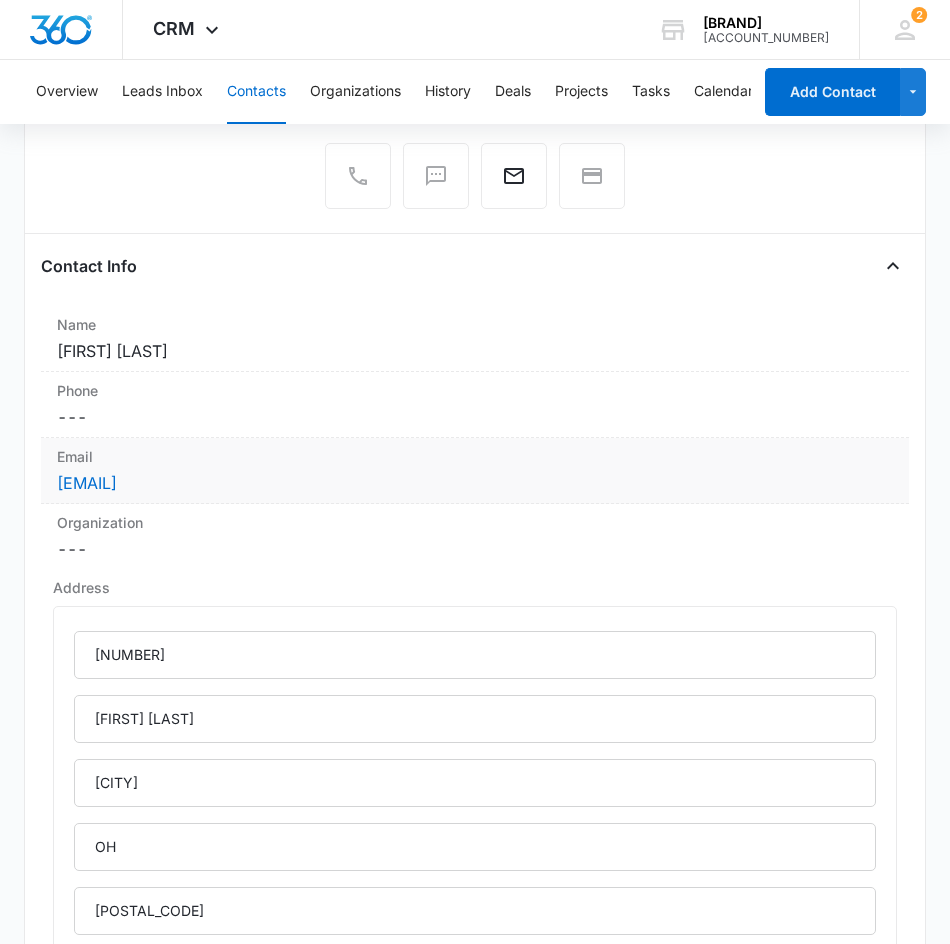 click on "bonniegale070@gmail.com" at bounding box center (475, 483) 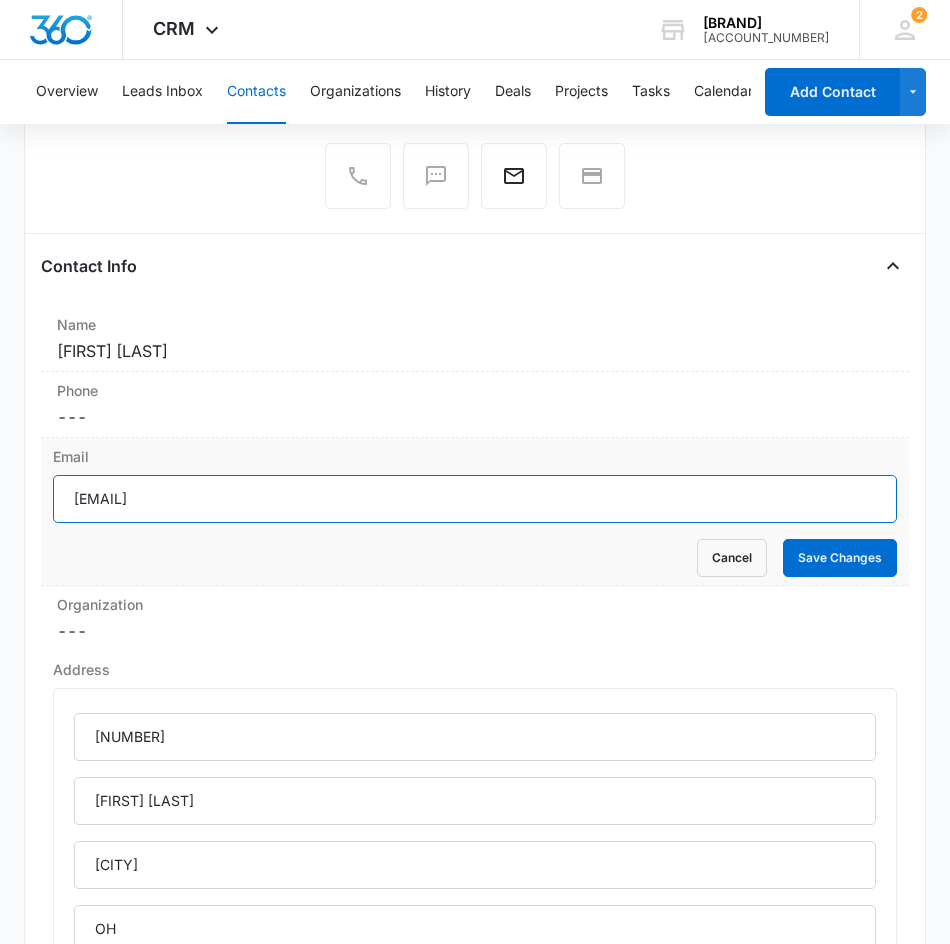 drag, startPoint x: 528, startPoint y: 500, endPoint x: -1, endPoint y: 505, distance: 529.0236 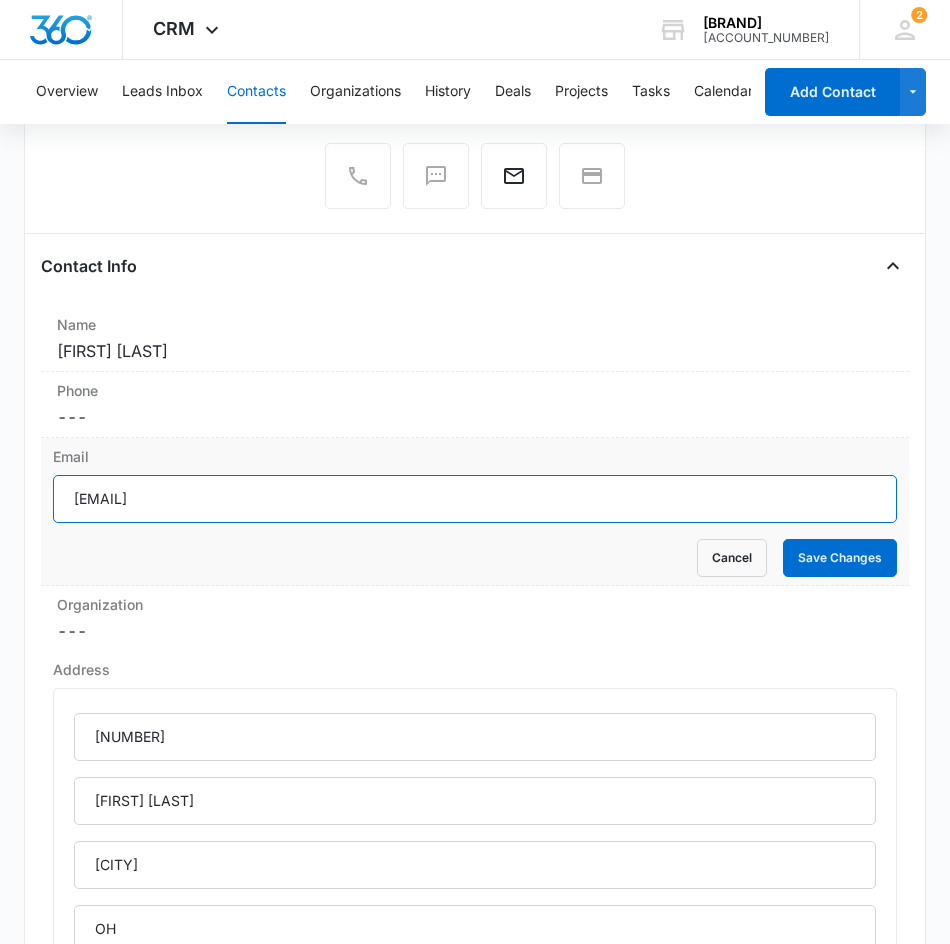 click on "CRM Apps Reputation Websites Forms CRM Email Social Content Ads Intelligence Files Brand Settings Sunrush Water M182671 Your Accounts View All 2 KL Kayla Lipscomb marketing.sunrush@gmail.com My Profile 2 Notifications Support Logout Terms & Conditions   •   Privacy Policy Overview Leads Inbox Contacts Organizations History Deals Projects Tasks Calendar Lists Reports Settings Add Contact Bonnie Gale Remove BG Bonnie Gale Contact Info Name Cancel Save Changes Bonnie Gale Phone Cancel Save Changes --- Email bonniegale070@gmail.com Cancel Save Changes Organization Cancel Save Changes --- Address 3789 Howard Hill Ripley OH 45167 Cancel Save Changes Details Source Cancel Save Changes Angie's Contact Type Cancel Save Changes None Contact Status Cancel Save Changes None Assigned To Cancel Save Changes Kayla Lipscomb Tags Cancel Save Changes --- Next Contact Date Cancel Save Changes --- Color Tag Current Color: Cancel Save Changes Payments ID ID 3847 Created Aug 5, 2025 at 4:13pm Additional Contact Info Cancel ---" at bounding box center (475, 172) 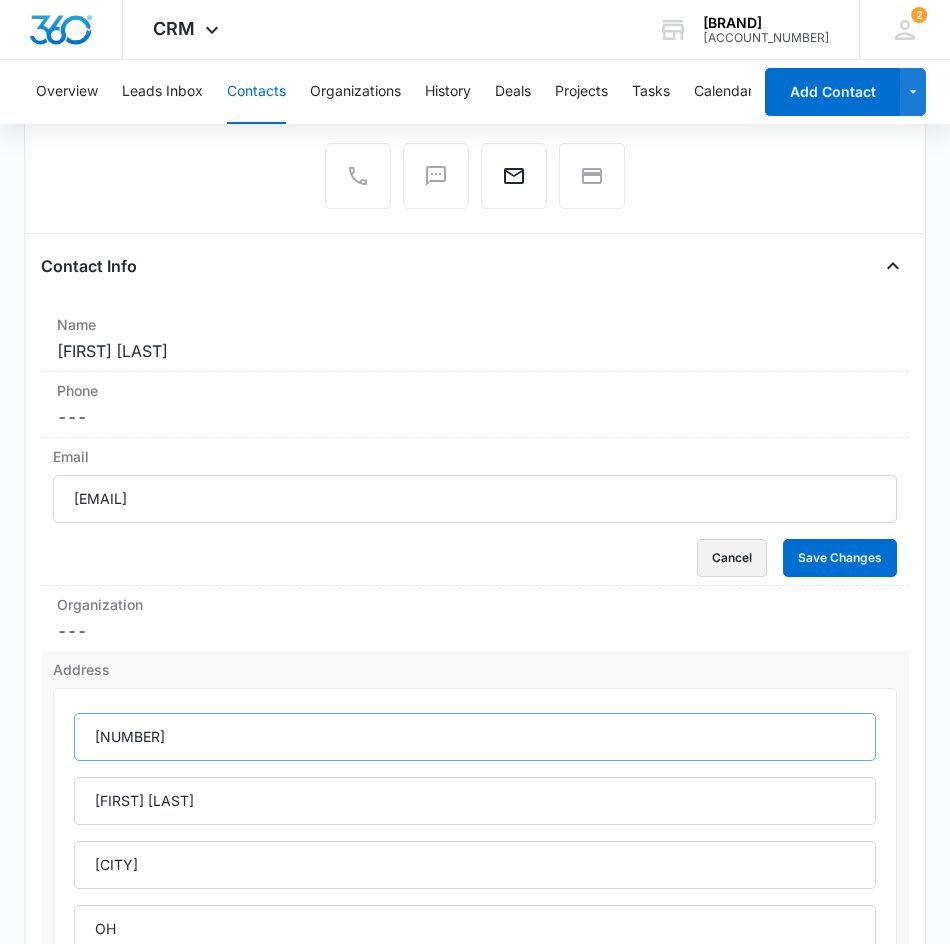 drag, startPoint x: 721, startPoint y: 558, endPoint x: 835, endPoint y: 690, distance: 174.4133 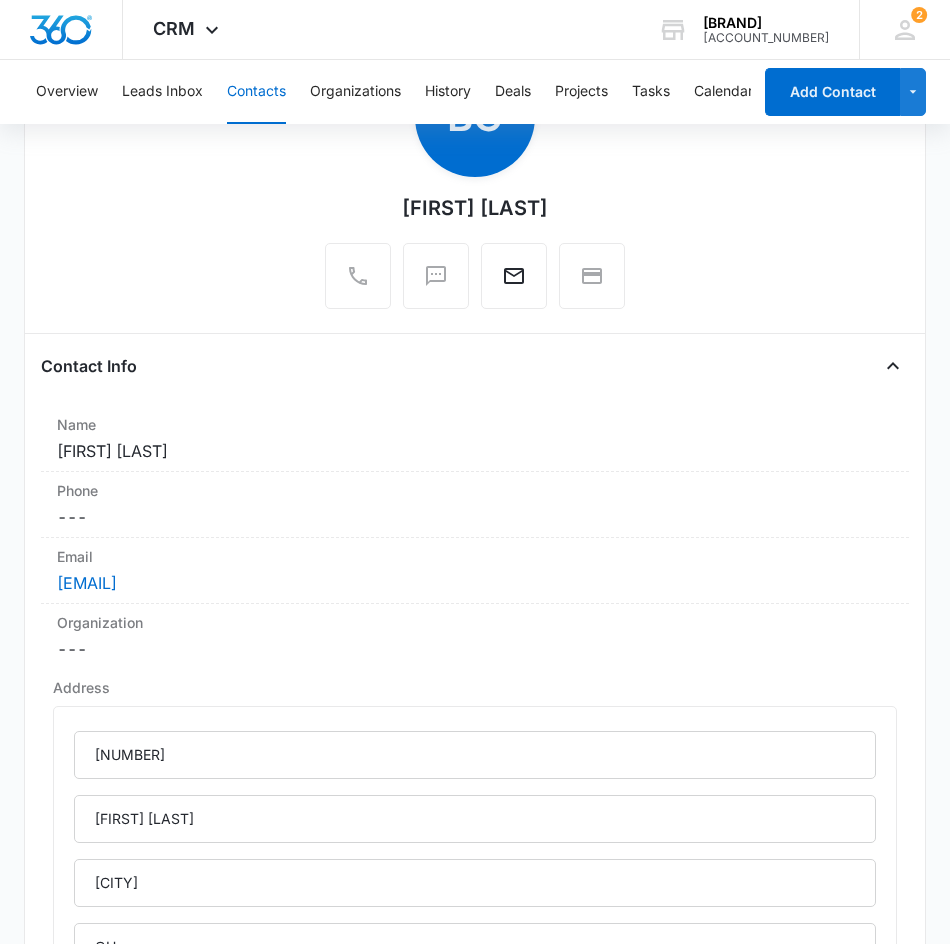 scroll, scrollTop: 800, scrollLeft: 0, axis: vertical 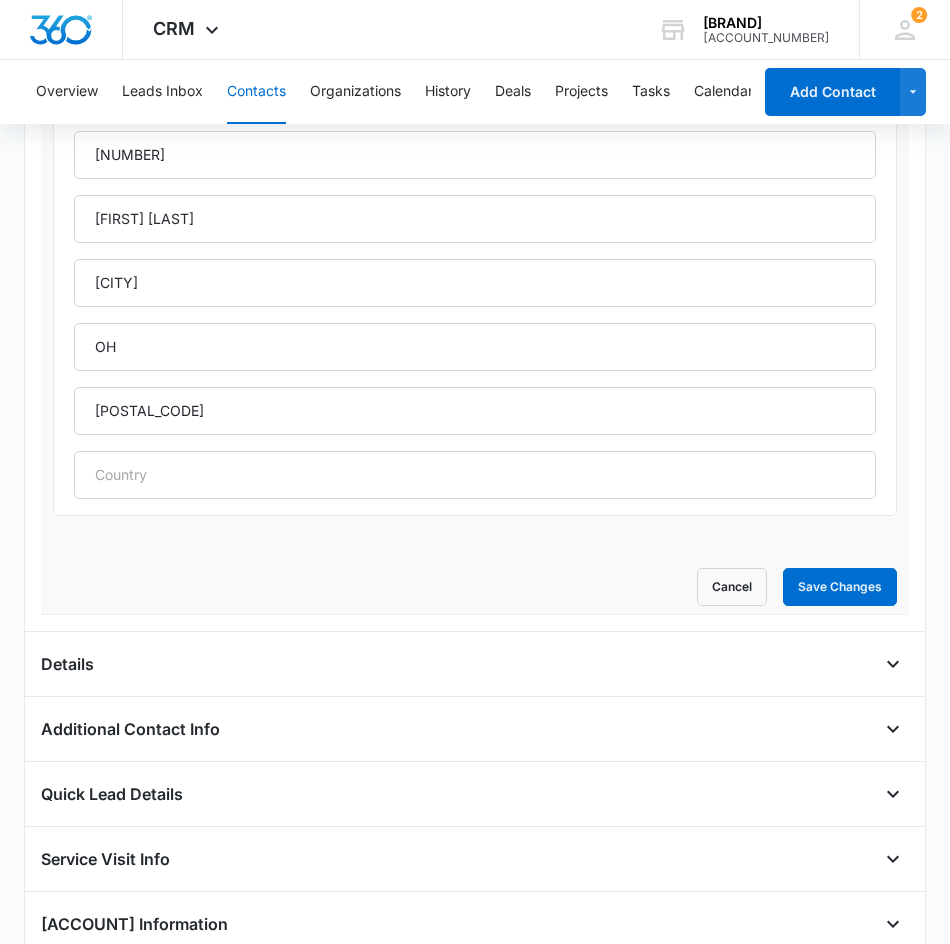 drag, startPoint x: 838, startPoint y: 607, endPoint x: 765, endPoint y: 606, distance: 73.00685 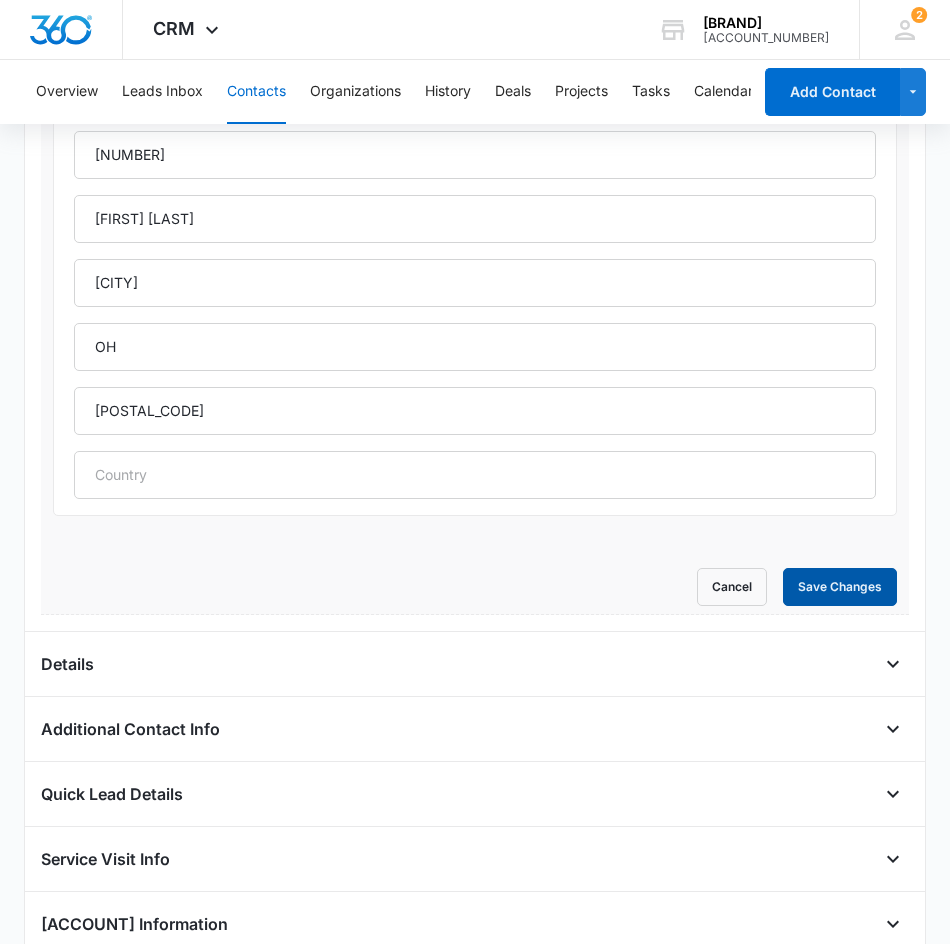 click on "Save Changes" at bounding box center [840, 587] 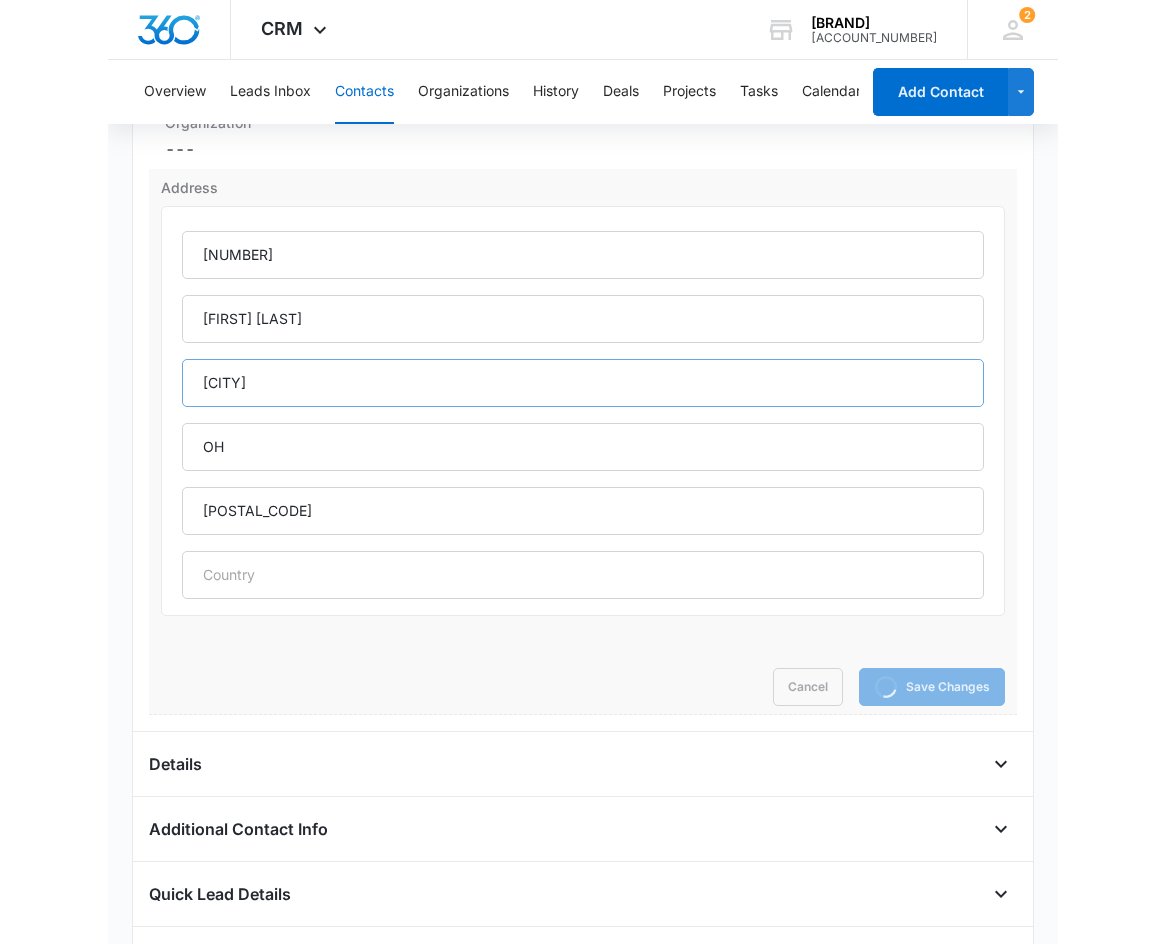 scroll, scrollTop: 0, scrollLeft: 0, axis: both 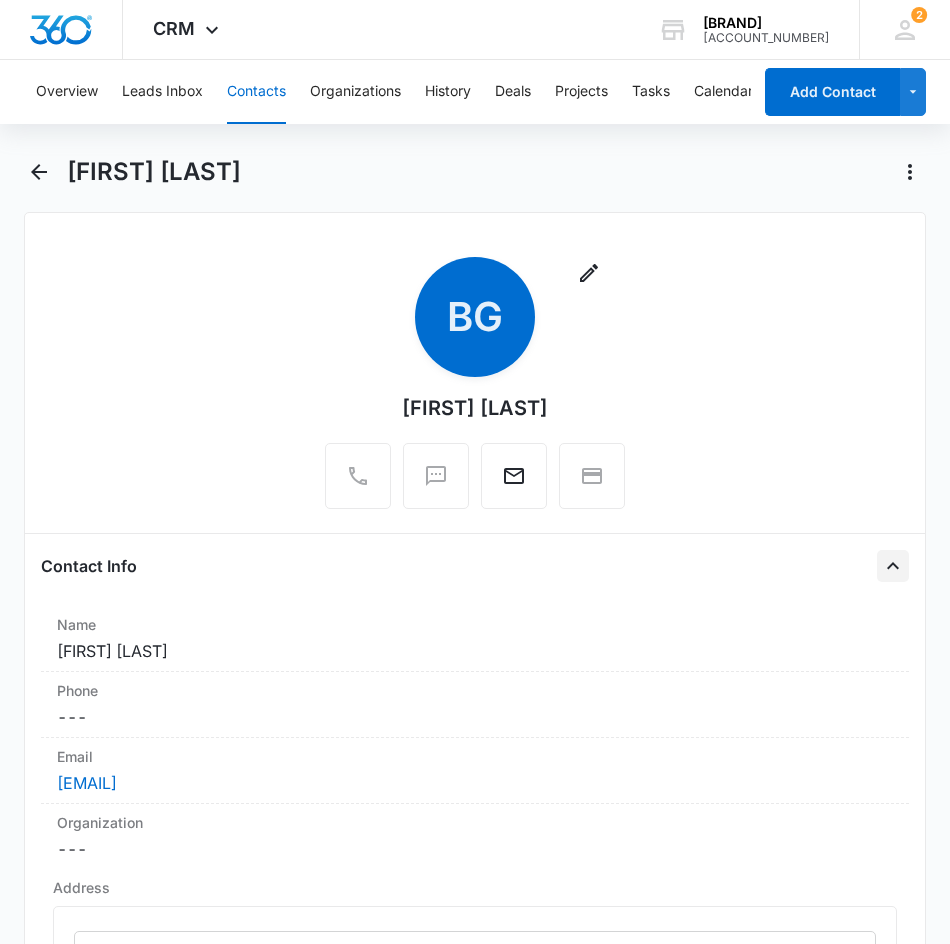 click 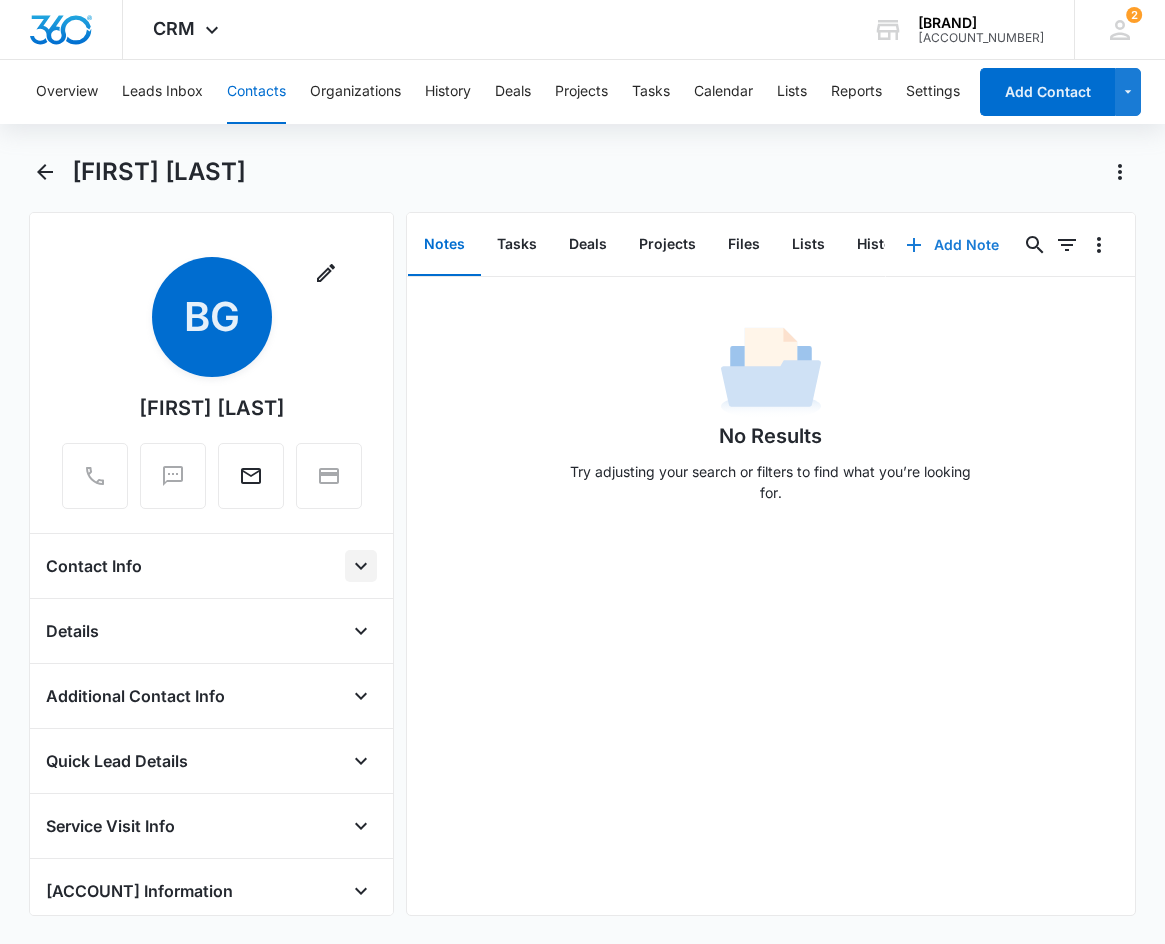 click on "Add Note" at bounding box center [952, 245] 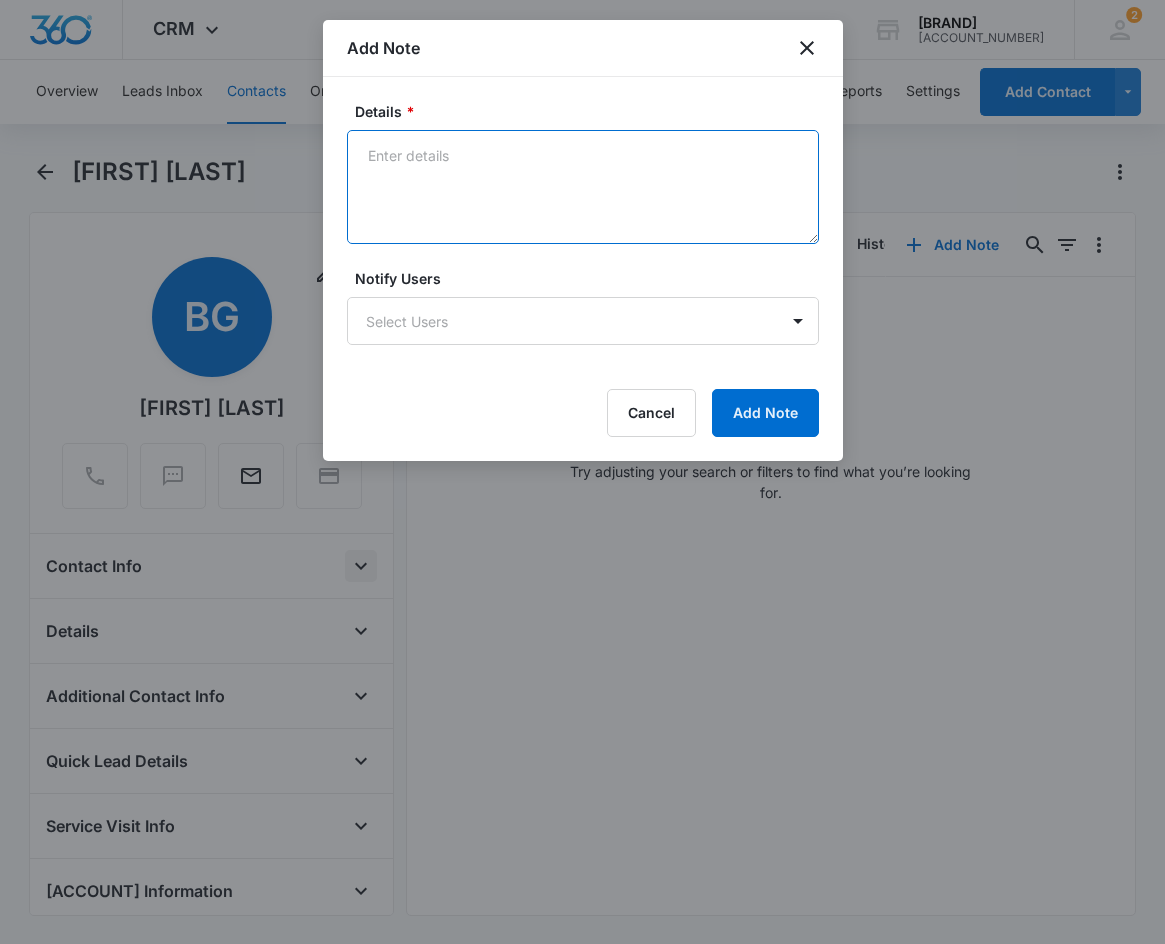 click on "Details *" at bounding box center [583, 187] 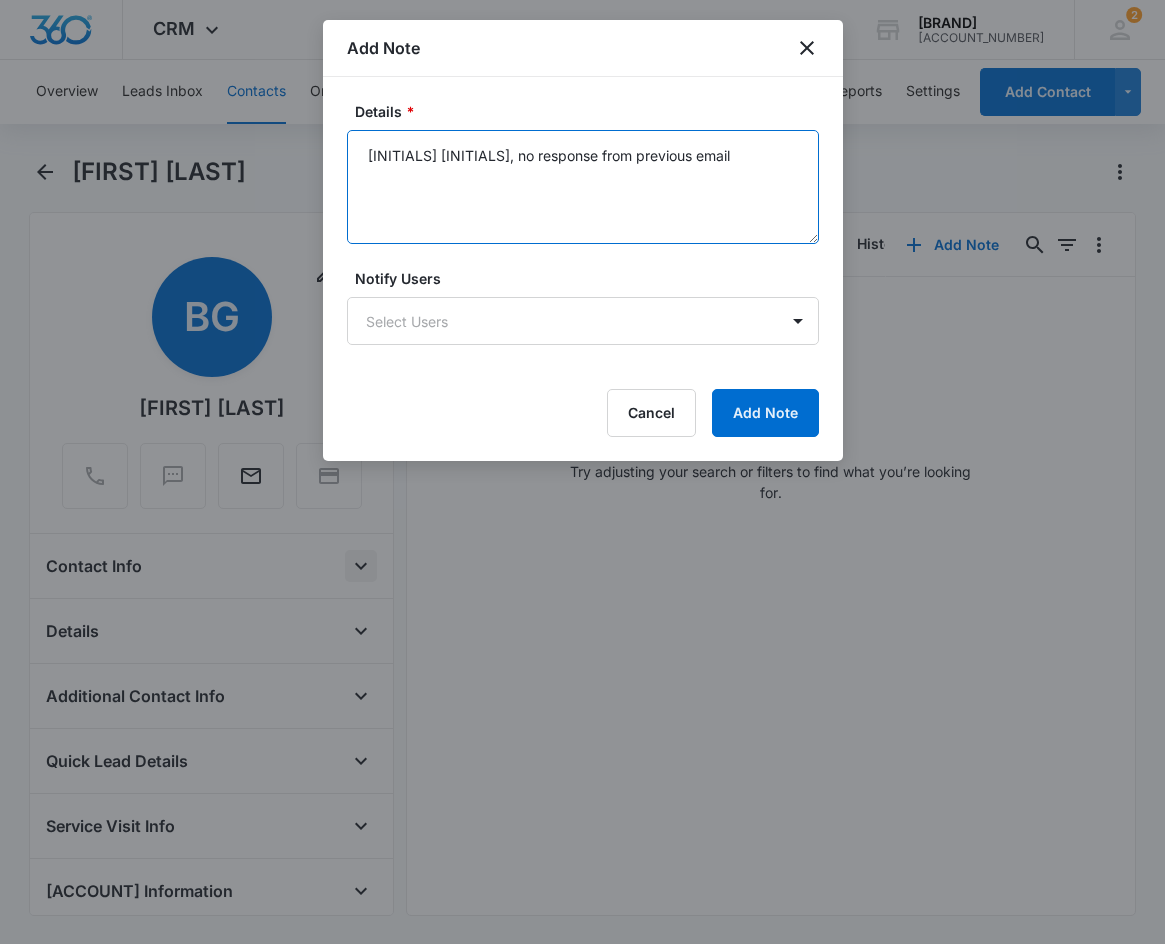 type on "LM EM, no response from previous email" 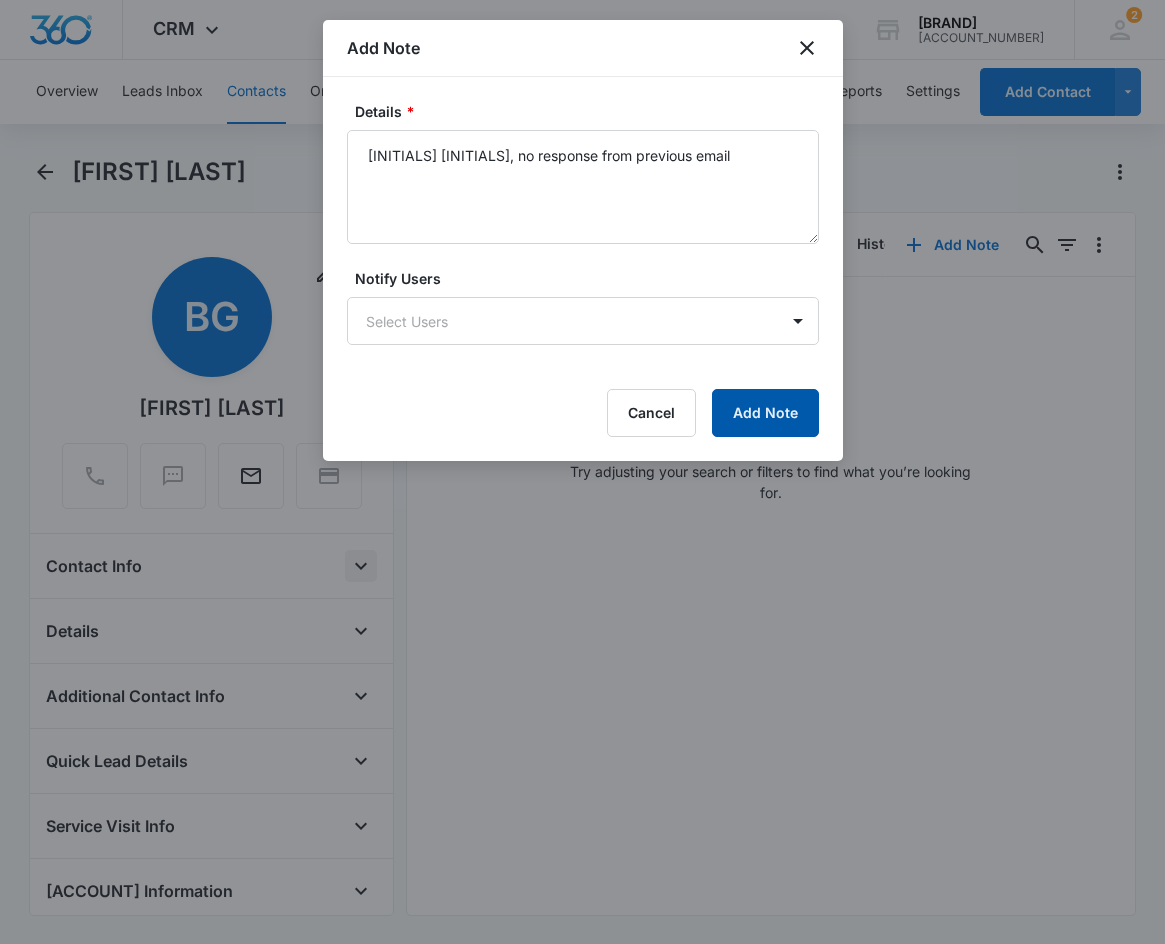 click on "Add Note" at bounding box center (765, 413) 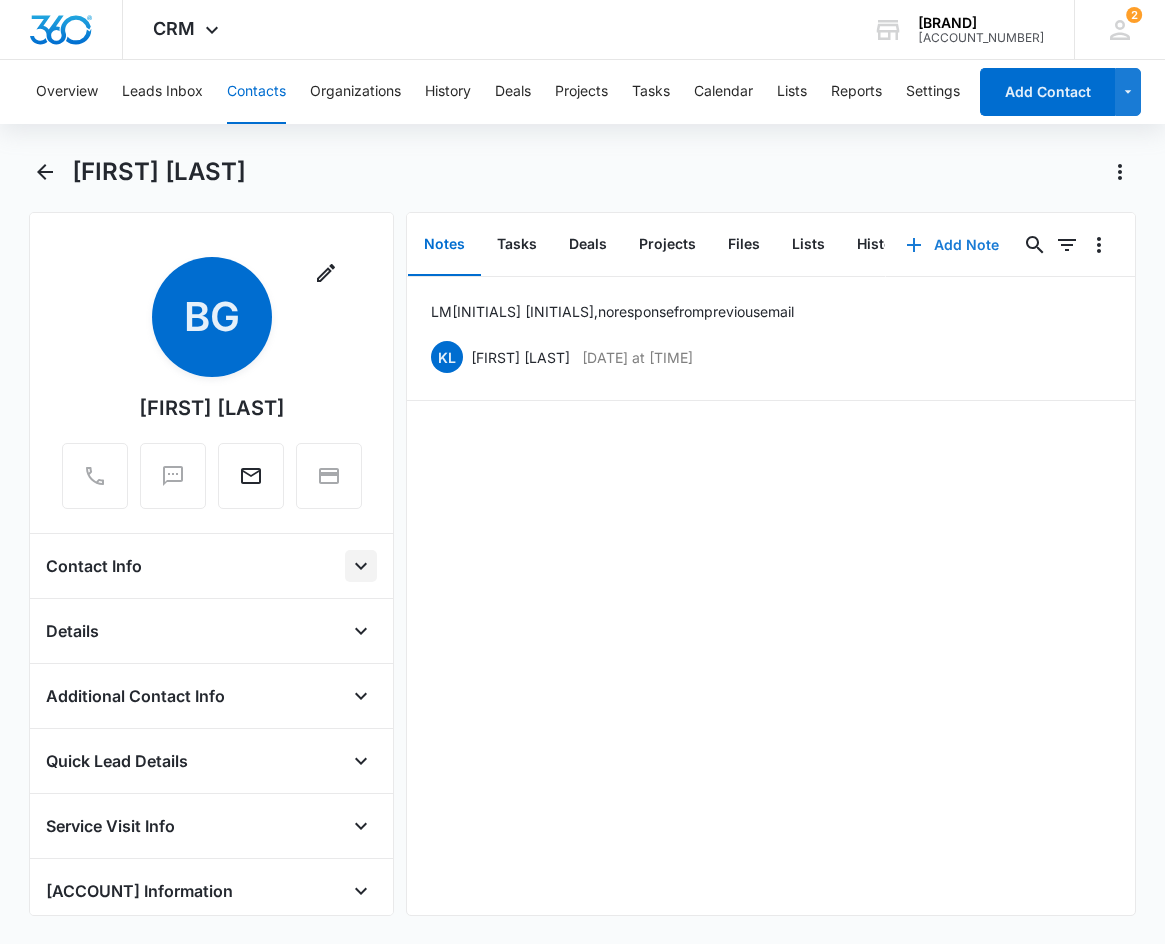 type 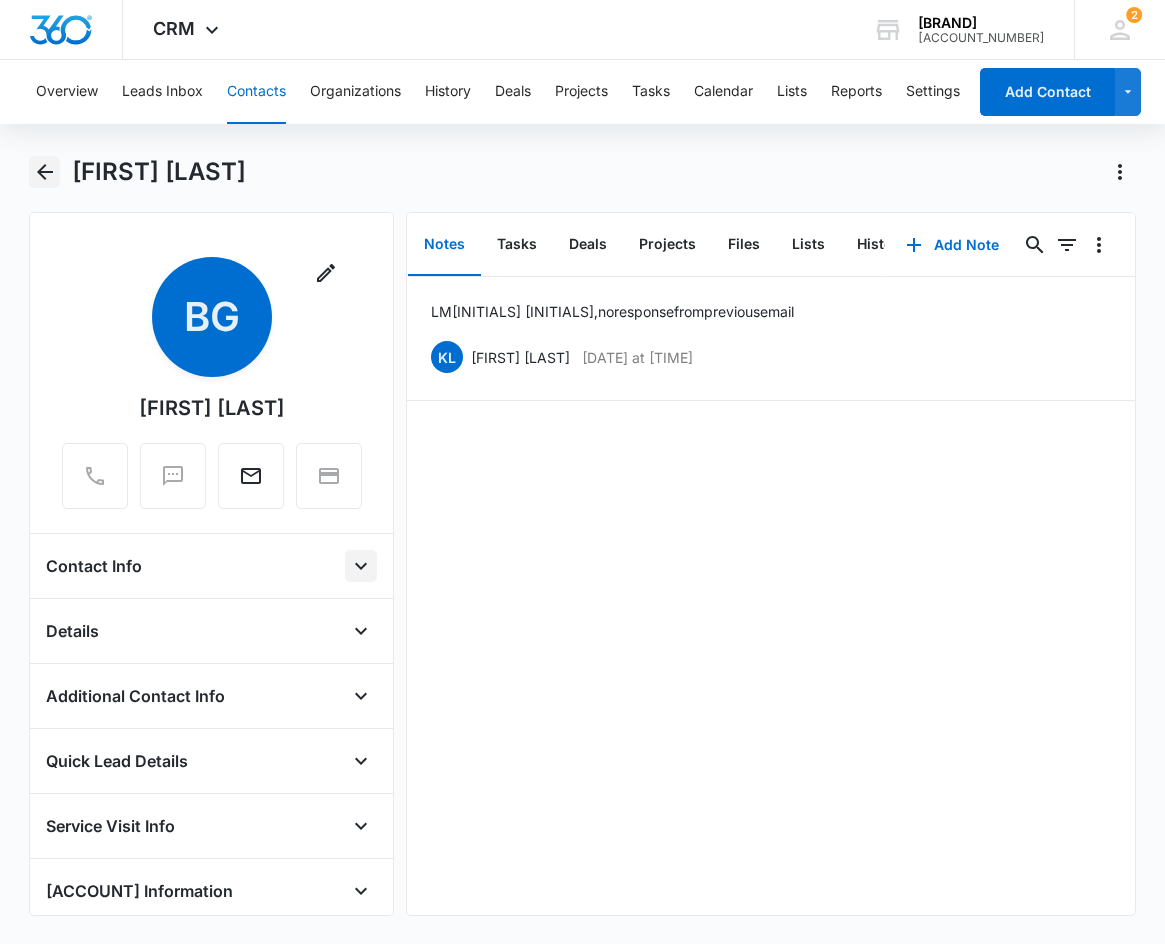 click 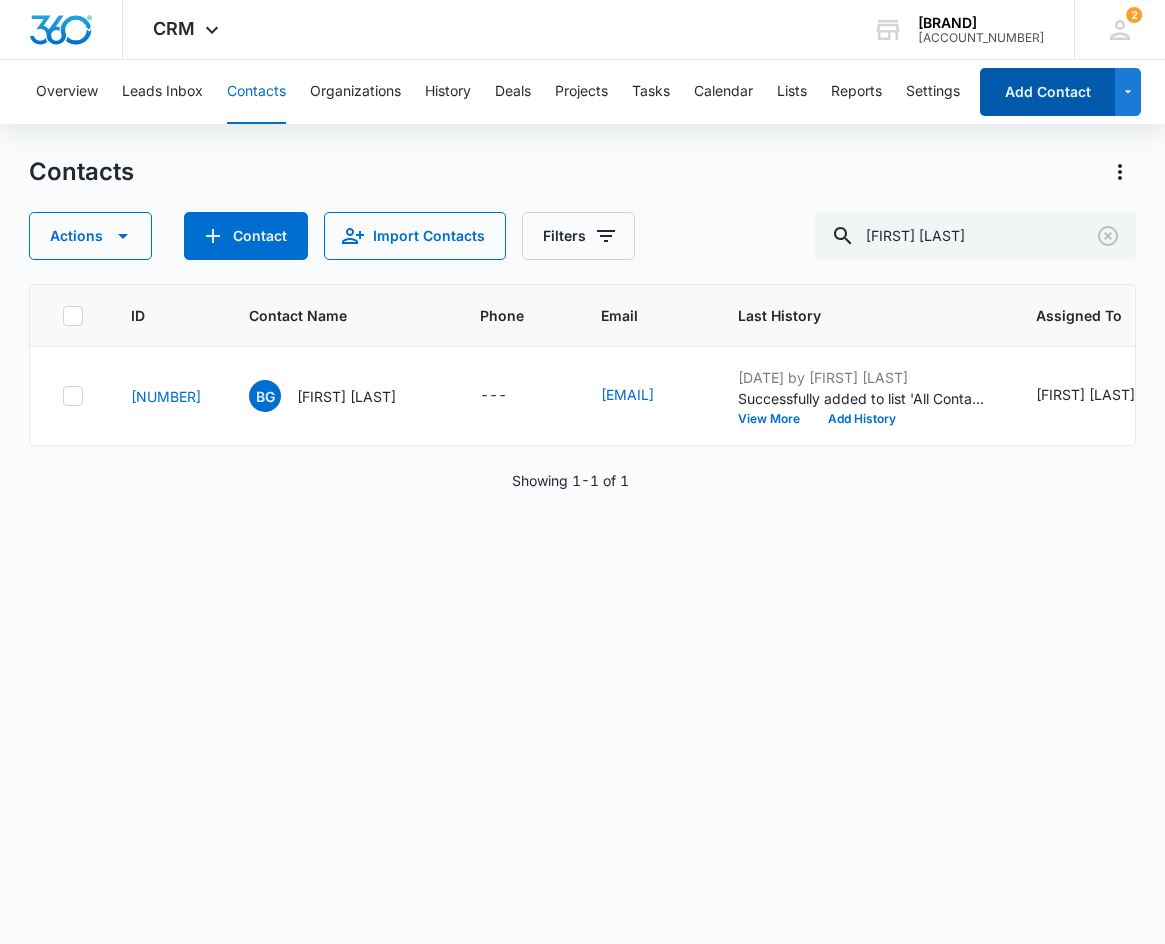 click on "Add Contact" at bounding box center [1047, 92] 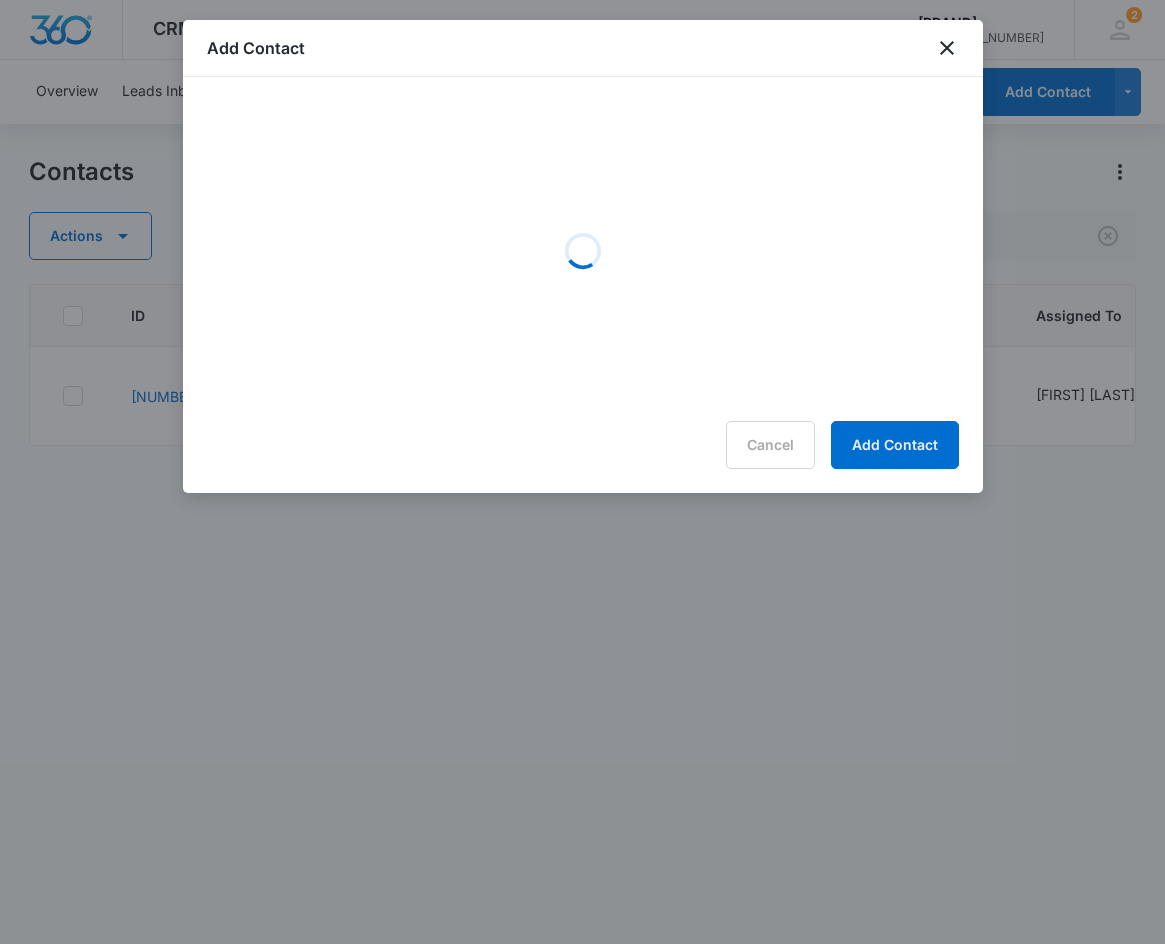 click on "Cancel Add Contact" at bounding box center (583, 445) 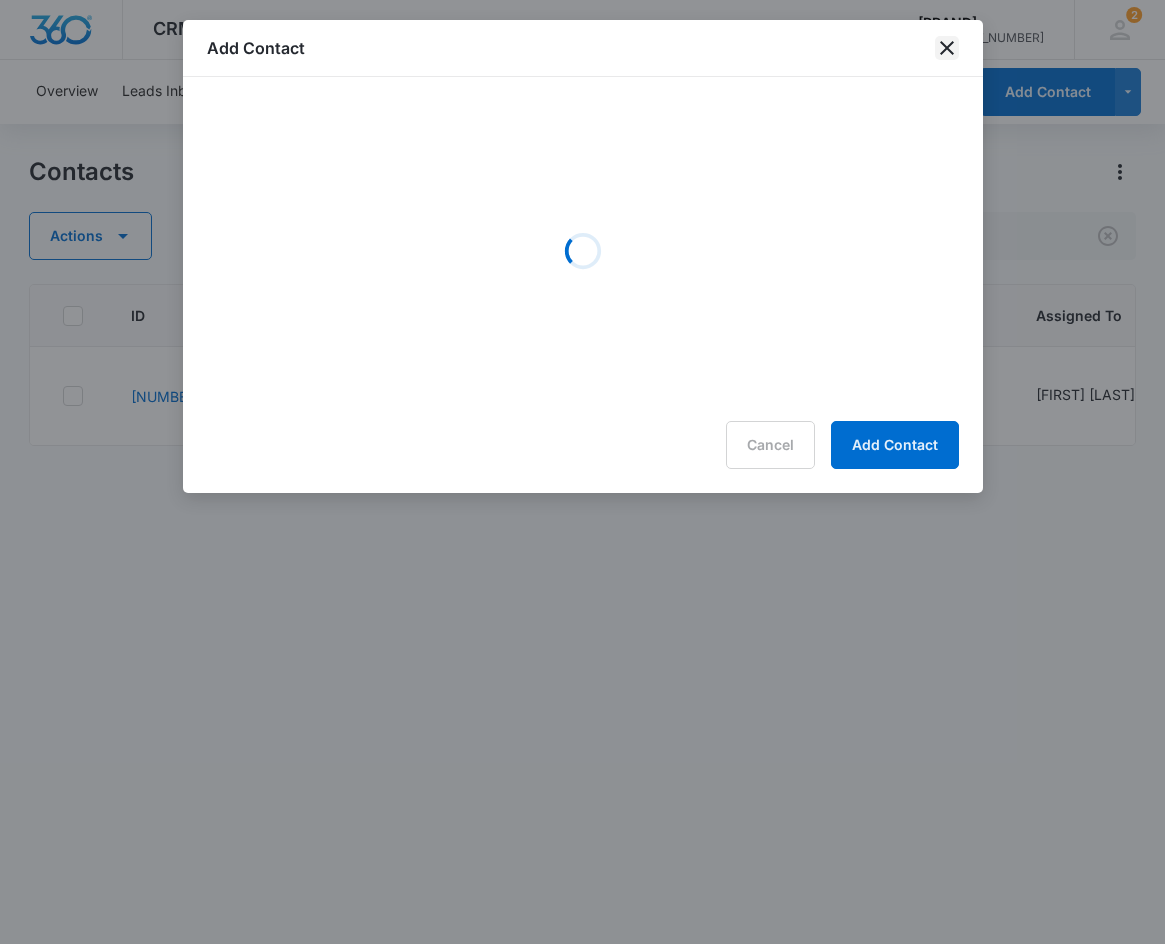 click 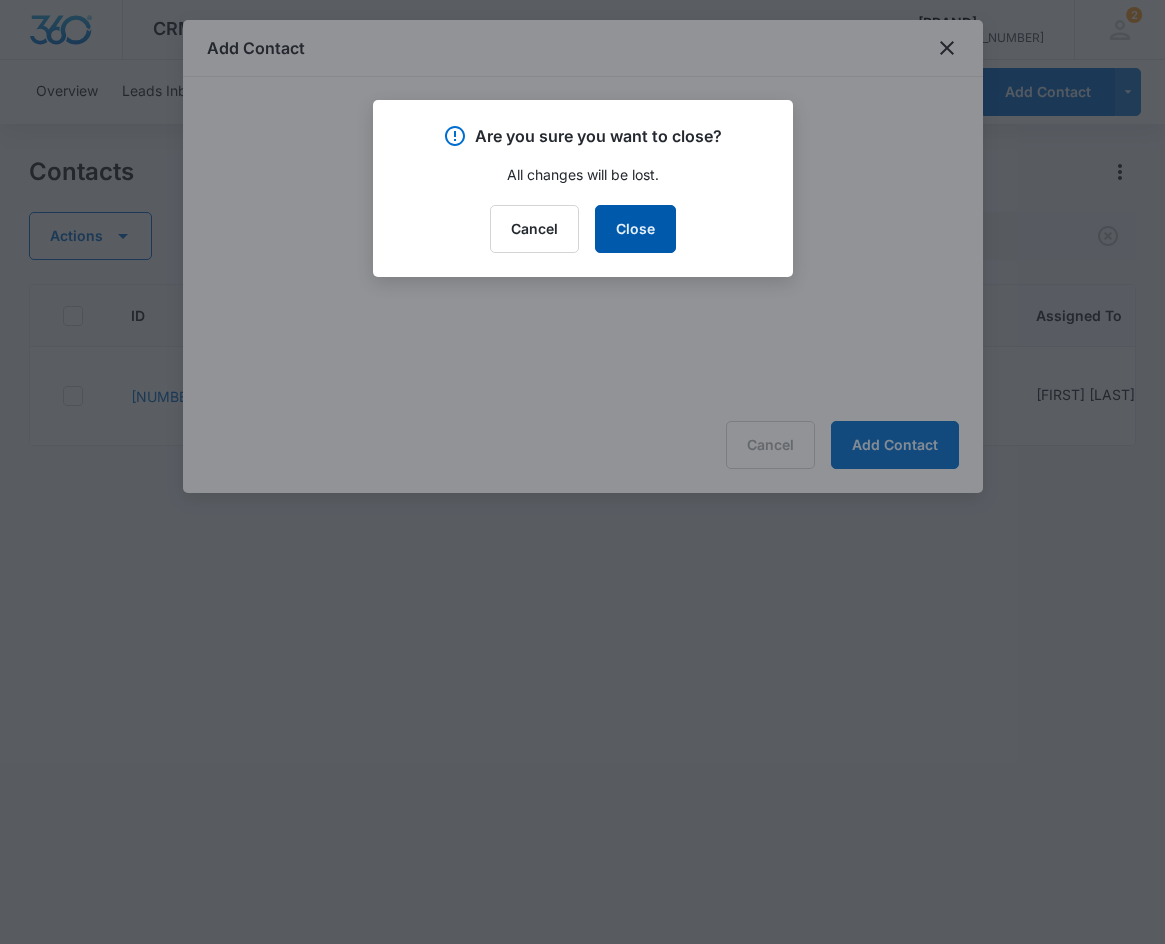 click on "Close" at bounding box center [635, 229] 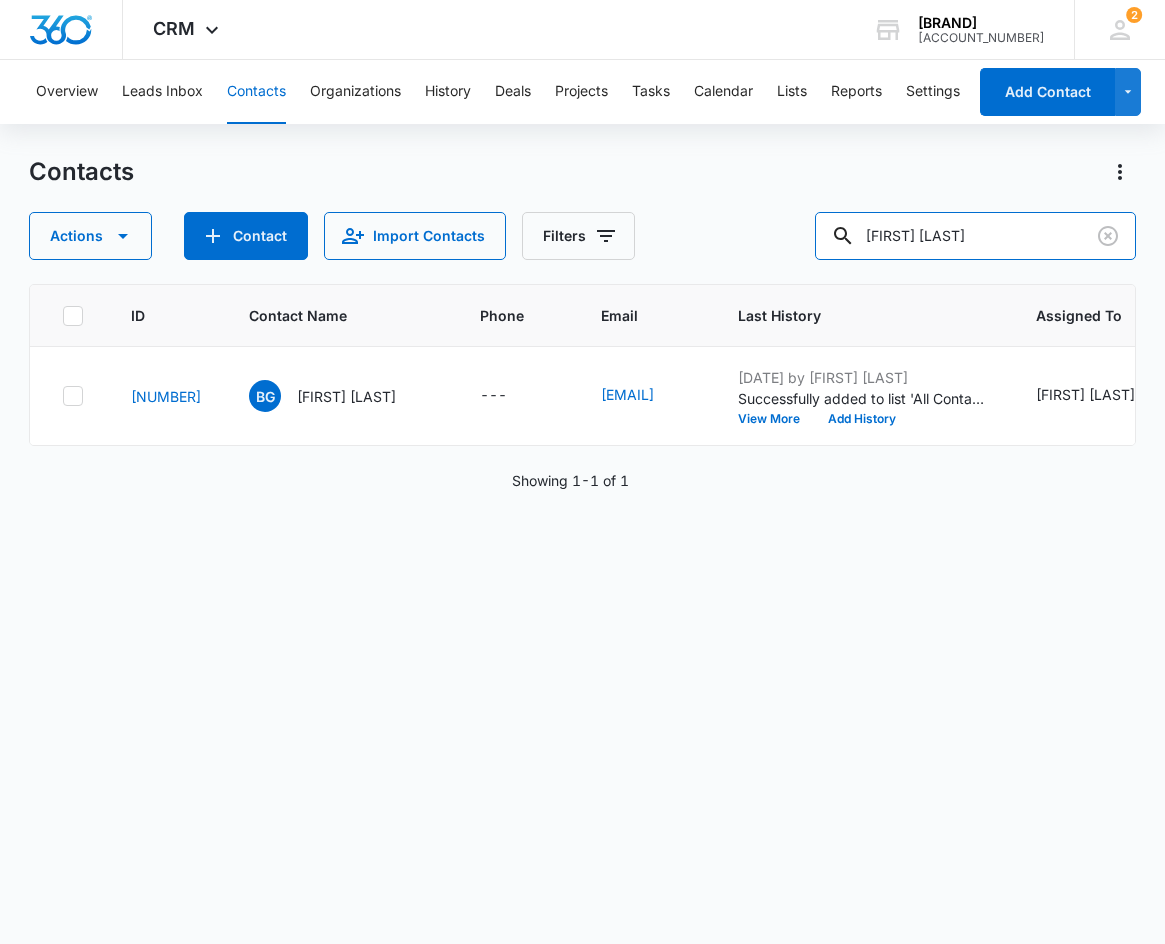 drag, startPoint x: 873, startPoint y: 237, endPoint x: 765, endPoint y: 238, distance: 108.00463 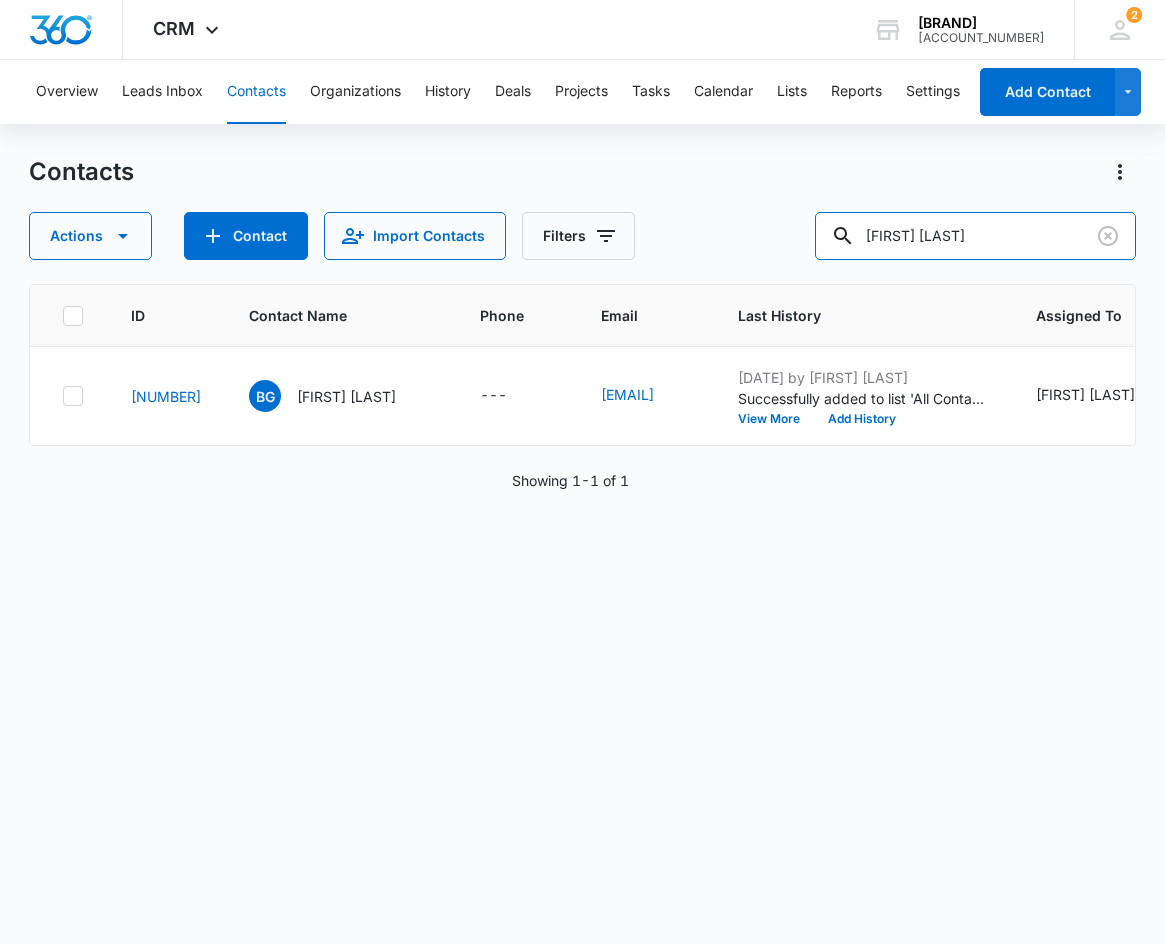 click on "Actions Contact Import Contacts Filters Bonnie Gale" at bounding box center [582, 236] 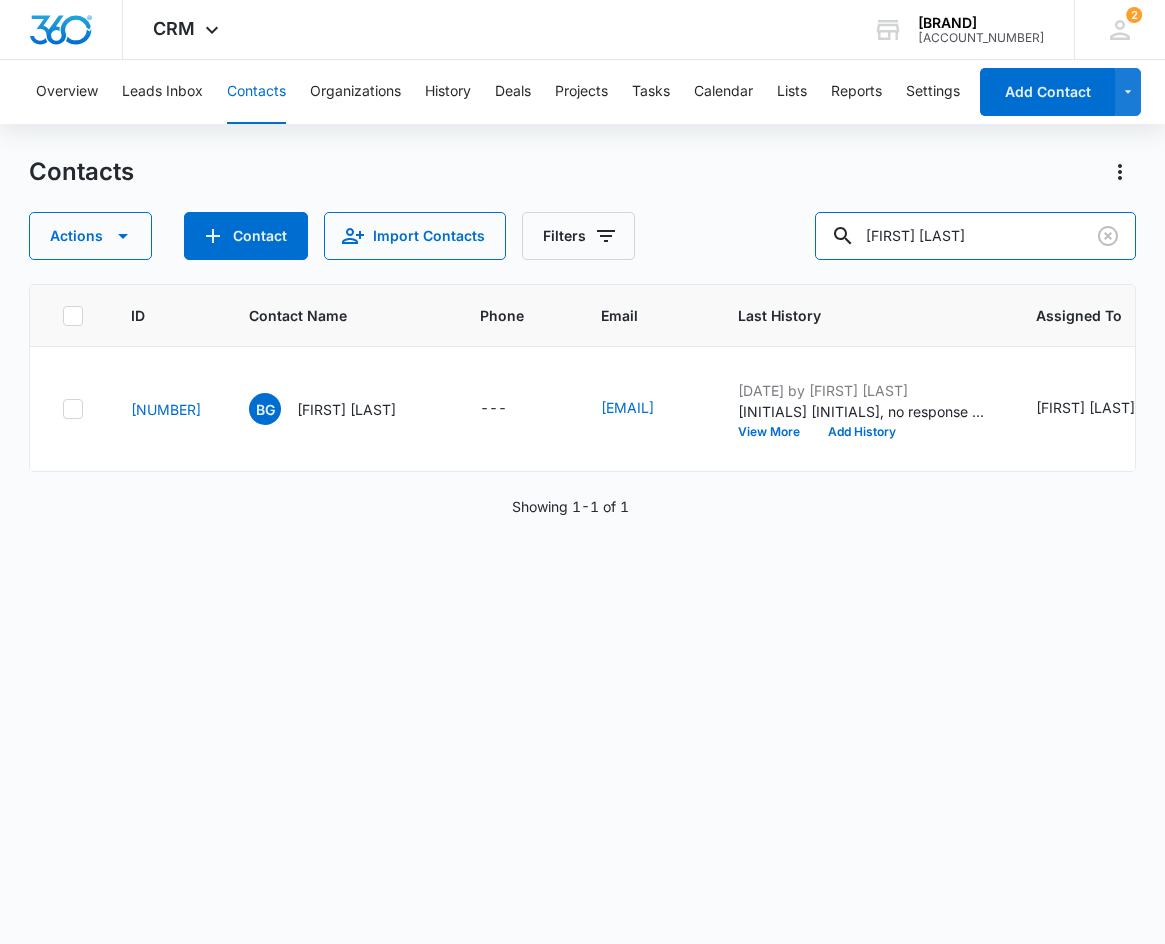 type on "Patricia Hampton" 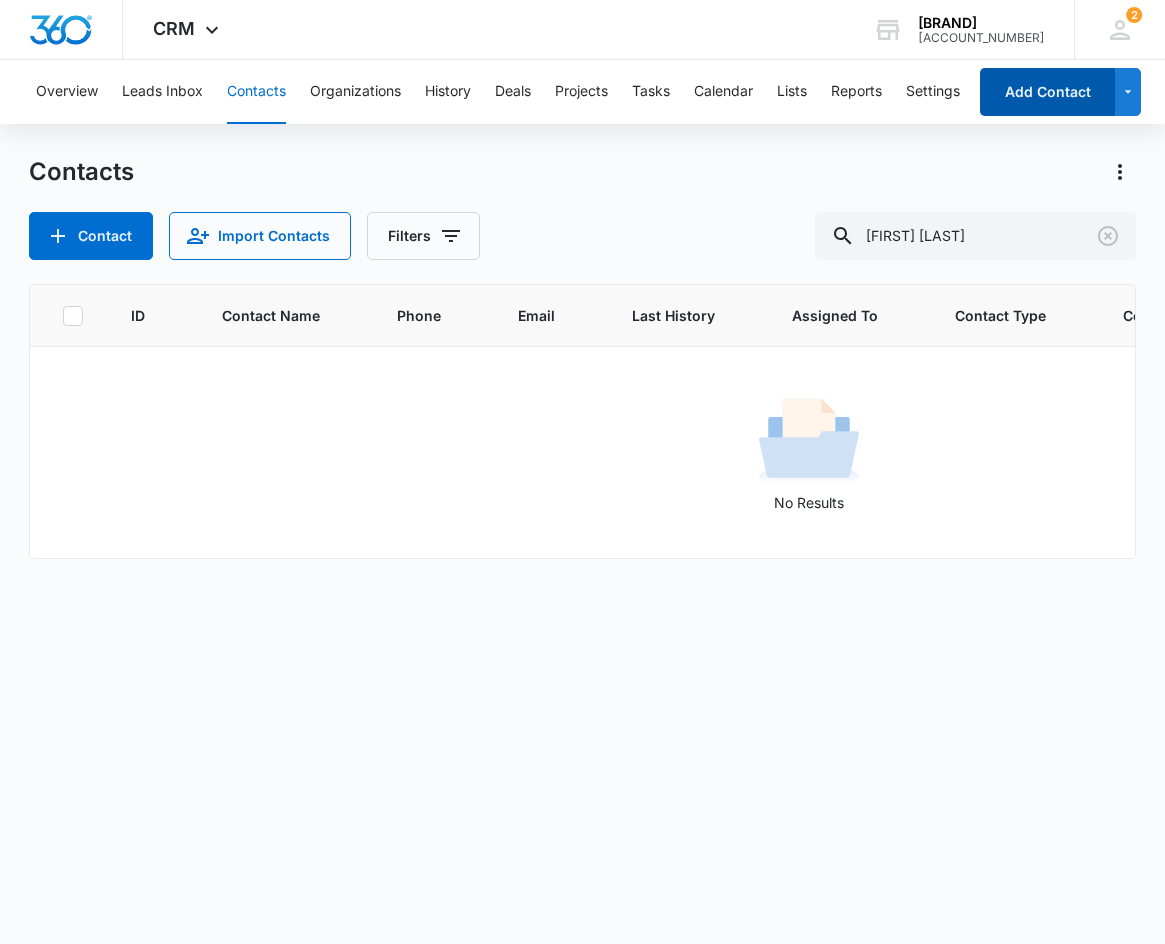 click on "Add Contact" at bounding box center [1047, 92] 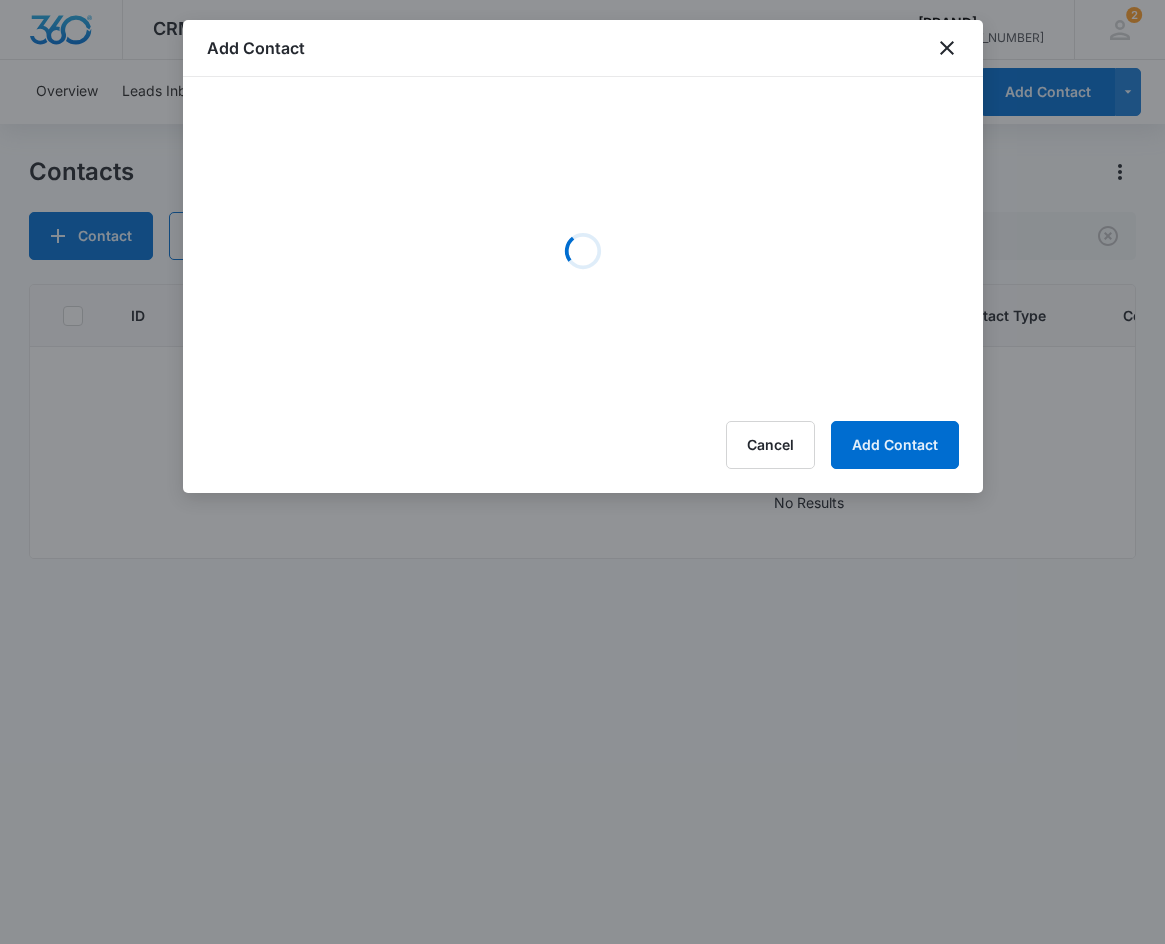click on "Loading" at bounding box center [583, 251] 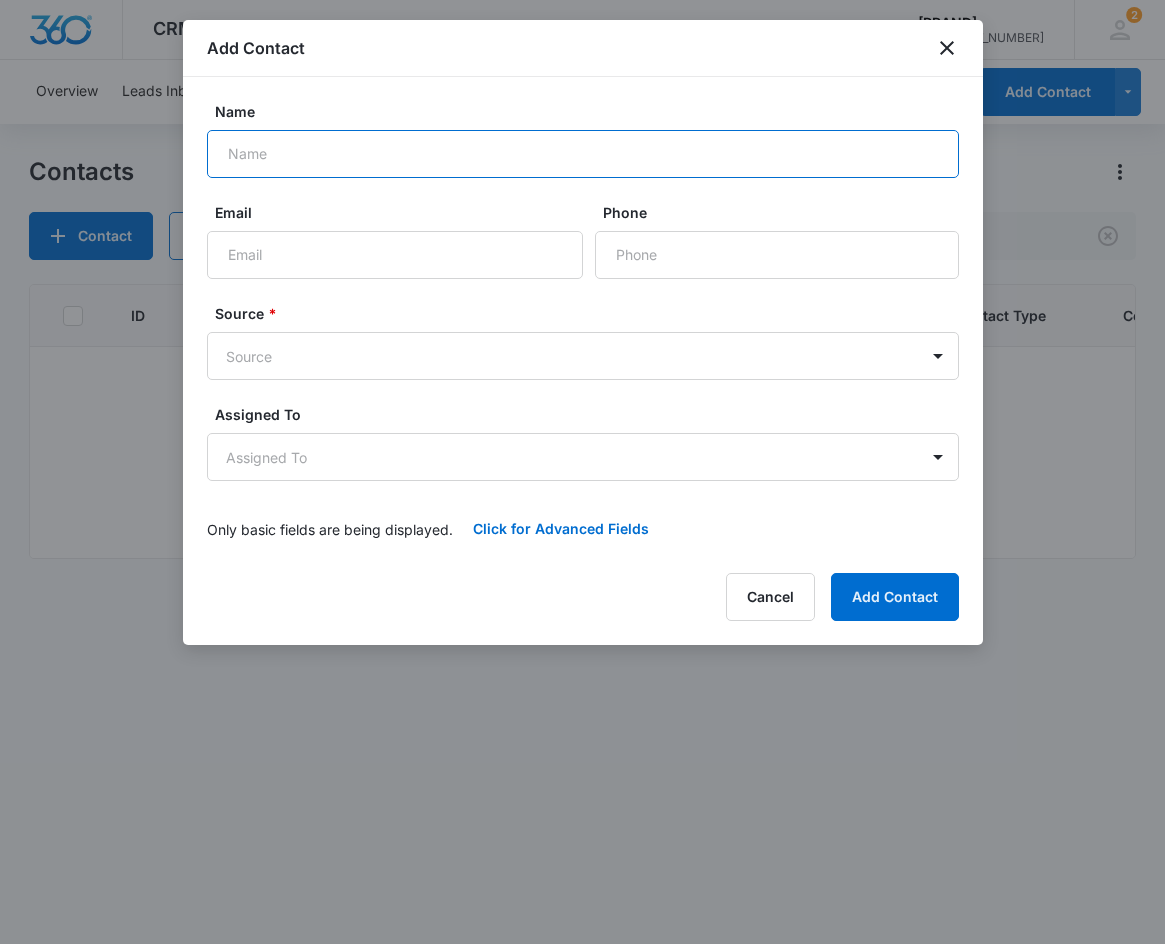 click on "Name" at bounding box center (583, 154) 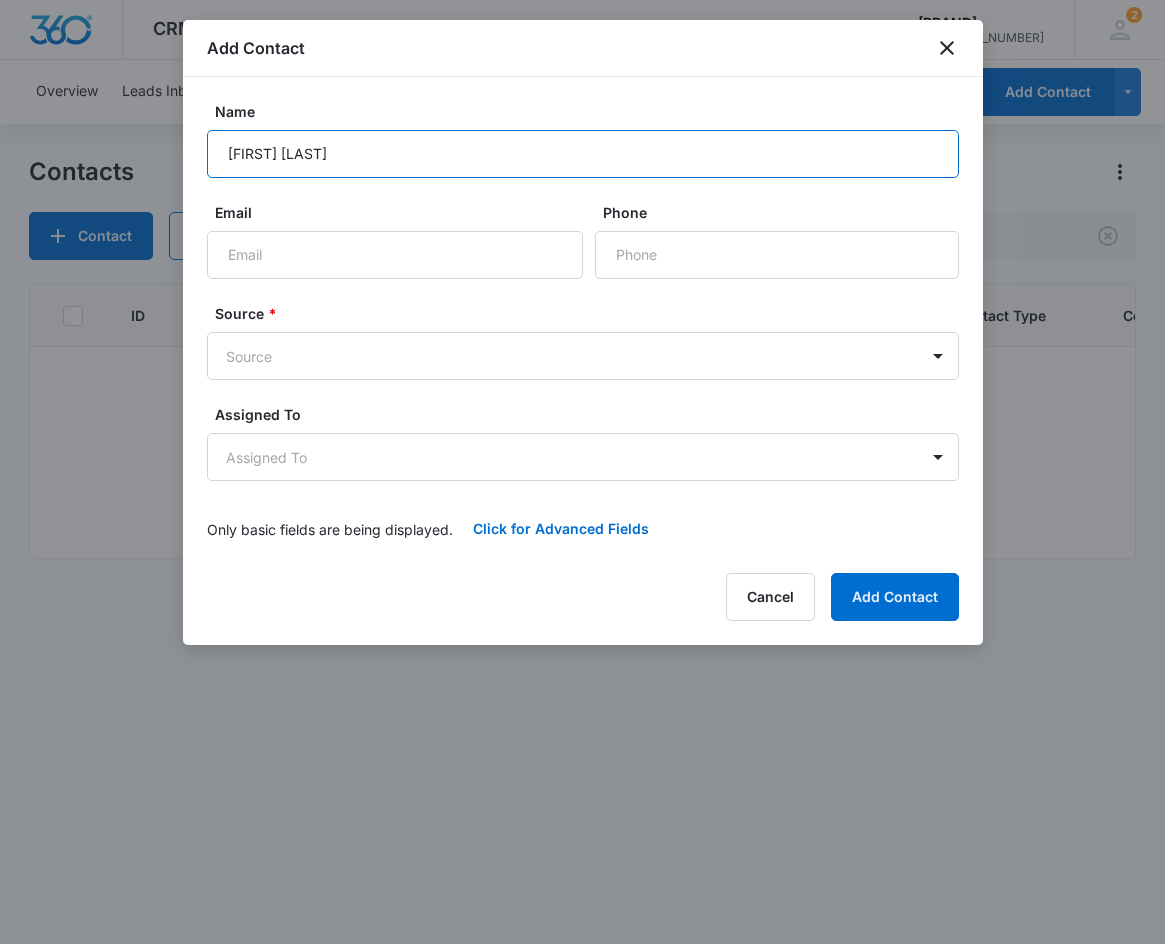 type on "Patricia Hampton" 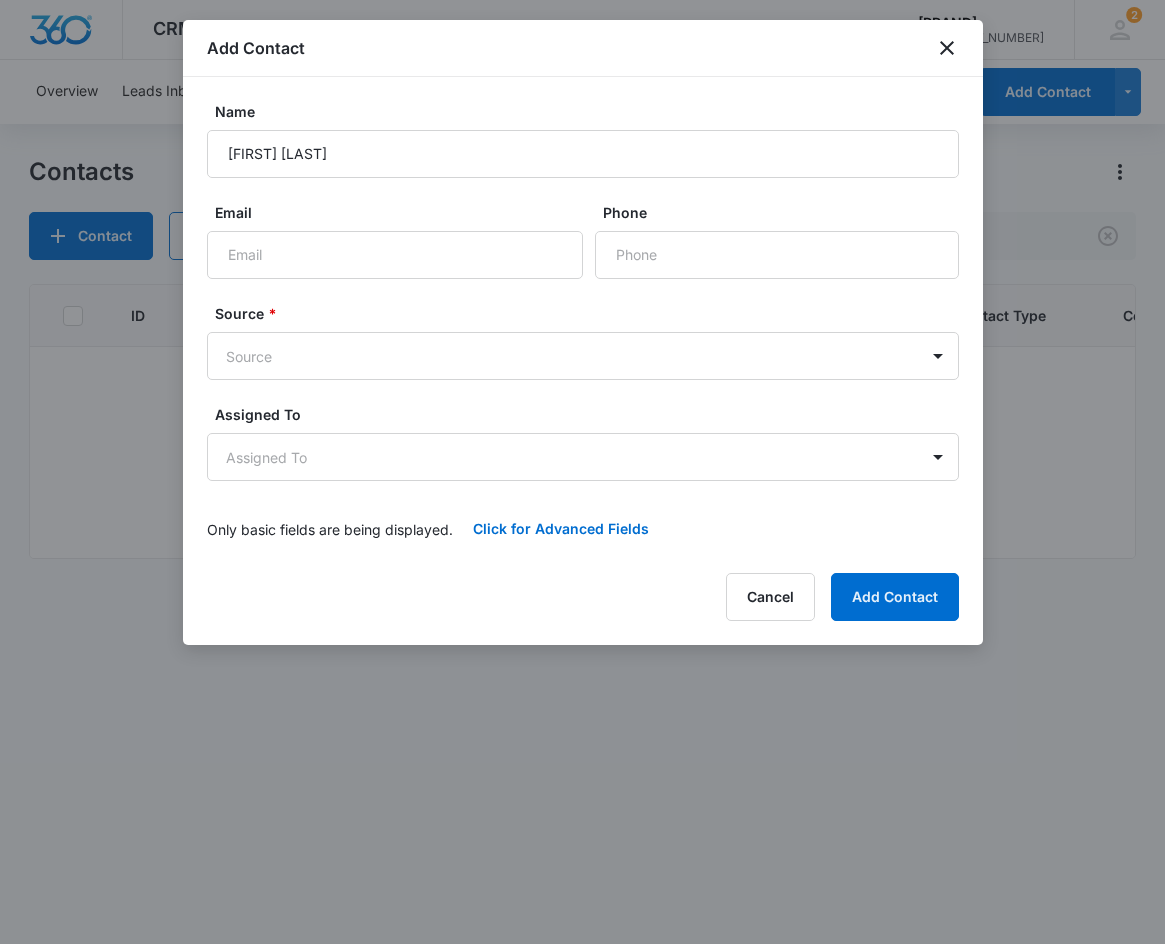 click on "Name Patricia Hampton Email Phone Source * Source Assigned To Assigned To Only basic fields are being displayed. Click for Advanced Fields Contact Type Contact Type Contact Status Contact Status Color Tag Current Color: Account Number Best Way To Contact Best Way To Contact Other Phone" at bounding box center [583, 327] 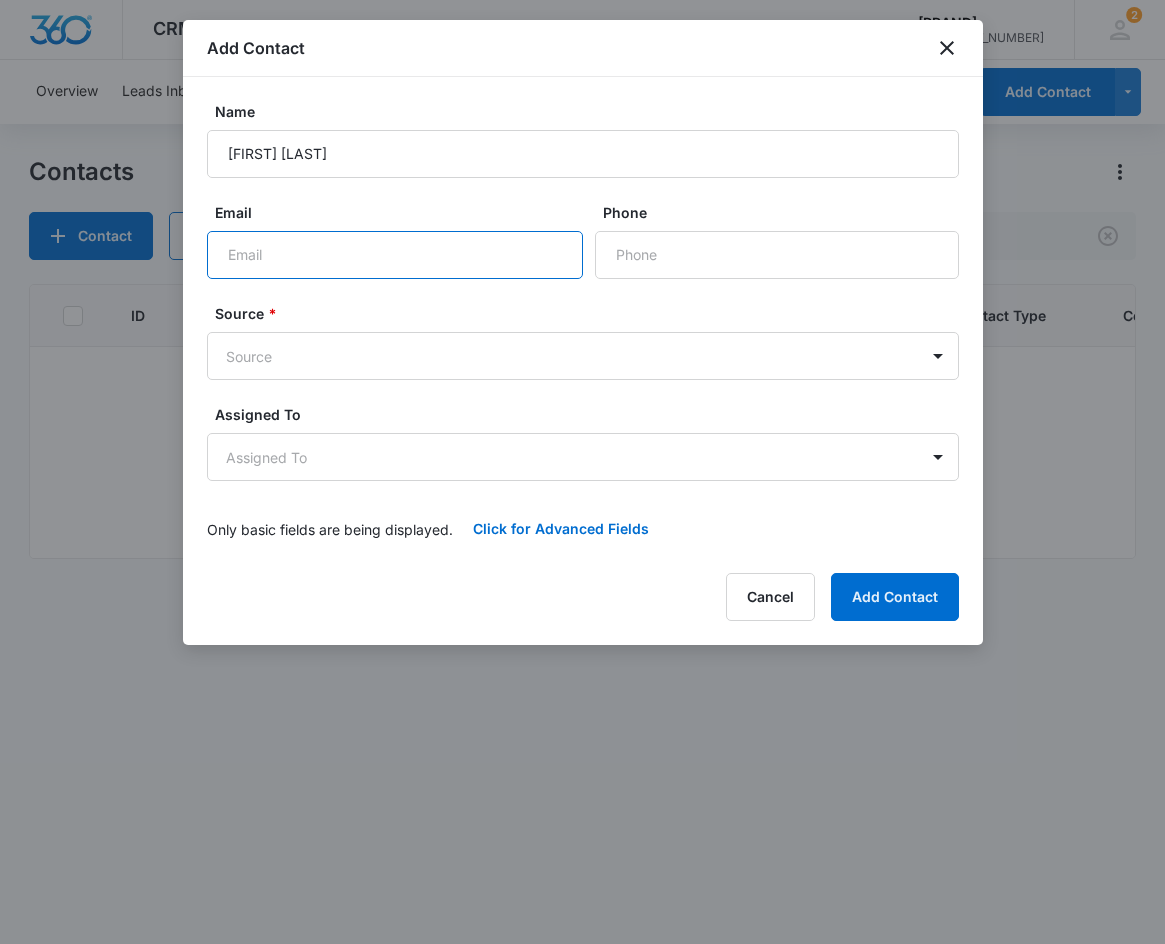 click on "Email" at bounding box center (395, 255) 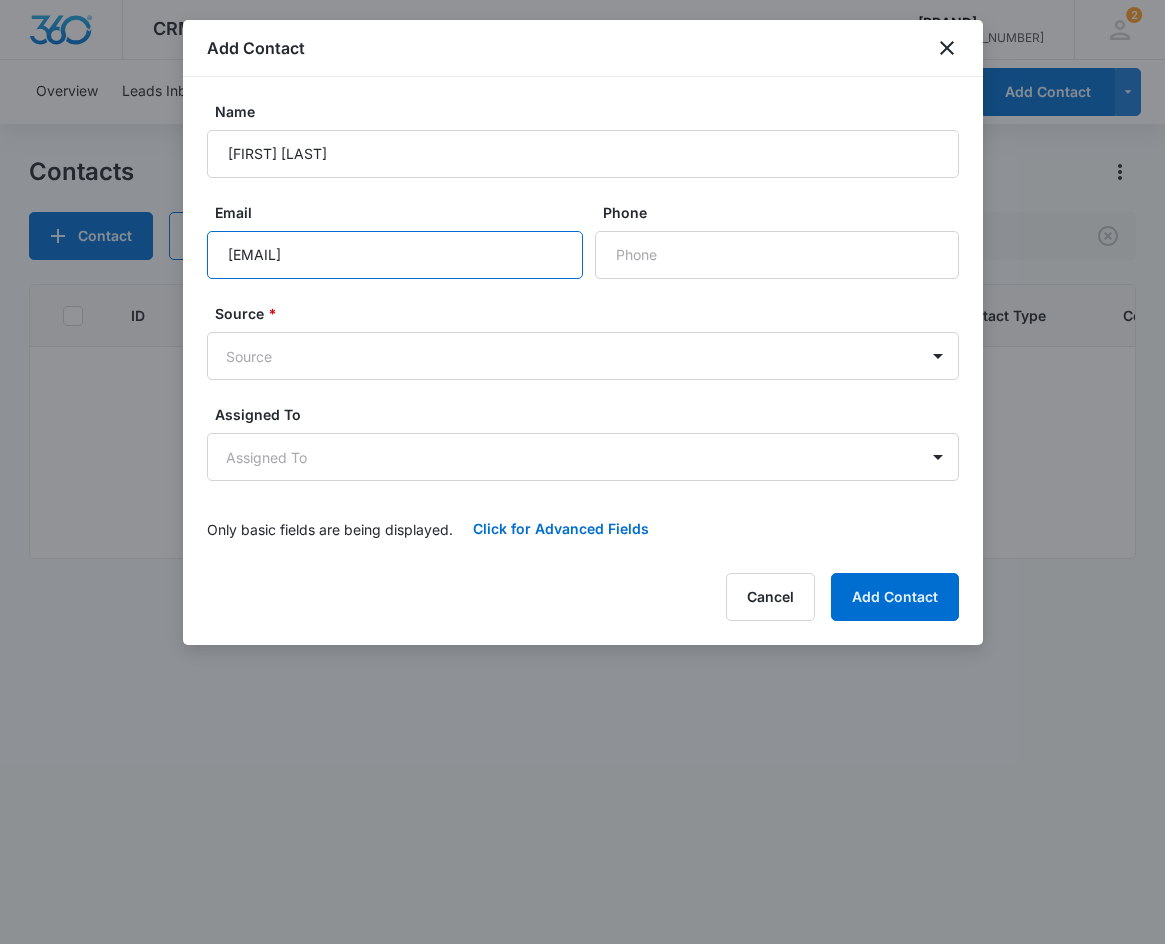 type on "phantomwalker@yahoo.com" 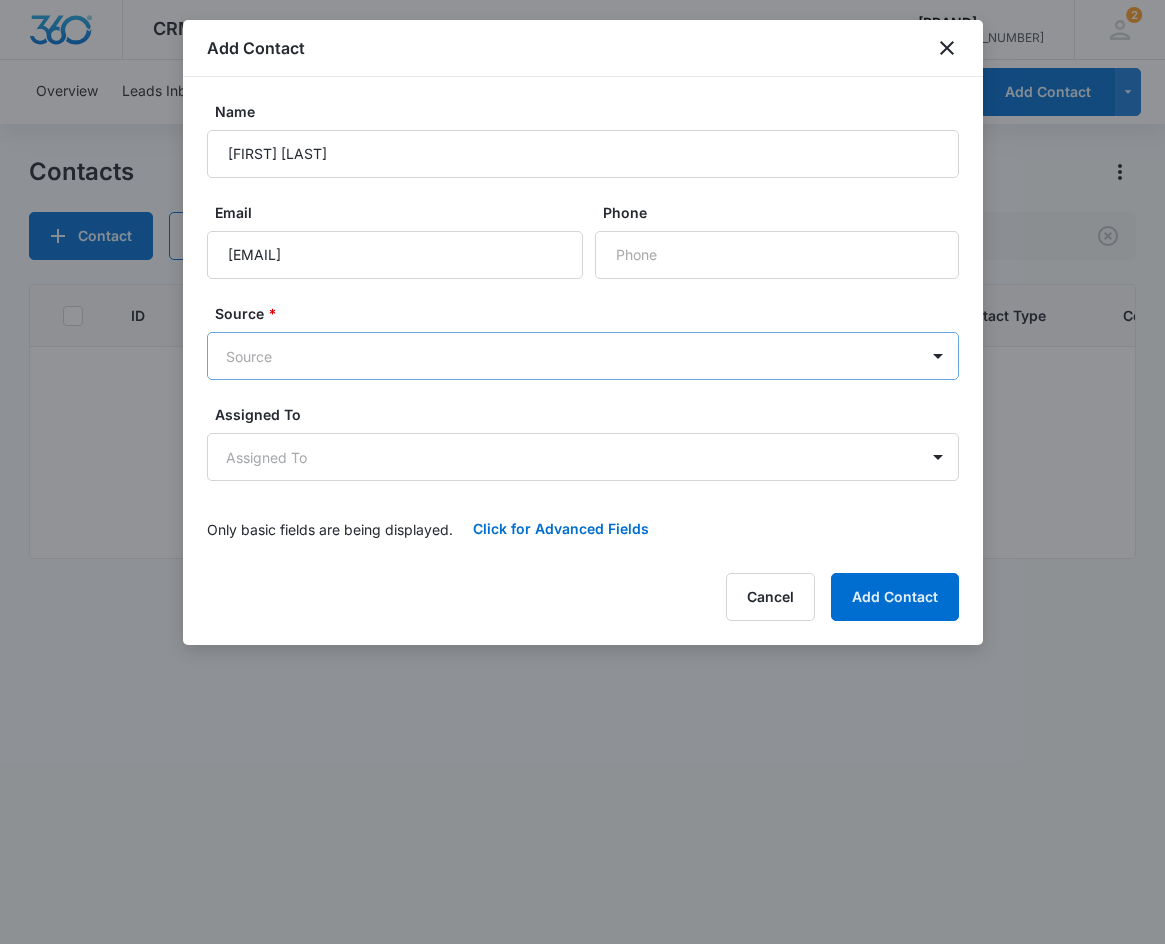 click on "CRM Apps Reputation Websites Forms CRM Email Social Content Ads Intelligence Files Brand Settings Sunrush Water M182671 Your Accounts View All 2 KL Kayla Lipscomb marketing.sunrush@gmail.com My Profile 2 Notifications Support Logout Terms & Conditions   •   Privacy Policy Overview Leads Inbox Contacts Organizations History Deals Projects Tasks Calendar Lists Reports Settings Add Contact Contacts Contact Import Contacts Filters Patricia Hampton ID Contact Name Phone Email Last History Assigned To Contact Type Contact Status Organization Address No Results Sunrush Water - CRM Contacts - Marketing 360®
Add Contact Name Patricia Hampton Email phantomwalker@yahoo.com Phone Source * Source Assigned To Assigned To Only basic fields are being displayed. Click for Advanced Fields Contact Type Contact Type Contact Status Contact Status Color Tag Current Color: Account Number Best Way To Contact Best Way To Contact Other Phone Cancel Add Contact" at bounding box center (582, 472) 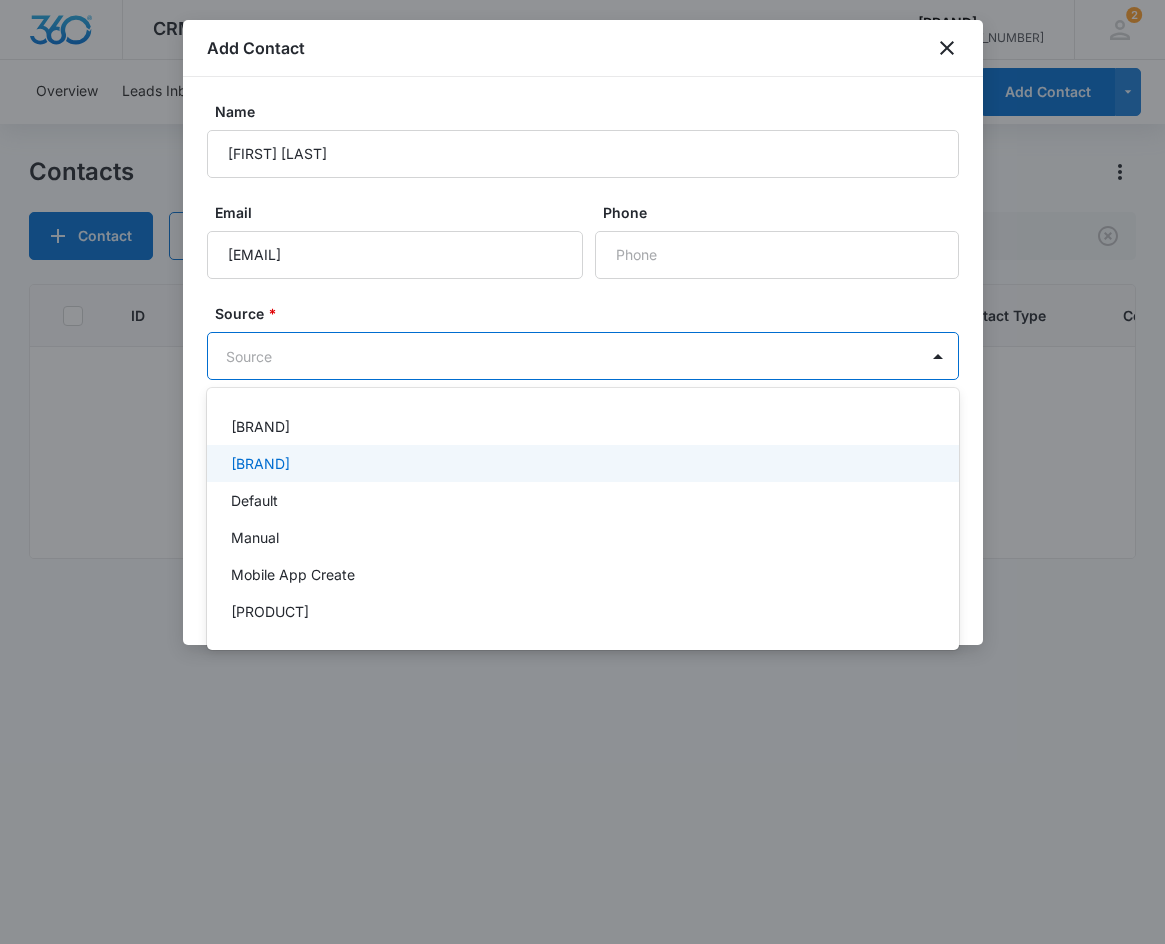 click on "Angie's" at bounding box center (581, 463) 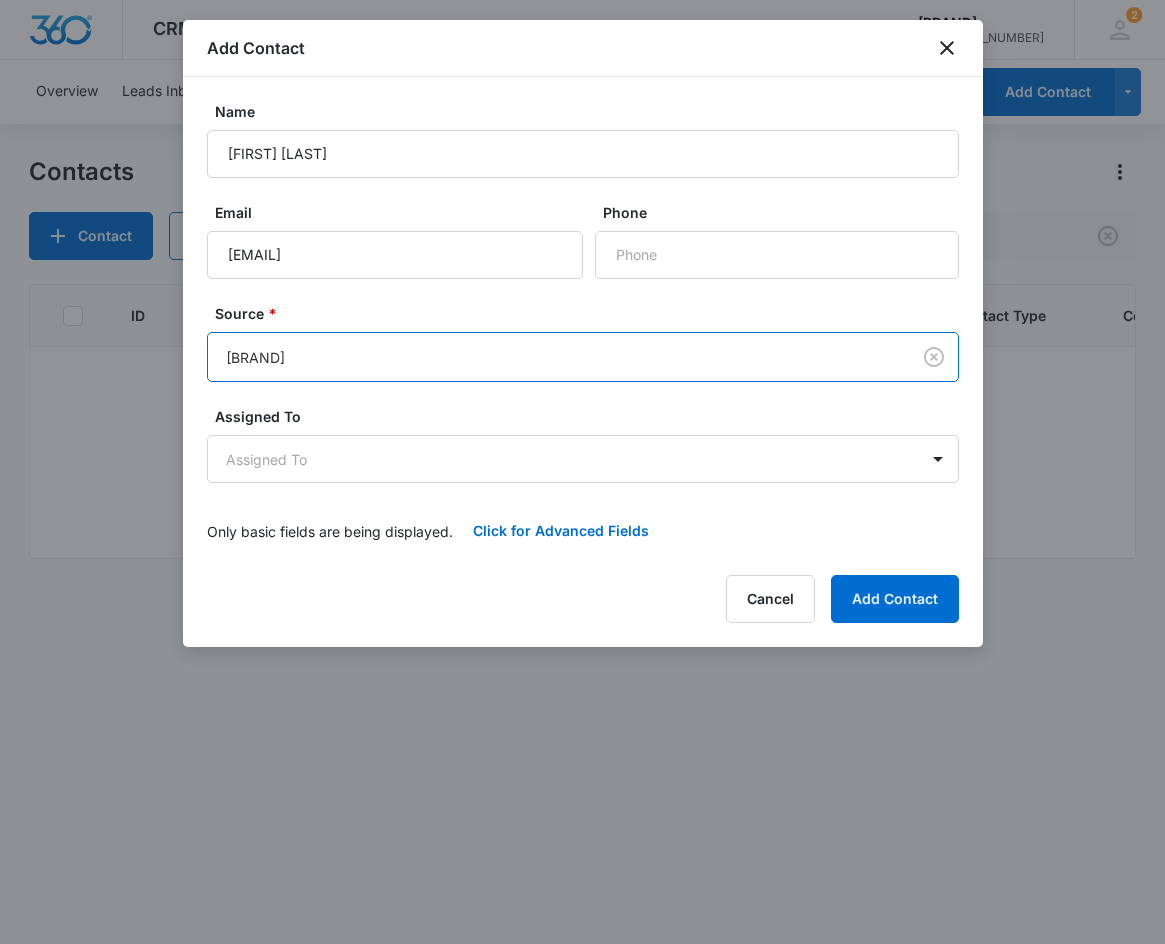 click on "CRM Apps Reputation Websites Forms CRM Email Social Content Ads Intelligence Files Brand Settings Sunrush Water M182671 Your Accounts View All 2 KL Kayla Lipscomb marketing.sunrush@gmail.com My Profile 2 Notifications Support Logout Terms & Conditions   •   Privacy Policy Overview Leads Inbox Contacts Organizations History Deals Projects Tasks Calendar Lists Reports Settings Add Contact Contacts Contact Import Contacts Filters Patricia Hampton ID Contact Name Phone Email Last History Assigned To Contact Type Contact Status Organization Address No Results Sunrush Water - CRM Contacts - Marketing 360®
Add Contact Name Patricia Hampton Email phantomwalker@yahoo.com Phone Source * option Angie's, selected. Angie's Assigned To Assigned To Only basic fields are being displayed. Click for Advanced Fields Contact Type Contact Type Contact Status Contact Status Color Tag Current Color: Account Number Best Way To Contact Best Way To Contact Other Phone Cancel Add Contact" at bounding box center [582, 472] 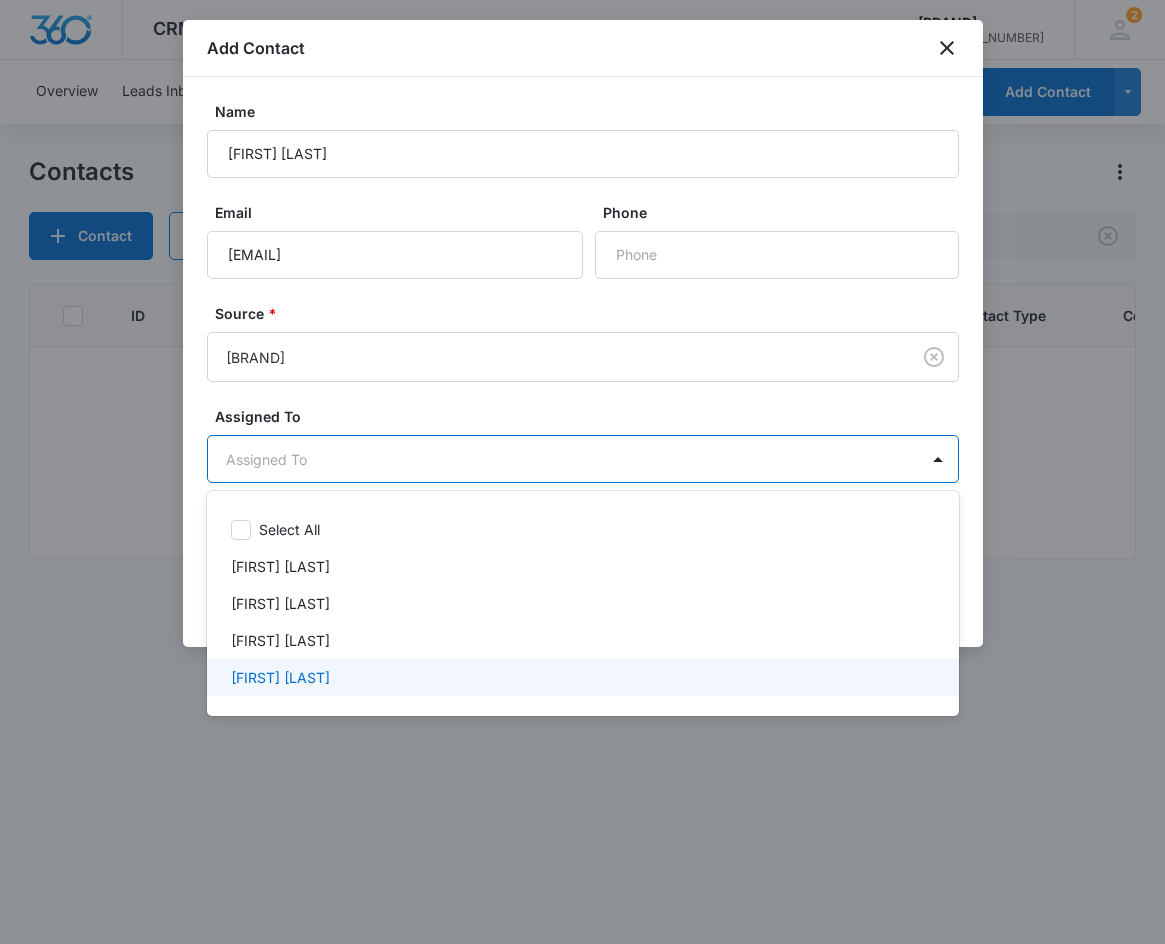 click at bounding box center [582, 472] 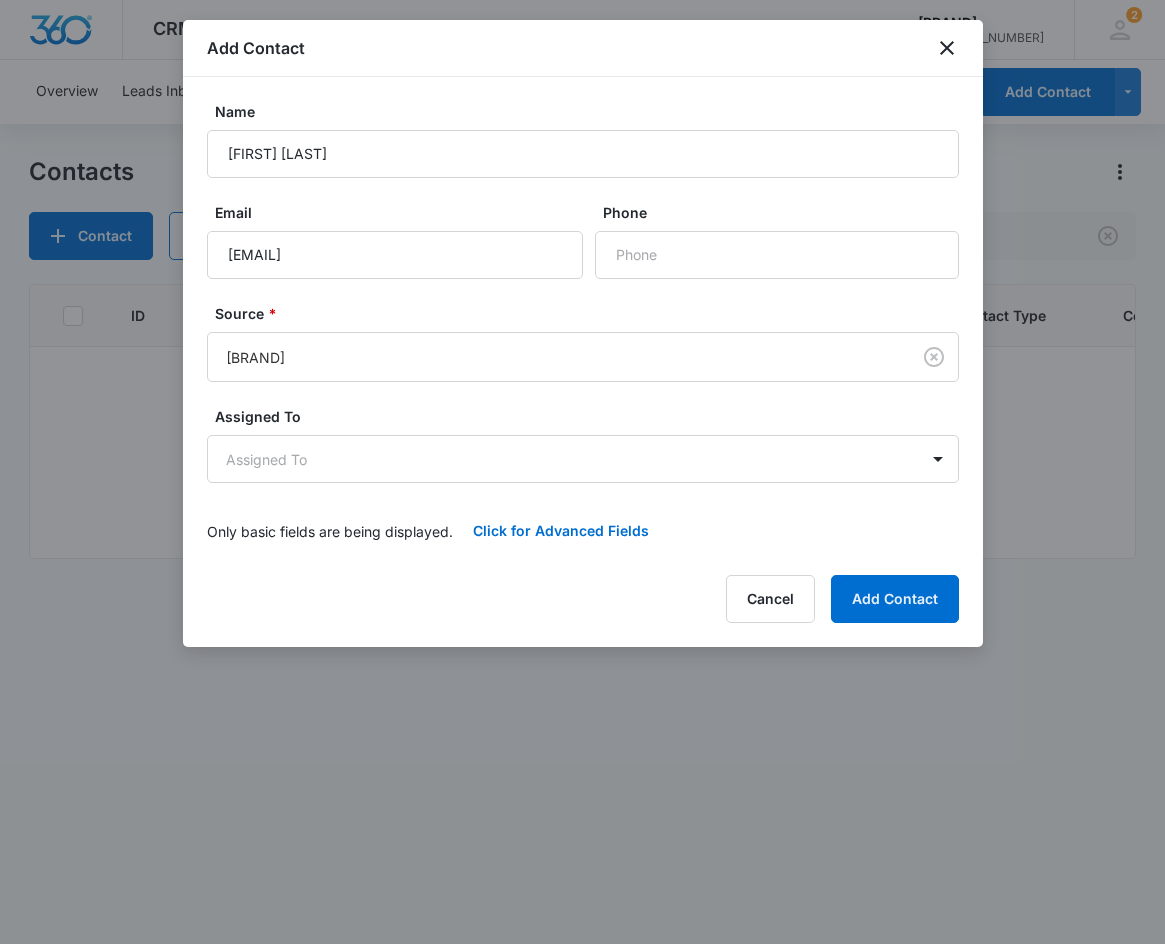 click on "Name Patricia Hampton Email phantomwalker@yahoo.com Phone Source * Angie's Assigned To Assigned To Only basic fields are being displayed. Click for Advanced Fields Contact Type Contact Type Contact Status Contact Status Color Tag Current Color: Account Number Best Way To Contact Best Way To Contact Other Phone" at bounding box center (583, 328) 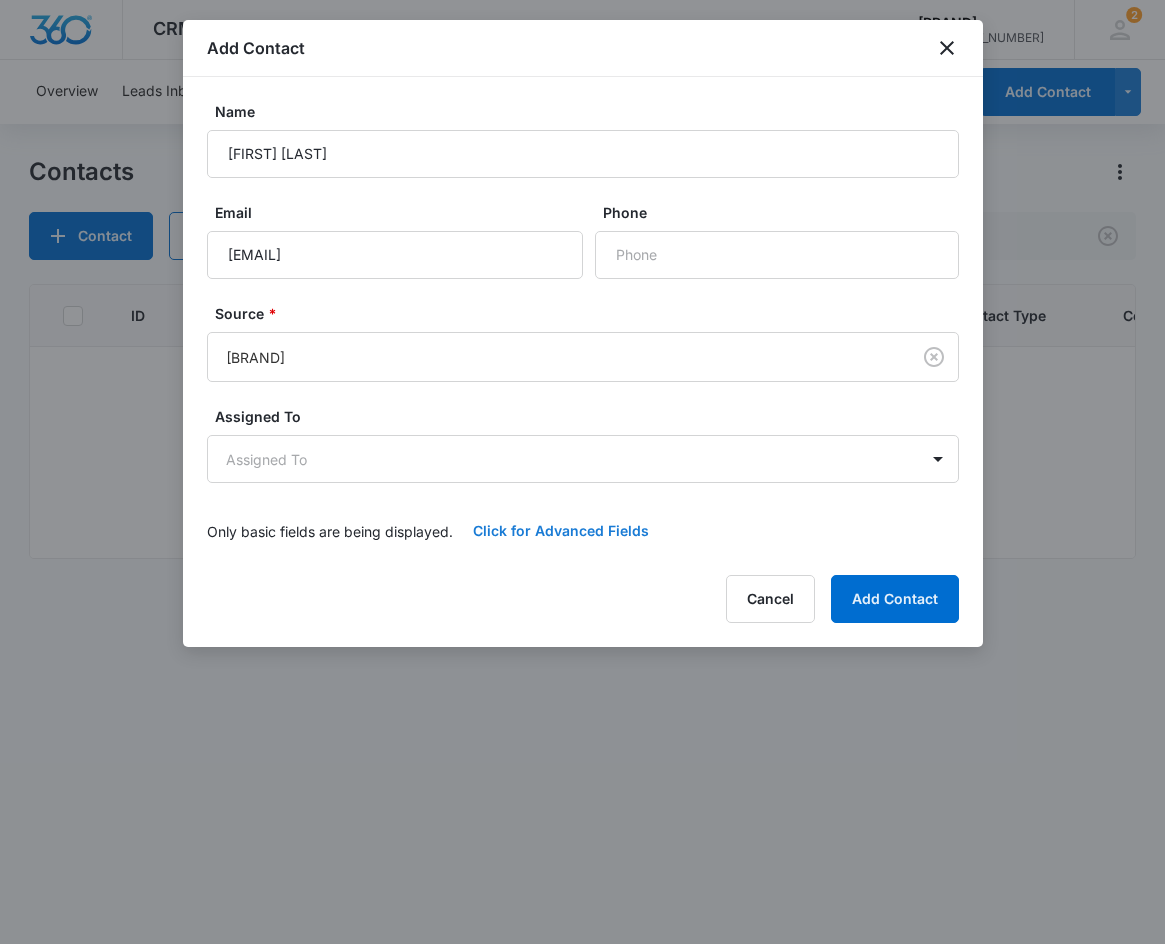 click on "Click for Advanced Fields" at bounding box center [561, 531] 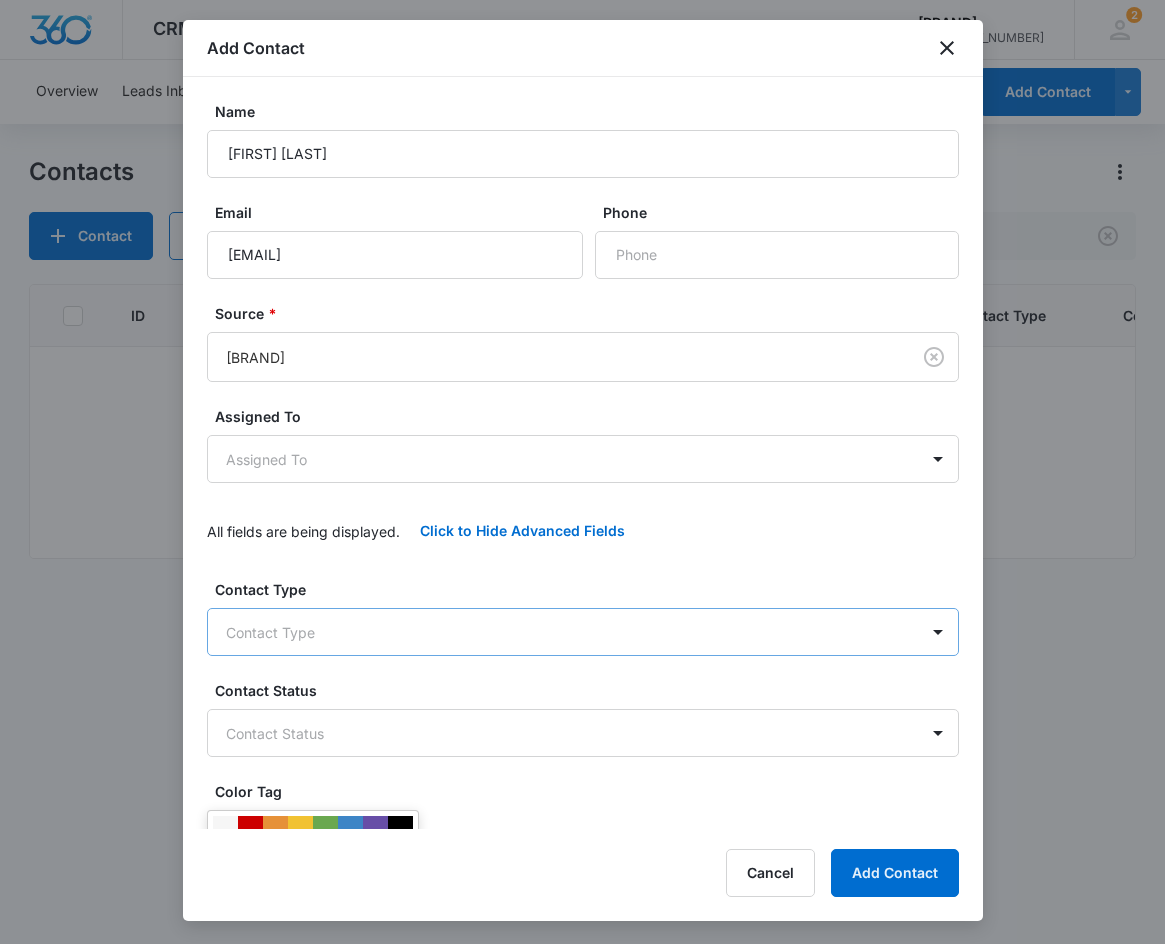 click on "CRM Apps Reputation Websites Forms CRM Email Social Content Ads Intelligence Files Brand Settings Sunrush Water M182671 Your Accounts View All 2 KL Kayla Lipscomb marketing.sunrush@gmail.com My Profile 2 Notifications Support Logout Terms & Conditions   •   Privacy Policy Overview Leads Inbox Contacts Organizations History Deals Projects Tasks Calendar Lists Reports Settings Add Contact Contacts Contact Import Contacts Filters Patricia Hampton ID Contact Name Phone Email Last History Assigned To Contact Type Contact Status Organization Address No Results Sunrush Water - CRM Contacts - Marketing 360®
Add Contact Name Patricia Hampton Email phantomwalker@yahoo.com Phone Source * Angie's Assigned To Assigned To All fields are being displayed. Click to Hide Advanced Fields Contact Type Contact Type Contact Status Contact Status Color Tag Current Color: Account Number Best Way To Contact Best Way To Contact Other Phone Cancel Add Contact" at bounding box center [582, 472] 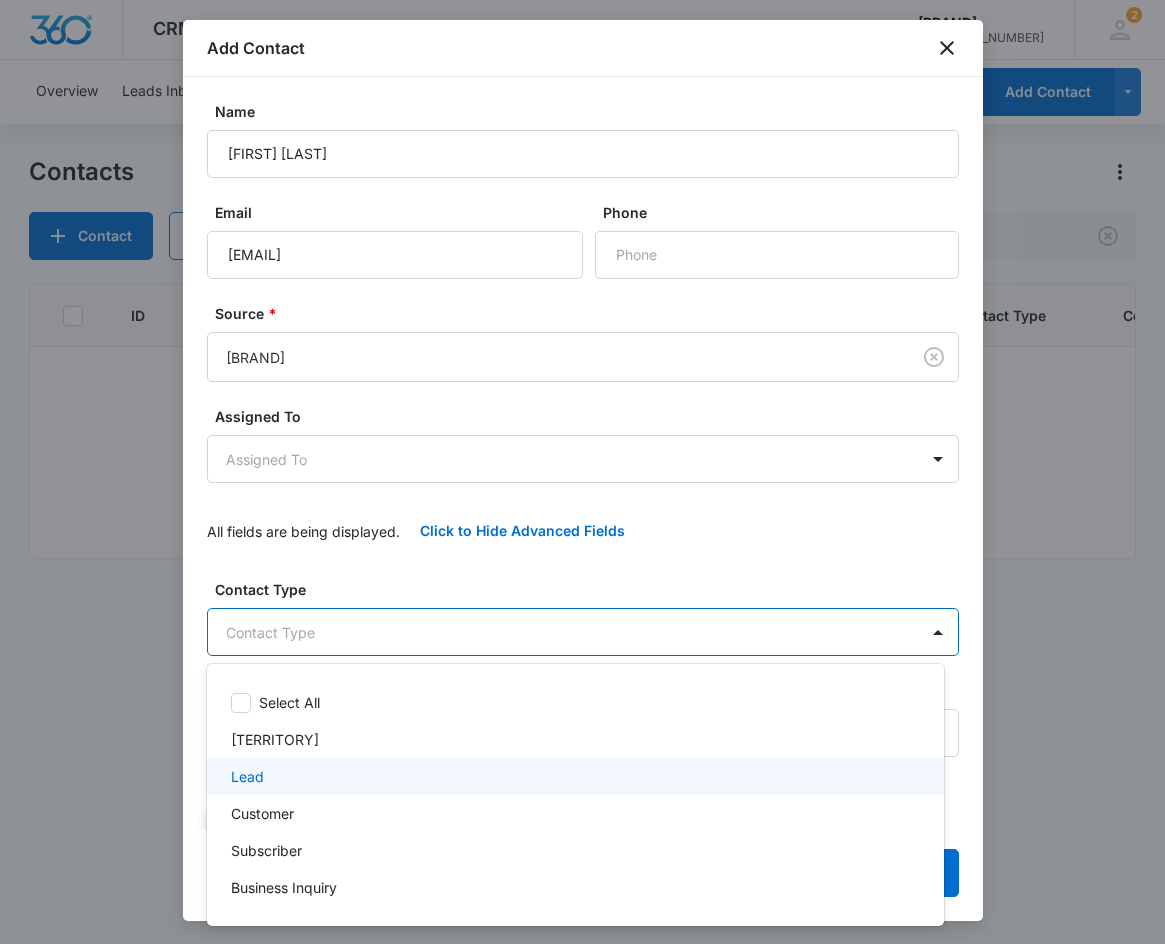 click on "Lead" at bounding box center [573, 776] 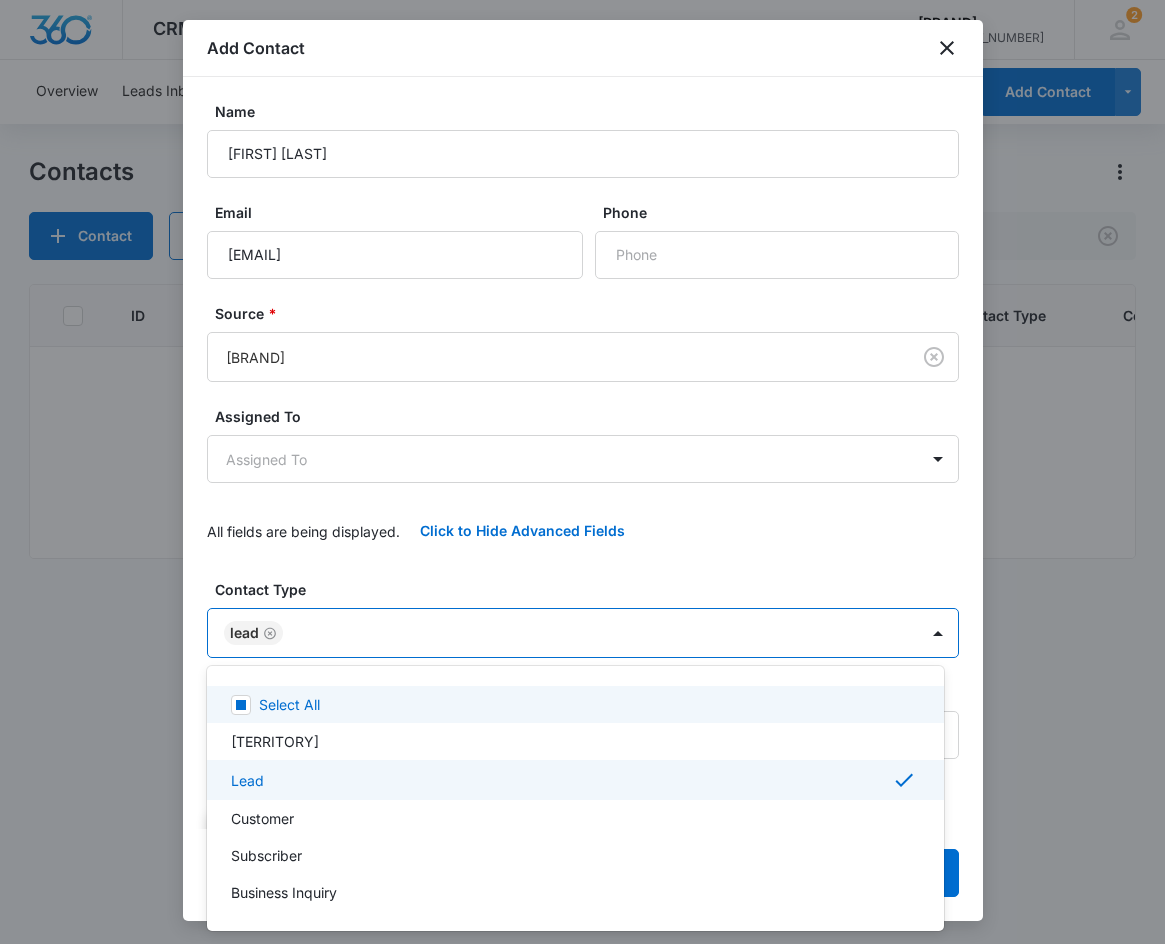 click at bounding box center [582, 472] 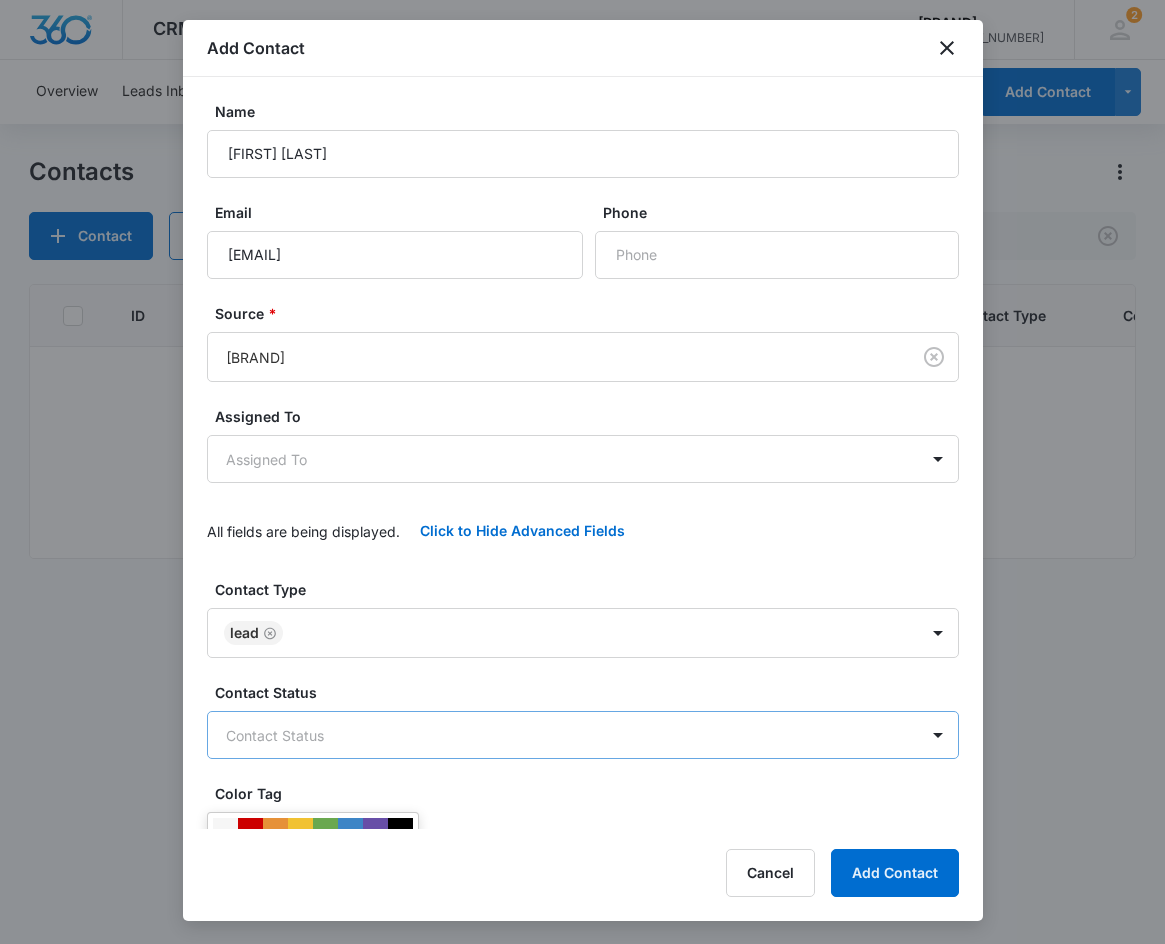 click on "CRM Apps Reputation Websites Forms CRM Email Social Content Ads Intelligence Files Brand Settings Sunrush Water M182671 Your Accounts View All 2 KL Kayla Lipscomb marketing.sunrush@gmail.com My Profile 2 Notifications Support Logout Terms & Conditions   •   Privacy Policy Overview Leads Inbox Contacts Organizations History Deals Projects Tasks Calendar Lists Reports Settings Add Contact Contacts Contact Import Contacts Filters Patricia Hampton ID Contact Name Phone Email Last History Assigned To Contact Type Contact Status Organization Address No Results Sunrush Water - CRM Contacts - Marketing 360®
Add Contact Name Patricia Hampton Email phantomwalker@yahoo.com Phone Source * Angie's Assigned To Assigned To All fields are being displayed. Click to Hide Advanced Fields Contact Type Lead Contact Status Contact Status Color Tag Current Color: Account Number Best Way To Contact Best Way To Contact Other Phone Cancel Add Contact" at bounding box center [582, 472] 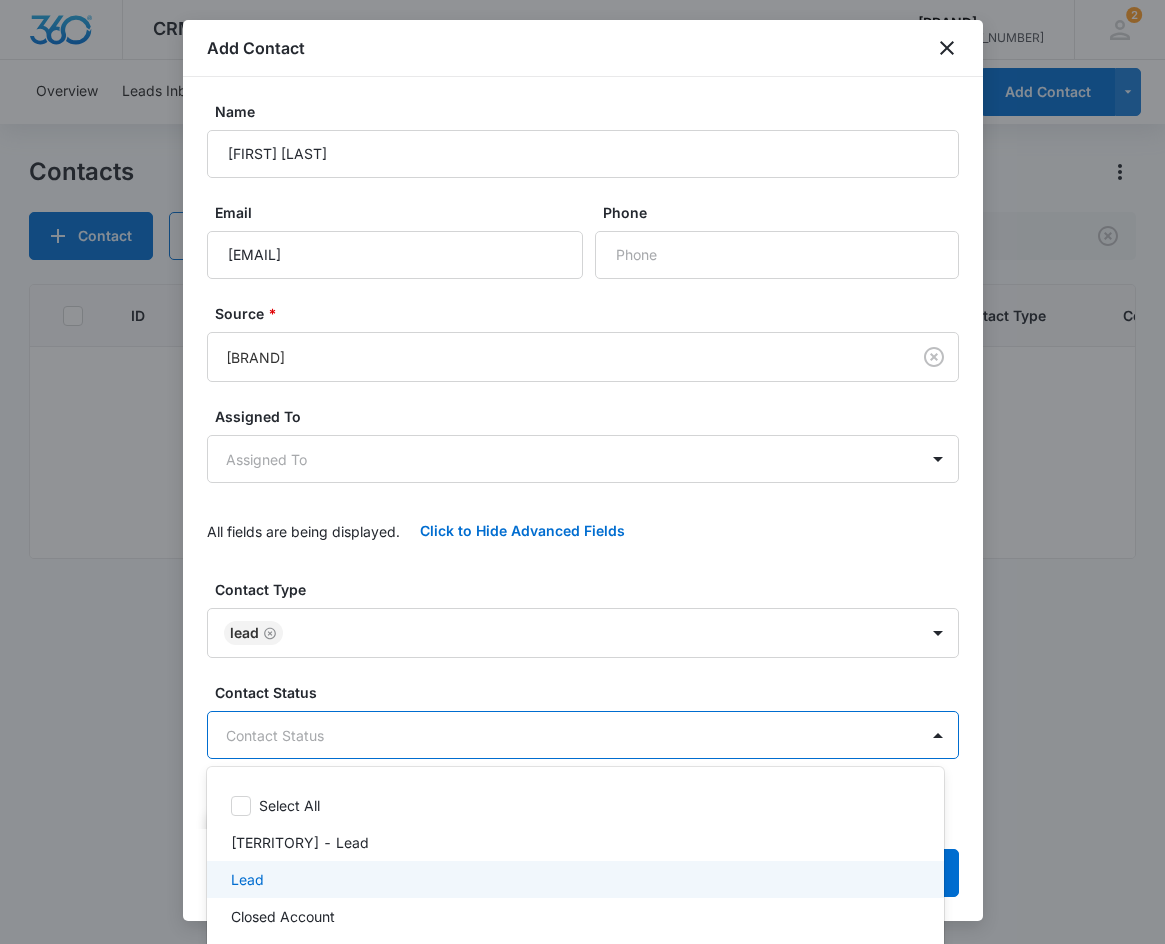 click on "Lead" at bounding box center (575, 879) 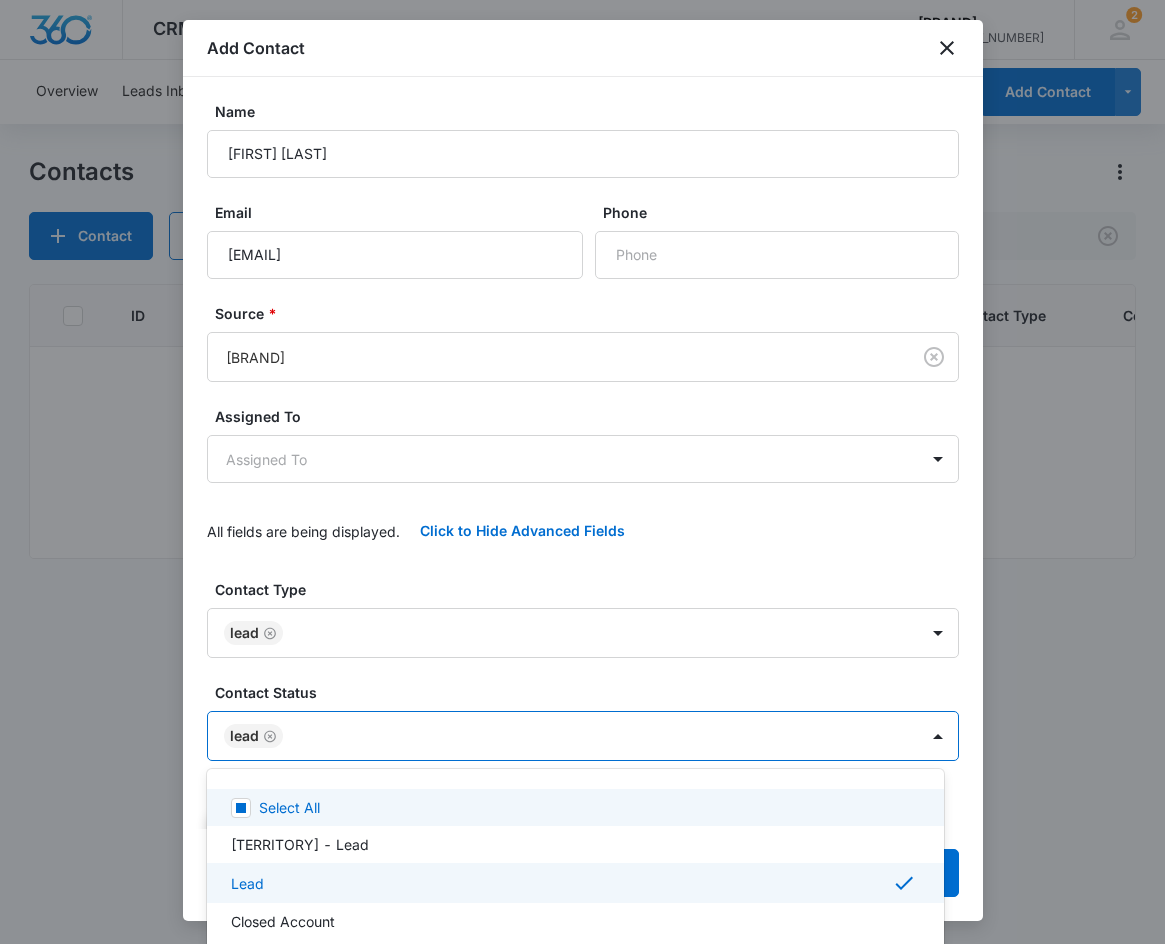 drag, startPoint x: 487, startPoint y: 695, endPoint x: 844, endPoint y: 770, distance: 364.7931 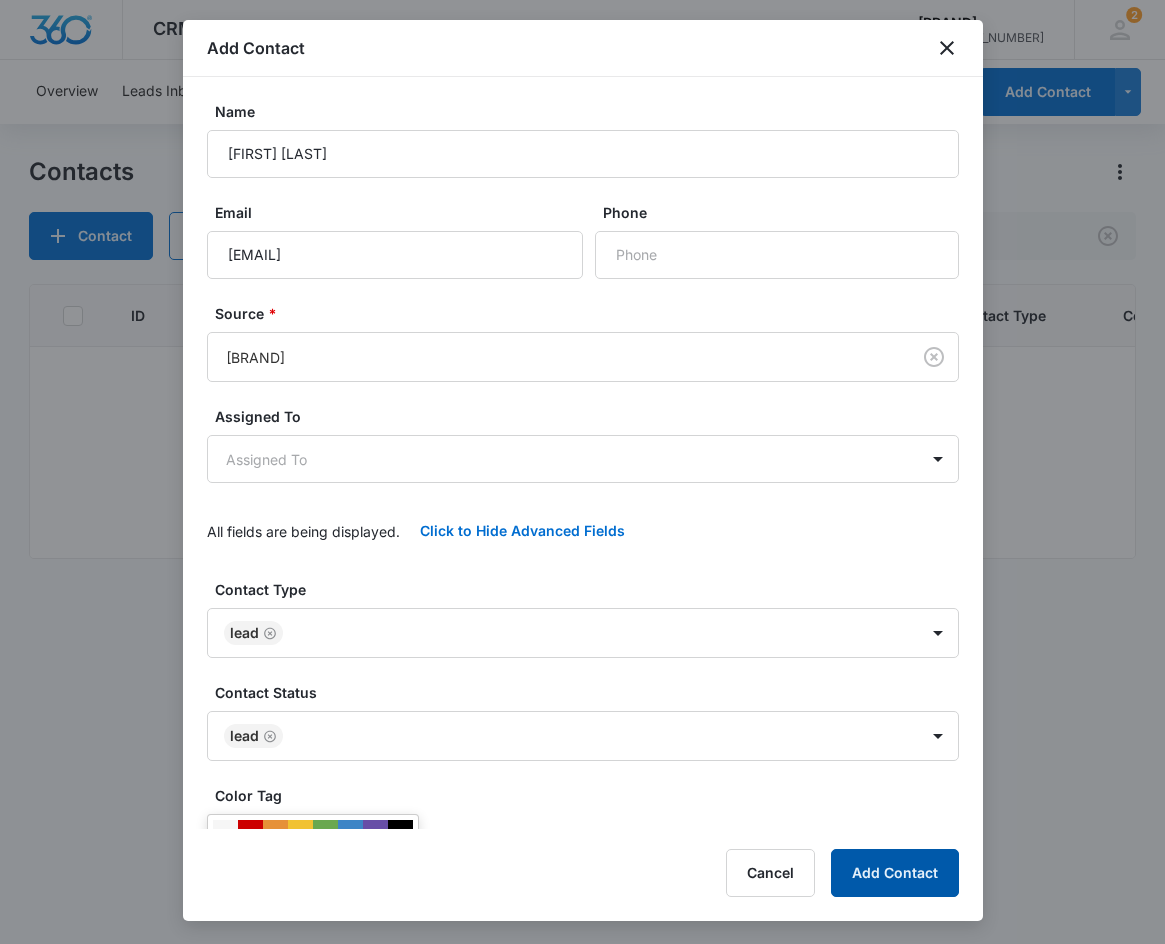 click on "Add Contact" at bounding box center [895, 873] 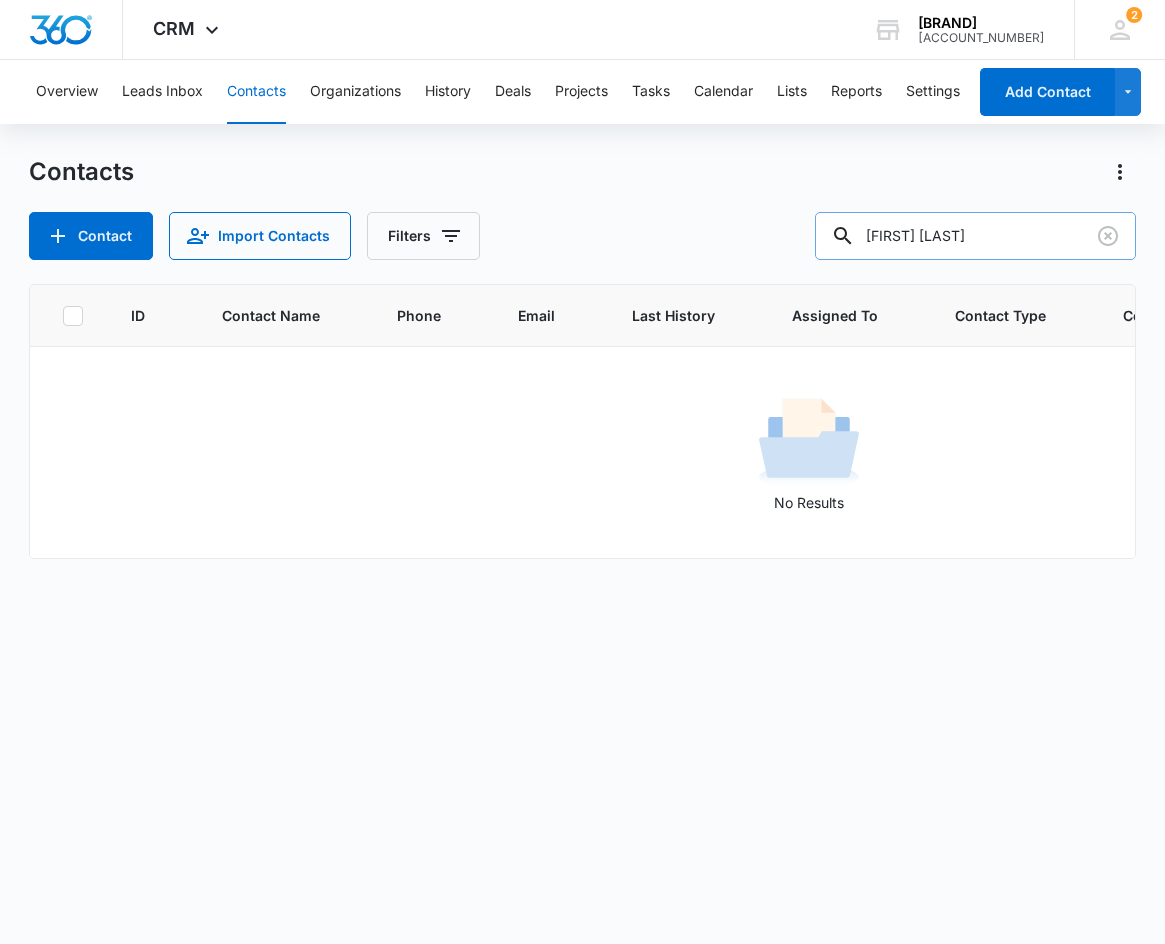click on "Patricia Hampton" at bounding box center [975, 236] 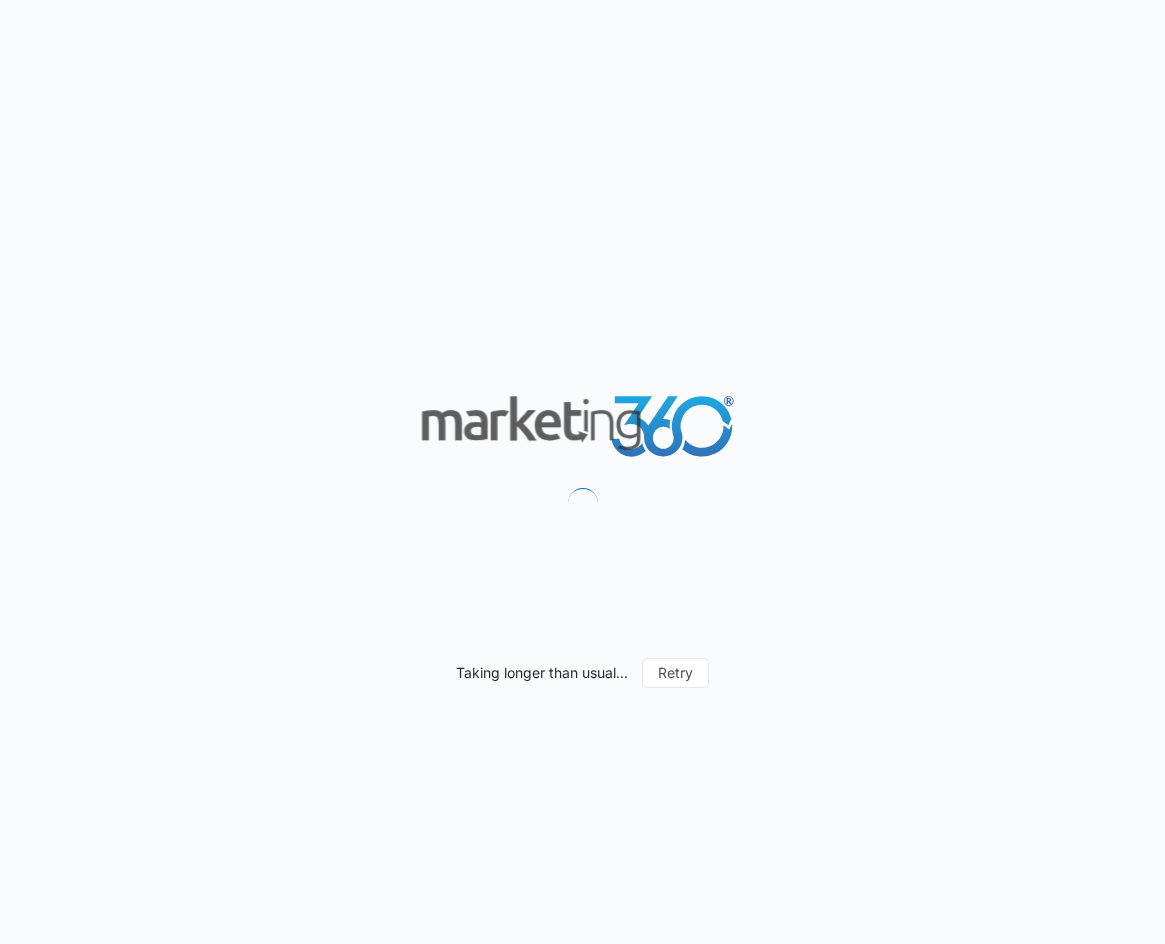 scroll, scrollTop: 0, scrollLeft: 0, axis: both 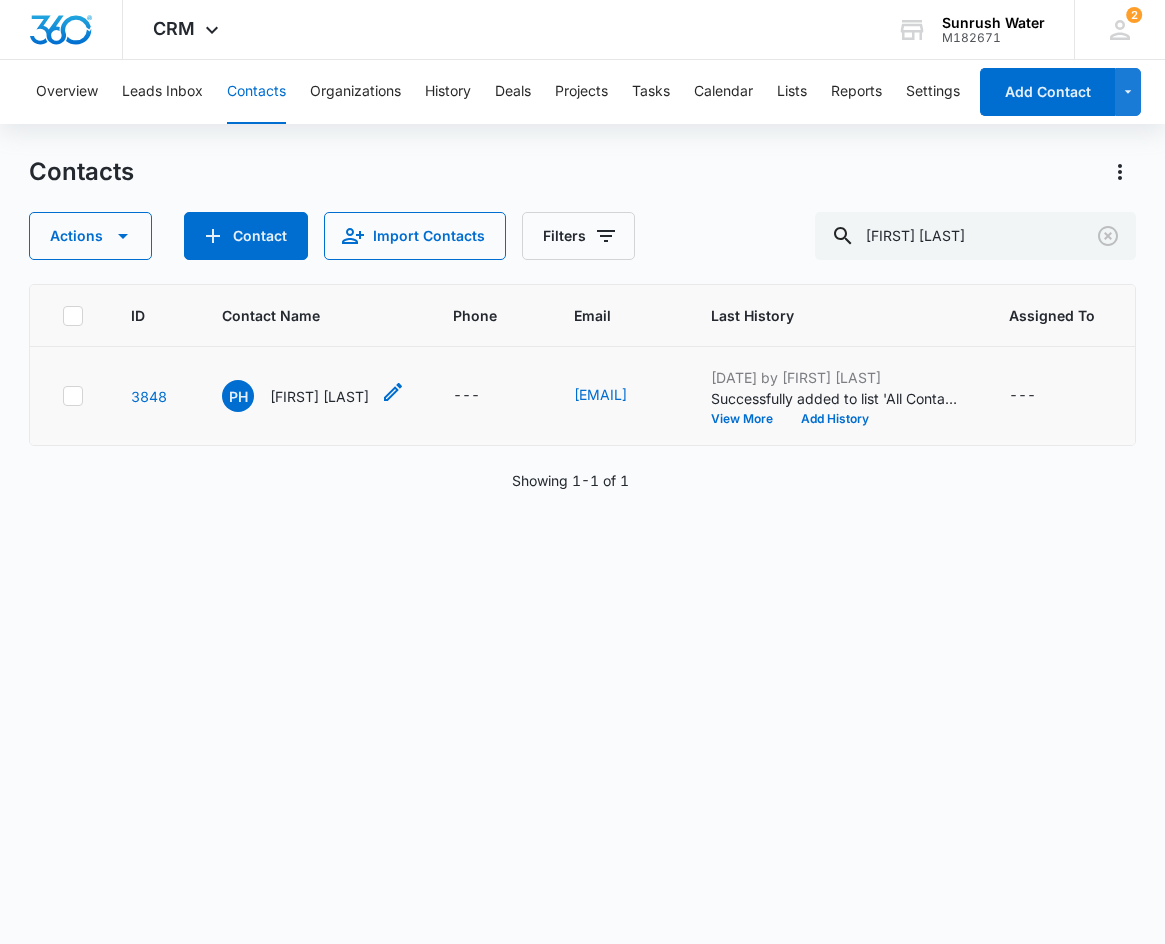 click on "[FIRST] [LAST]" at bounding box center (319, 396) 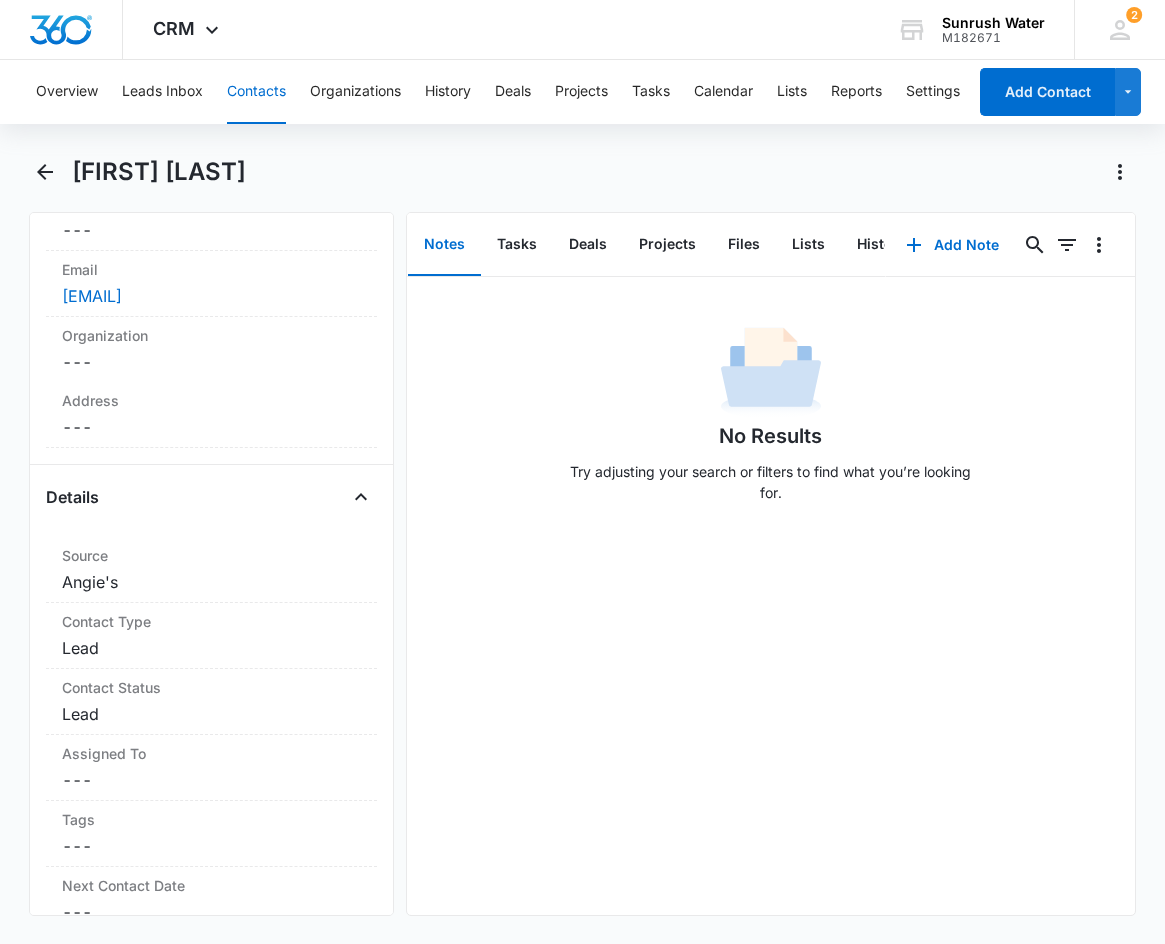 scroll, scrollTop: 500, scrollLeft: 0, axis: vertical 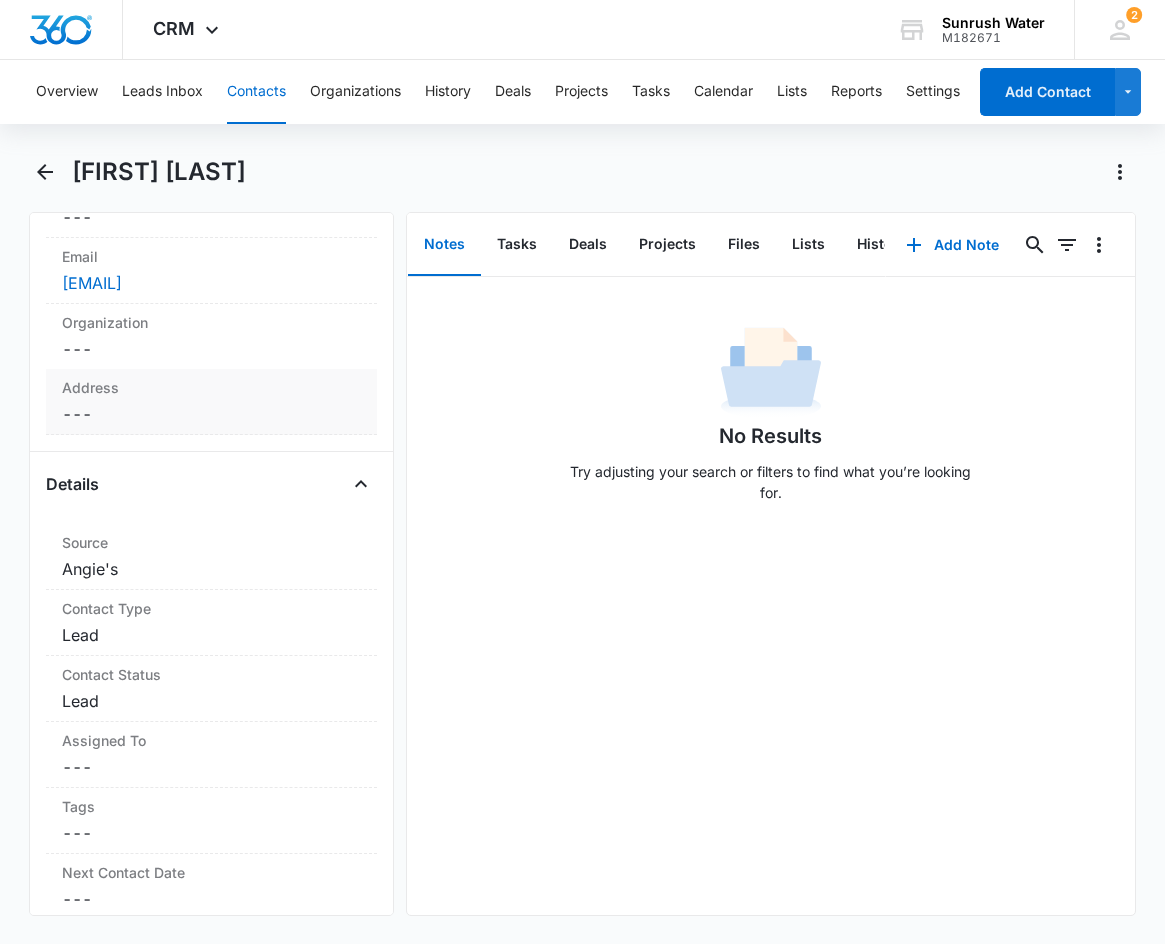 click on "Address Cancel Save Changes ---" at bounding box center (211, 402) 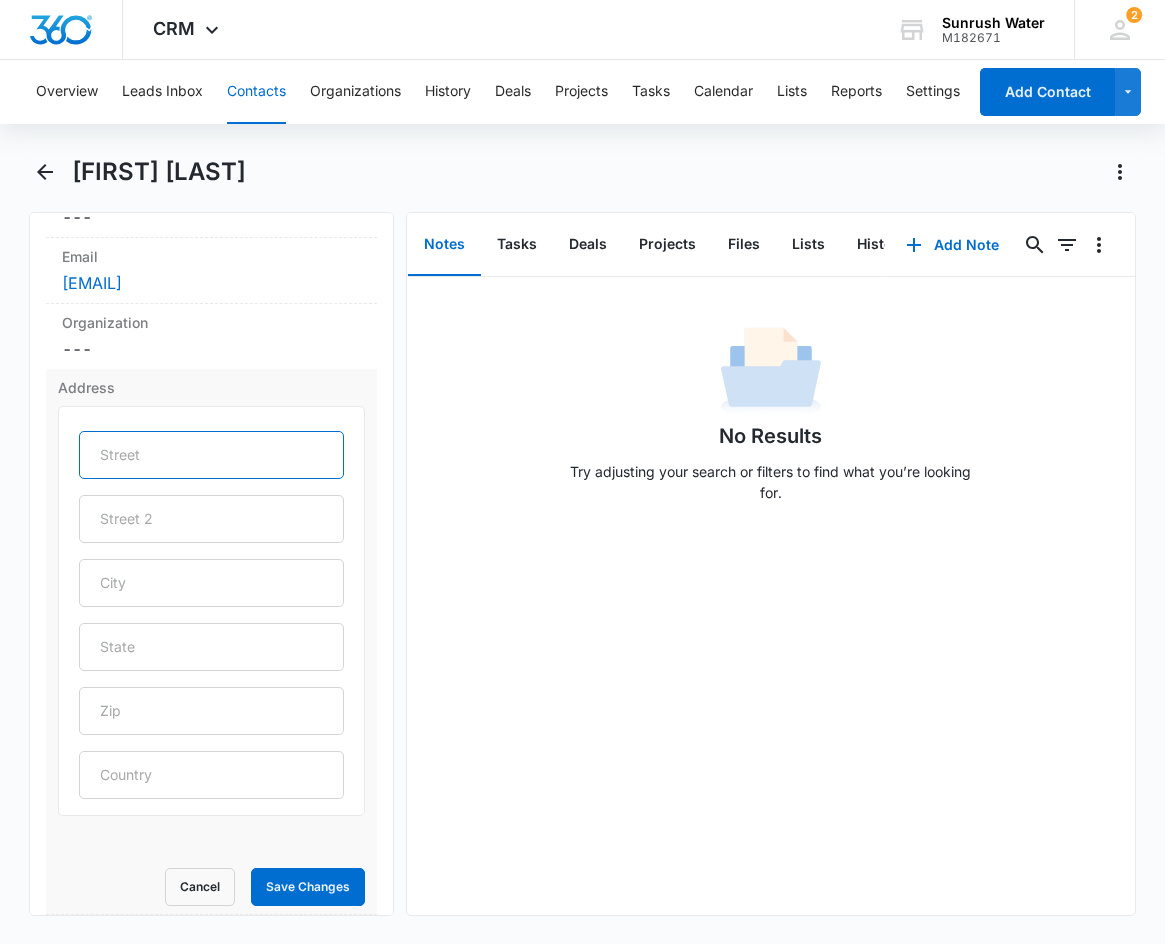 click at bounding box center [211, 455] 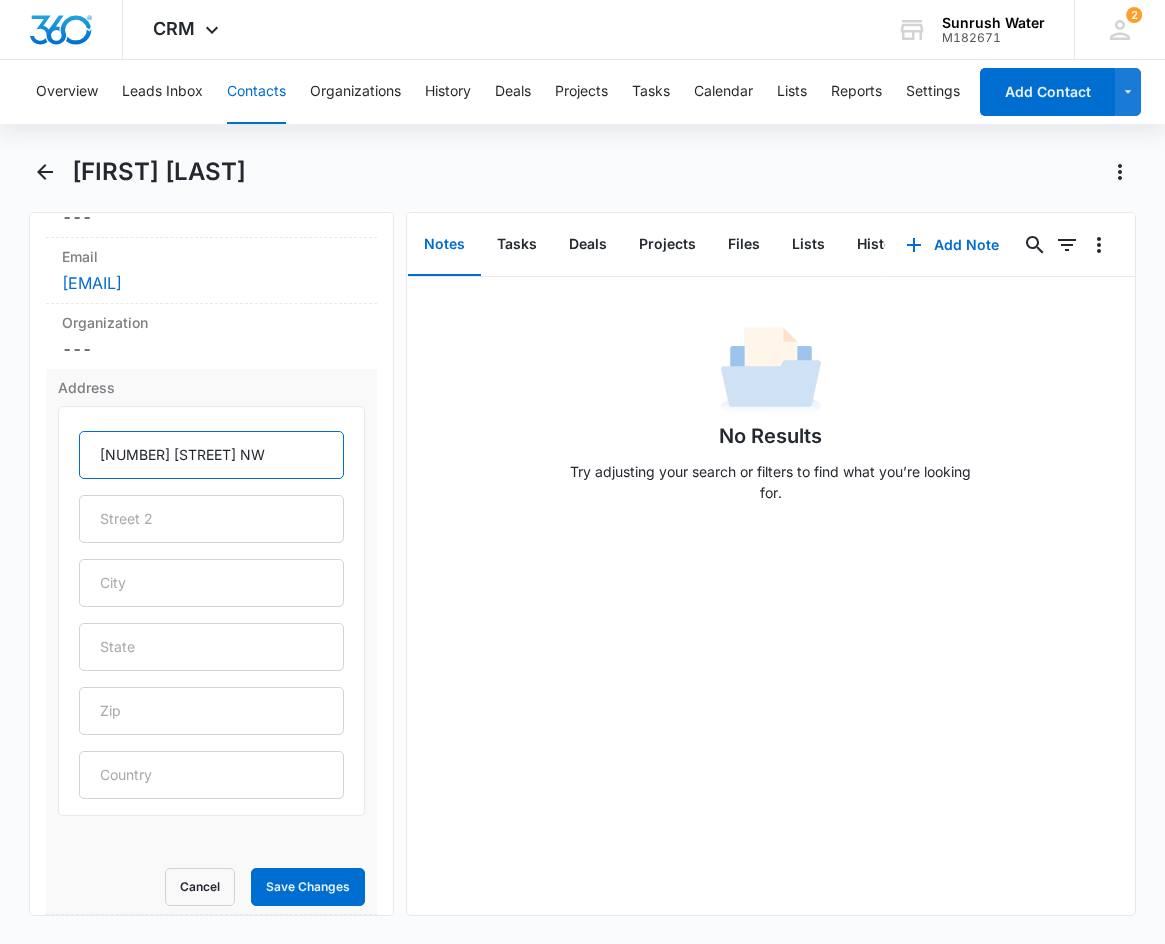 type on "[NUMBER] [STREET] NW" 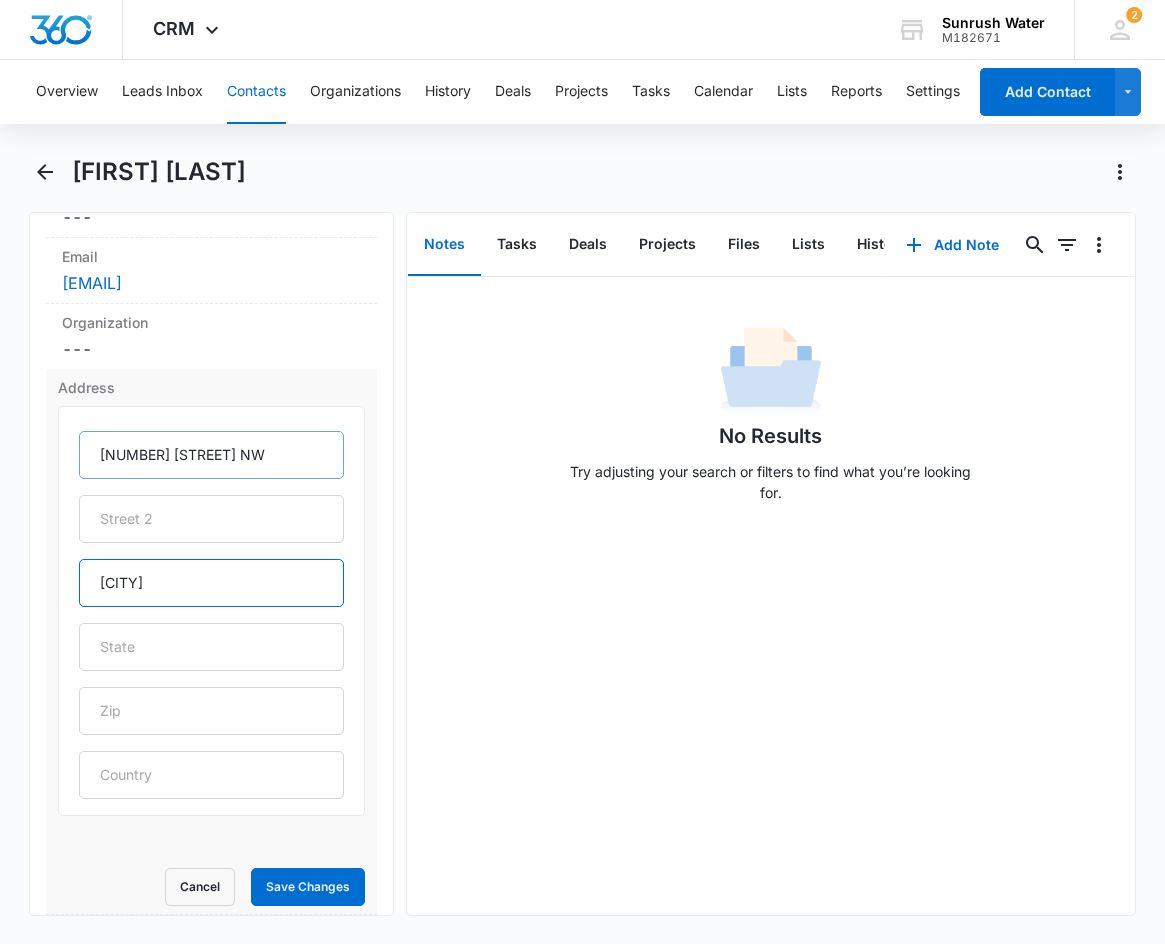 type on "[CITY]" 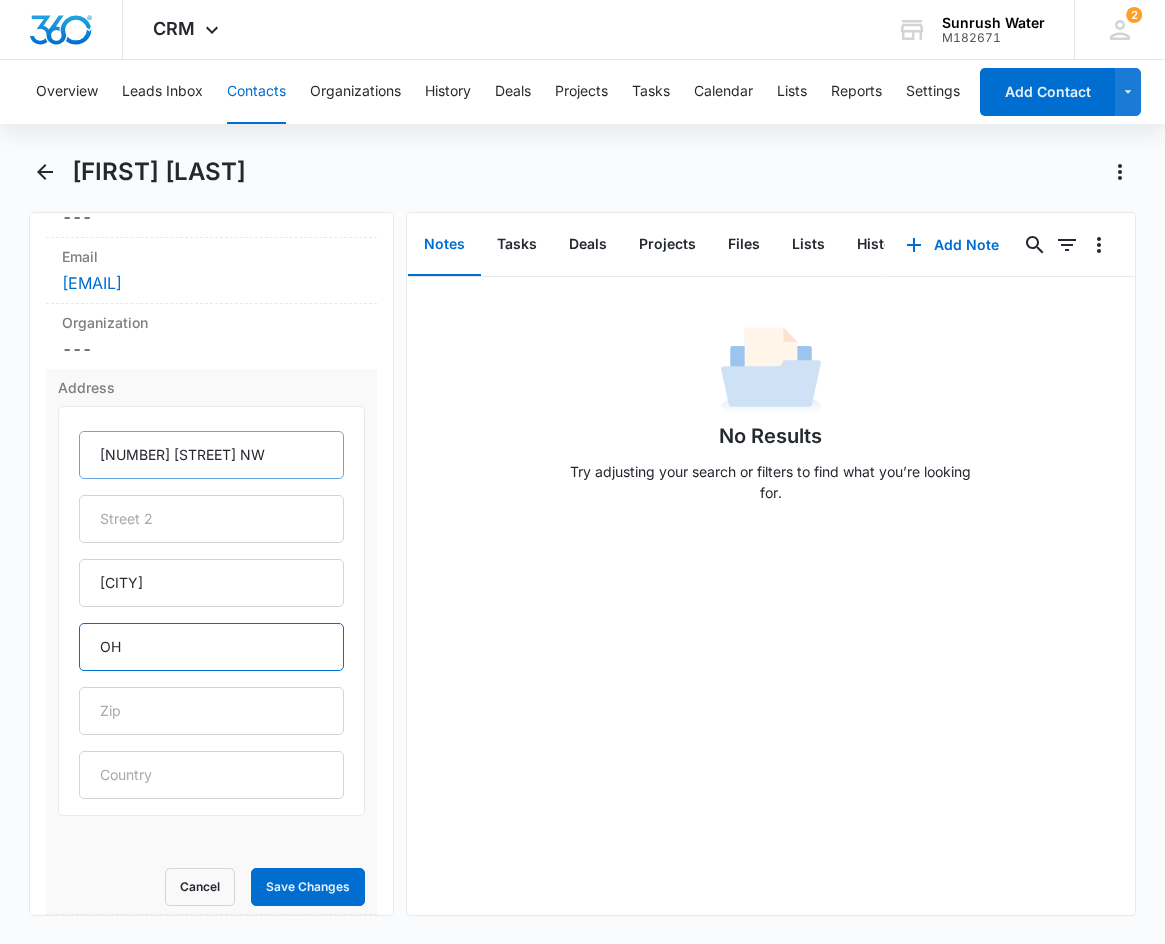 type on "OH" 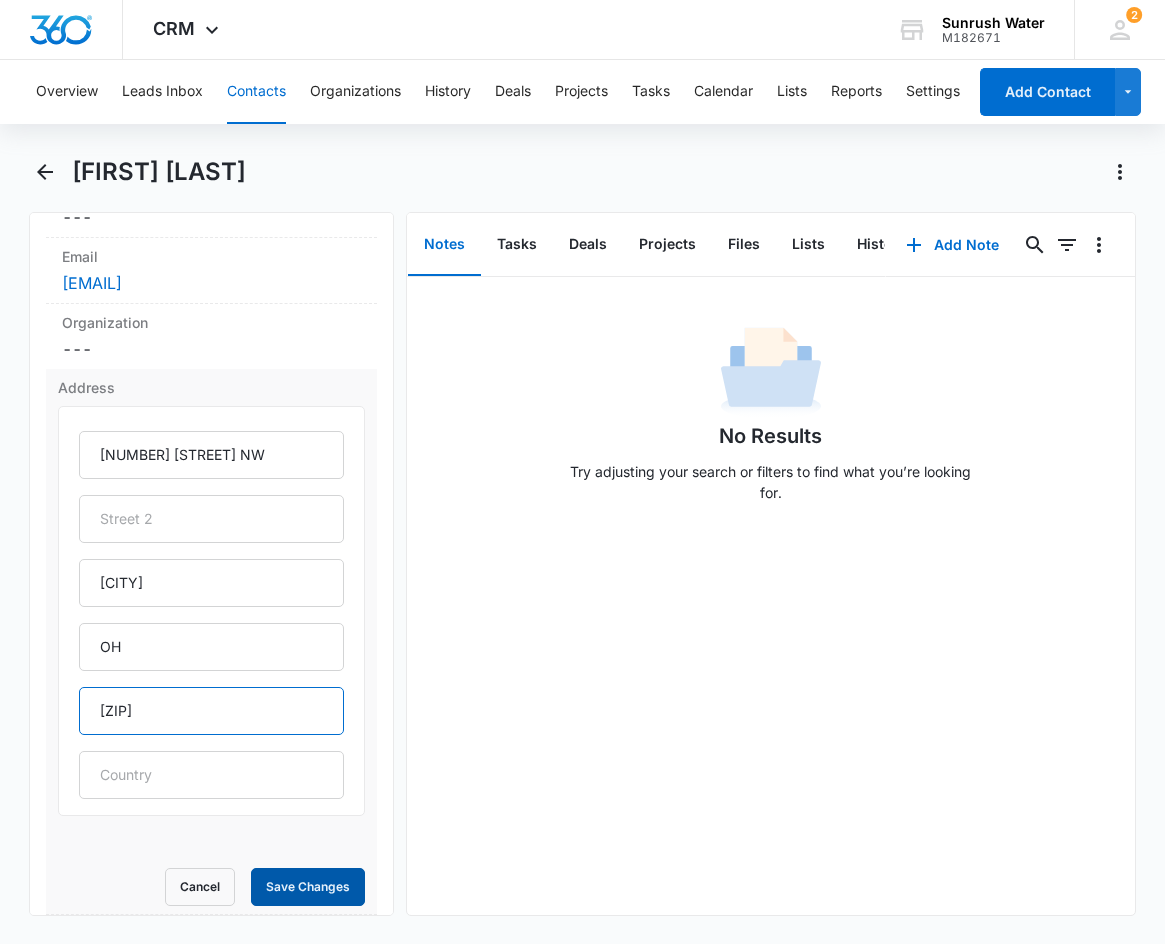type on "43110" 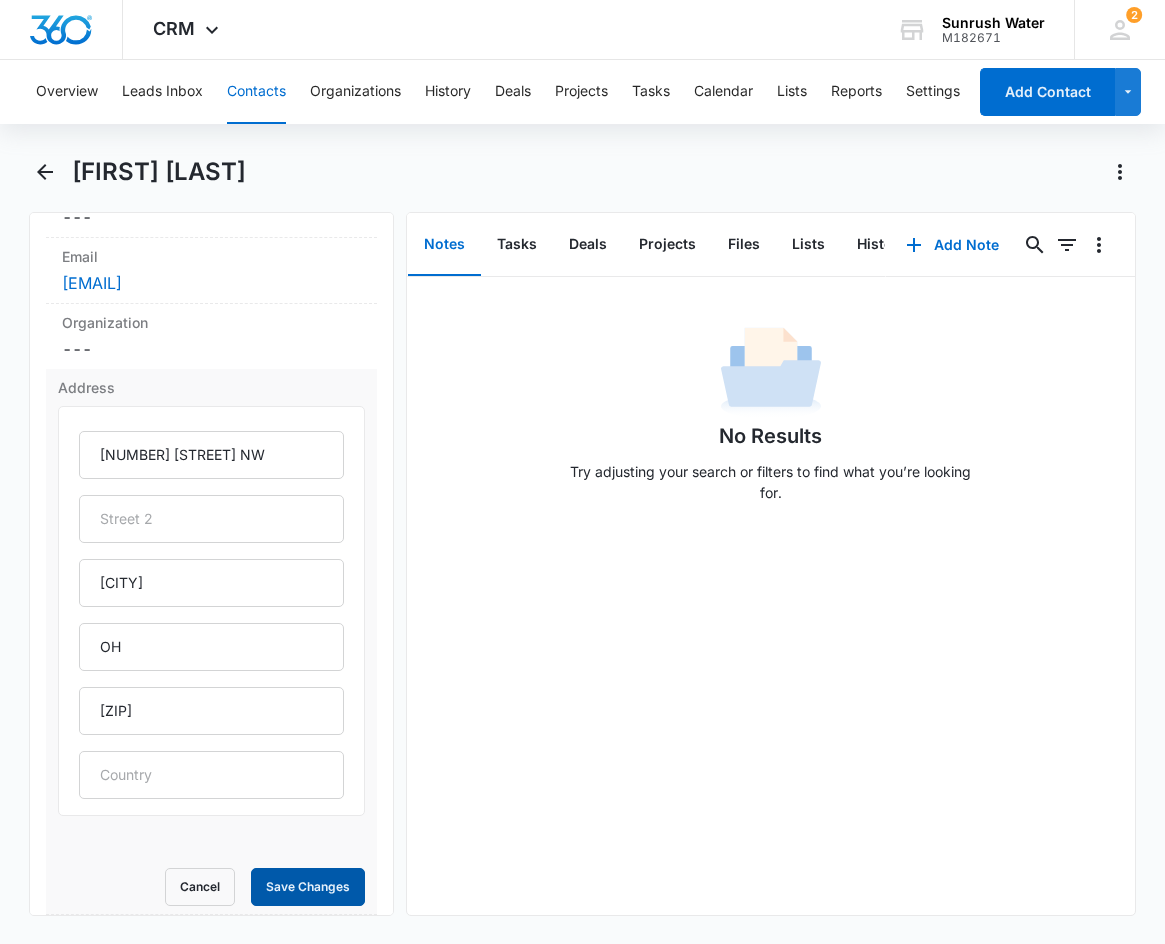 click on "Save Changes" at bounding box center [308, 887] 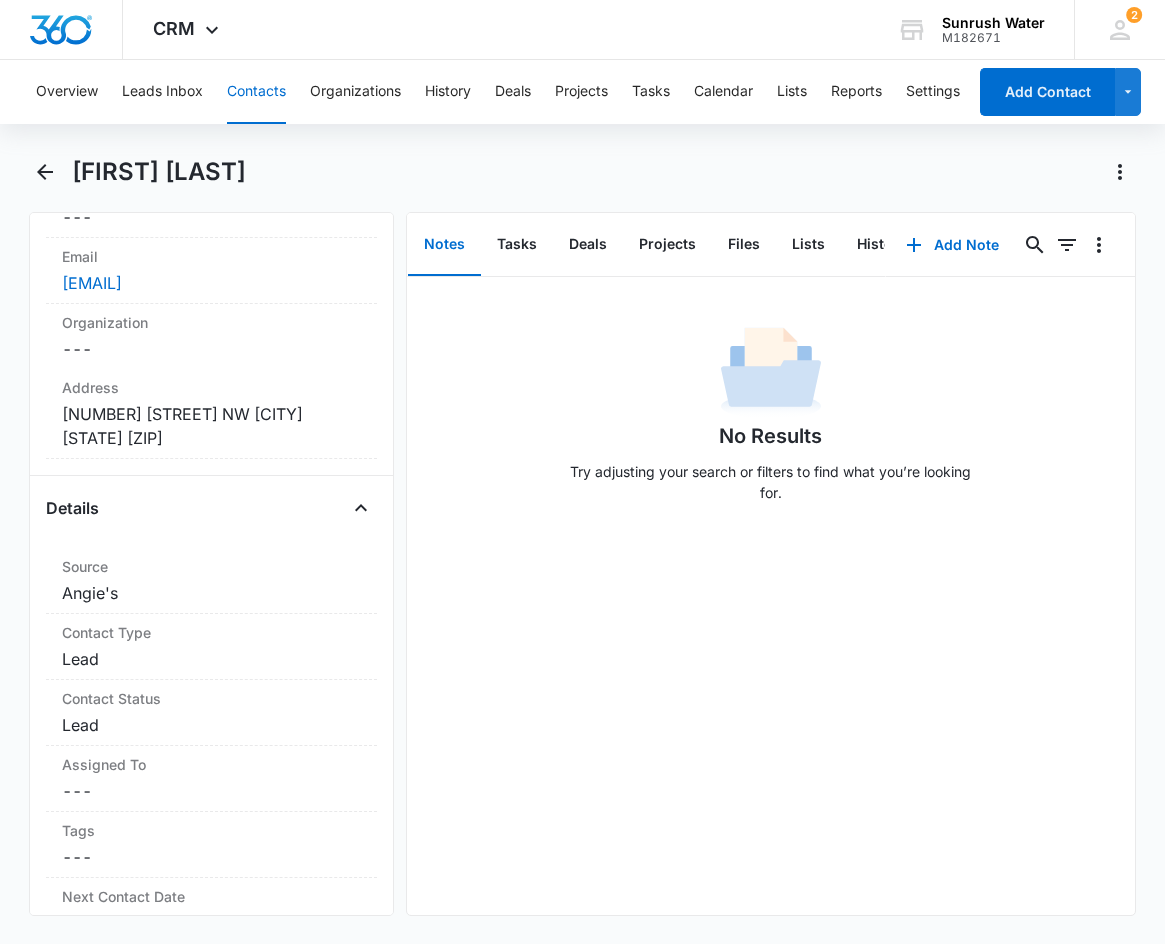 click on "No Results Try adjusting your search or filters to find what you’re looking for." at bounding box center [771, 596] 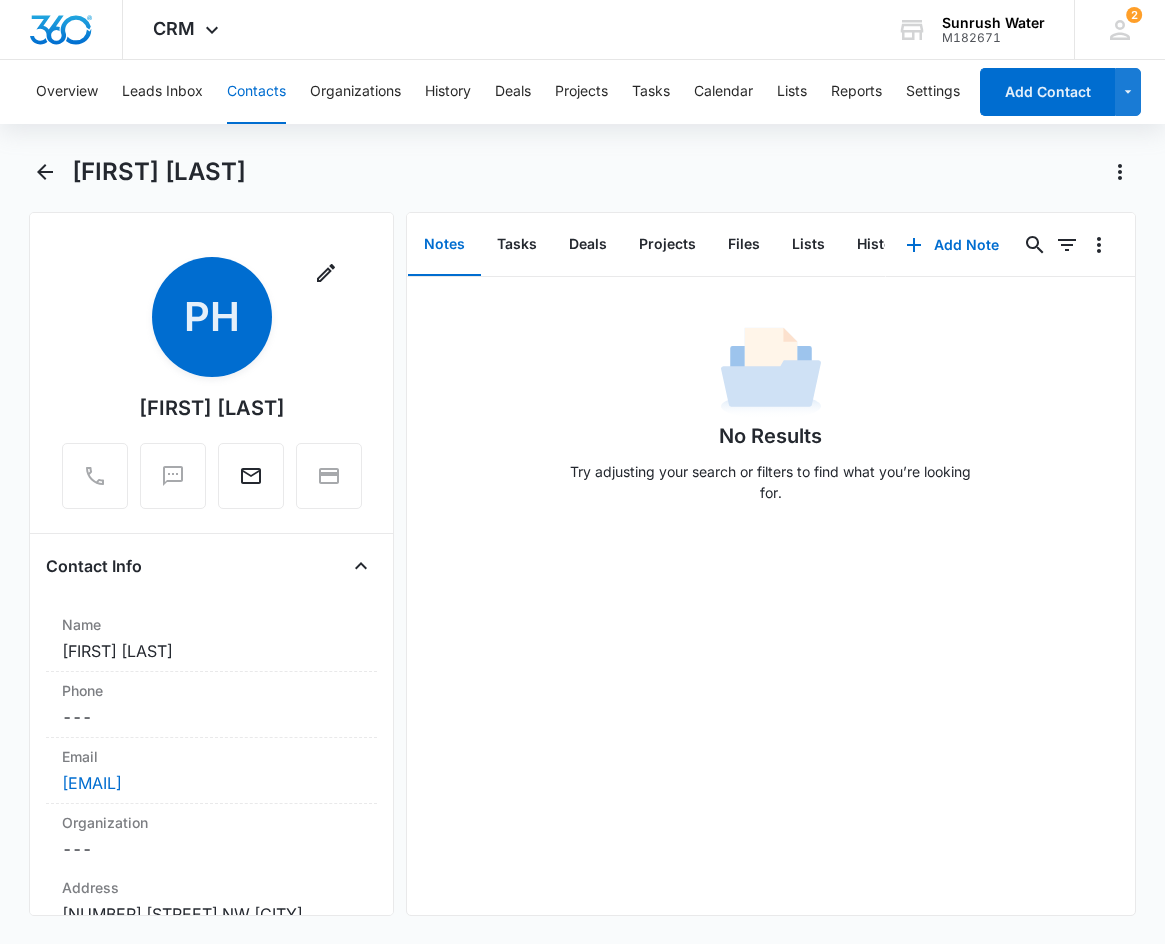 click on "Overview Leads Inbox Contacts Organizations History Deals Projects Tasks Calendar Lists Reports Settings Add Contact Patricia Hampton Remove PH Patricia Hampton Contact Info Name Cancel Save Changes Patricia Hampton Phone Cancel Save Changes --- Email Cancel Save Changes phantomwalker@yahoo.com Organization Cancel Save Changes --- Address Cancel Save Changes 7643 Jefferson Drive NW Canal Winchester OH 43110 Details Source Cancel Save Changes Angie's Contact Type Cancel Save Changes Lead Contact Status Cancel Save Changes Lead Assigned To Cancel Save Changes --- Tags Cancel Save Changes --- Next Contact Date Cancel Save Changes --- Color Tag Current Color: Cancel Save Changes Payments ID ID 3848 Created Aug 5, 2025 at 4:40pm Additional Contact Info Account Number Cancel Save Changes --- Best Way To Contact Cancel Save Changes --- Other Phone Cancel Save Changes --- Quick Lead Details Notes Cancel Save Changes --- How can we help?  Cancel Save Changes --- Which service are you interested in? Cancel Save Changes" at bounding box center [582, 500] 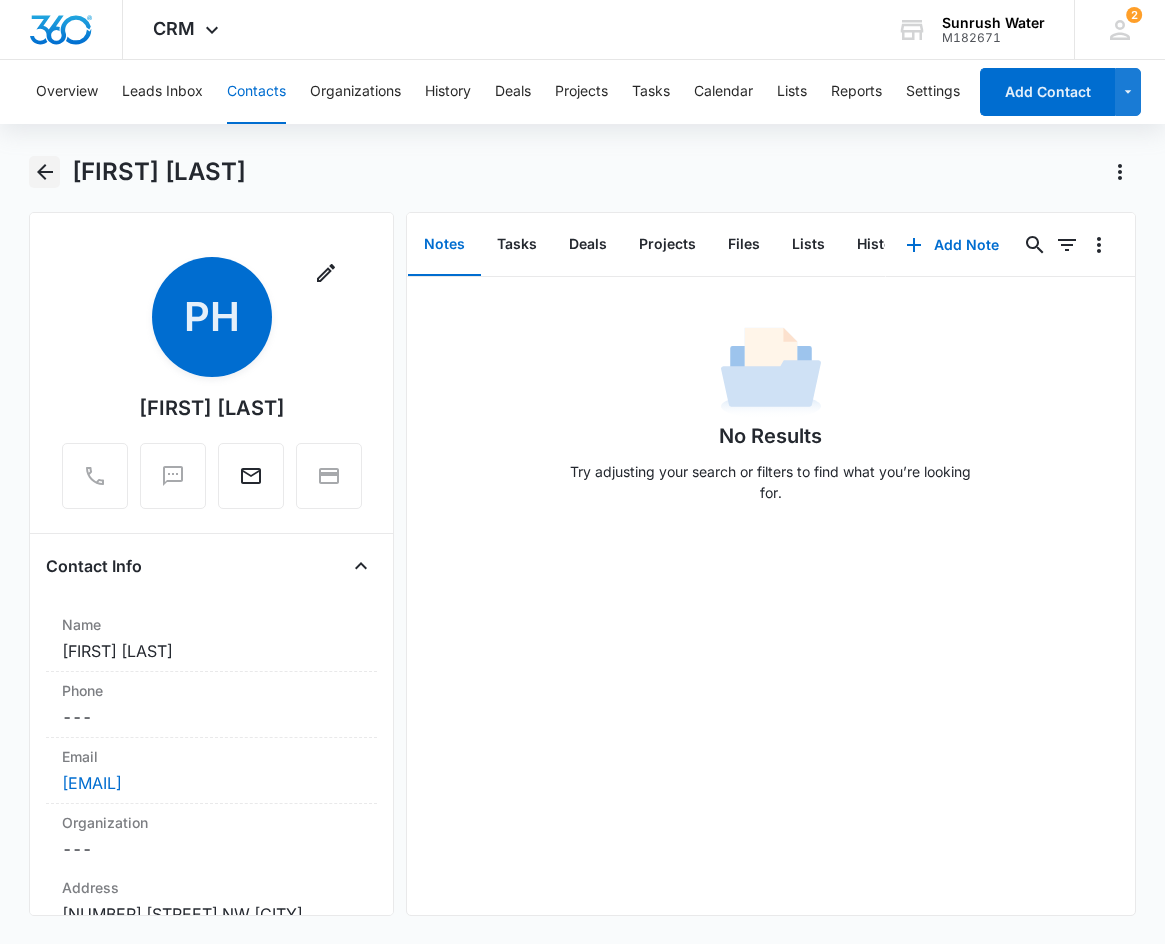 click at bounding box center (44, 172) 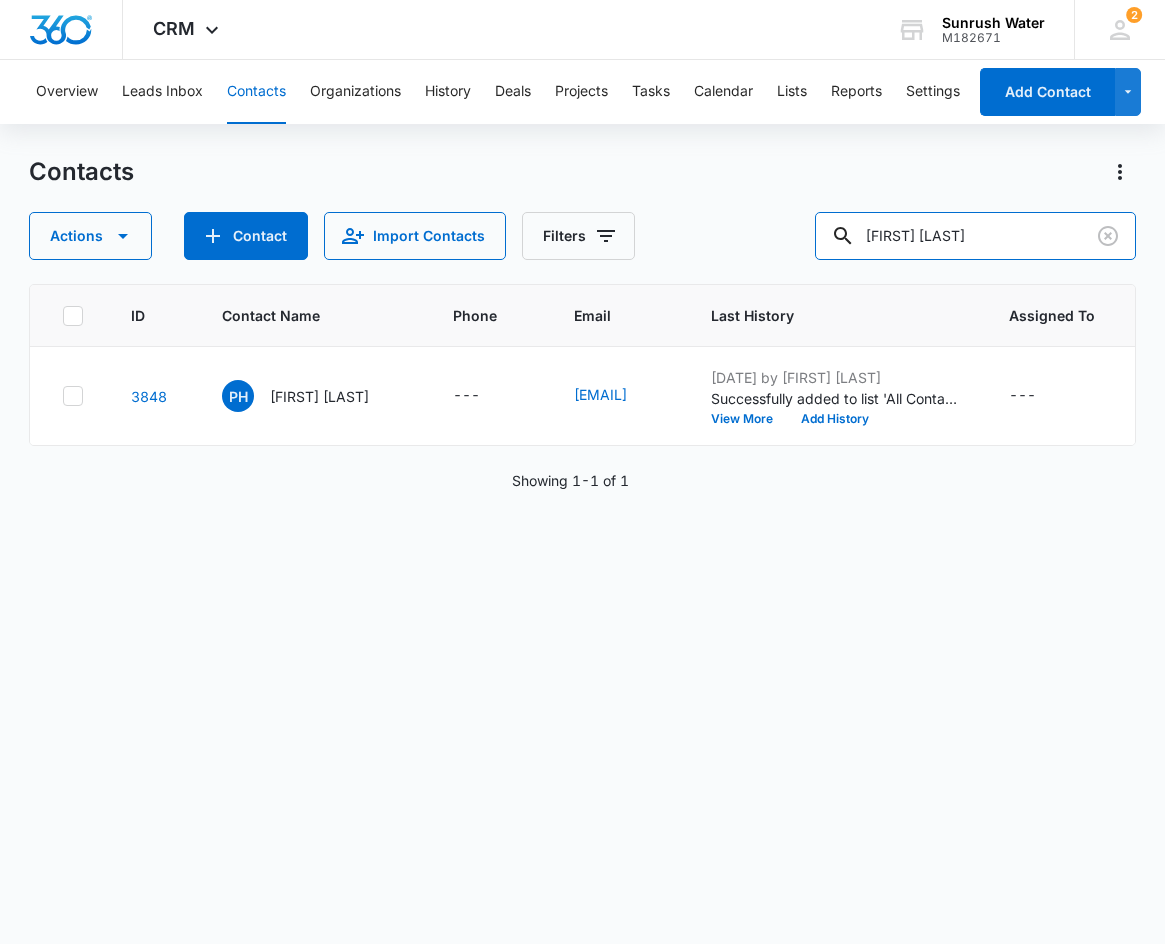 drag, startPoint x: 1078, startPoint y: 234, endPoint x: 675, endPoint y: 246, distance: 403.17862 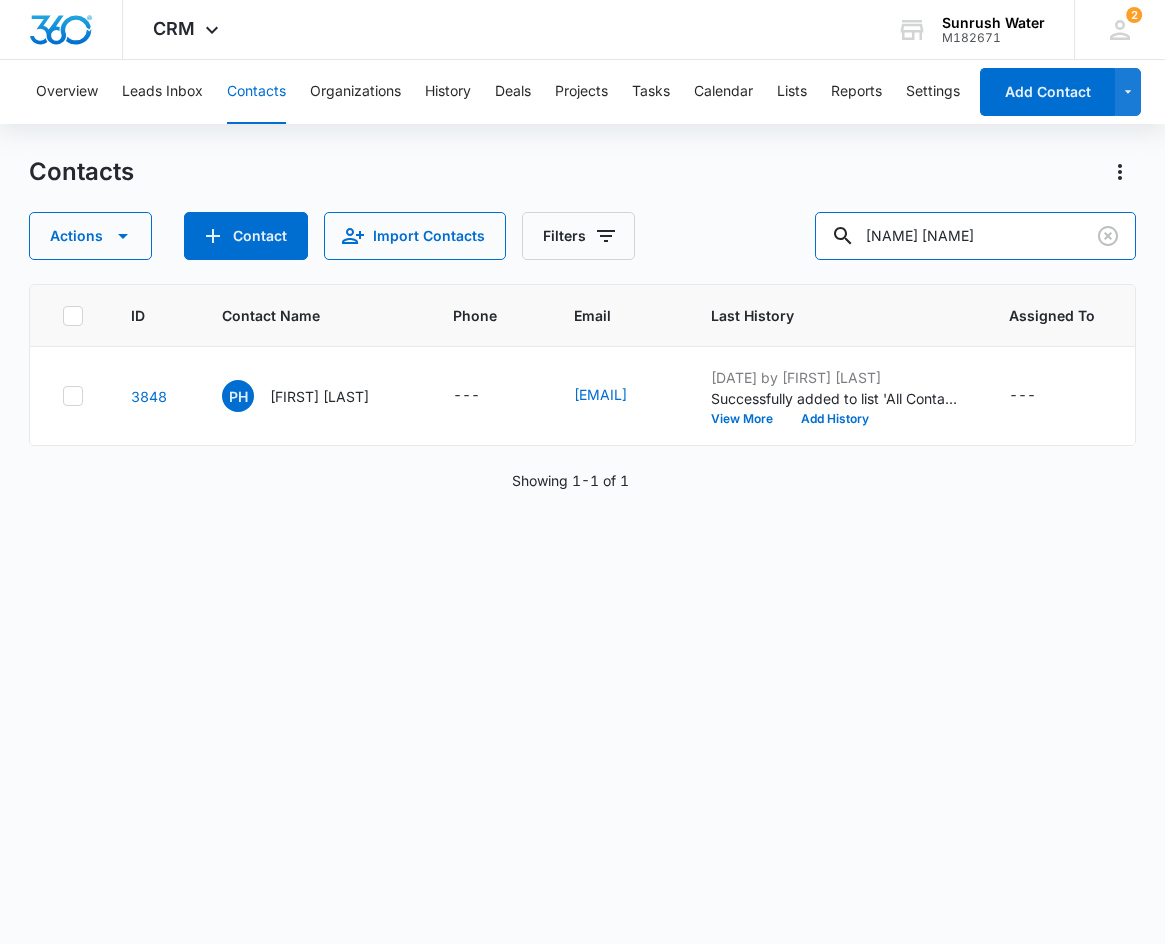 type on "qUEEN cITY eLITE rESOPRATION" 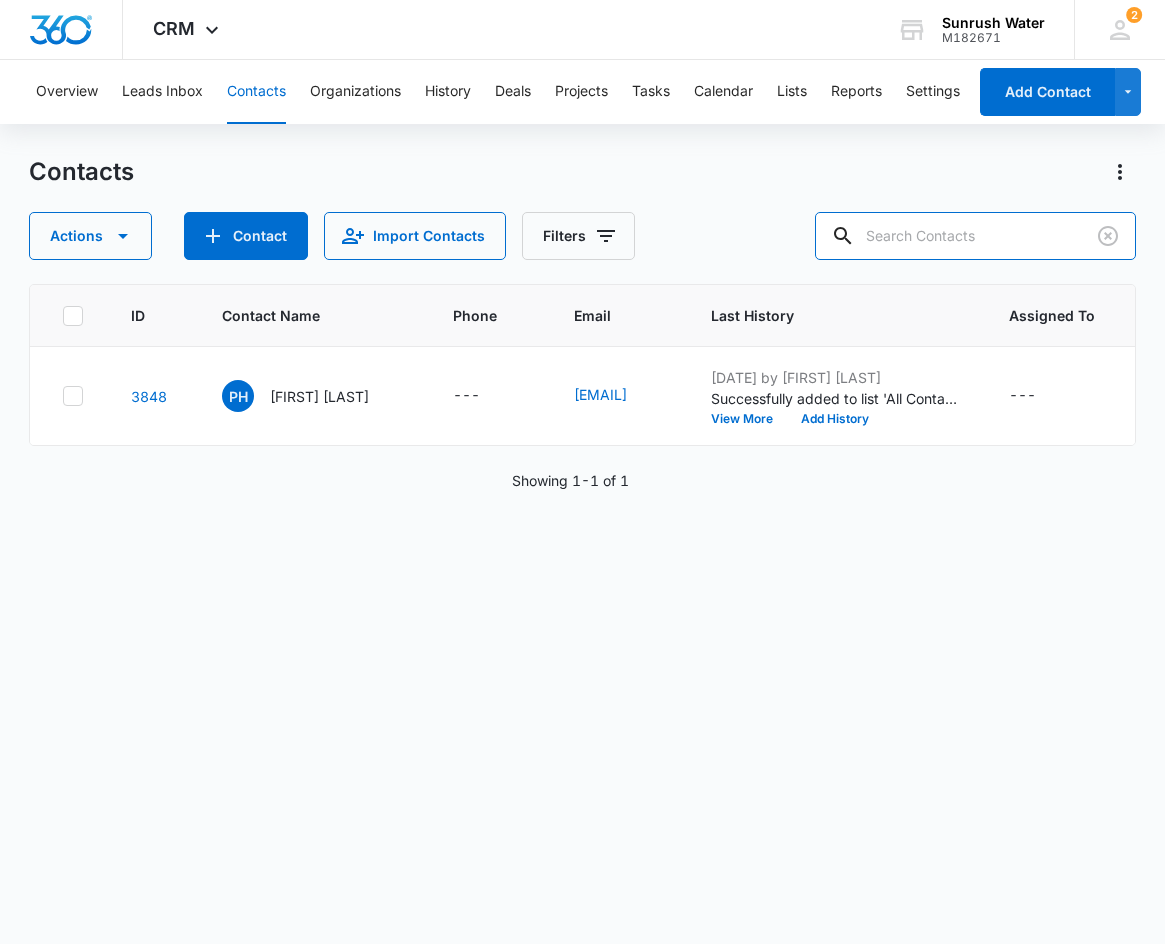 scroll, scrollTop: 0, scrollLeft: 0, axis: both 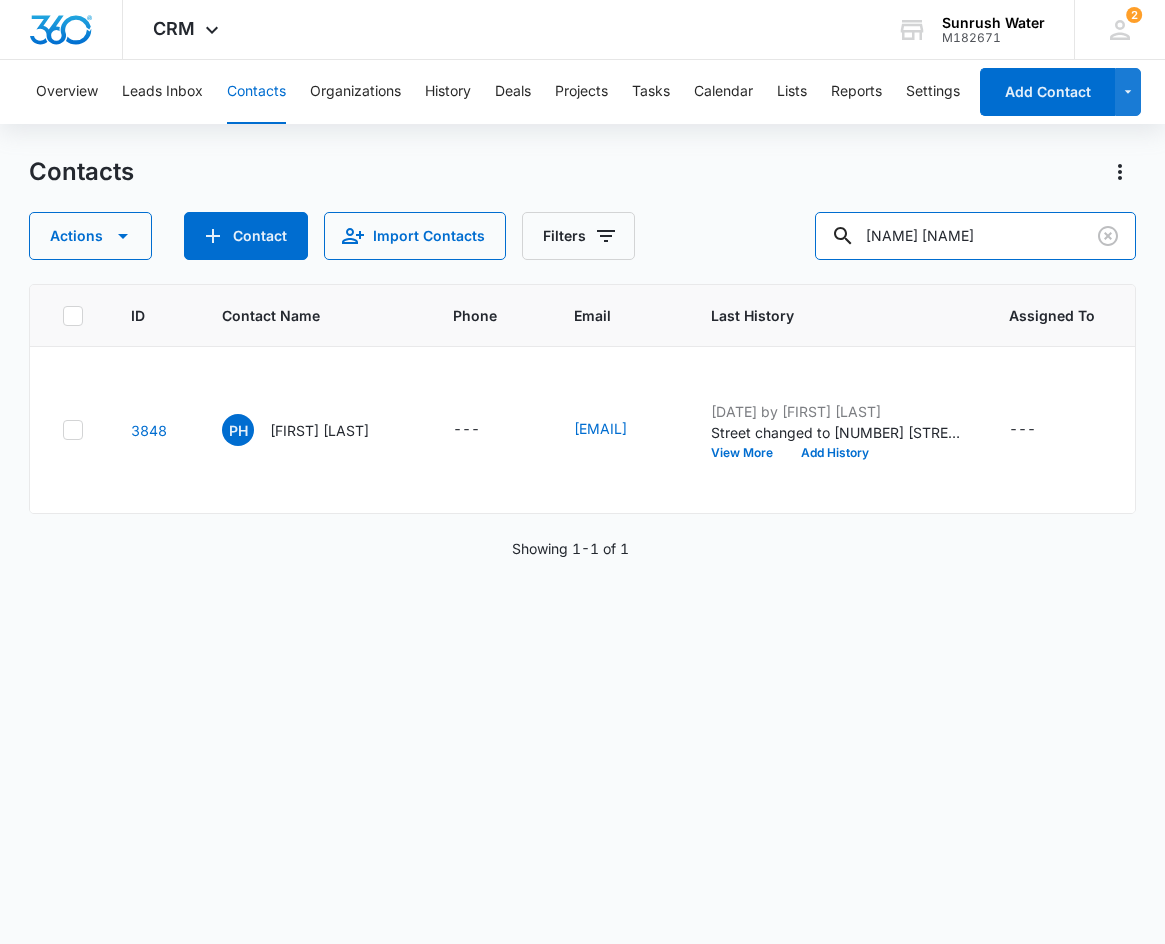 type on "Queen City" 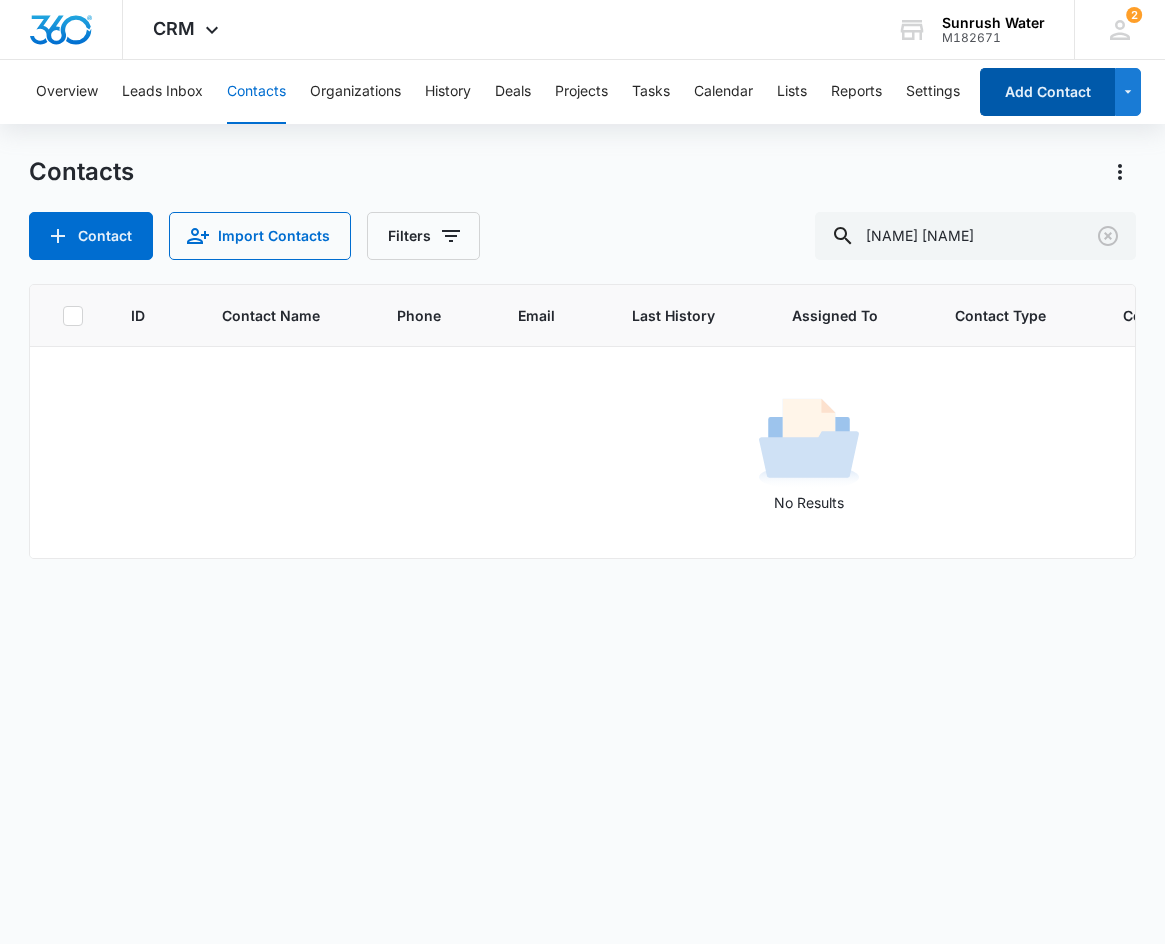click on "Add Contact" at bounding box center [1047, 92] 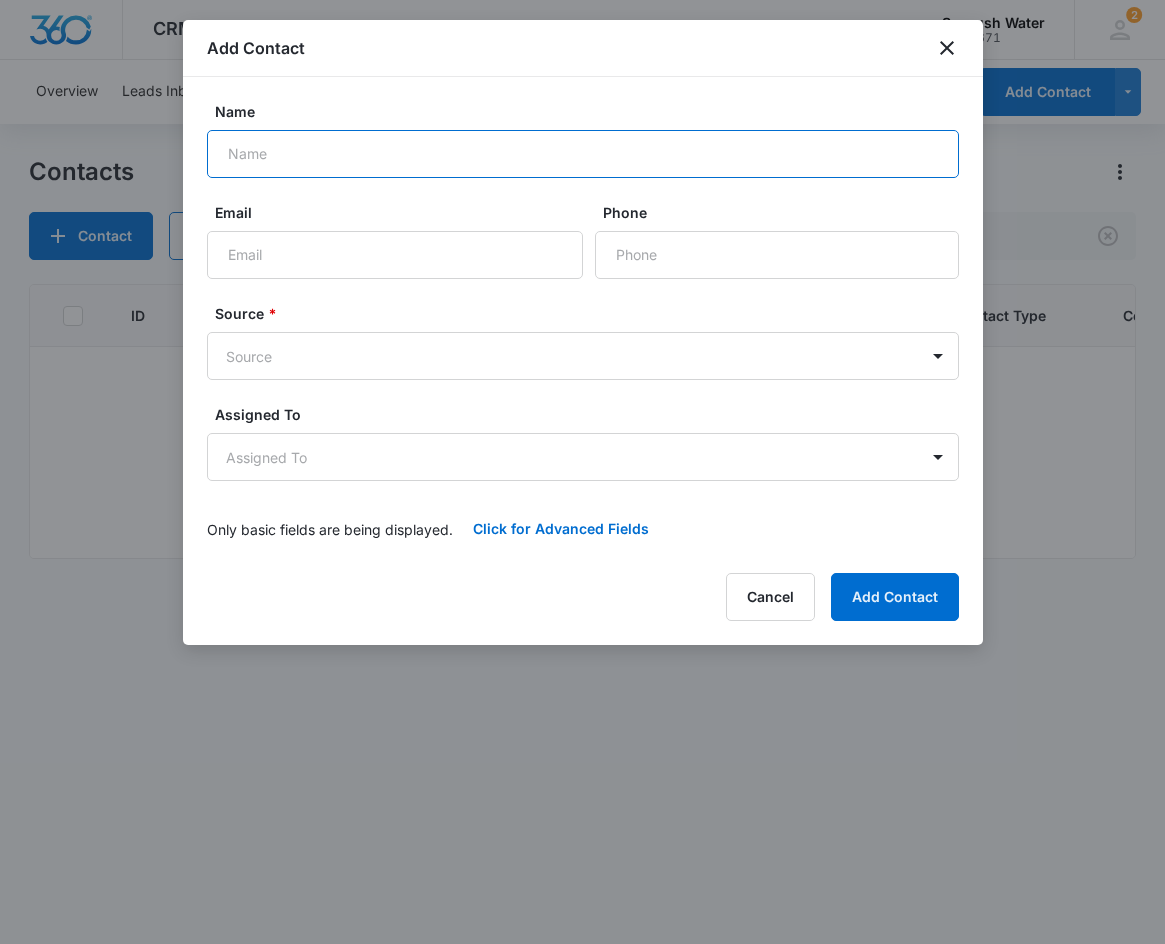 click on "Name" at bounding box center [583, 154] 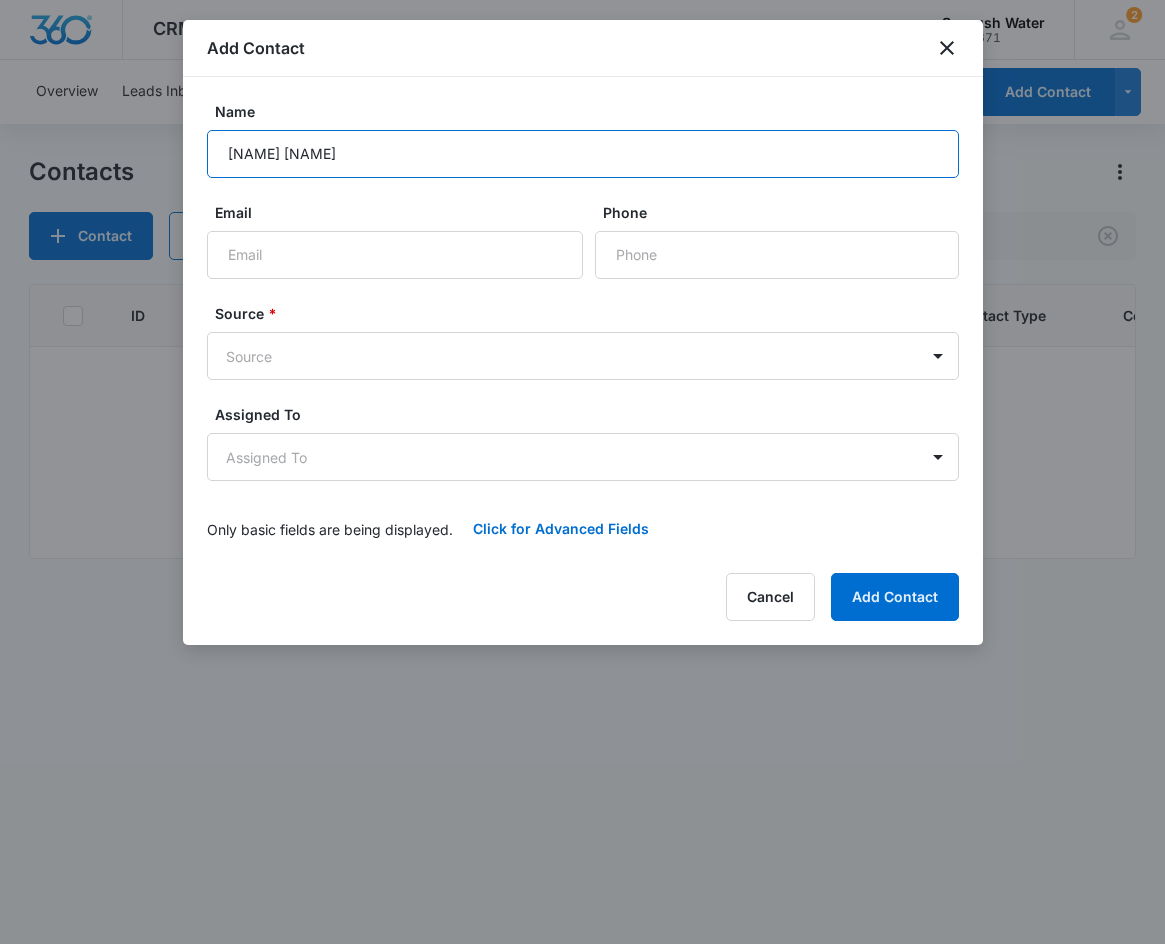type on "Queen City Elite Restoration" 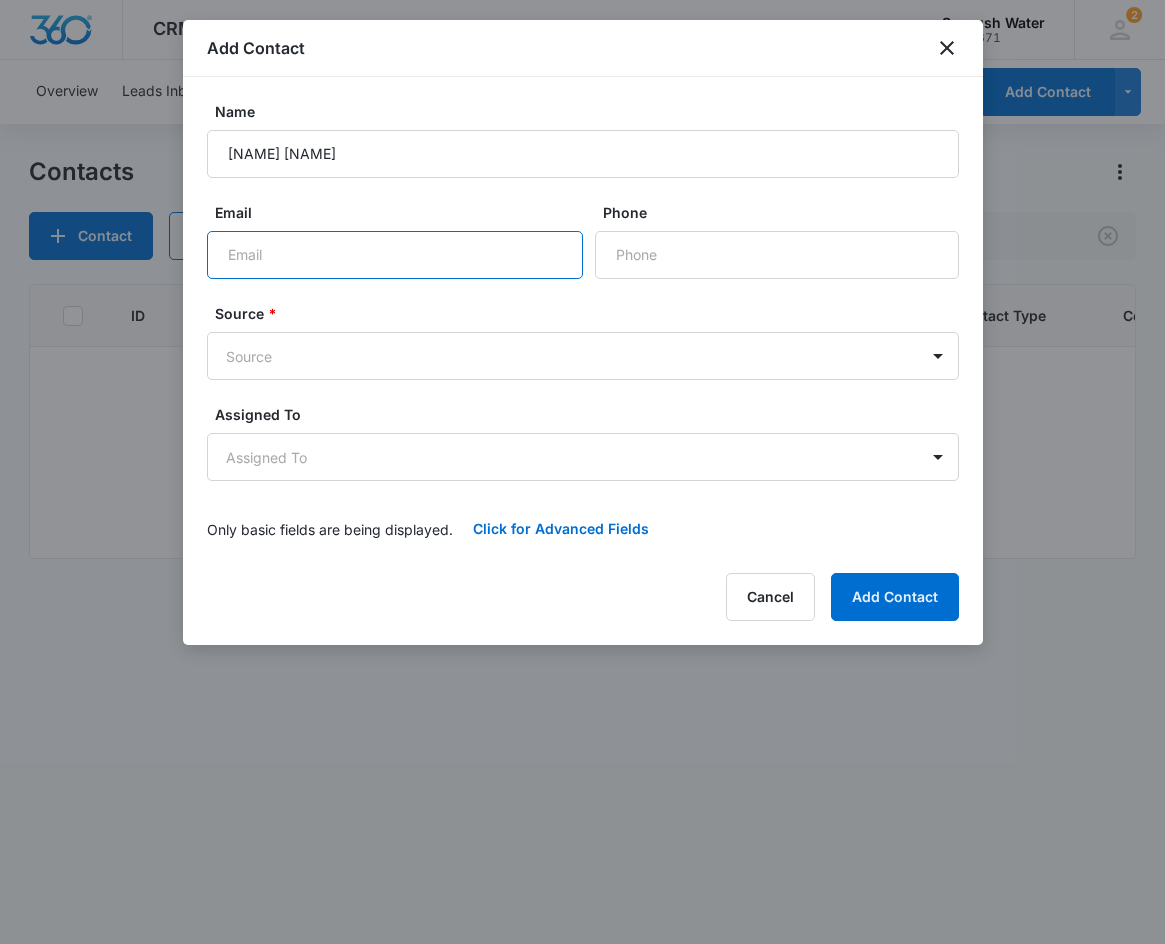 click on "Email" at bounding box center [395, 255] 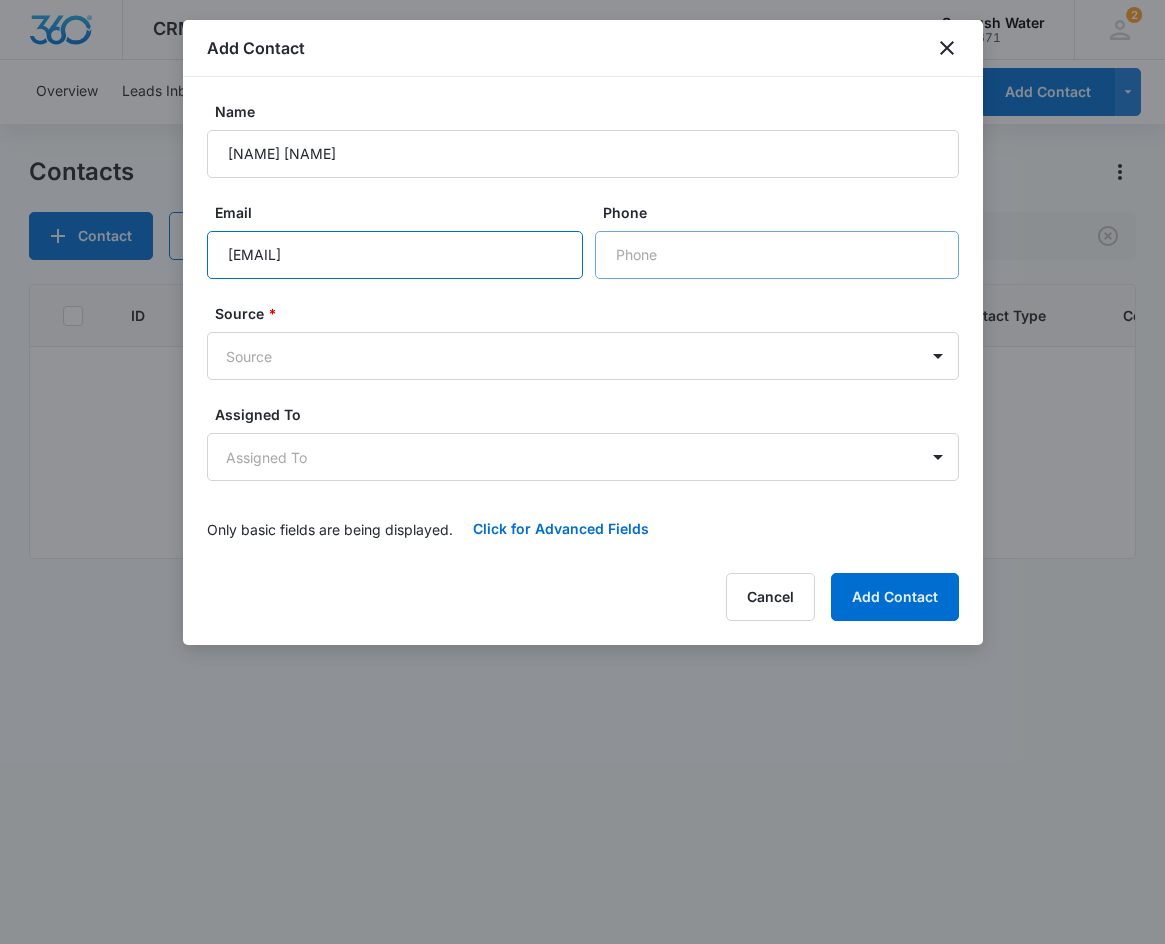 type on "[EMAIL]" 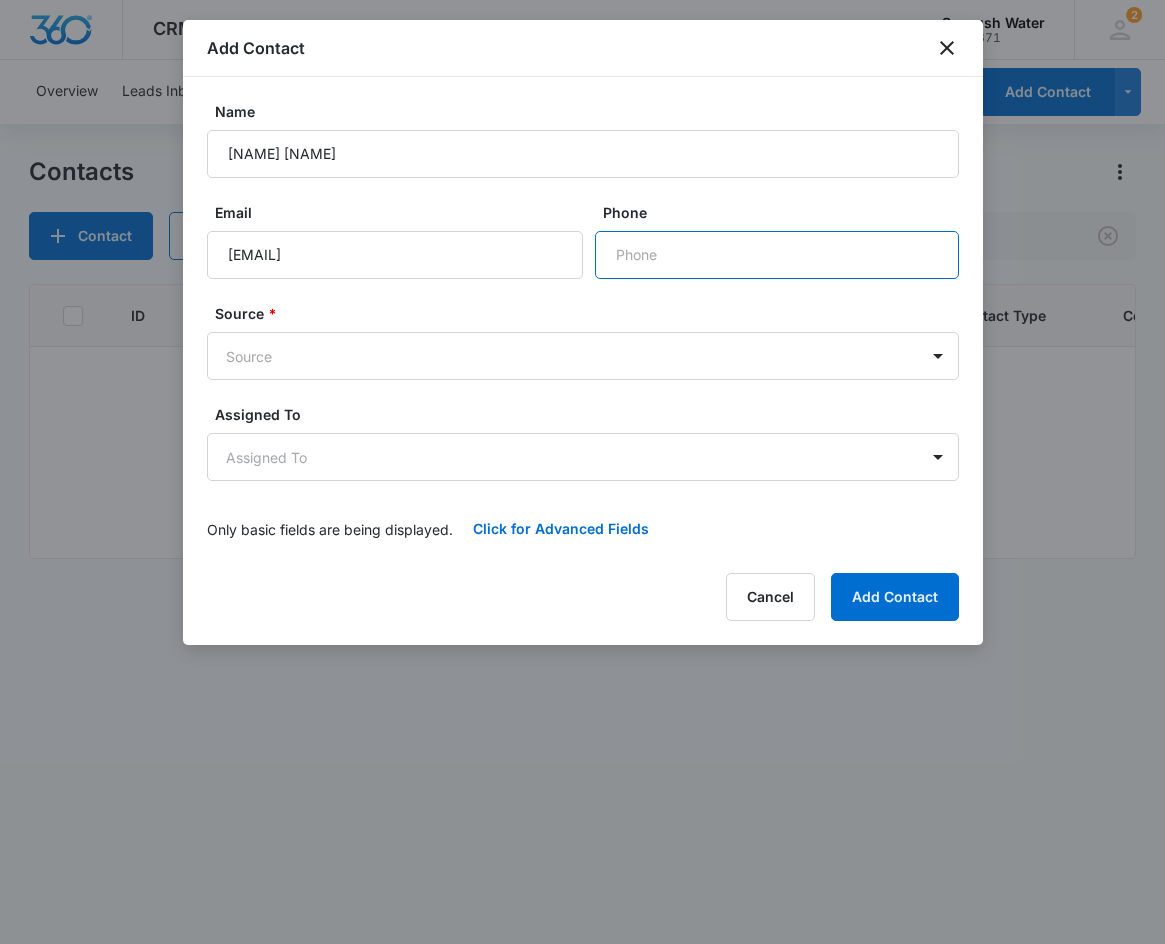 click on "Phone" at bounding box center (777, 255) 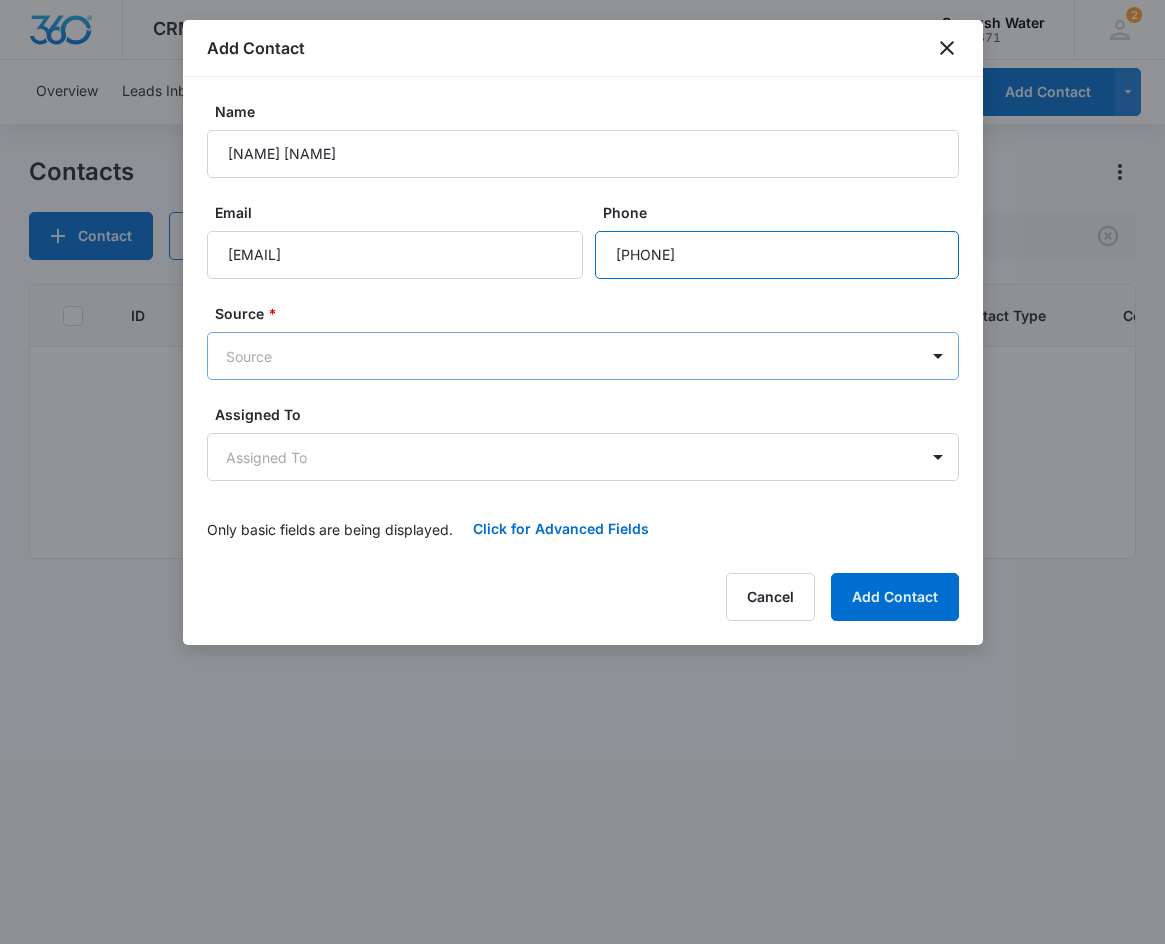 type on "[PHONE]" 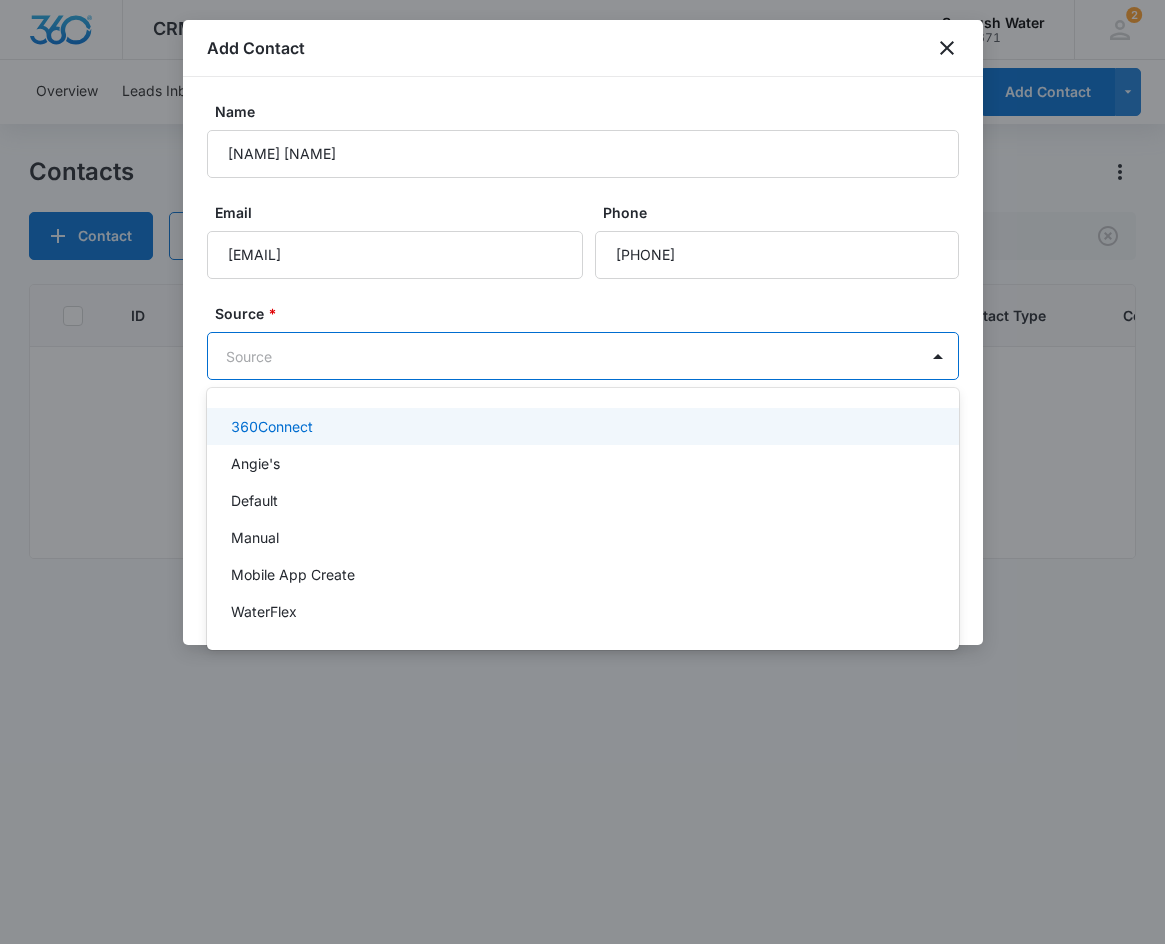 click on "CRM Apps Reputation Websites Forms CRM Email Social Content Ads Intelligence Files Brand Settings Sunrush Water M182671 Your Accounts View All 2 KL Kayla Lipscomb marketing.sunrush@gmail.com My Profile 2 Notifications Support Logout Terms & Conditions   •   Privacy Policy Overview Leads Inbox Contacts Organizations History Deals Projects Tasks Calendar Lists Reports Settings Add Contact Contacts Contact Import Contacts Filters Queen City ID Contact Name Phone Email Last History Assigned To Contact Type Contact Status Organization Address No Results Sunrush Water - CRM Contacts - Marketing 360®
Add Contact Name Queen City Elite Restoration Email jacky@qcerinc.com Phone Source * 6 results available. Use Up and Down to choose options, press Enter to select the currently focused option, press Escape to exit the menu, press Tab to select the option and exit the menu. Source Assigned To Assigned To Only basic fields are being displayed. Click for Advanced Fields Contact Type Contact Type Contact Status" at bounding box center (582, 472) 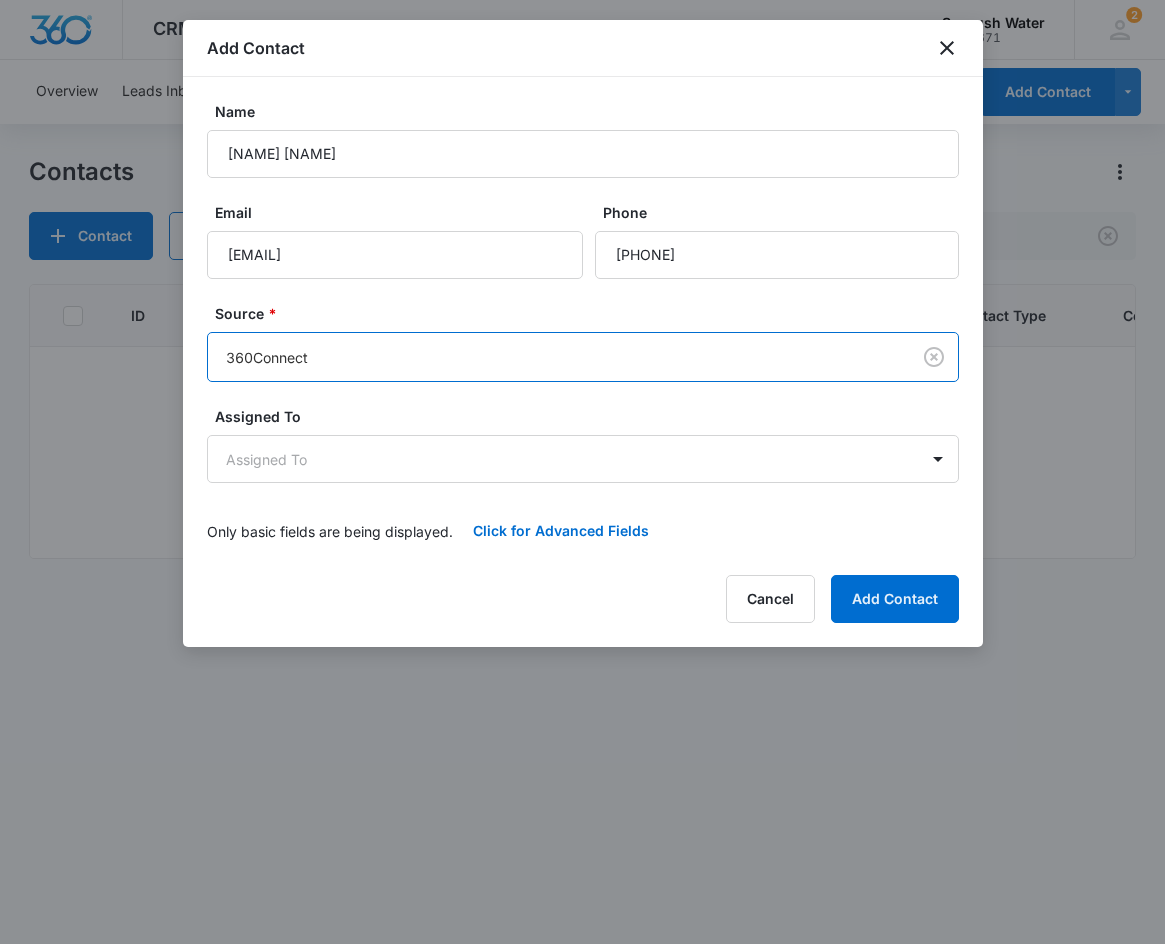 click on "Source *" at bounding box center [591, 313] 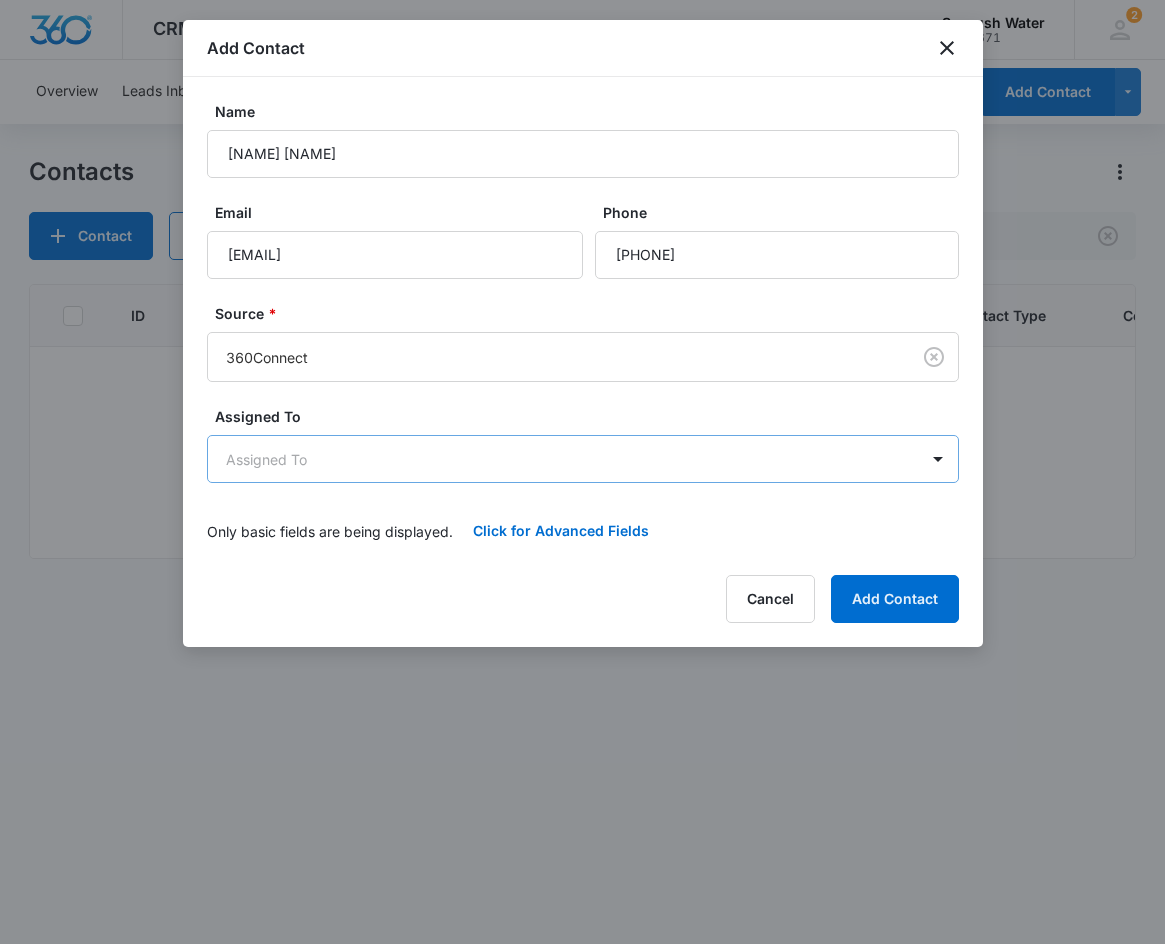 click on "CRM Apps Reputation Websites Forms CRM Email Social Content Ads Intelligence Files Brand Settings Sunrush Water M182671 Your Accounts View All 2 KL Kayla Lipscomb marketing.sunrush@gmail.com My Profile 2 Notifications Support Logout Terms & Conditions   •   Privacy Policy Overview Leads Inbox Contacts Organizations History Deals Projects Tasks Calendar Lists Reports Settings Add Contact Contacts Contact Import Contacts Filters Queen City ID Contact Name Phone Email Last History Assigned To Contact Type Contact Status Organization Address No Results Sunrush Water - CRM Contacts - Marketing 360®
Add Contact Name Queen City Elite Restoration Email jacky@qcerinc.com Phone Source * 360Connect Assigned To Assigned To Only basic fields are being displayed. Click for Advanced Fields Contact Type Contact Type Contact Status Contact Status Color Tag Current Color: Account Number Best Way To Contact Best Way To Contact Other Phone Cancel Add Contact" at bounding box center (582, 472) 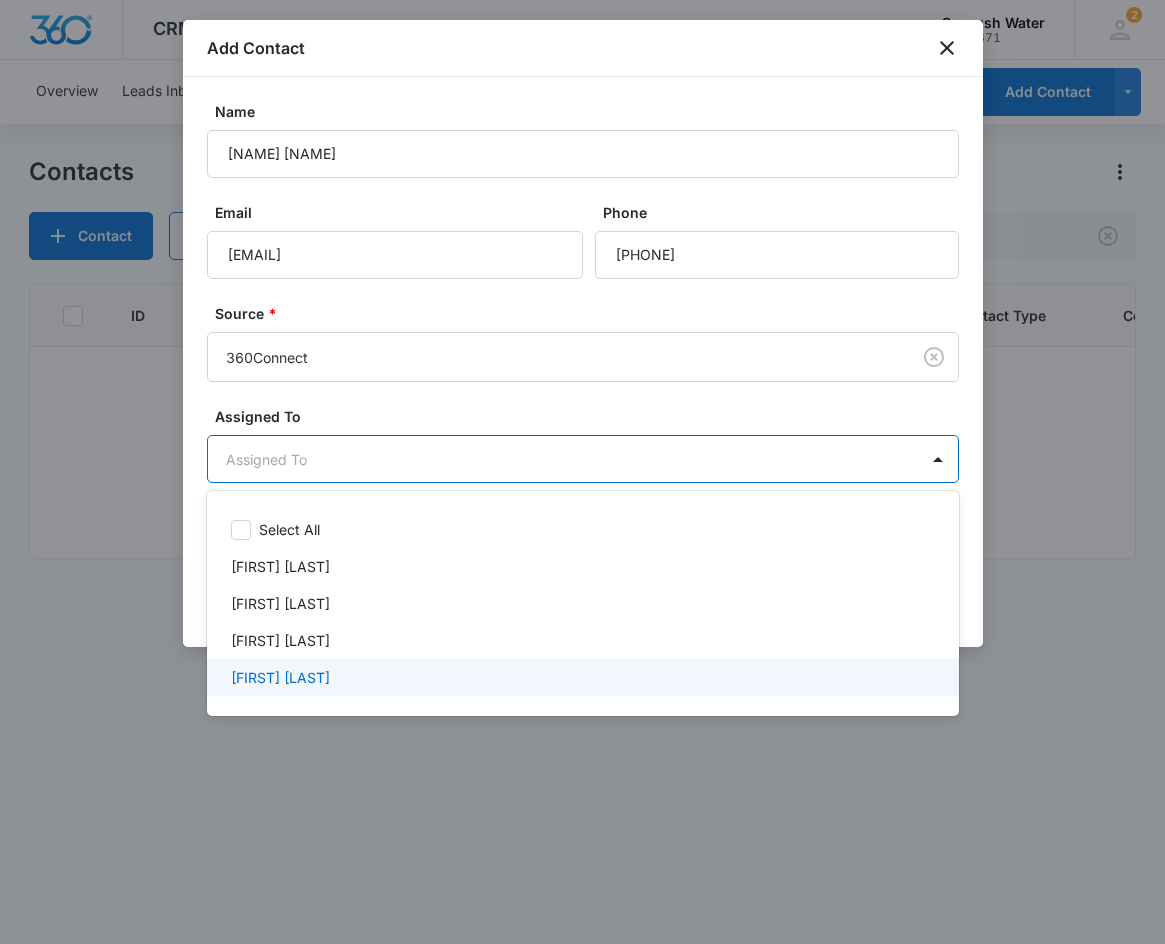 drag, startPoint x: 494, startPoint y: 689, endPoint x: 503, endPoint y: 506, distance: 183.22118 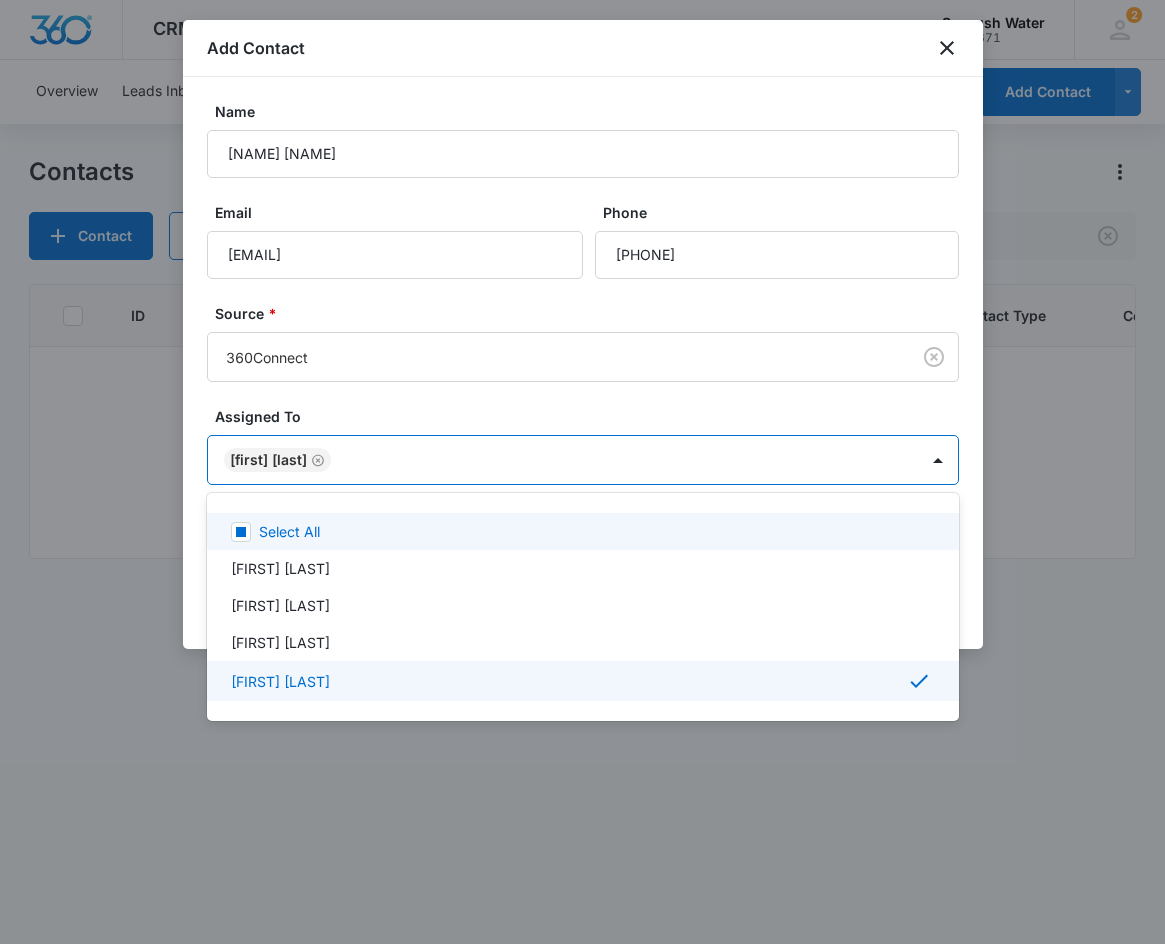 click at bounding box center (582, 472) 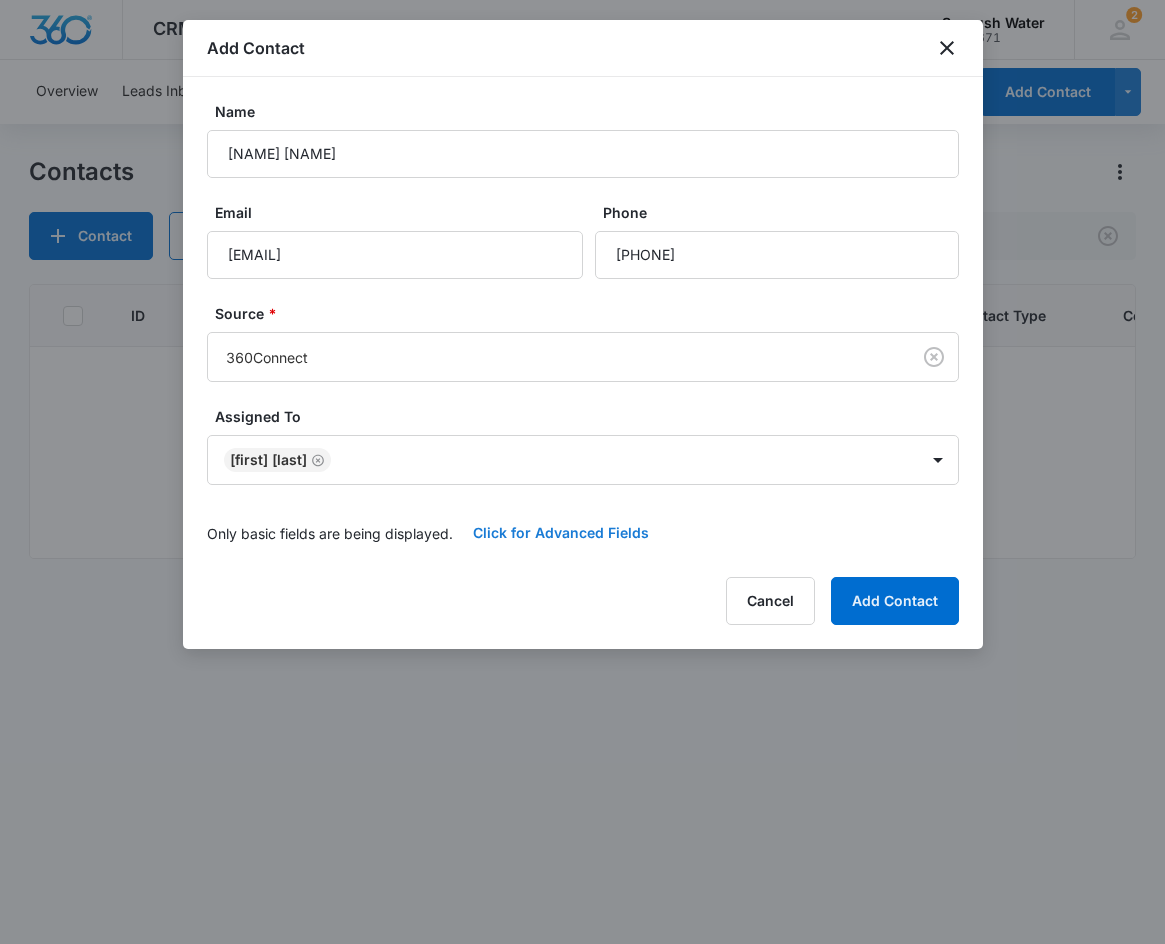 click on "Click for Advanced Fields" at bounding box center [561, 533] 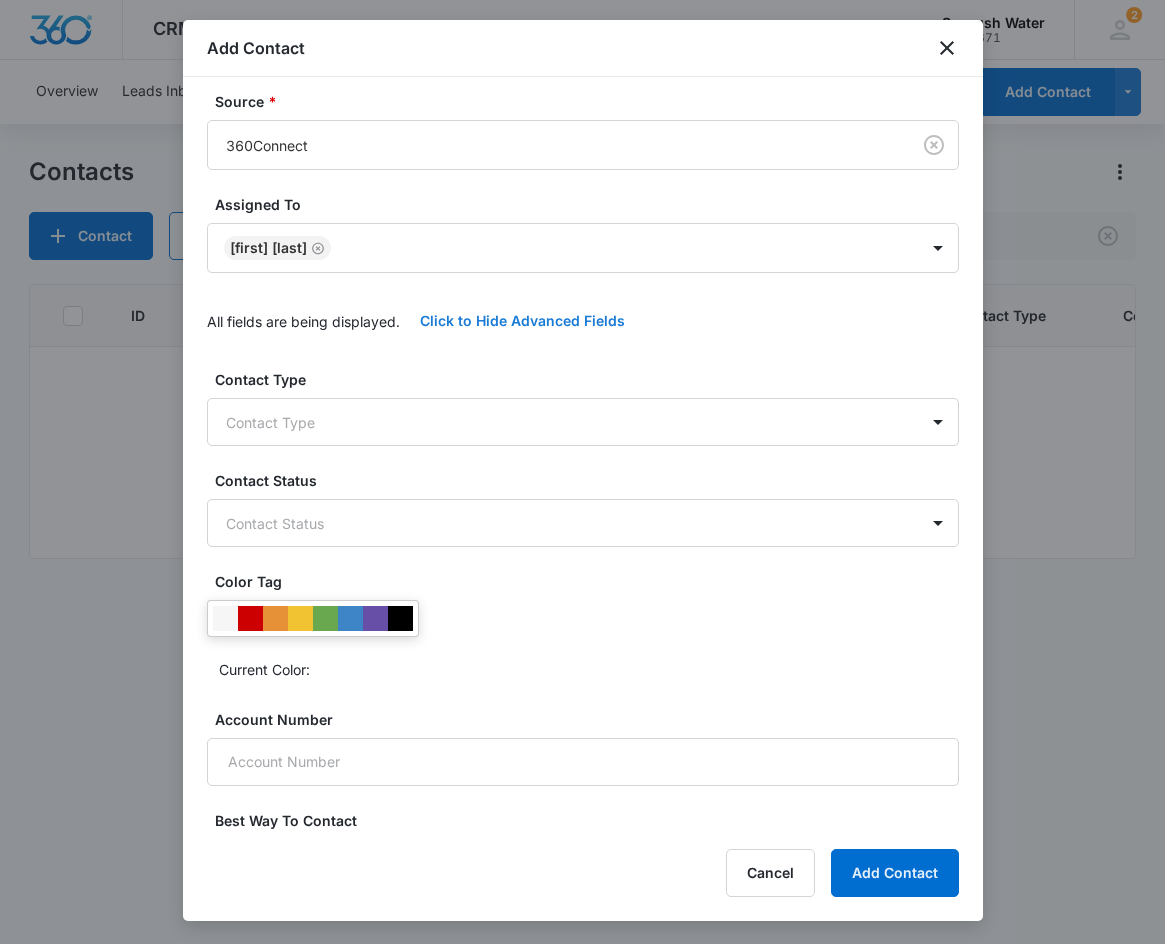 scroll, scrollTop: 395, scrollLeft: 0, axis: vertical 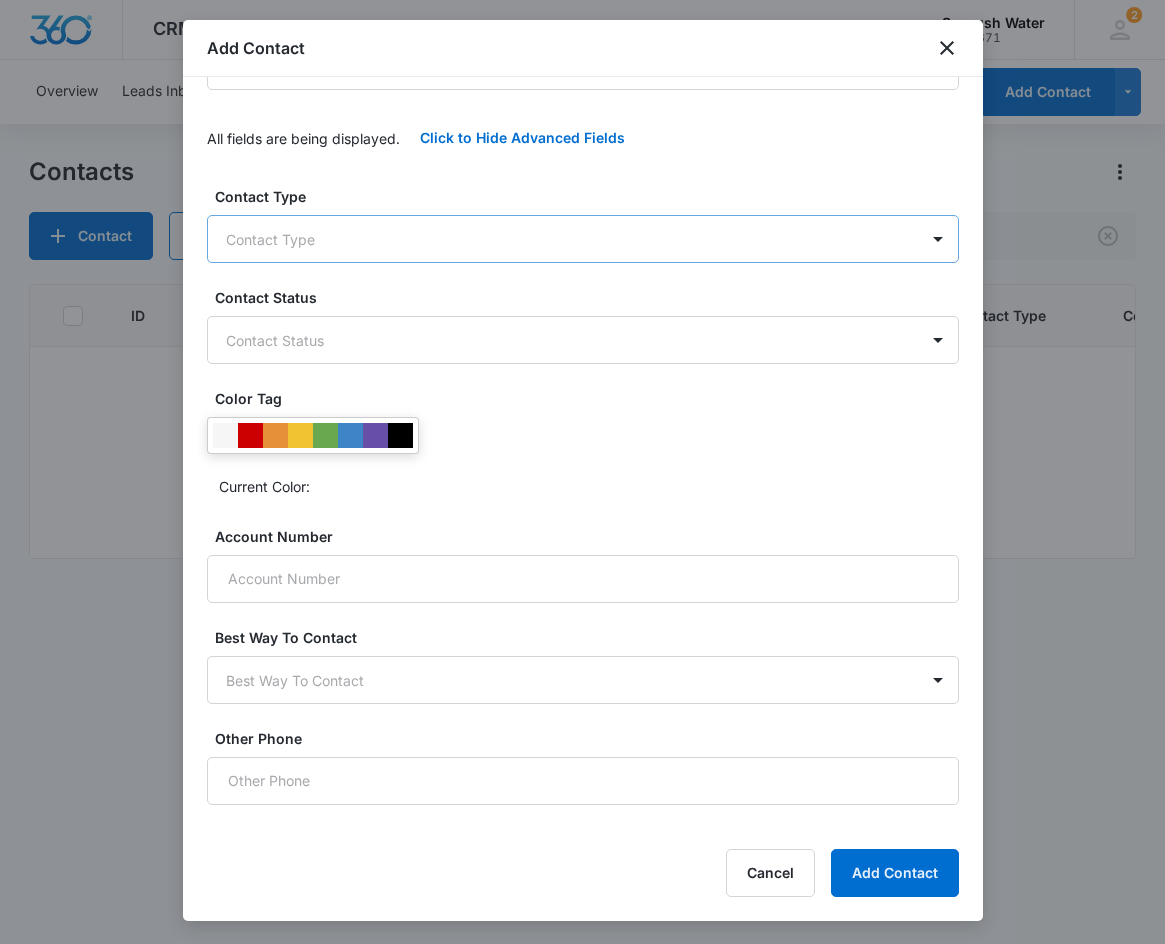 click on "CRM Apps Reputation Websites Forms CRM Email Social Content Ads Intelligence Files Brand Settings Sunrush Water M182671 Your Accounts View All 2 KL Kayla Lipscomb marketing.sunrush@gmail.com My Profile 2 Notifications Support Logout Terms & Conditions   •   Privacy Policy Overview Leads Inbox Contacts Organizations History Deals Projects Tasks Calendar Lists Reports Settings Add Contact Contacts Contact Import Contacts Filters Queen City ID Contact Name Phone Email Last History Assigned To Contact Type Contact Status Organization Address No Results Sunrush Water - CRM Contacts - Marketing 360®
Add Contact Name Queen City Elite Restoration Email jacky@qcerinc.com Phone Source * 360Connect Assigned To Kayla Lipscomb All fields are being displayed. Click to Hide Advanced Fields Contact Type Contact Type Contact Status Contact Status Color Tag Current Color: Account Number Best Way To Contact Best Way To Contact Other Phone Cancel Add Contact" at bounding box center (582, 472) 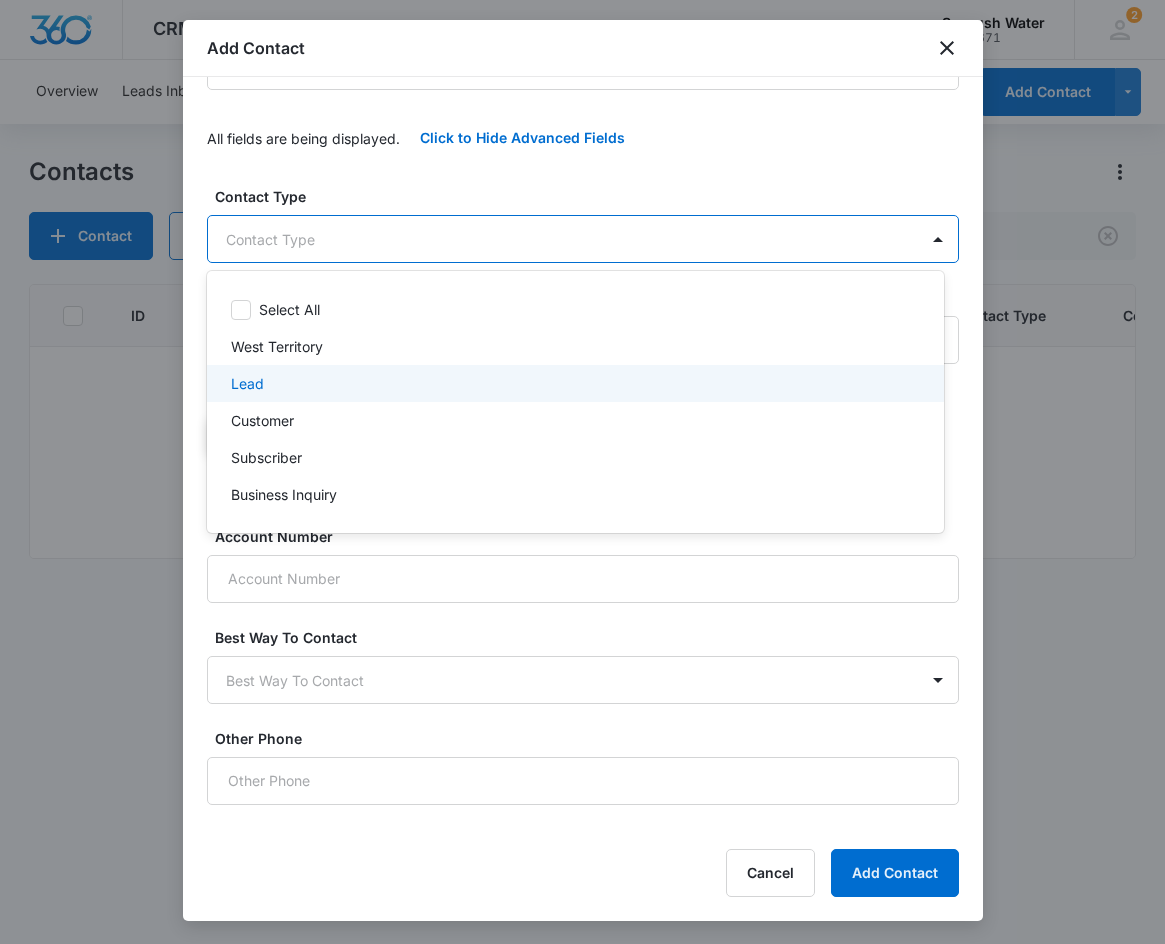 click on "Lead" at bounding box center [573, 383] 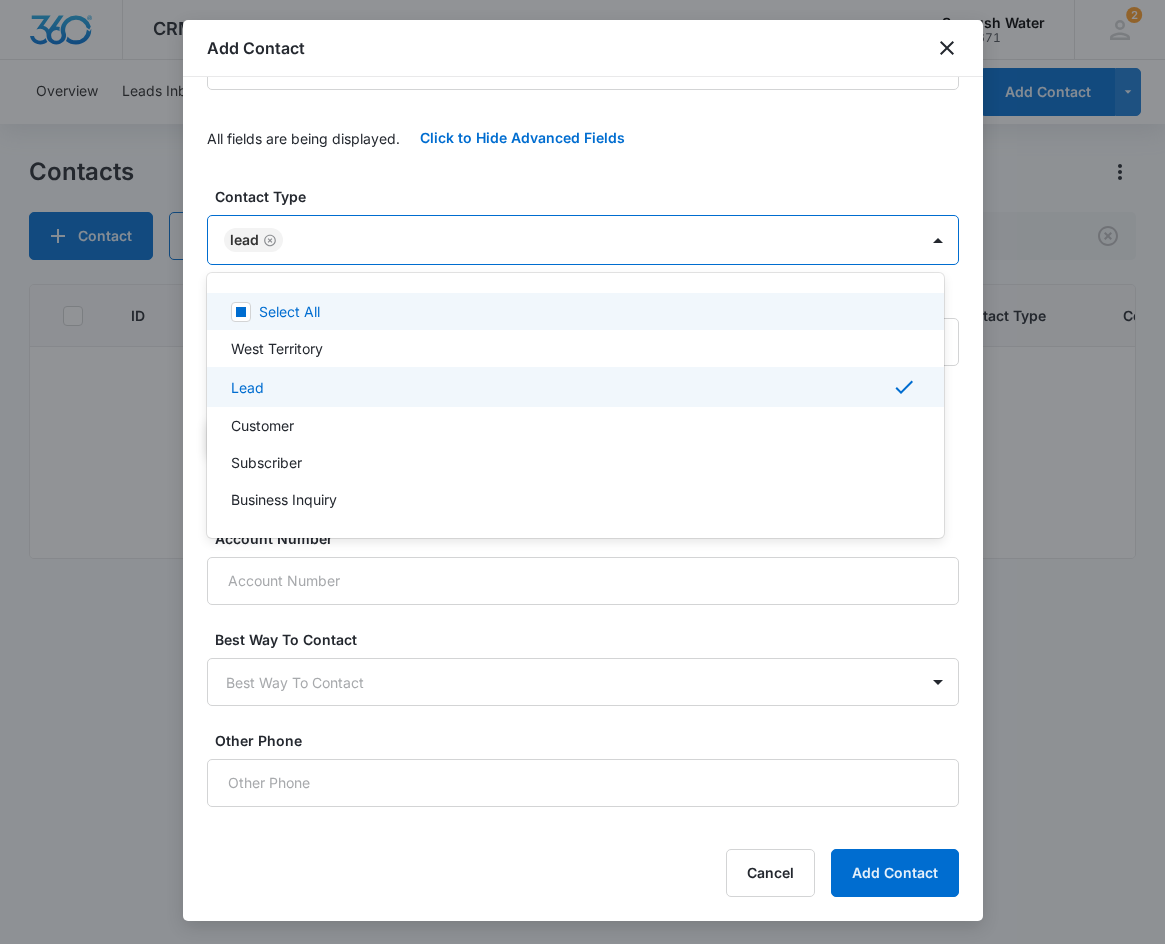 click at bounding box center (582, 472) 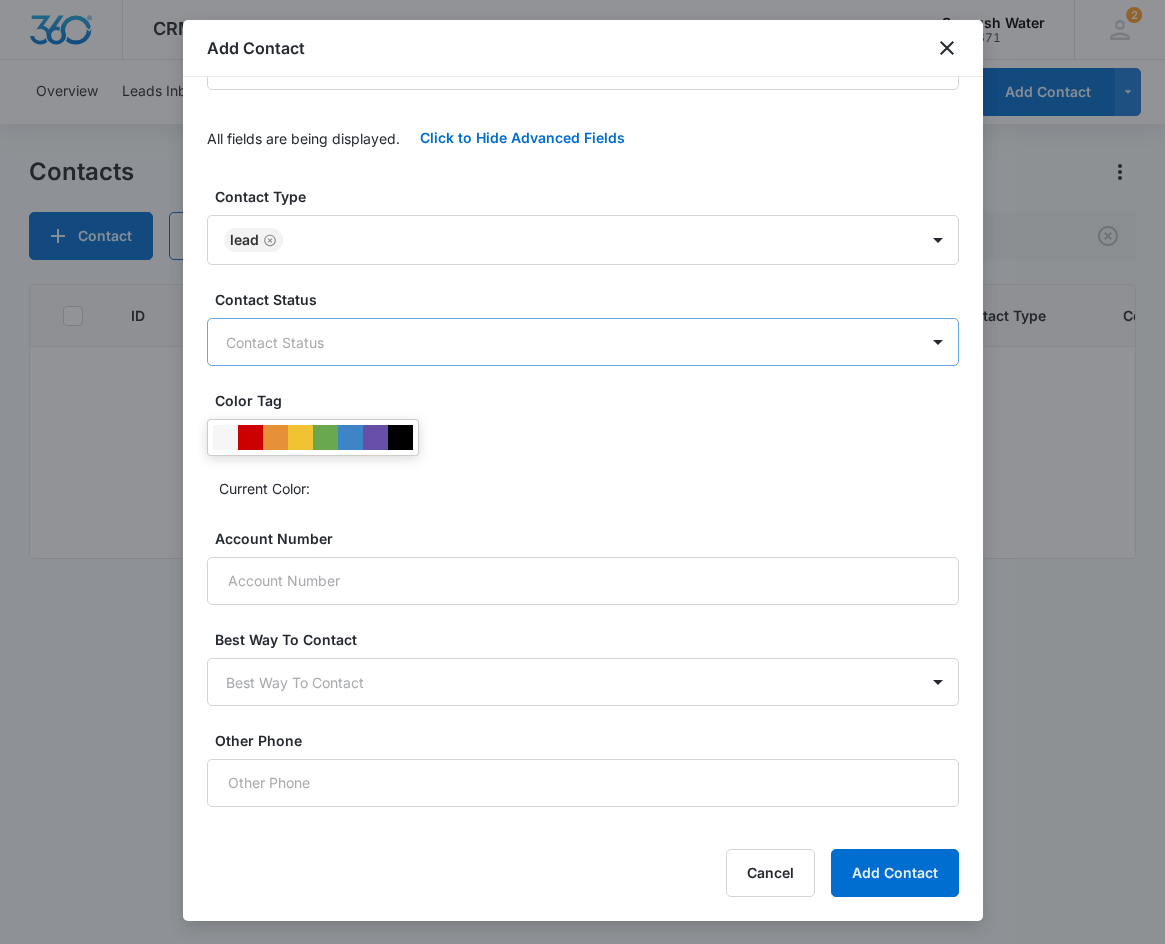 click on "CRM Apps Reputation Websites Forms CRM Email Social Content Ads Intelligence Files Brand Settings Sunrush Water M182671 Your Accounts View All 2 KL Kayla Lipscomb marketing.sunrush@gmail.com My Profile 2 Notifications Support Logout Terms & Conditions   •   Privacy Policy Overview Leads Inbox Contacts Organizations History Deals Projects Tasks Calendar Lists Reports Settings Add Contact Contacts Contact Import Contacts Filters Queen City ID Contact Name Phone Email Last History Assigned To Contact Type Contact Status Organization Address No Results Sunrush Water - CRM Contacts - Marketing 360®
Add Contact Name Queen City Elite Restoration Email jacky@qcerinc.com Phone Source * 360Connect Assigned To Kayla Lipscomb All fields are being displayed. Click to Hide Advanced Fields Contact Type Lead Contact Status Contact Status Color Tag Current Color: Account Number Best Way To Contact Best Way To Contact Other Phone Cancel Add Contact" at bounding box center [582, 472] 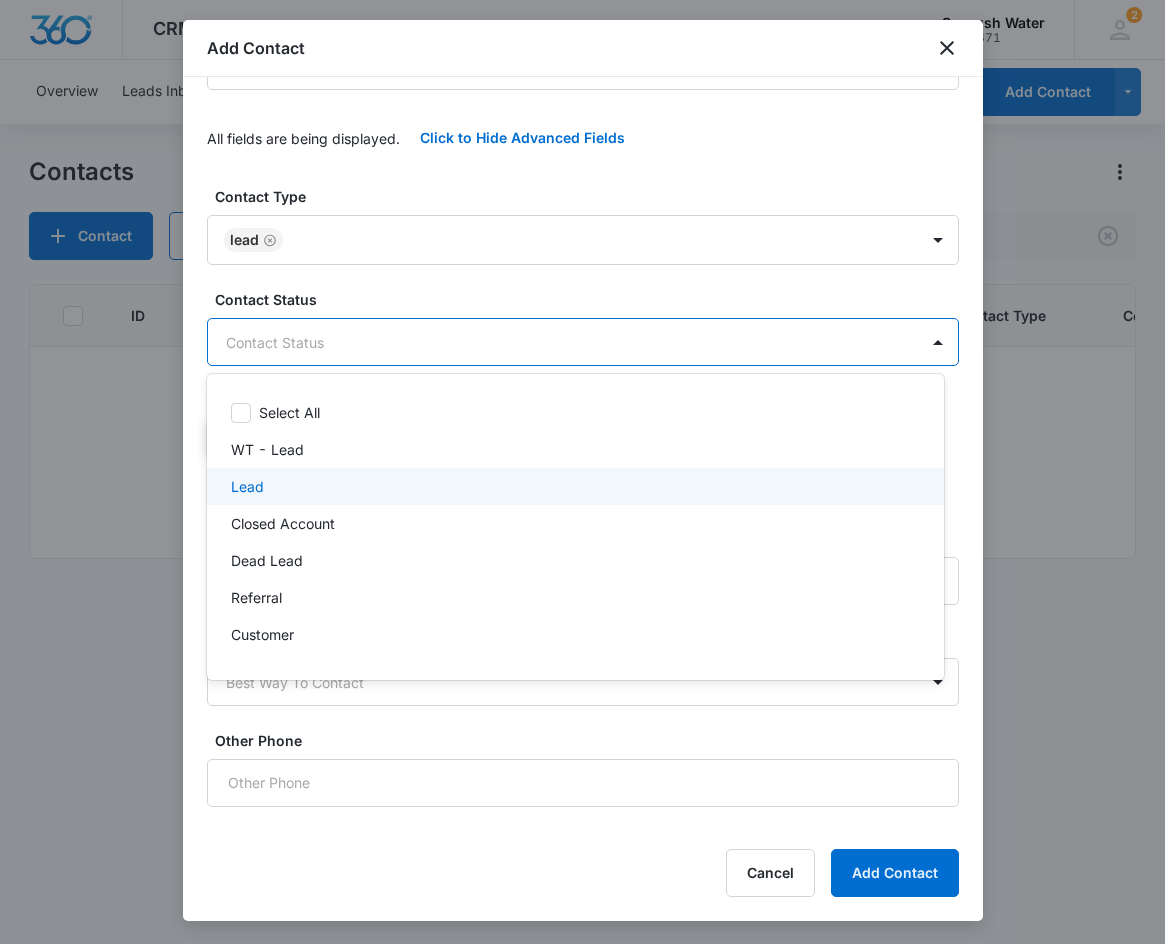 click on "Lead" at bounding box center [573, 486] 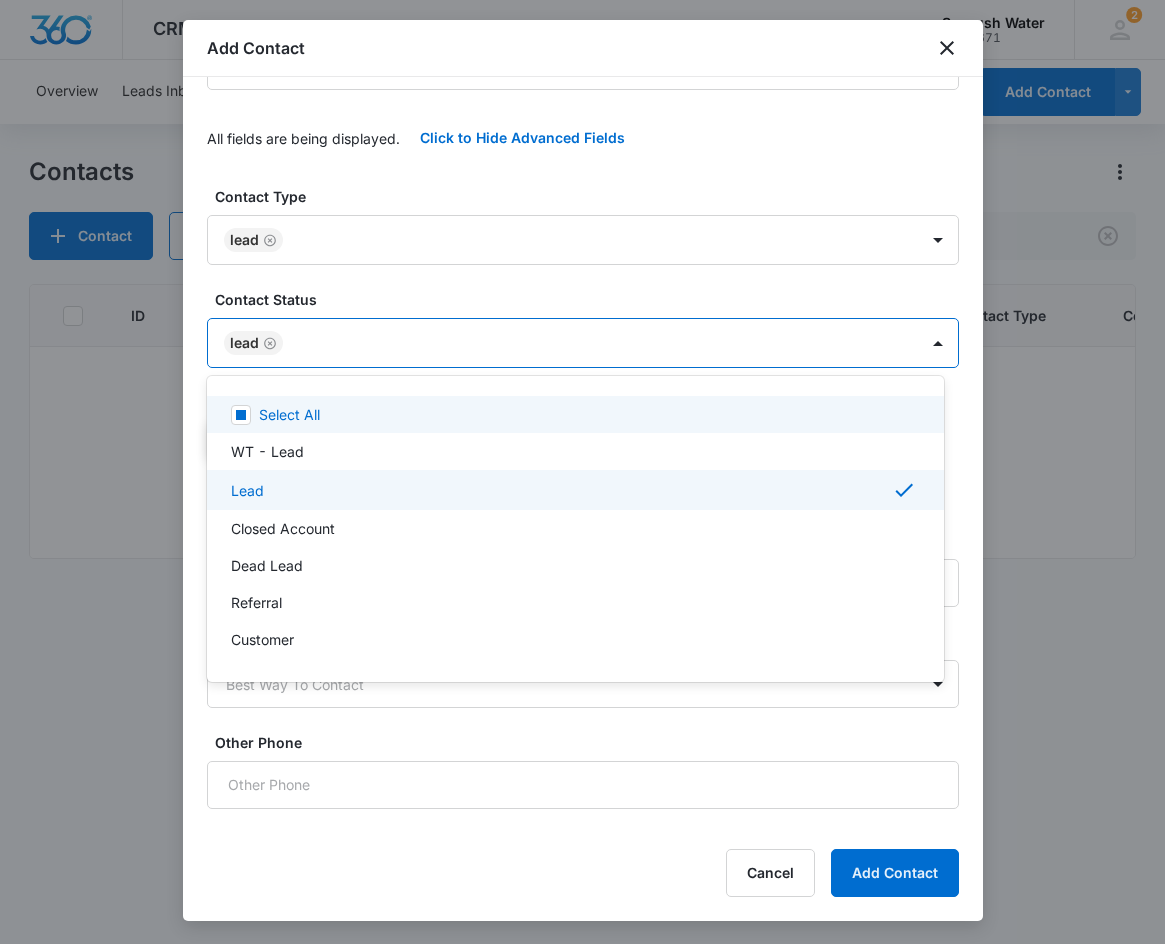 click at bounding box center [582, 472] 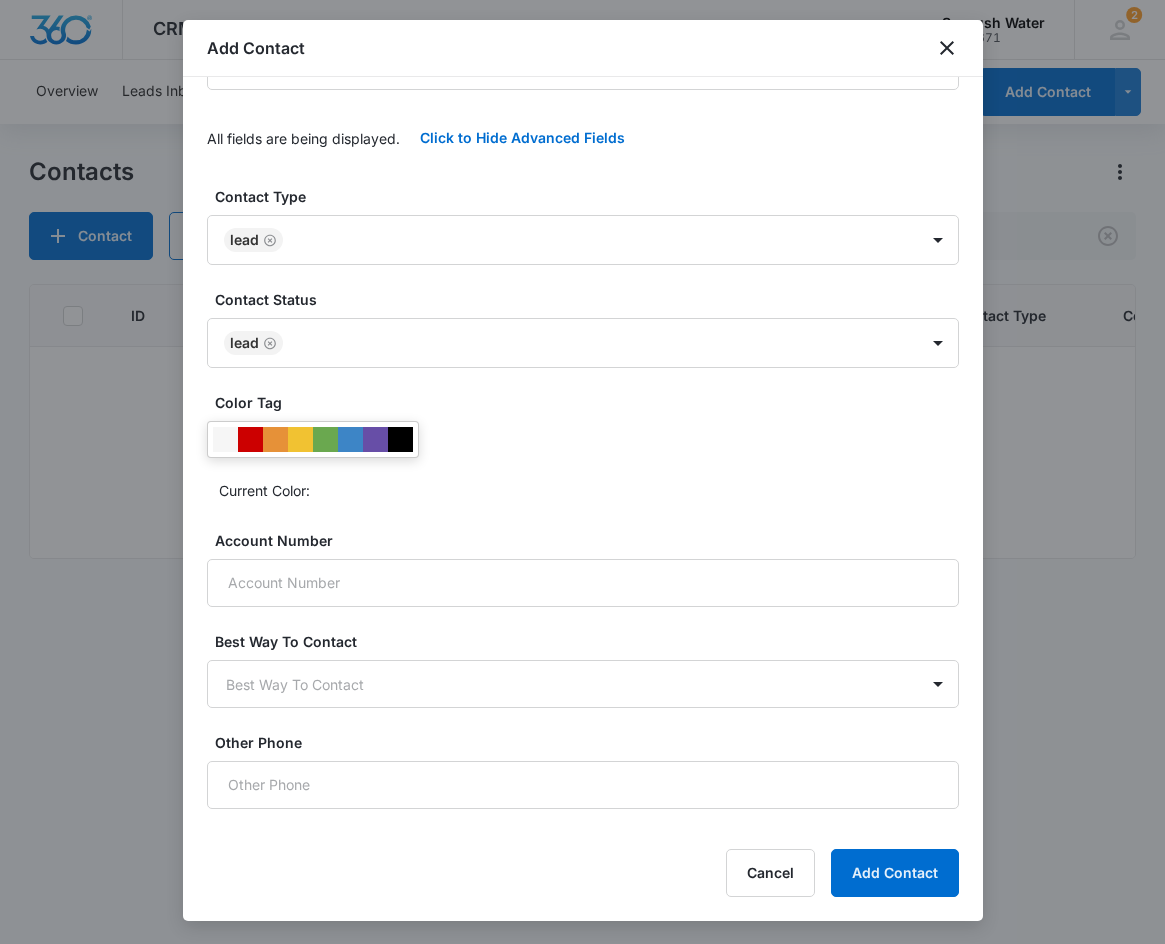 click on "Add Contact Name Queen City Elite Restoration Email jacky@qcerinc.com Phone Source * 360Connect Assigned To Kayla Lipscomb All fields are being displayed. Click to Hide Advanced Fields Contact Type Lead Contact Status Lead Color Tag Current Color: Account Number Best Way To Contact Best Way To Contact Other Phone Cancel Add Contact" at bounding box center (583, 470) 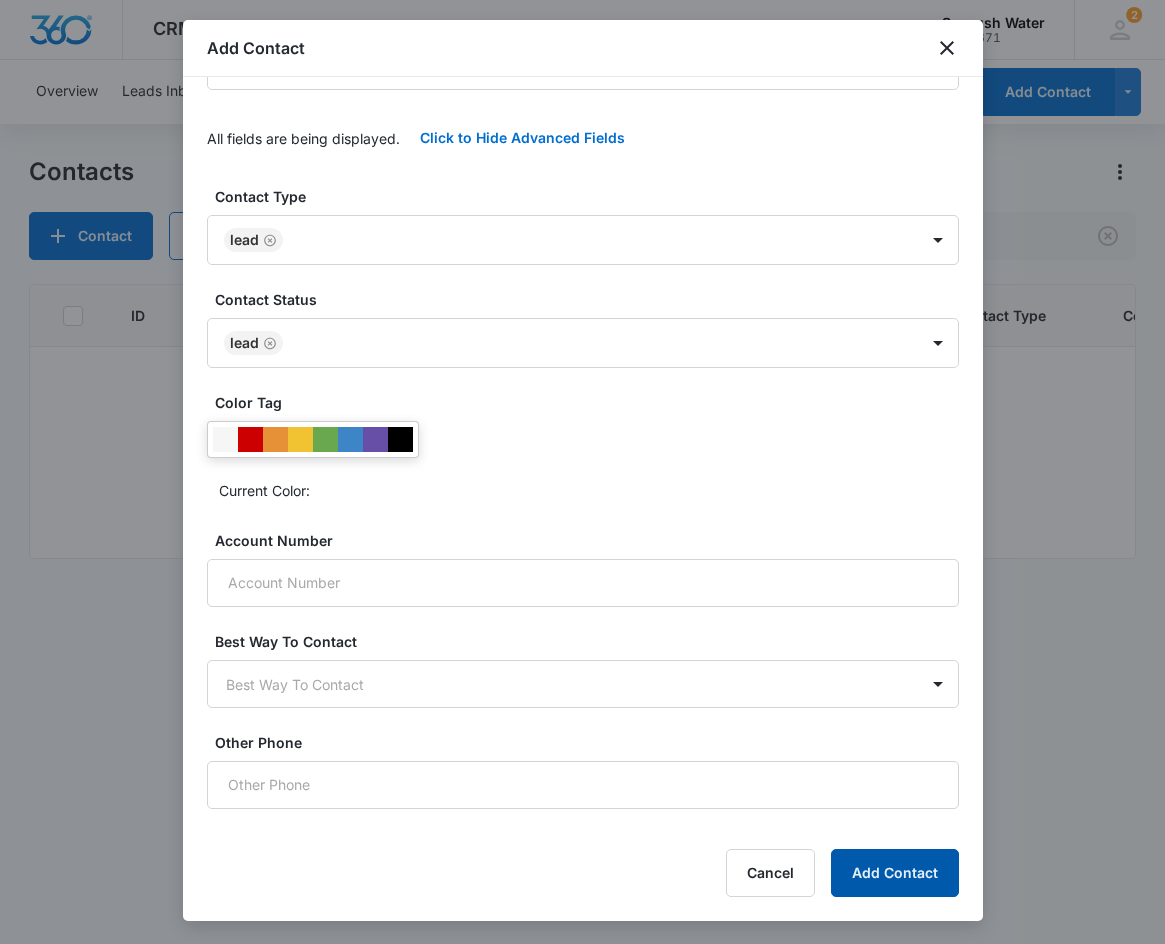 click on "Add Contact" at bounding box center (895, 873) 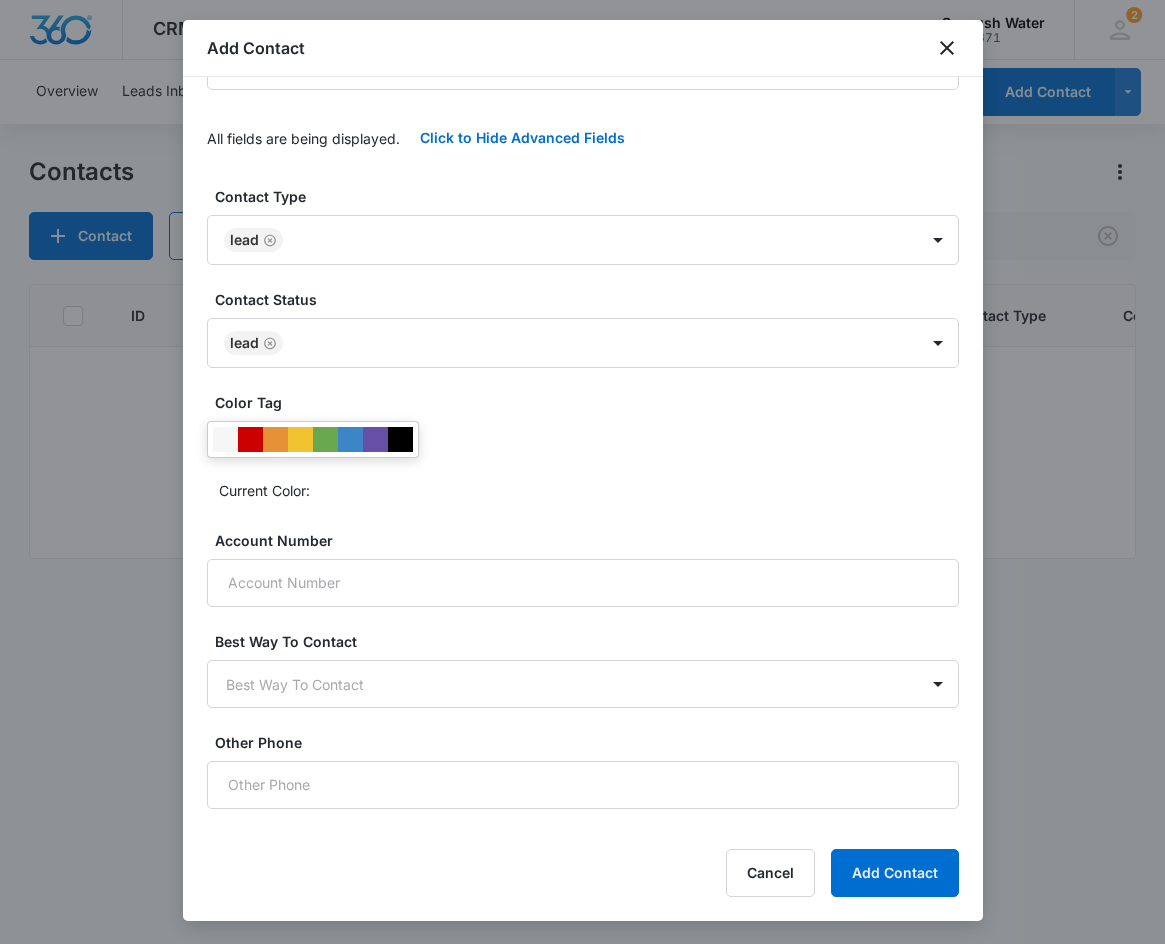 scroll, scrollTop: 0, scrollLeft: 0, axis: both 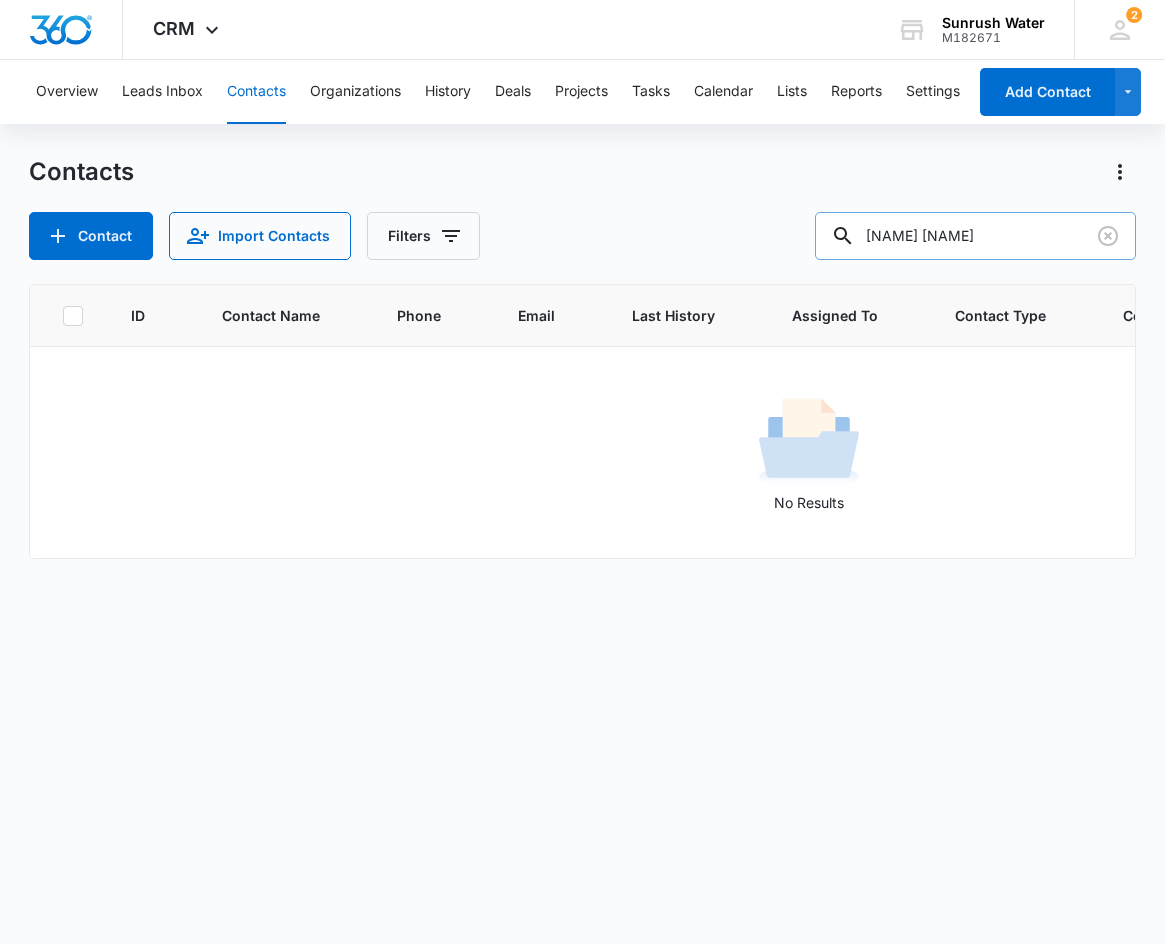 click on "Queen City" at bounding box center [975, 236] 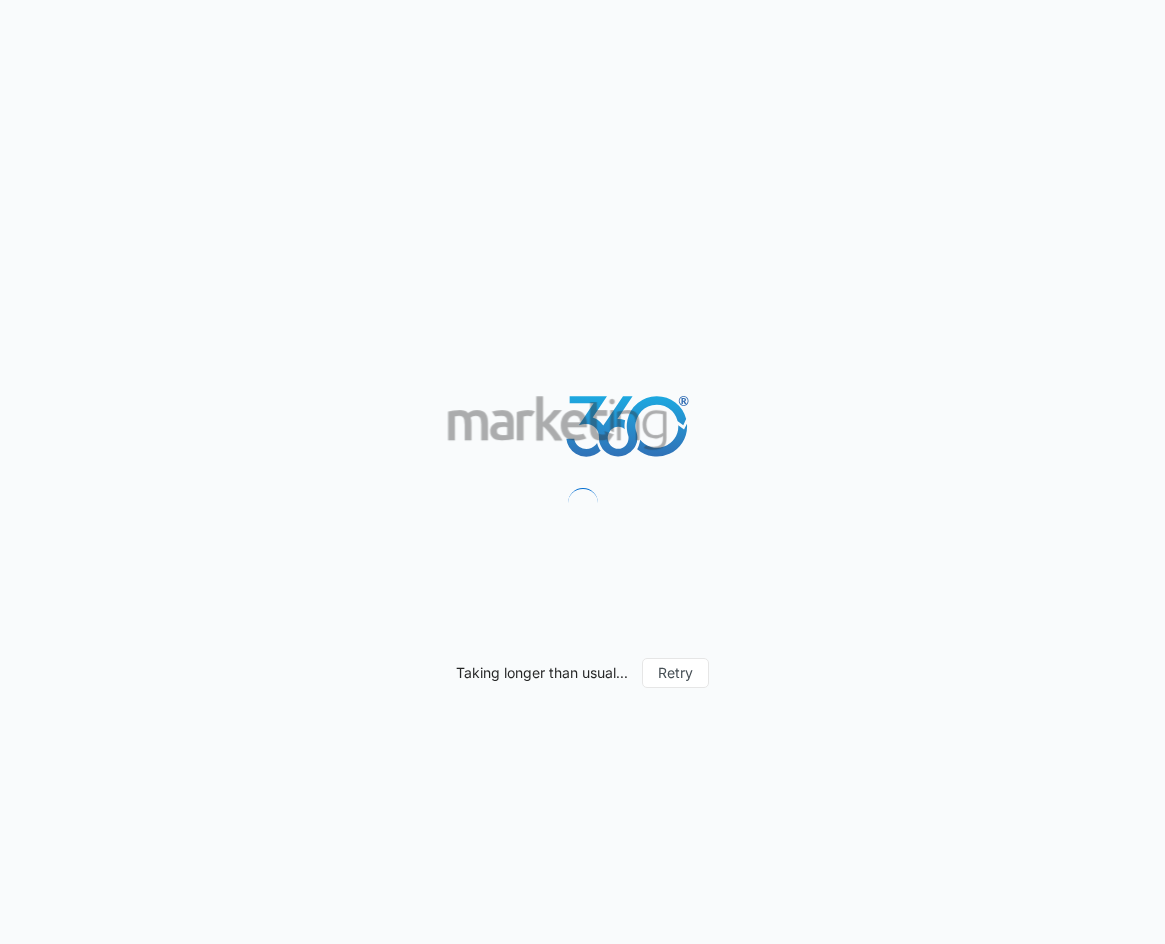 scroll, scrollTop: 0, scrollLeft: 0, axis: both 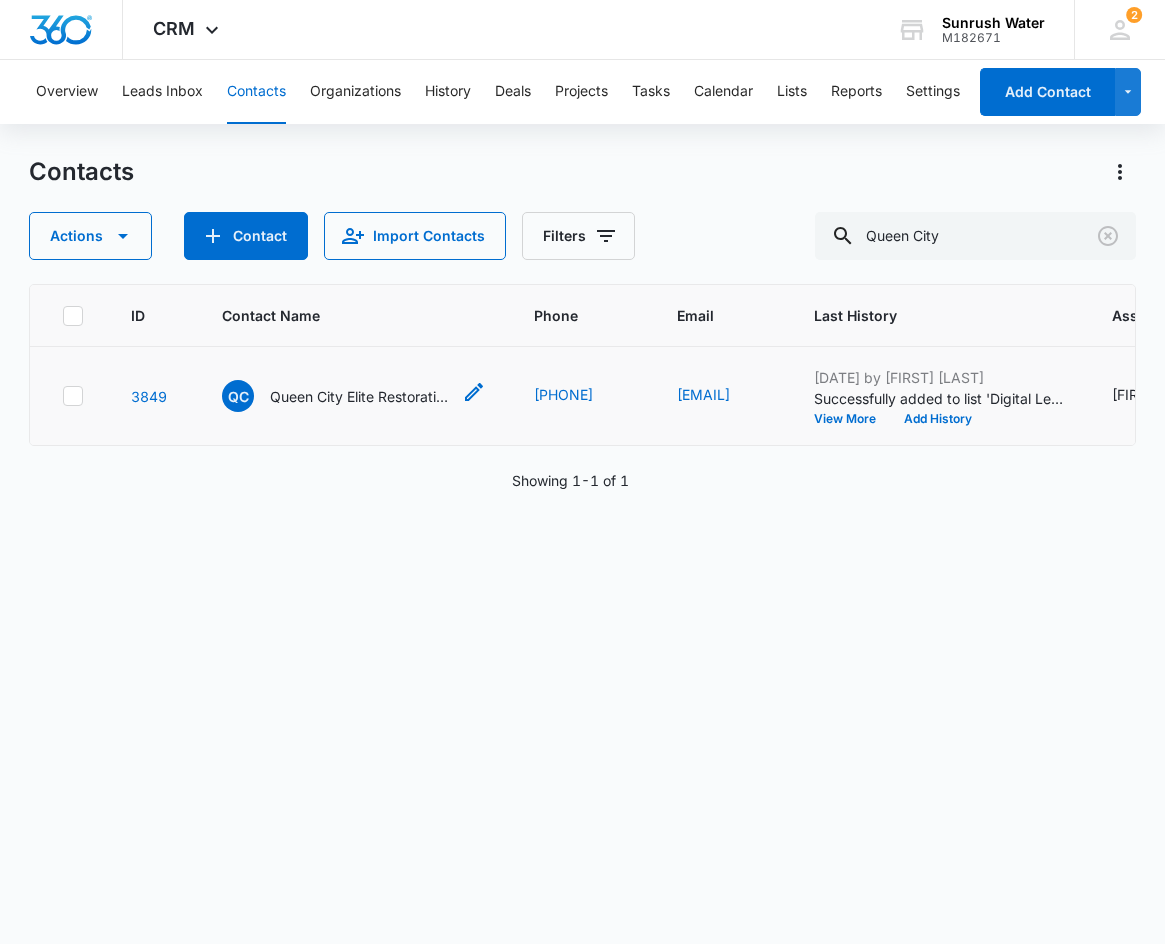 click on "Queen City Elite Restoration" at bounding box center (360, 396) 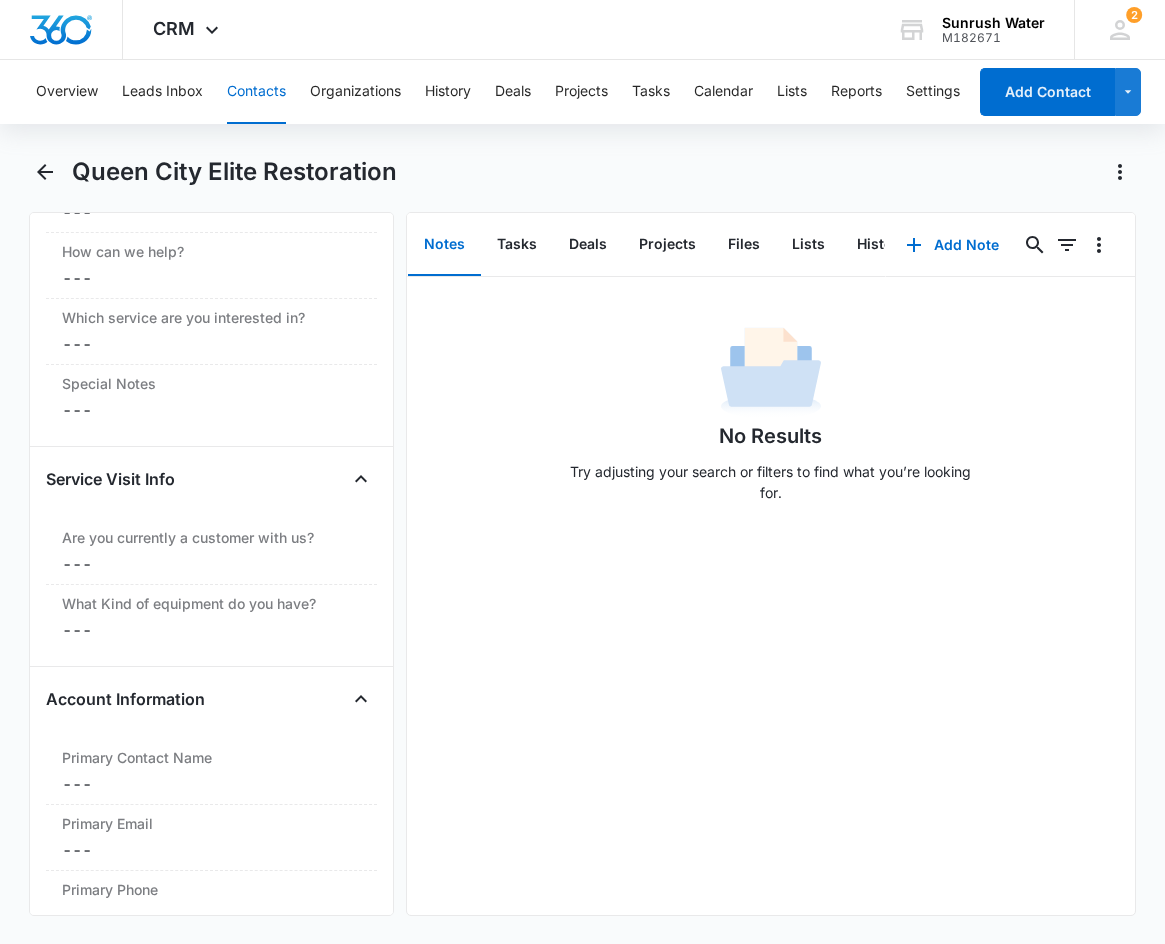 scroll, scrollTop: 2300, scrollLeft: 0, axis: vertical 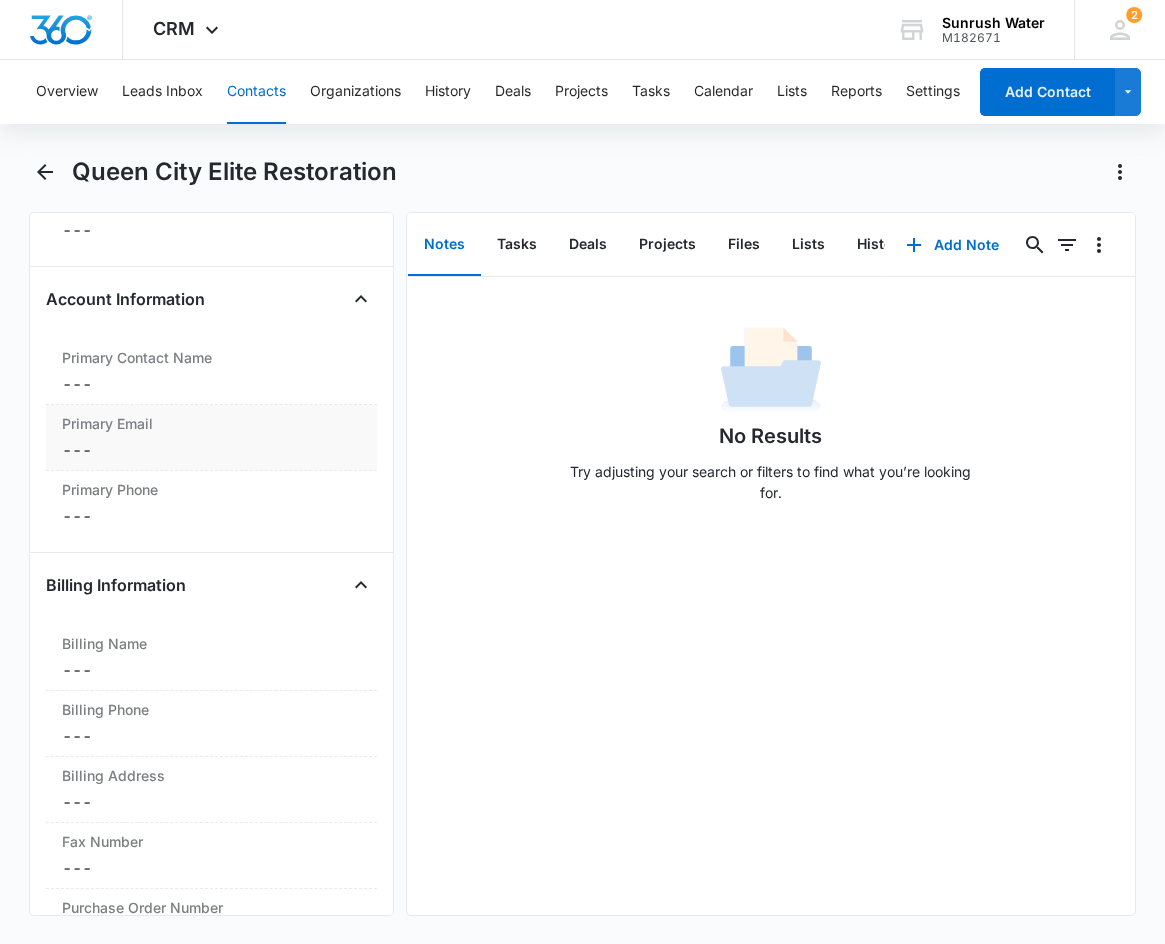 click on "Primary Email Cancel Save Changes ---" at bounding box center (211, 438) 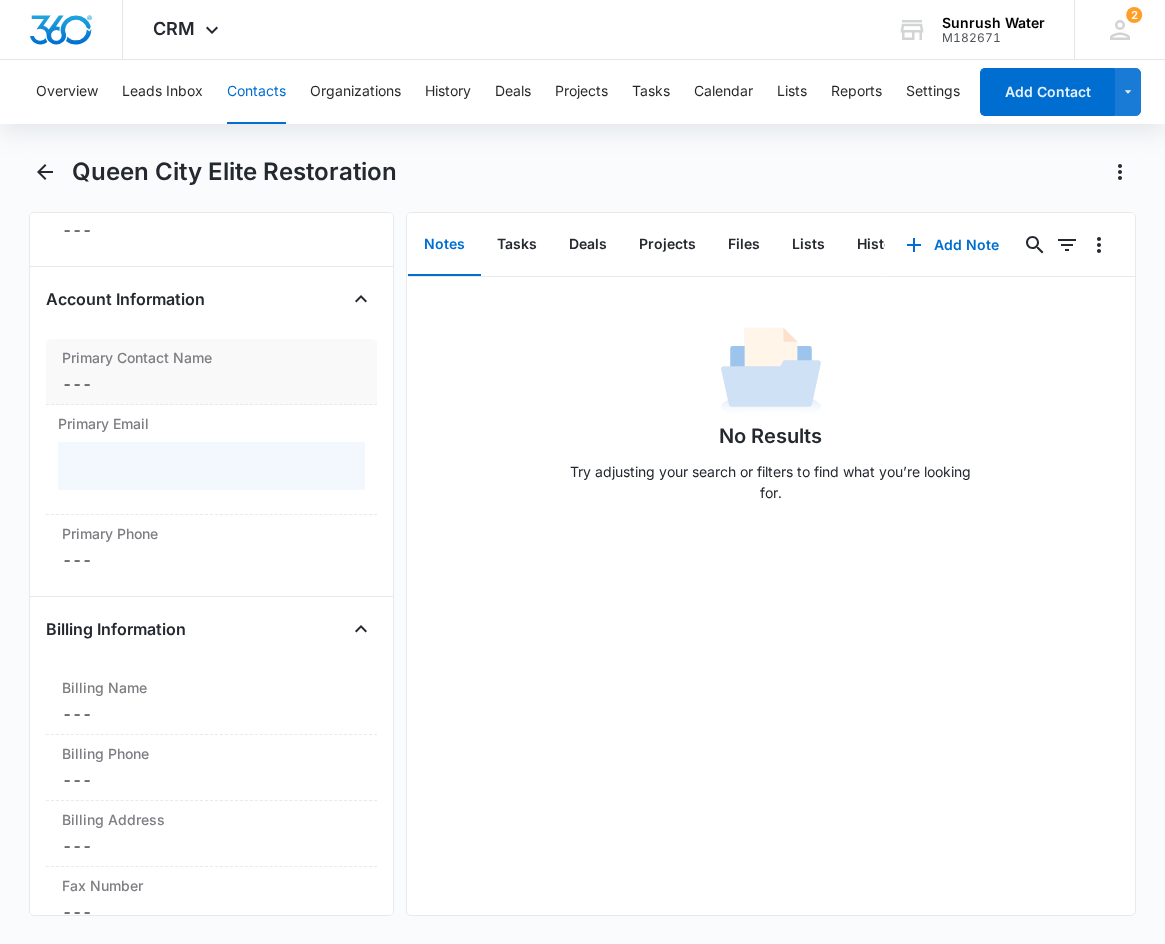 click on "Cancel Save Changes ---" at bounding box center [211, 384] 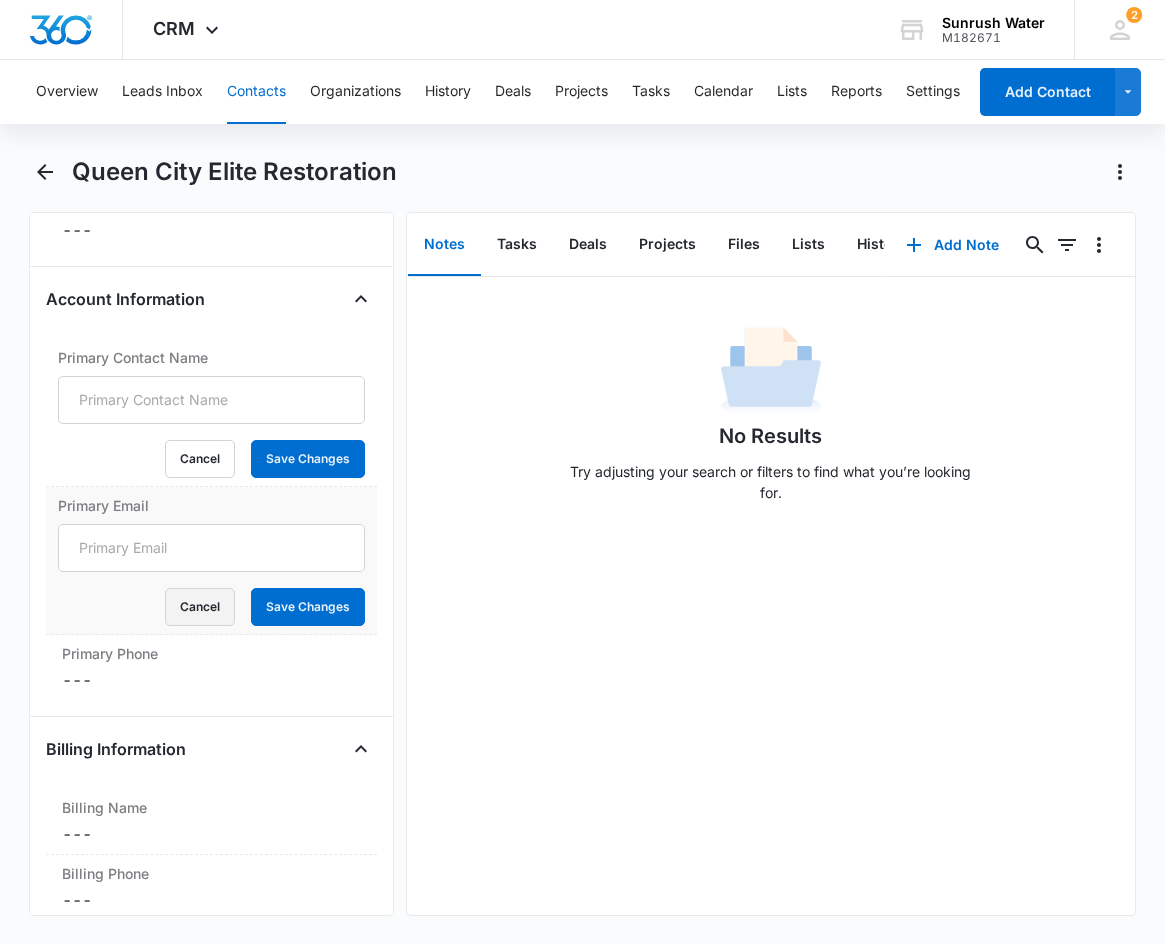 drag, startPoint x: 164, startPoint y: 609, endPoint x: 138, endPoint y: 493, distance: 118.87809 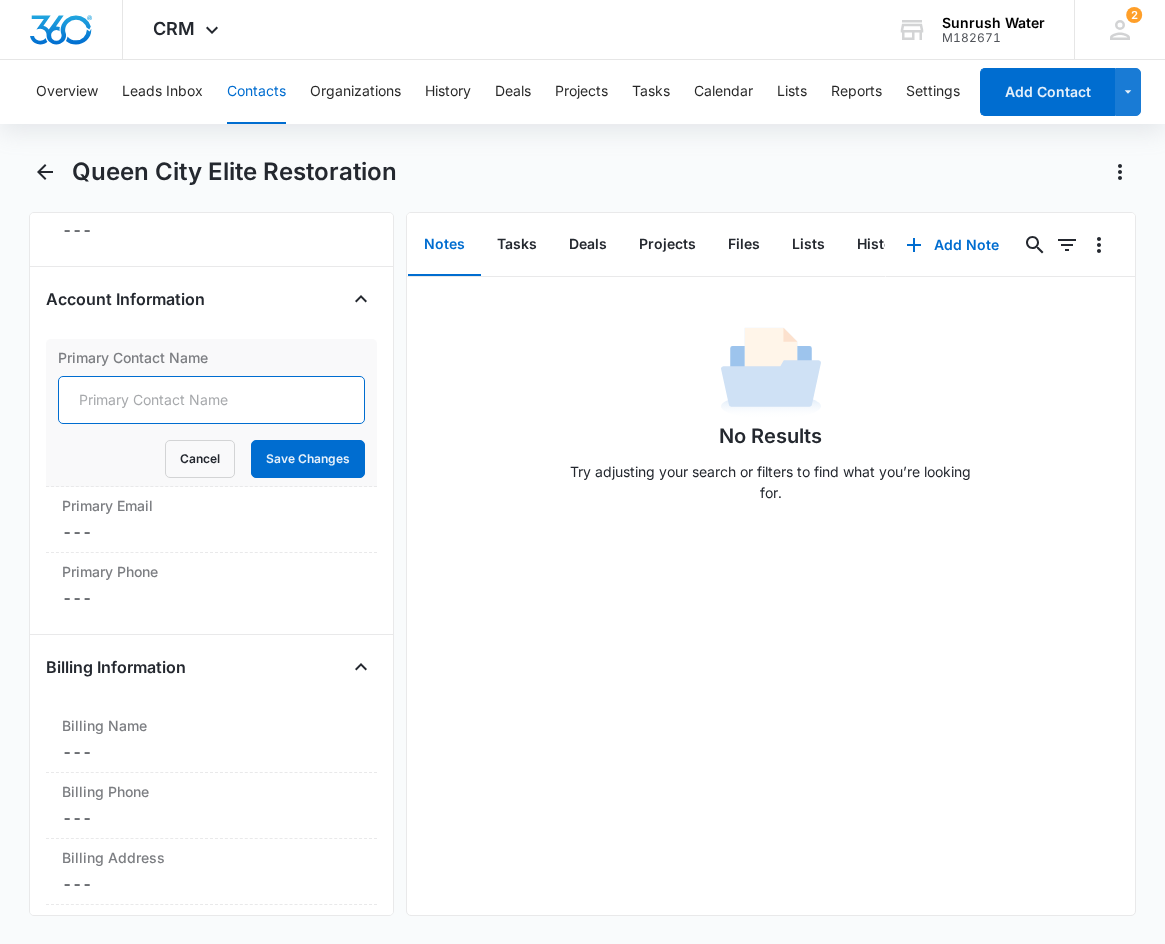 click on "Primary Contact Name" at bounding box center [211, 400] 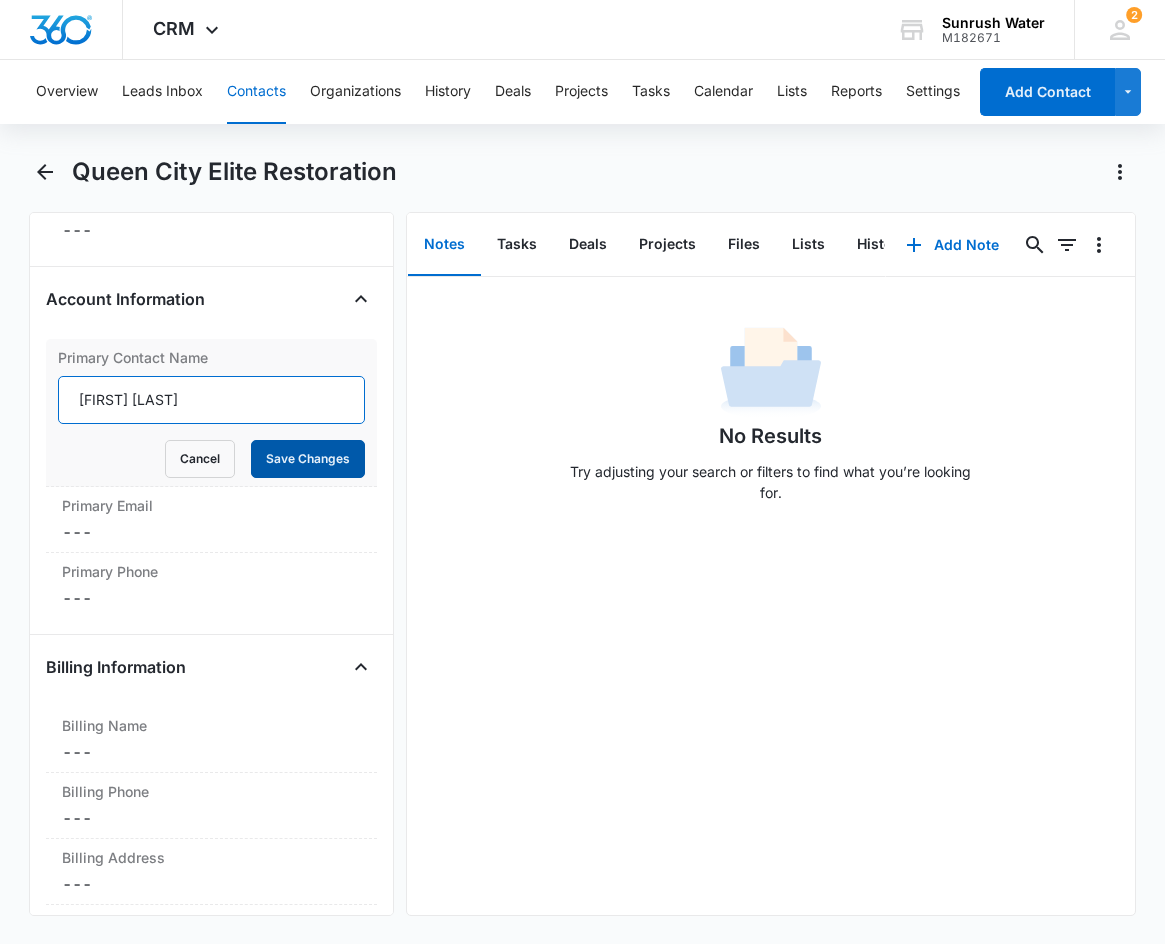 type on "[FIRST] [LAST]" 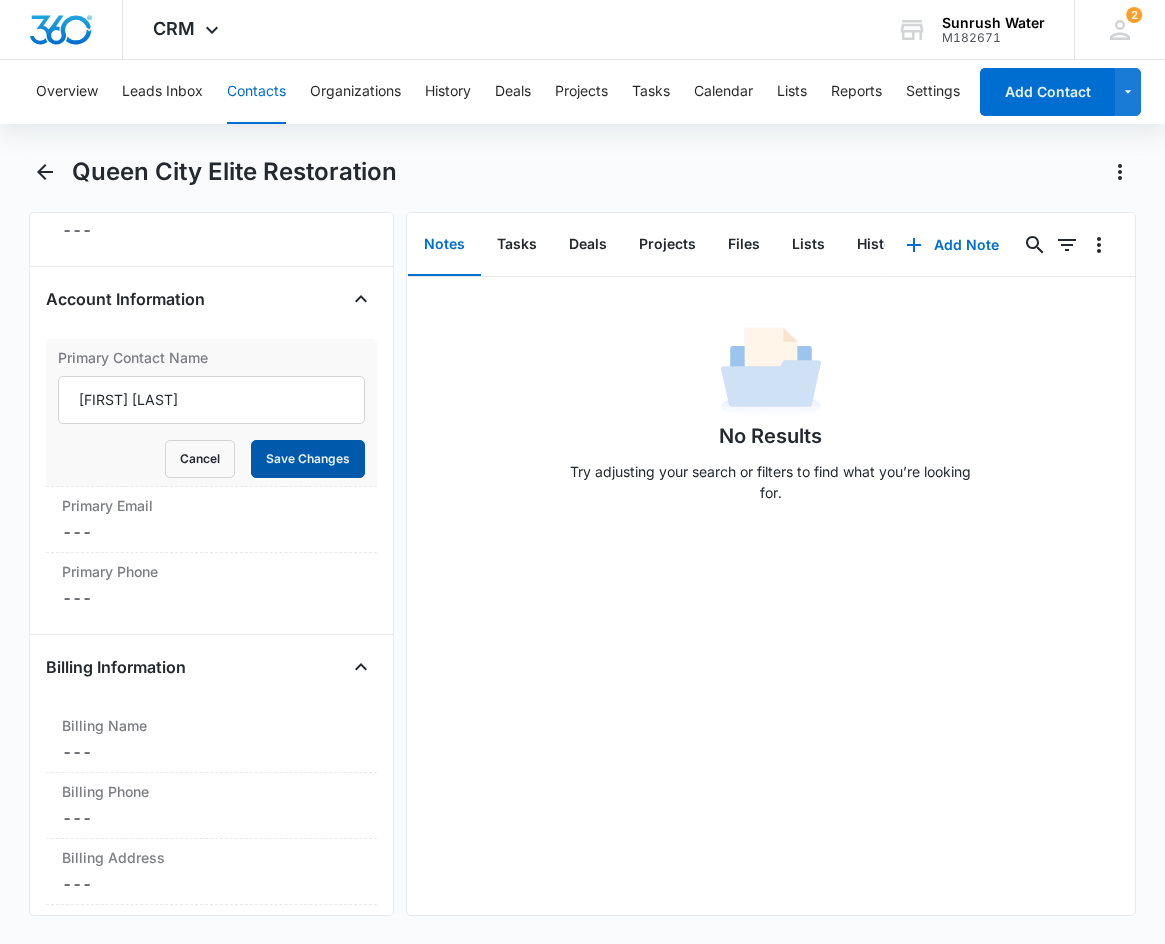 click on "Save Changes" at bounding box center [308, 459] 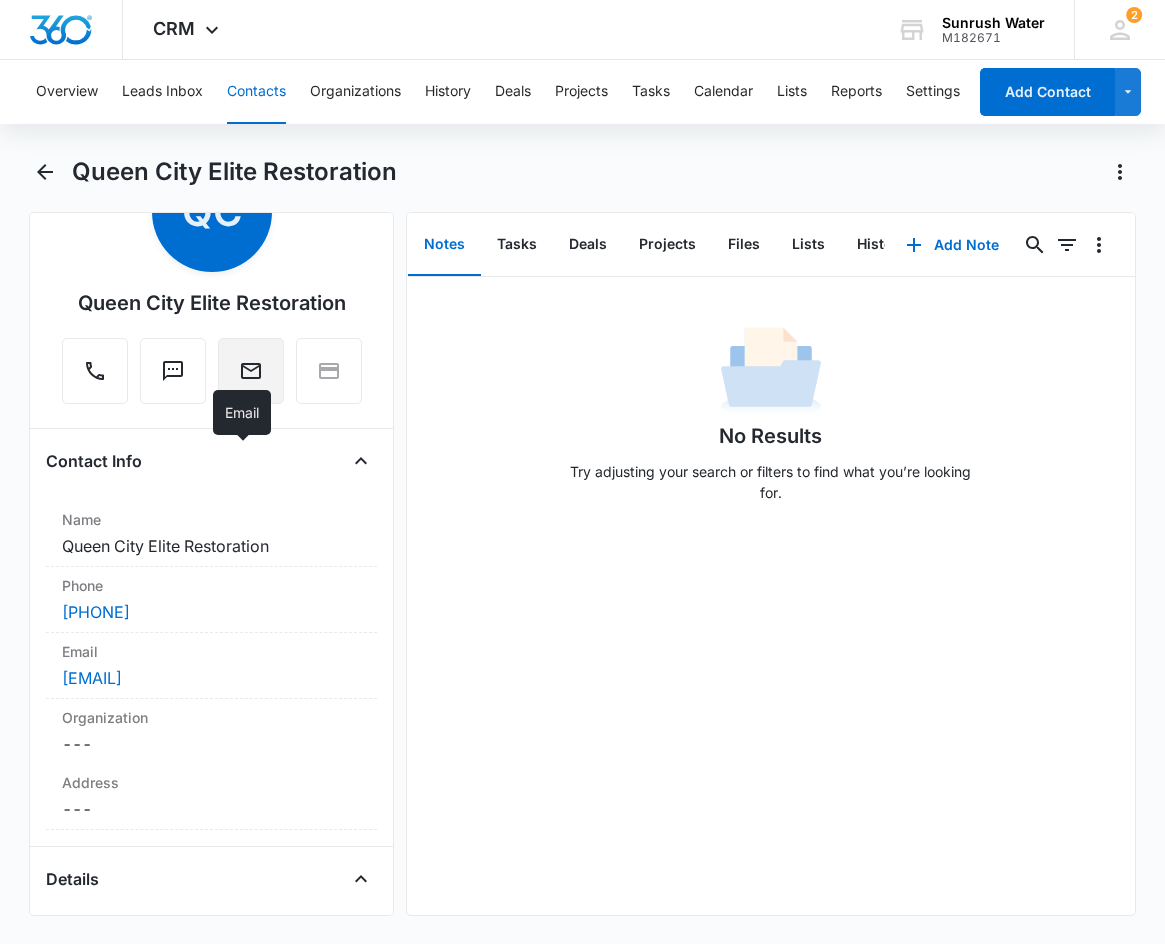 scroll, scrollTop: 0, scrollLeft: 0, axis: both 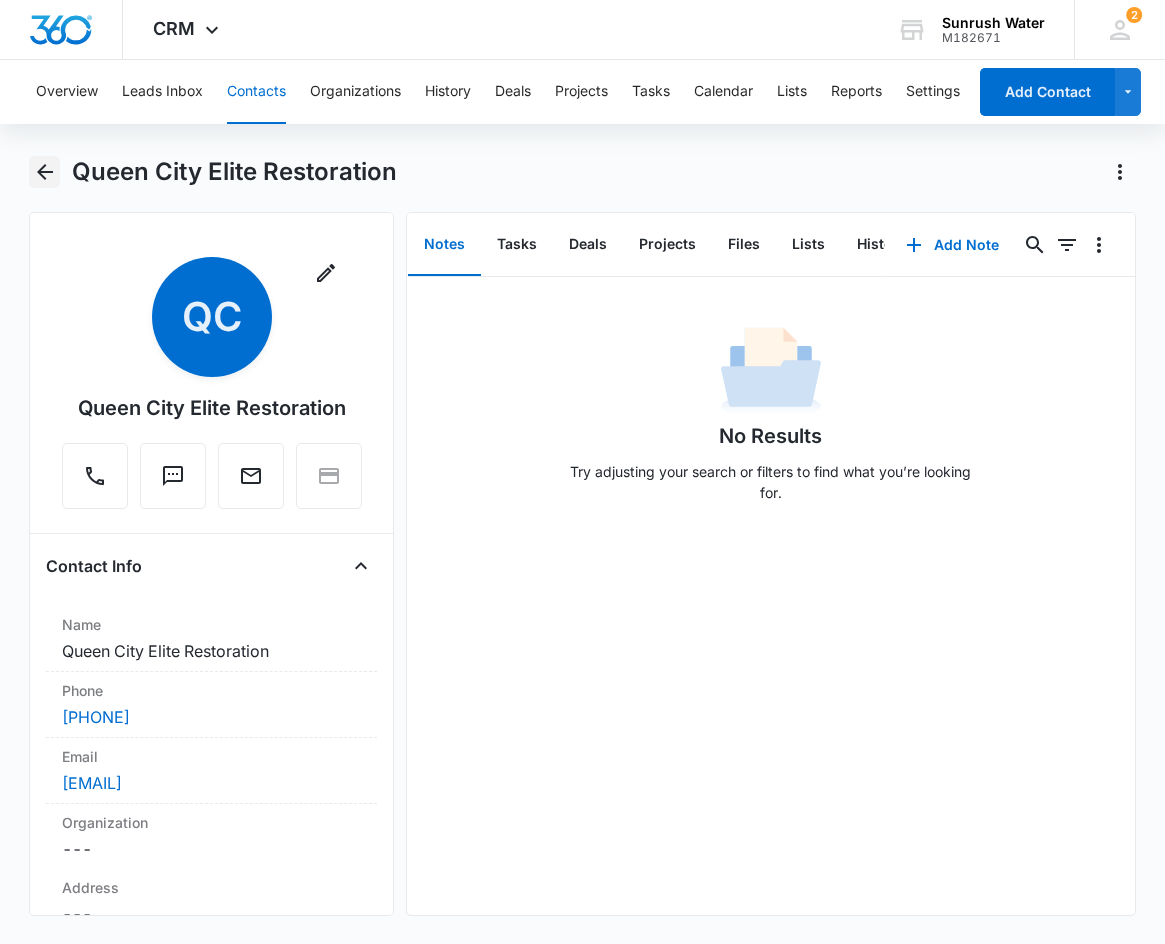 click 